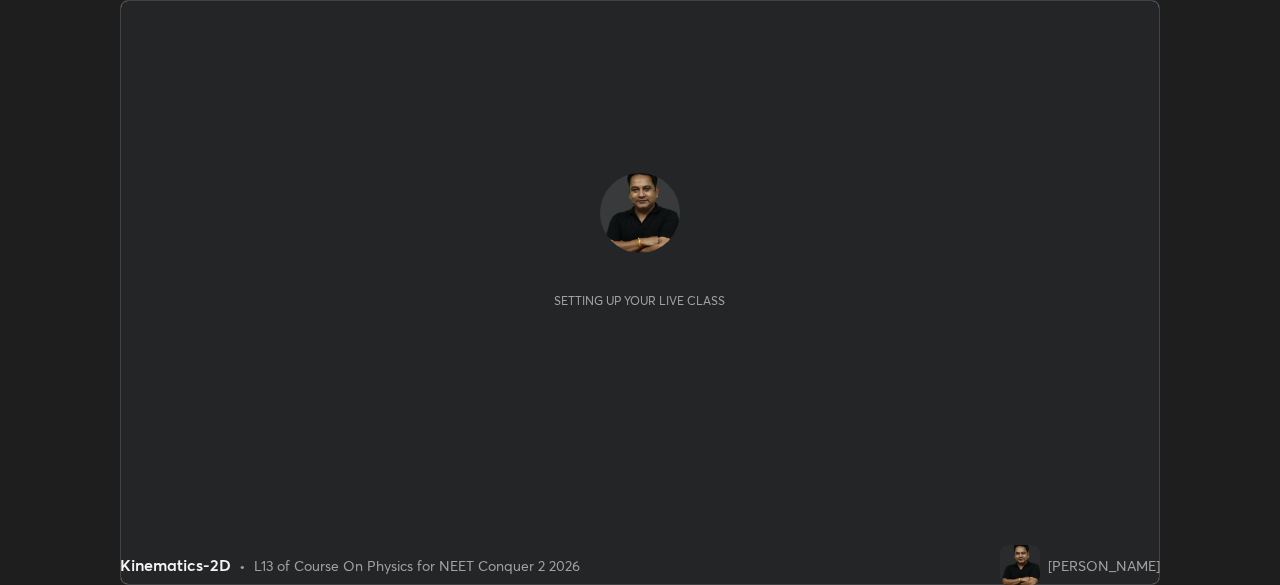 scroll, scrollTop: 0, scrollLeft: 0, axis: both 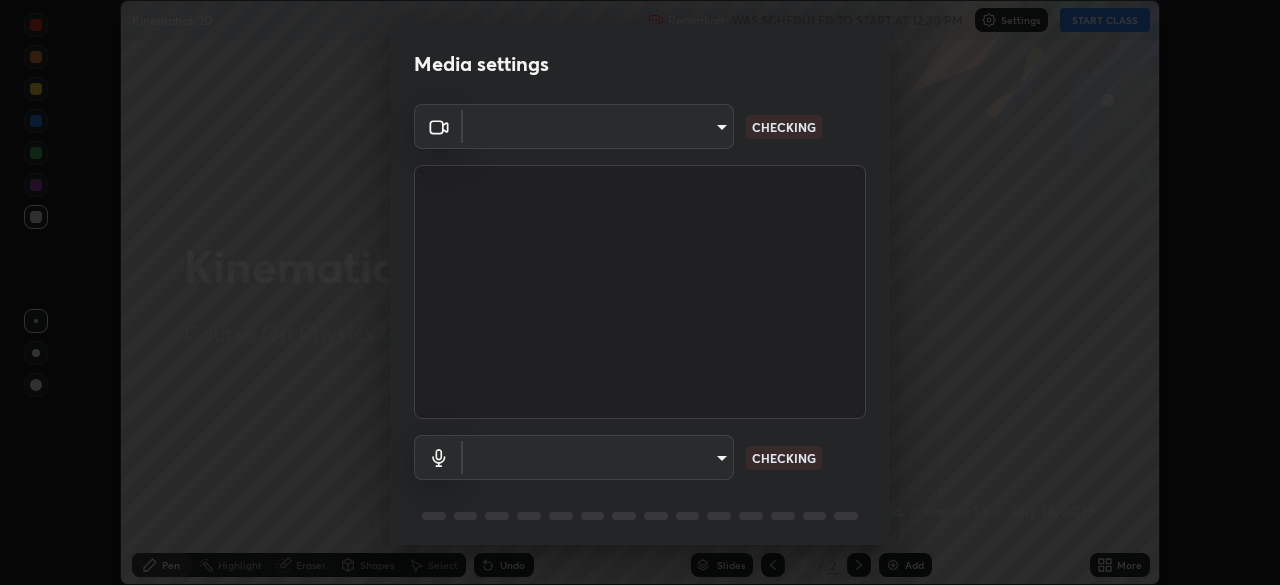 type on "718deecf834a2402e9859888758a2701a1d92989cf10273566d2a6ce3300f65d" 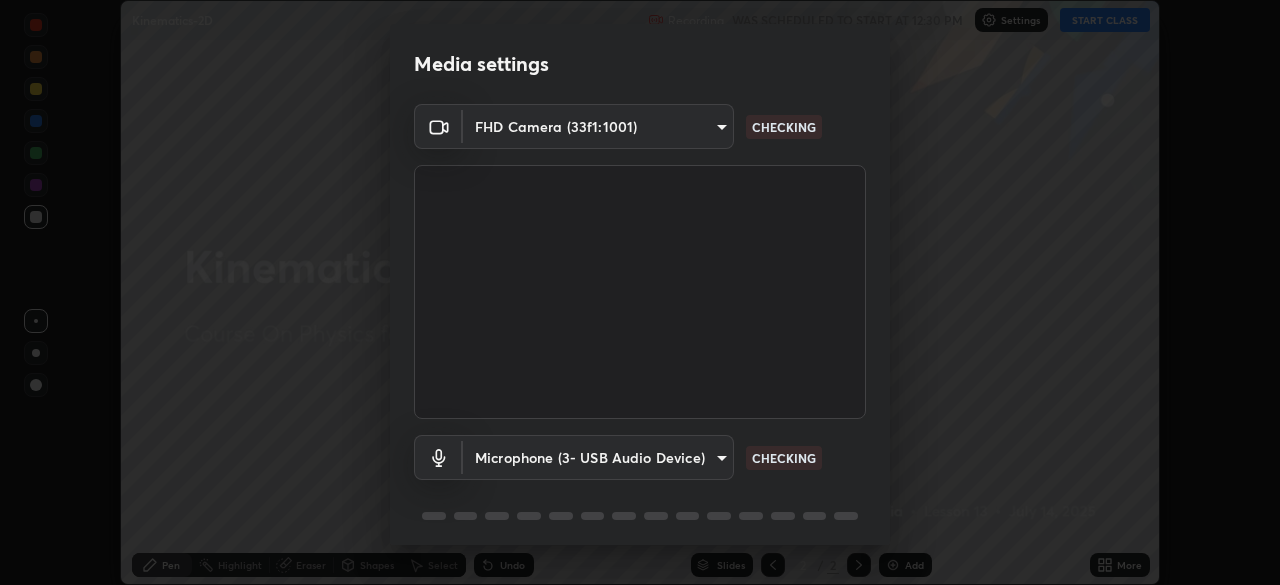 click on "Erase all Kinematics-2D Recording WAS SCHEDULED TO START AT  12:30 PM Settings START CLASS Setting up your live class Kinematics-2D • L13 of Course On Physics for NEET Conquer 2 2026 [PERSON_NAME] Pen Highlight Eraser Shapes Select Undo Slides 2 / 2 Add More No doubts shared Encourage your learners to ask a doubt for better clarity Report an issue Reason for reporting Buffering Chat not working Audio - Video sync issue Educator video quality low ​ Attach an image Report Media settings FHD Camera (33f1:1001) 718deecf834a2402e9859888758a2701a1d92989cf10273566d2a6ce3300f65d CHECKING Microphone (3- USB Audio Device) a75359b4f40e144b74a4853d299cb10942348b3e6b3f88c79c501693e4cedbc6 CHECKING 1 / 5 Next" at bounding box center (640, 292) 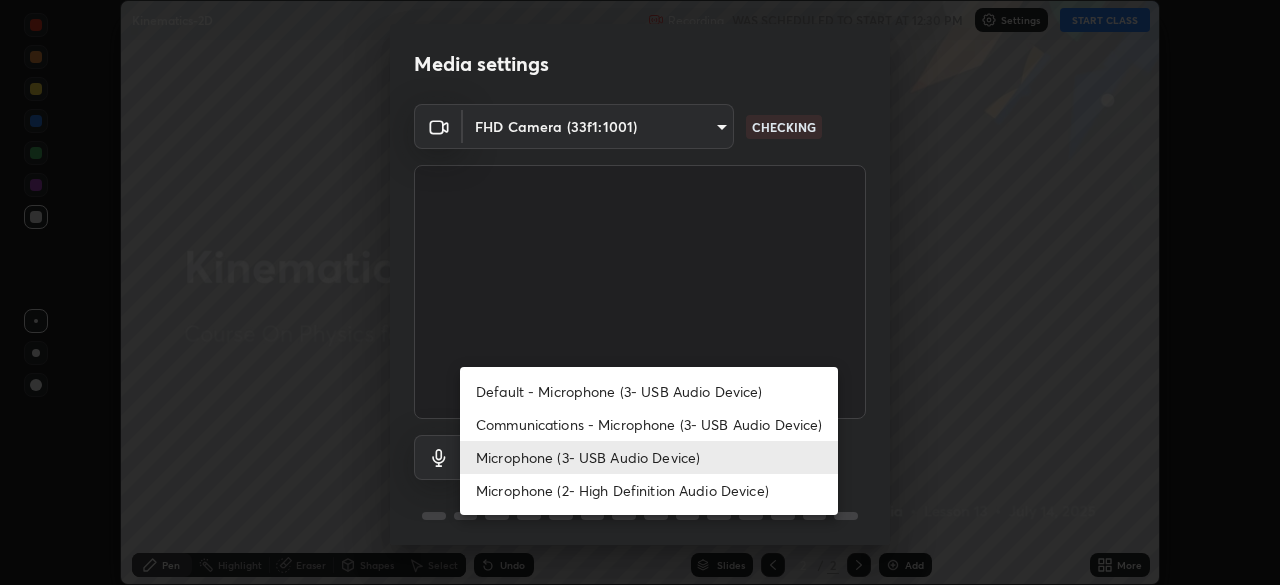 click on "Microphone (2- High Definition Audio Device)" at bounding box center (649, 490) 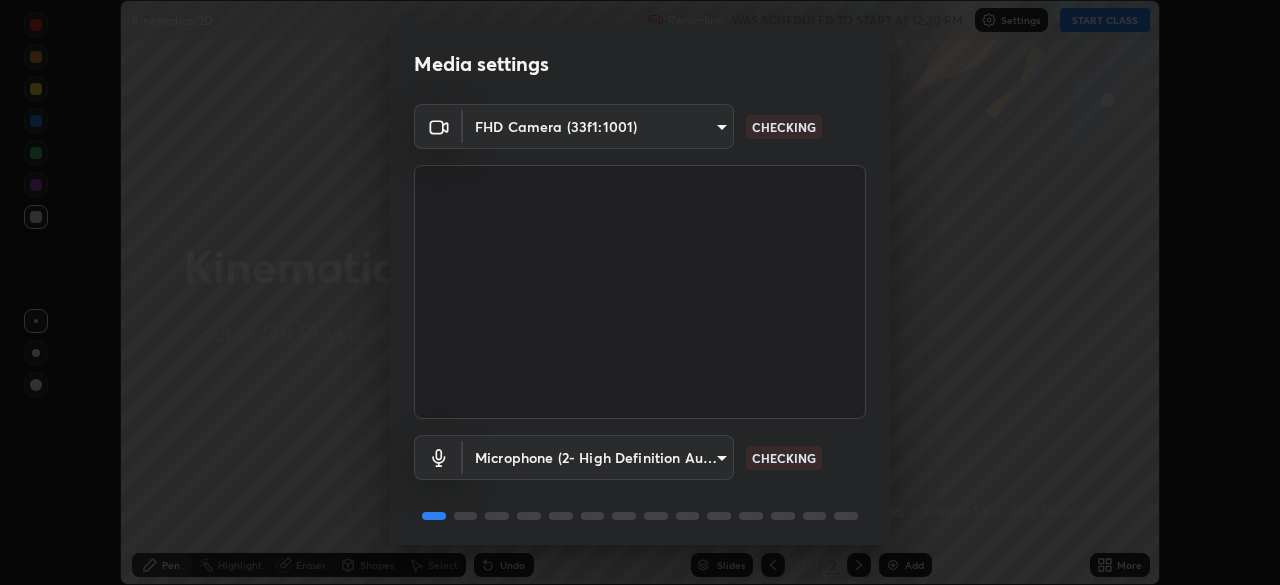 click on "Erase all Kinematics-2D Recording WAS SCHEDULED TO START AT  12:30 PM Settings START CLASS Setting up your live class Kinematics-2D • L13 of Course On Physics for NEET Conquer 2 2026 [PERSON_NAME] Pen Highlight Eraser Shapes Select Undo Slides 2 / 2 Add More No doubts shared Encourage your learners to ask a doubt for better clarity Report an issue Reason for reporting Buffering Chat not working Audio - Video sync issue Educator video quality low ​ Attach an image Report Media settings FHD Camera (33f1:1001) 718deecf834a2402e9859888758a2701a1d92989cf10273566d2a6ce3300f65d CHECKING Microphone (2- High Definition Audio Device) 955a75b9c71e28ba85c18fcd0b934af85af289aec22a6d06617489c53a82166a CHECKING 1 / 5 Next" at bounding box center [640, 292] 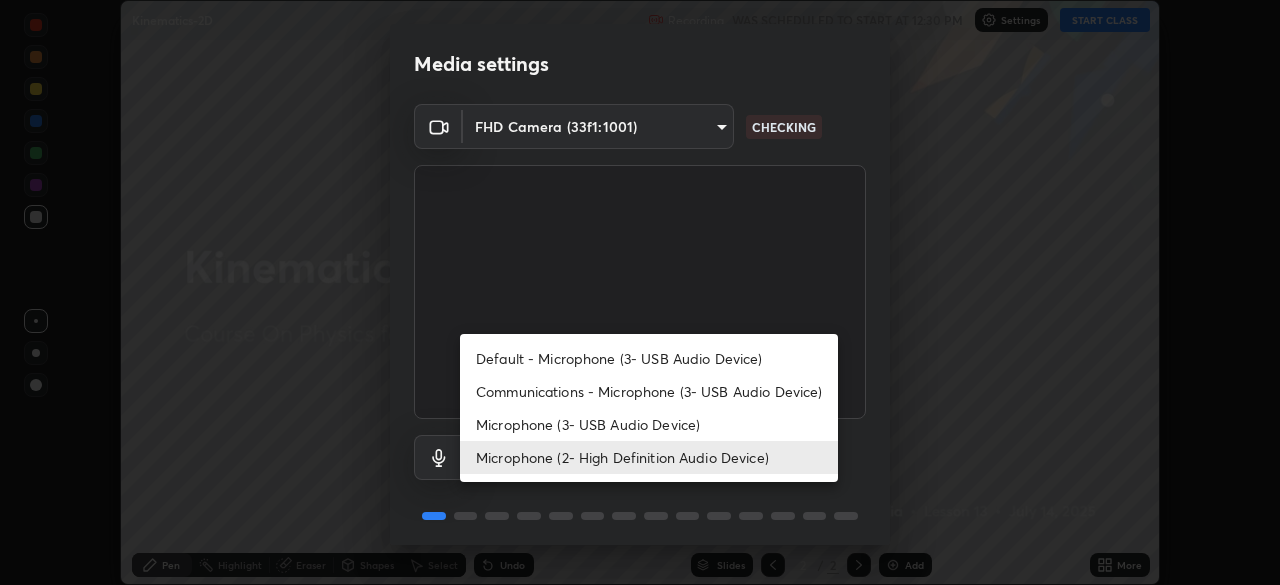 click on "Microphone (3- USB Audio Device)" at bounding box center [649, 424] 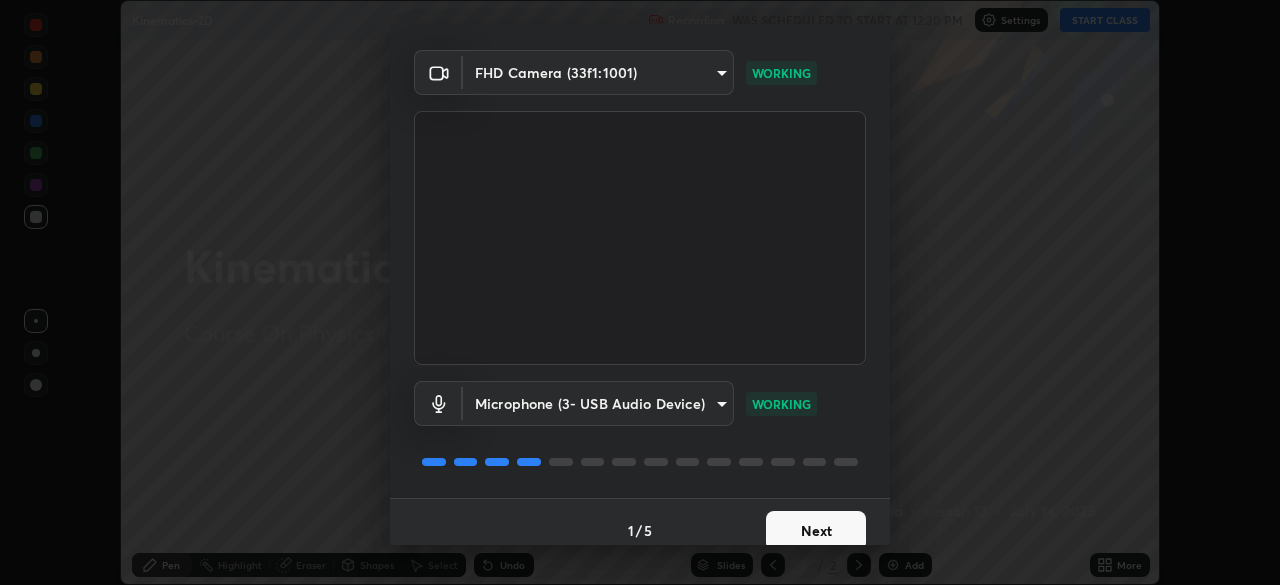 scroll, scrollTop: 70, scrollLeft: 0, axis: vertical 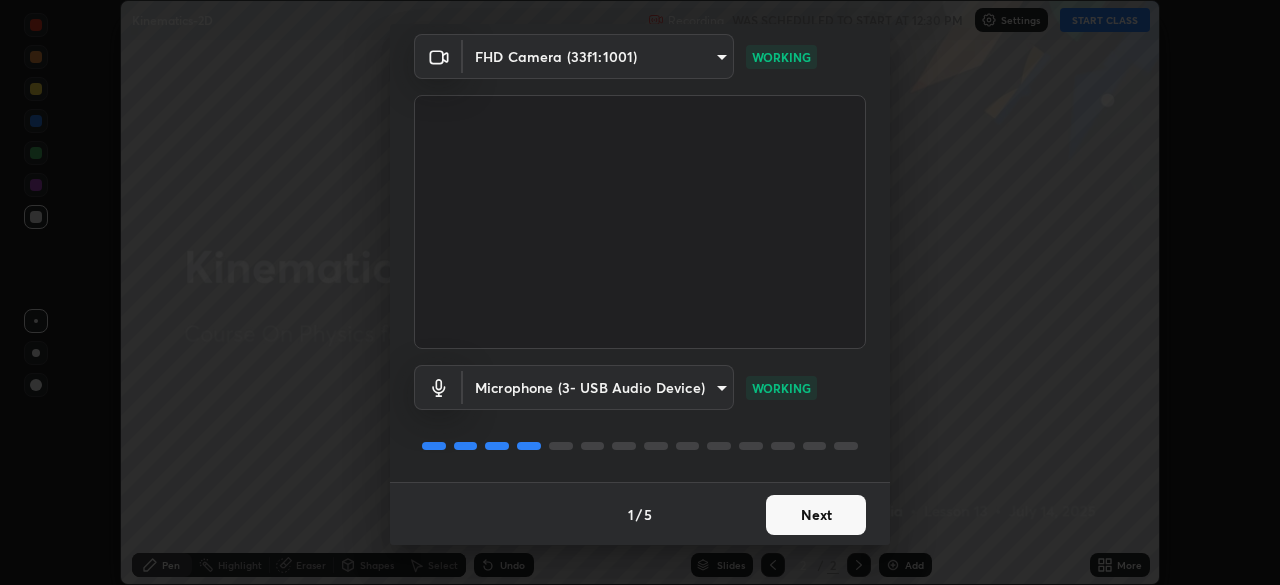 click on "Next" at bounding box center [816, 515] 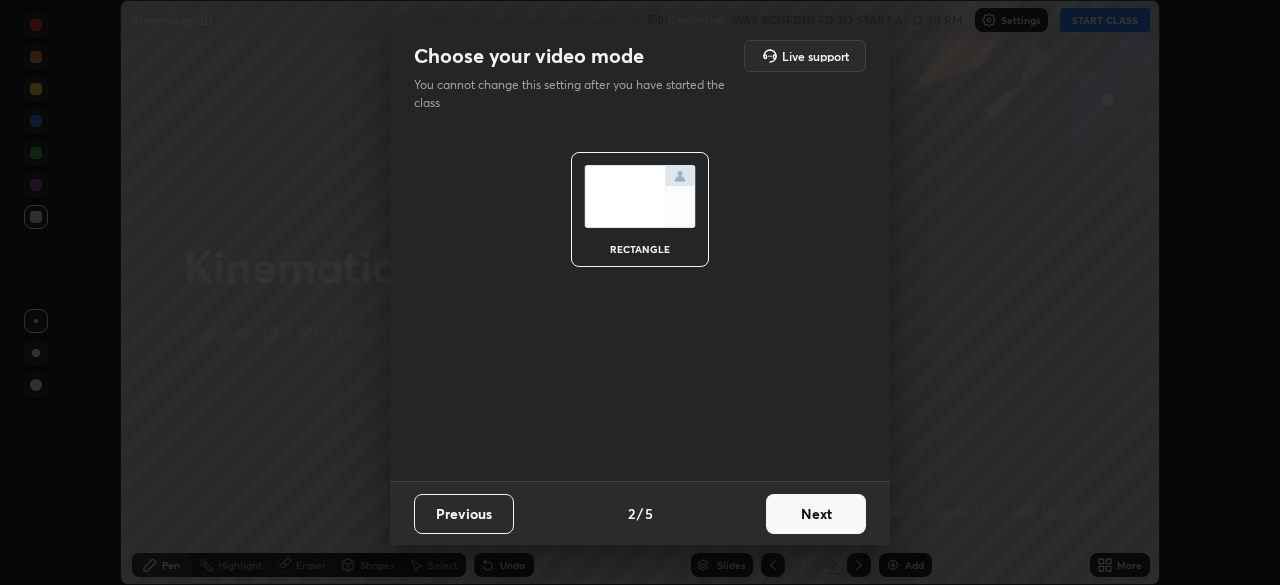 scroll, scrollTop: 0, scrollLeft: 0, axis: both 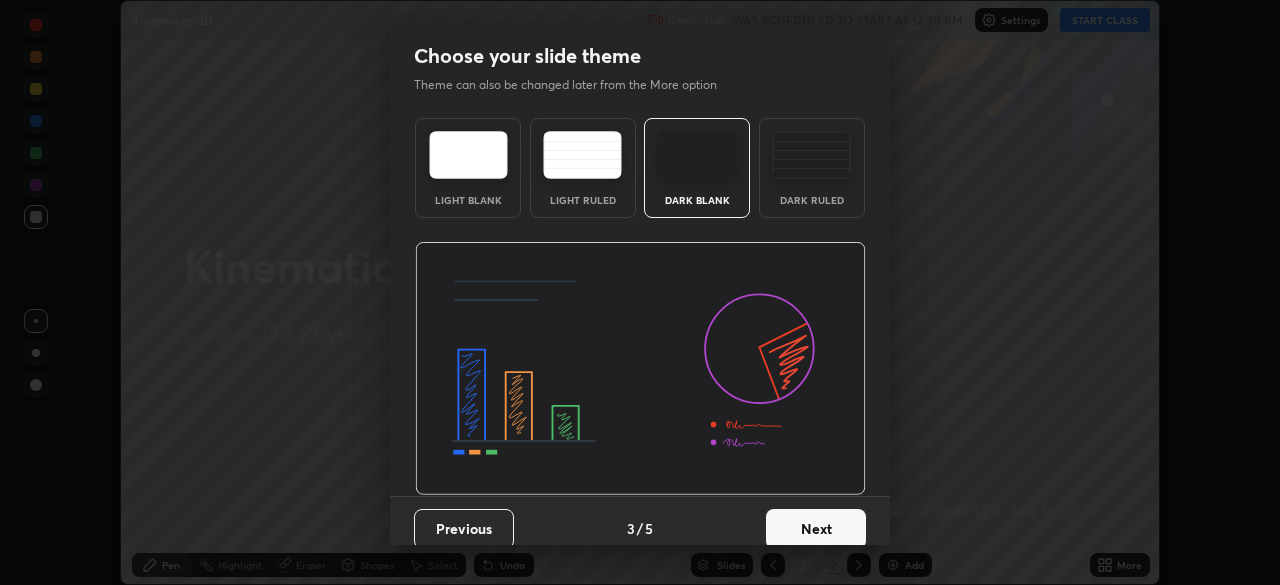 click on "Next" at bounding box center [816, 529] 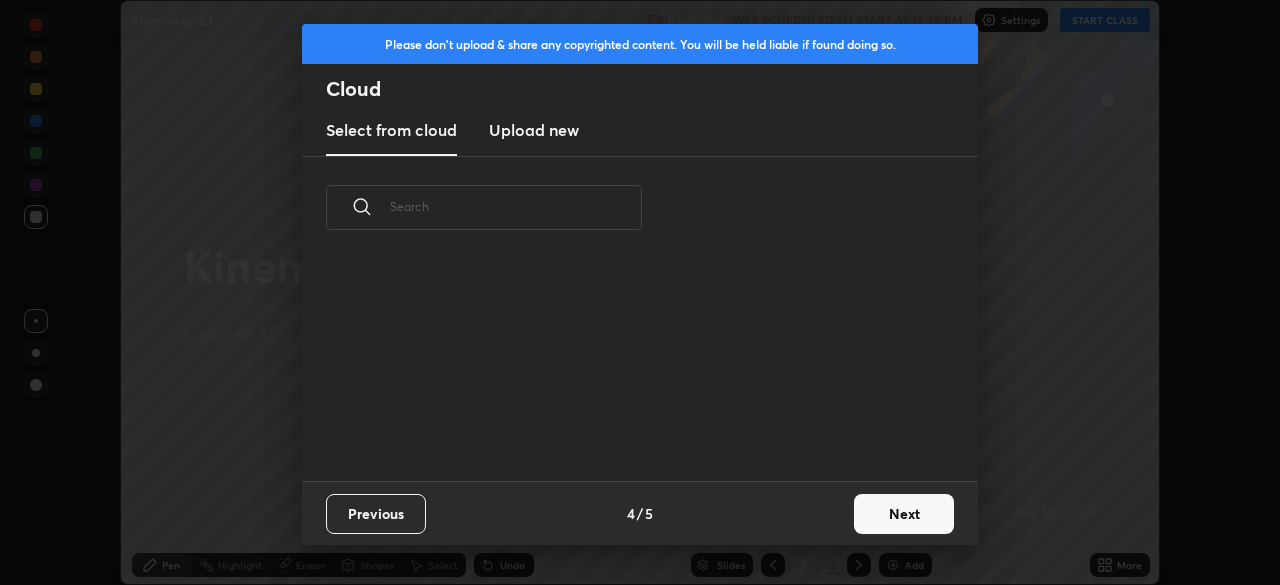 scroll, scrollTop: 6, scrollLeft: 11, axis: both 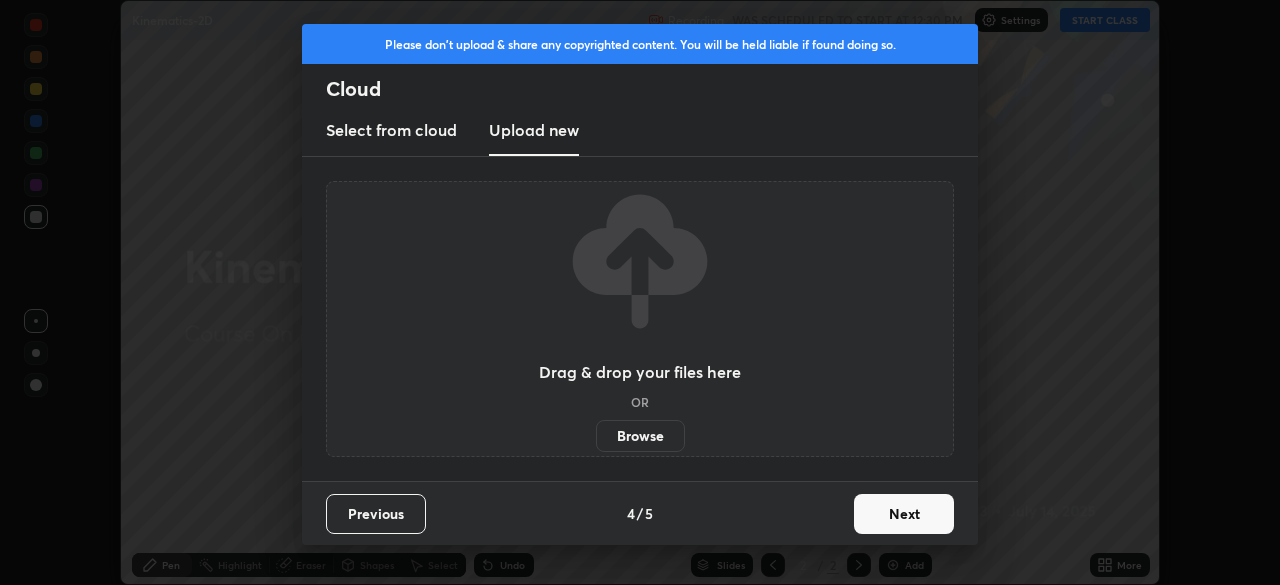 click on "Browse" at bounding box center (640, 436) 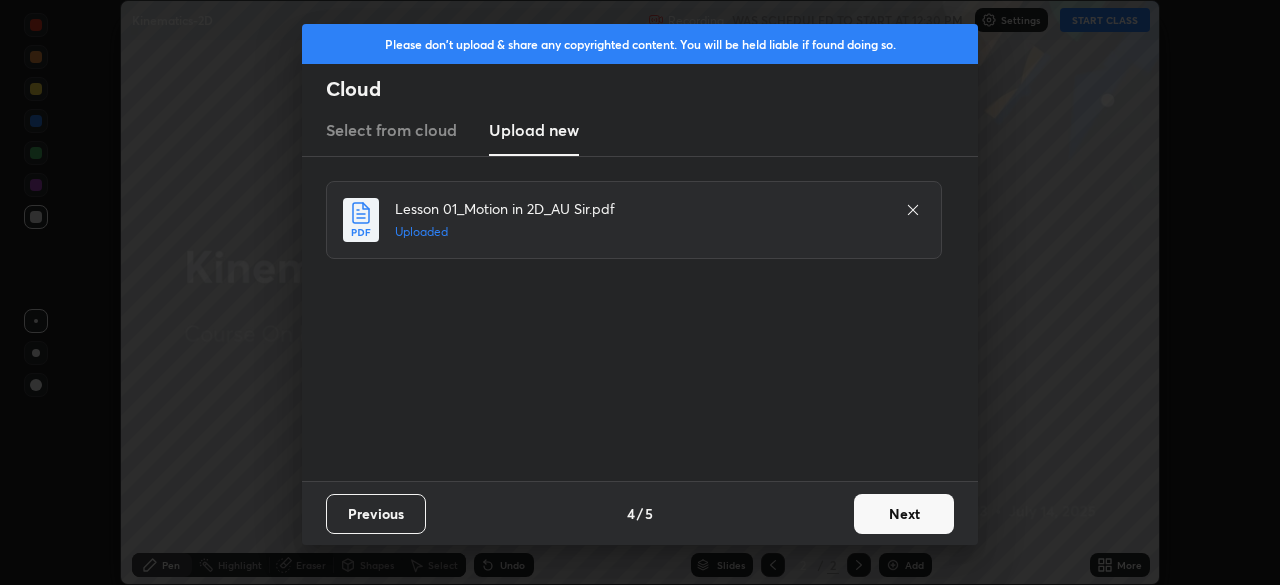 click on "Next" at bounding box center [904, 514] 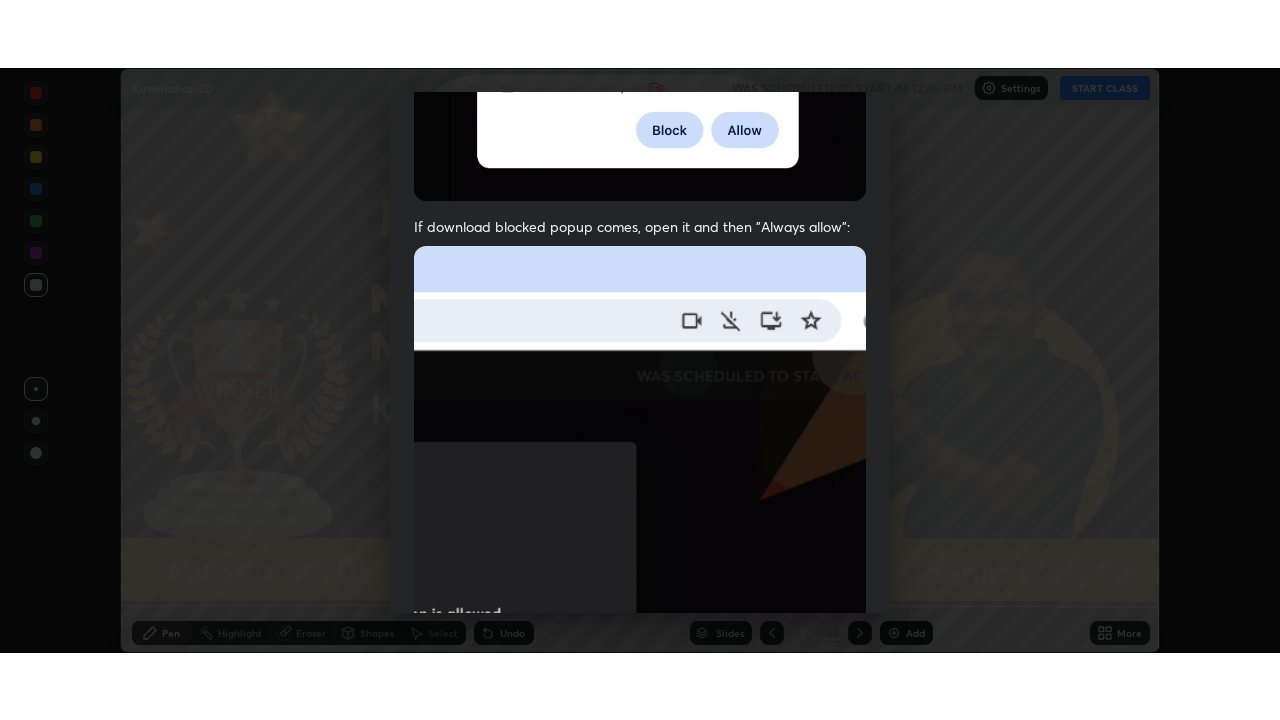 scroll, scrollTop: 478, scrollLeft: 0, axis: vertical 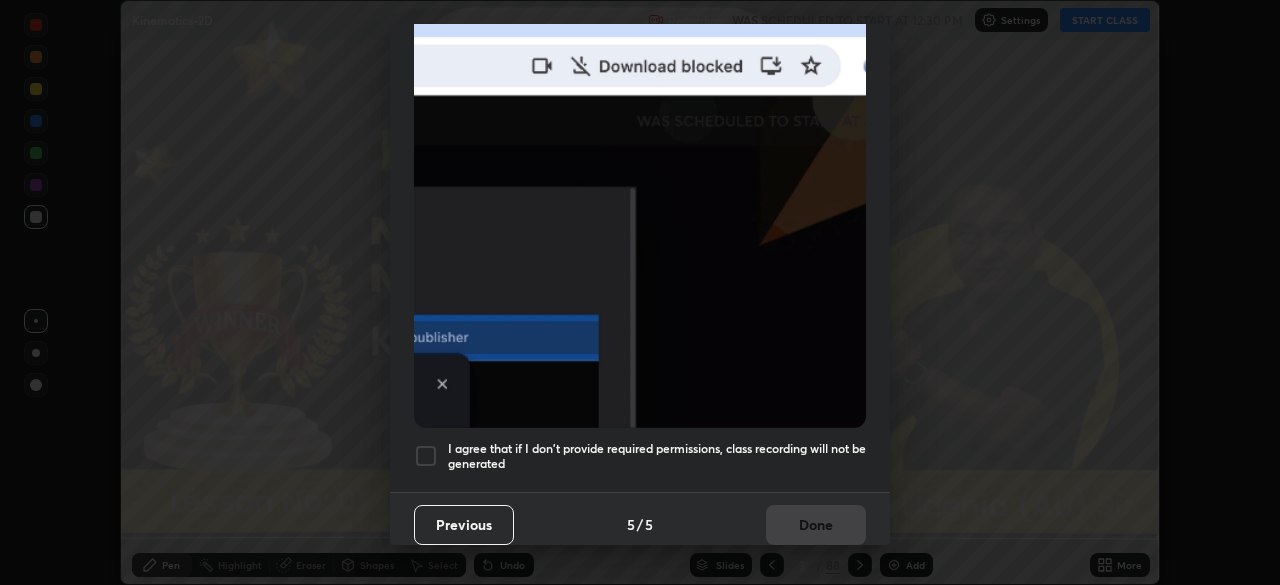 click at bounding box center [426, 456] 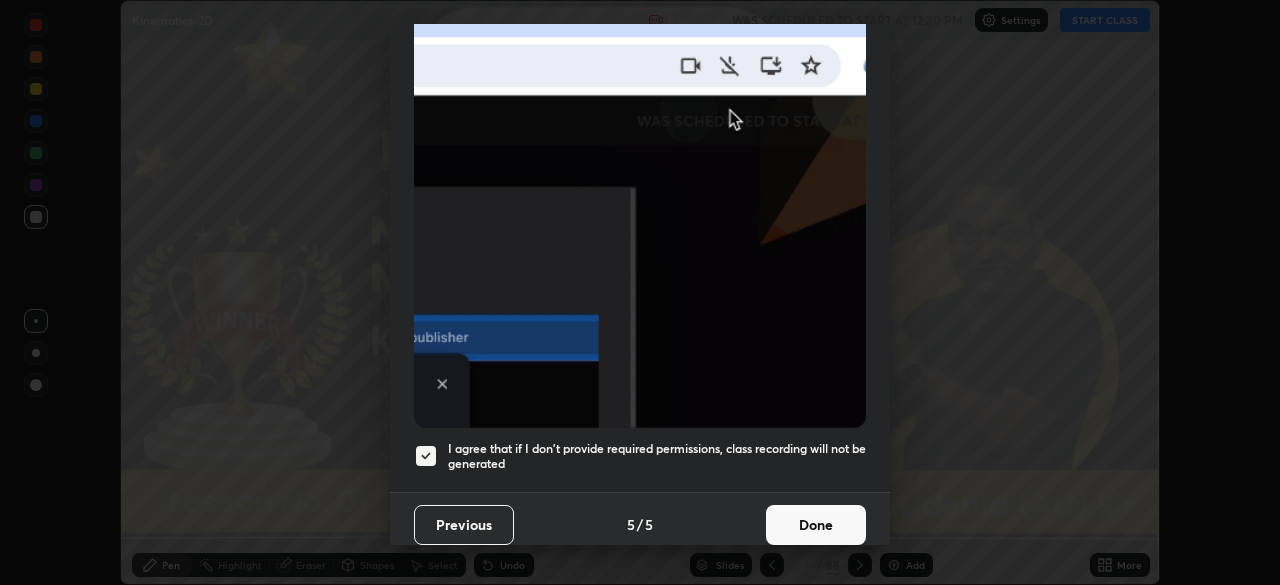 click on "Done" at bounding box center [816, 525] 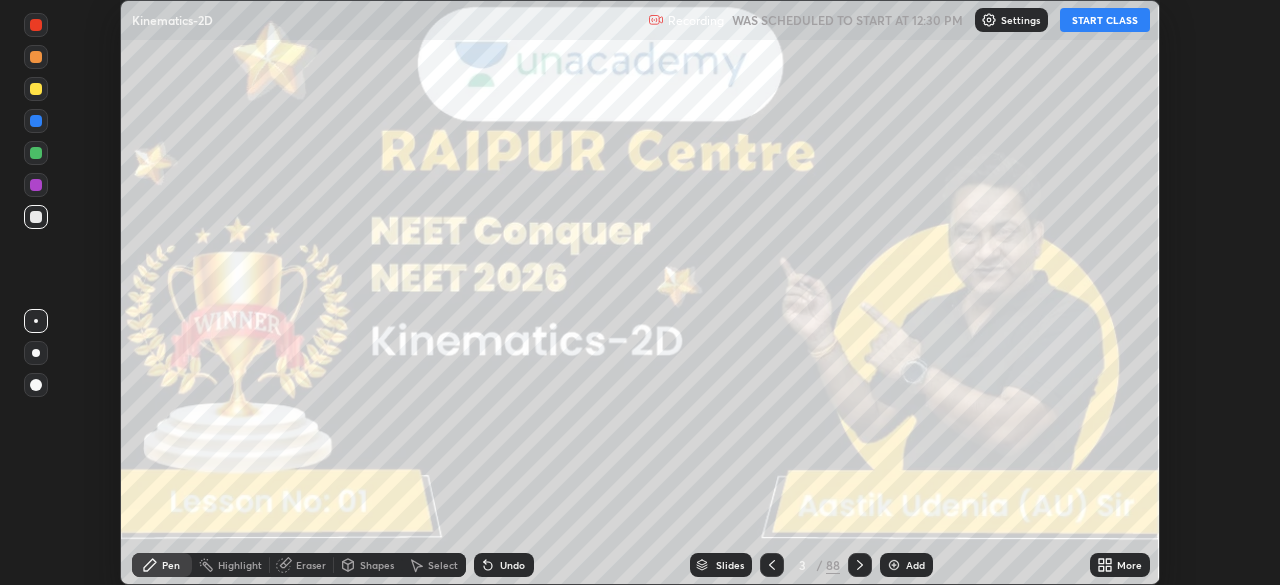 click 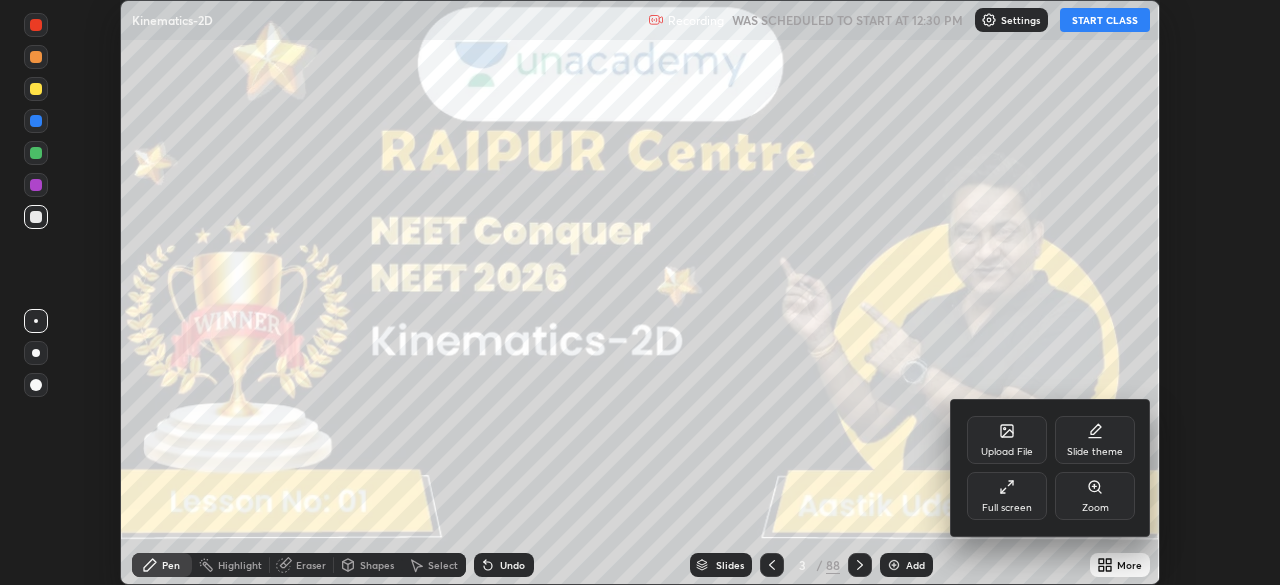 click 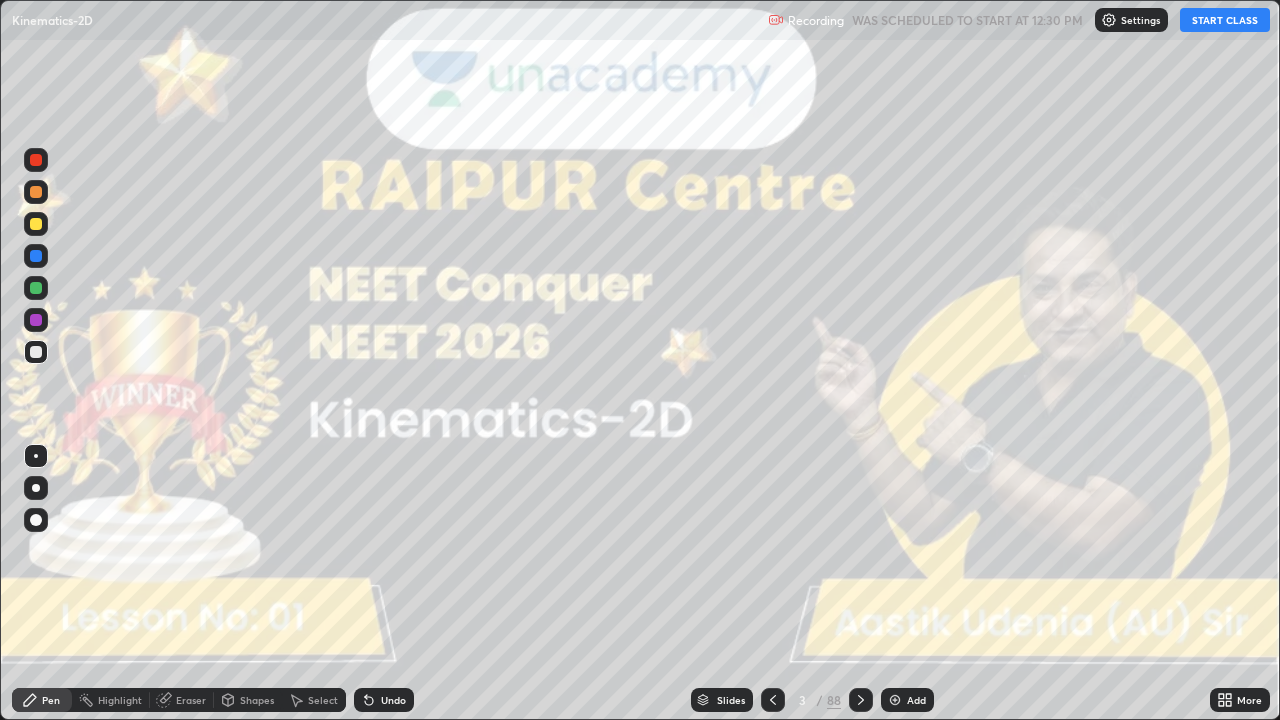 scroll, scrollTop: 99280, scrollLeft: 98720, axis: both 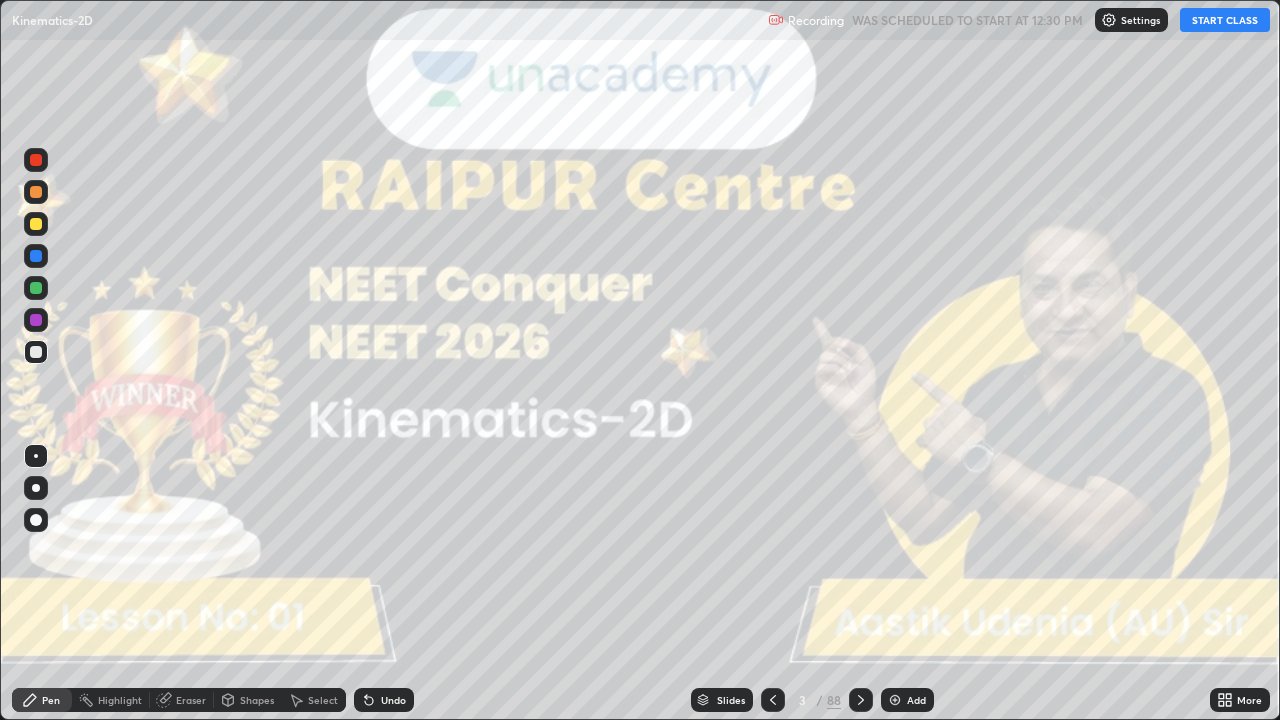 click on "START CLASS" at bounding box center (1225, 20) 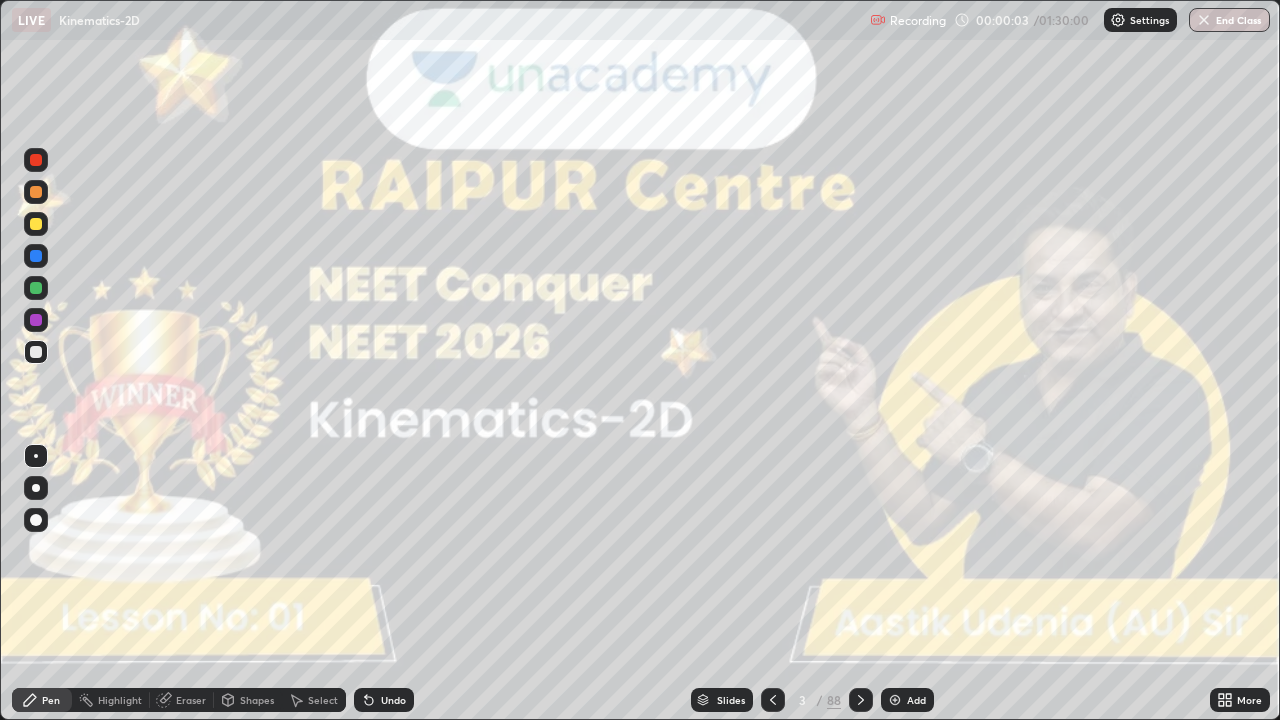 click at bounding box center (36, 488) 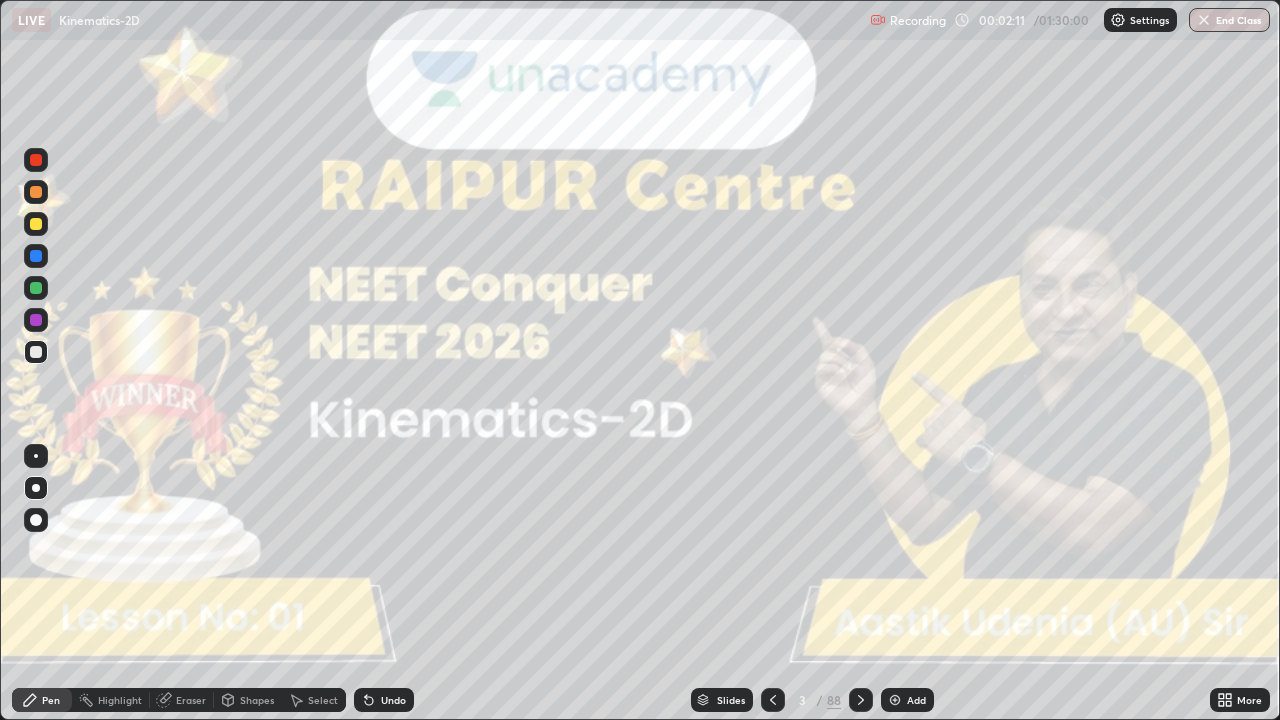 click 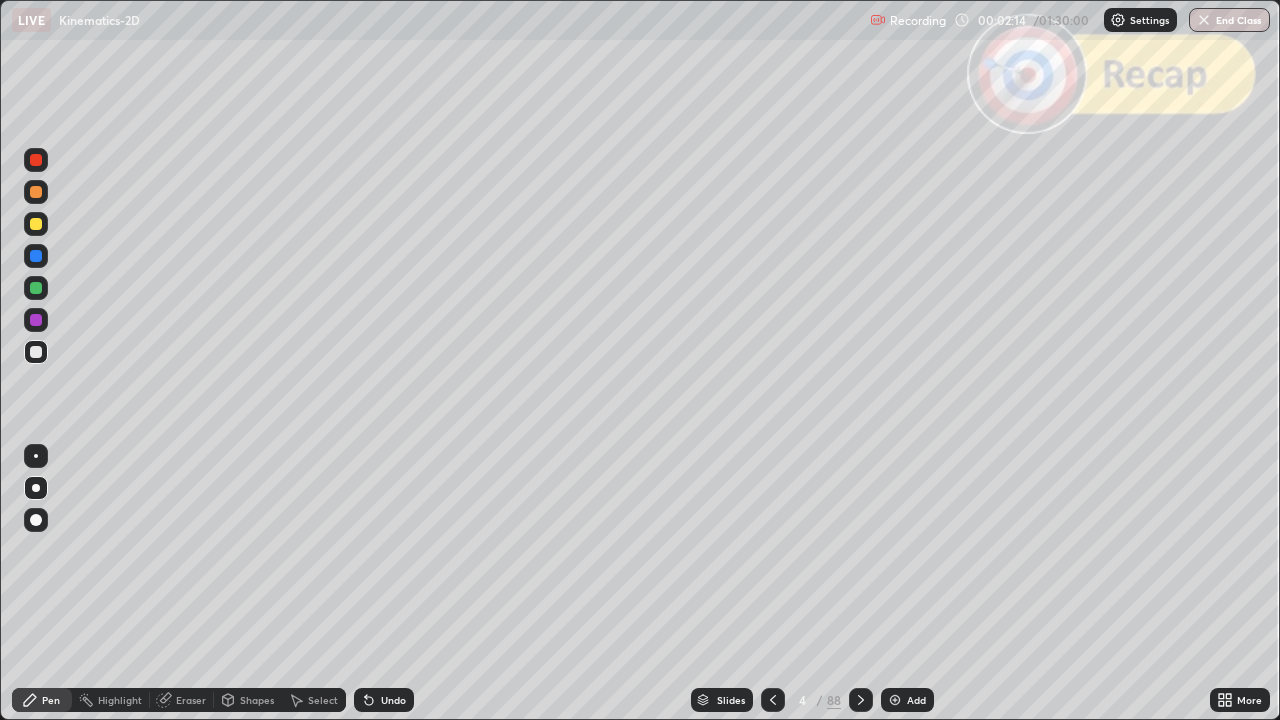 click 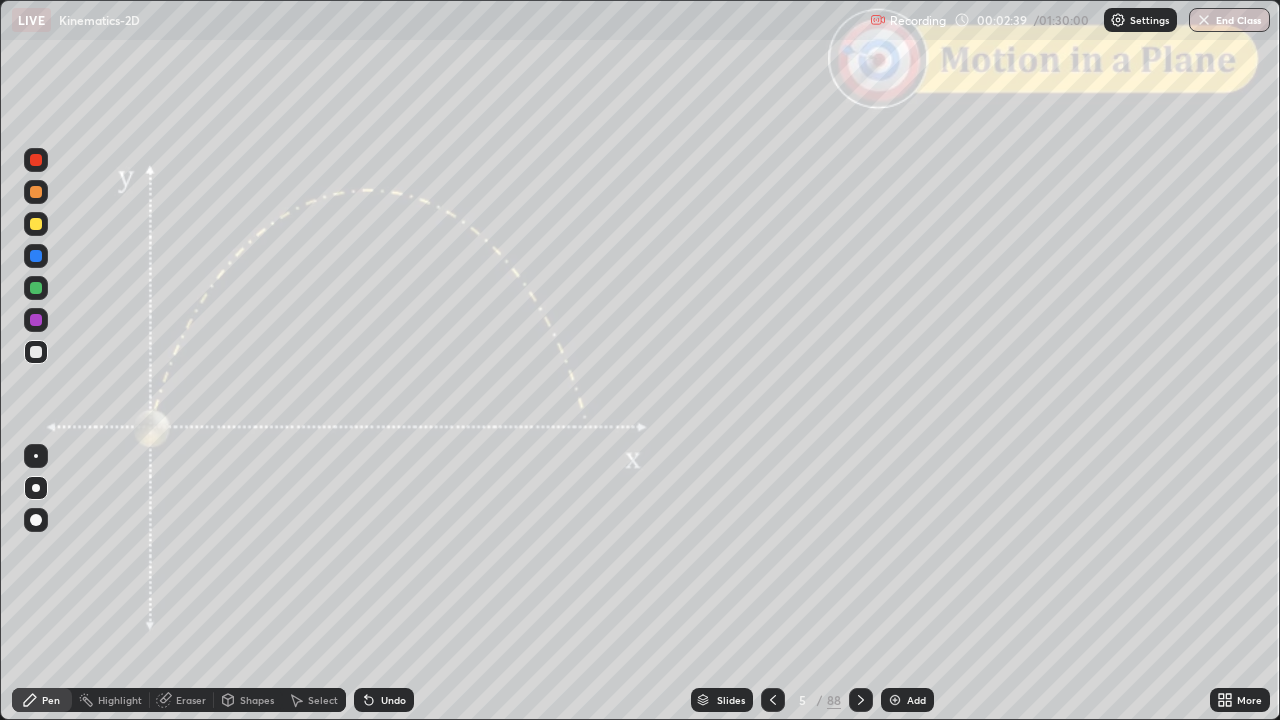 click on "Shapes" at bounding box center [248, 700] 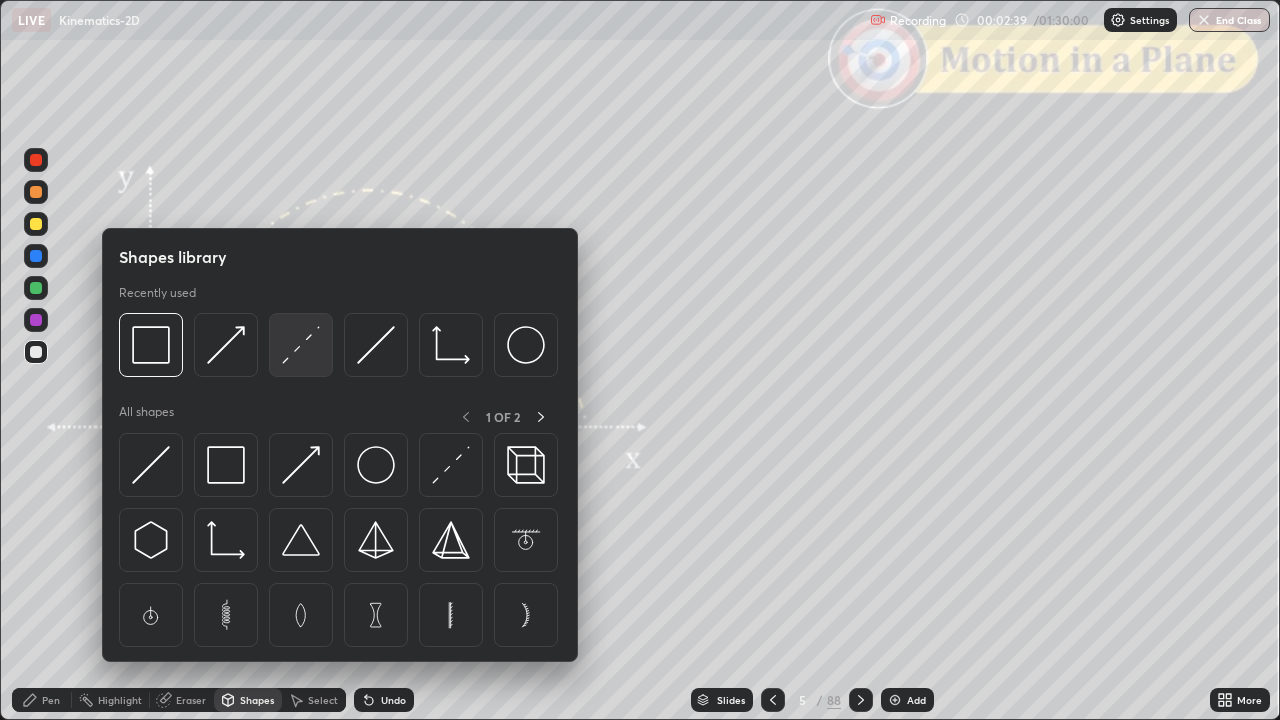 click at bounding box center (301, 345) 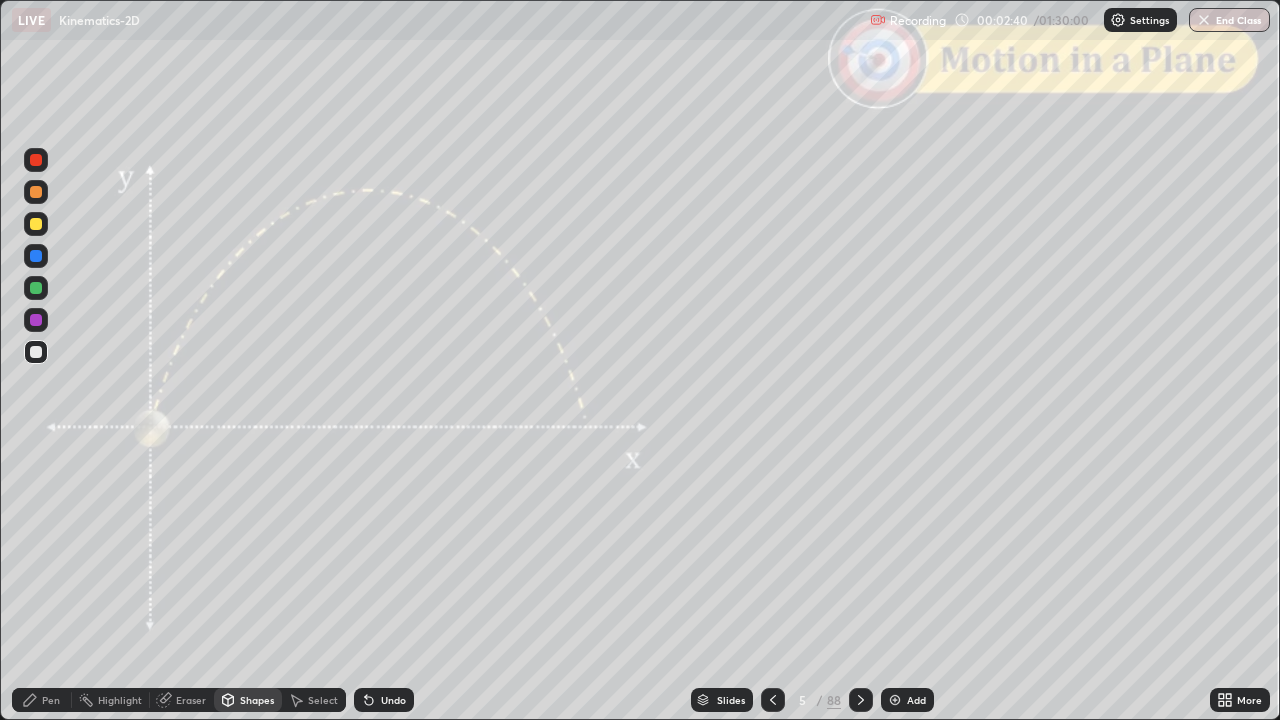click at bounding box center [36, 160] 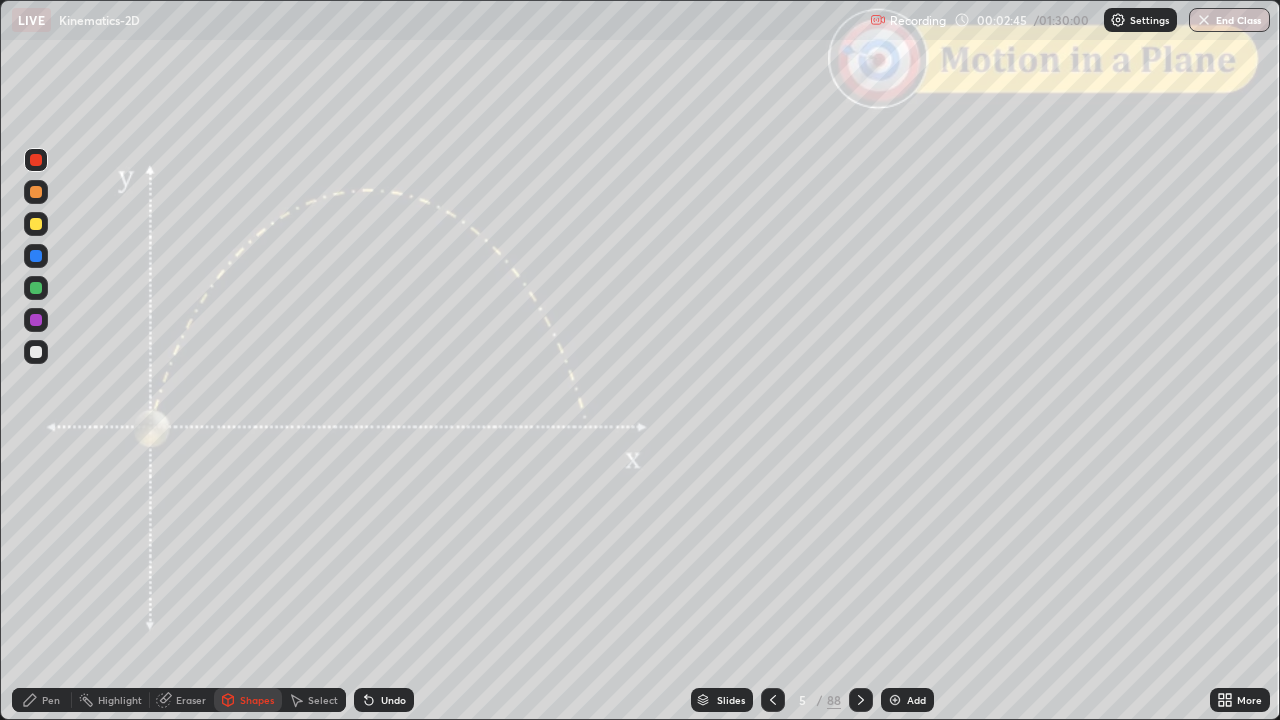click on "Undo" at bounding box center (384, 700) 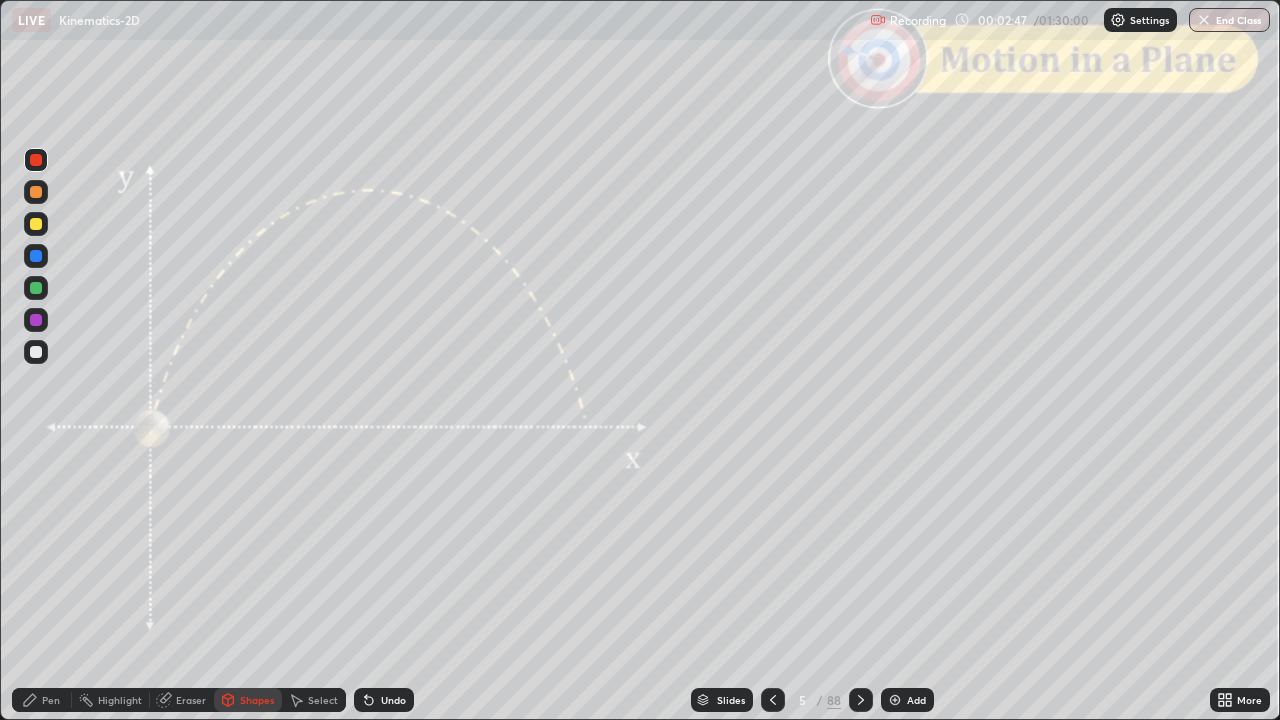 click on "Pen" at bounding box center [42, 700] 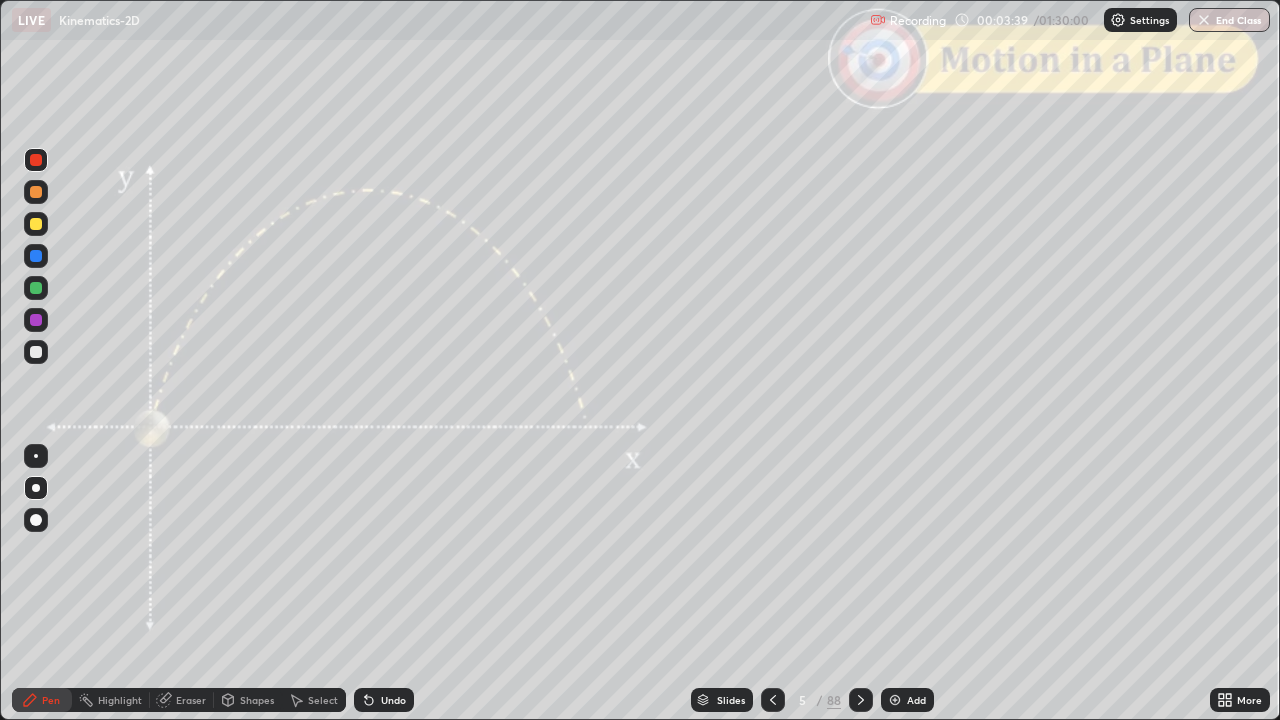 click at bounding box center (36, 352) 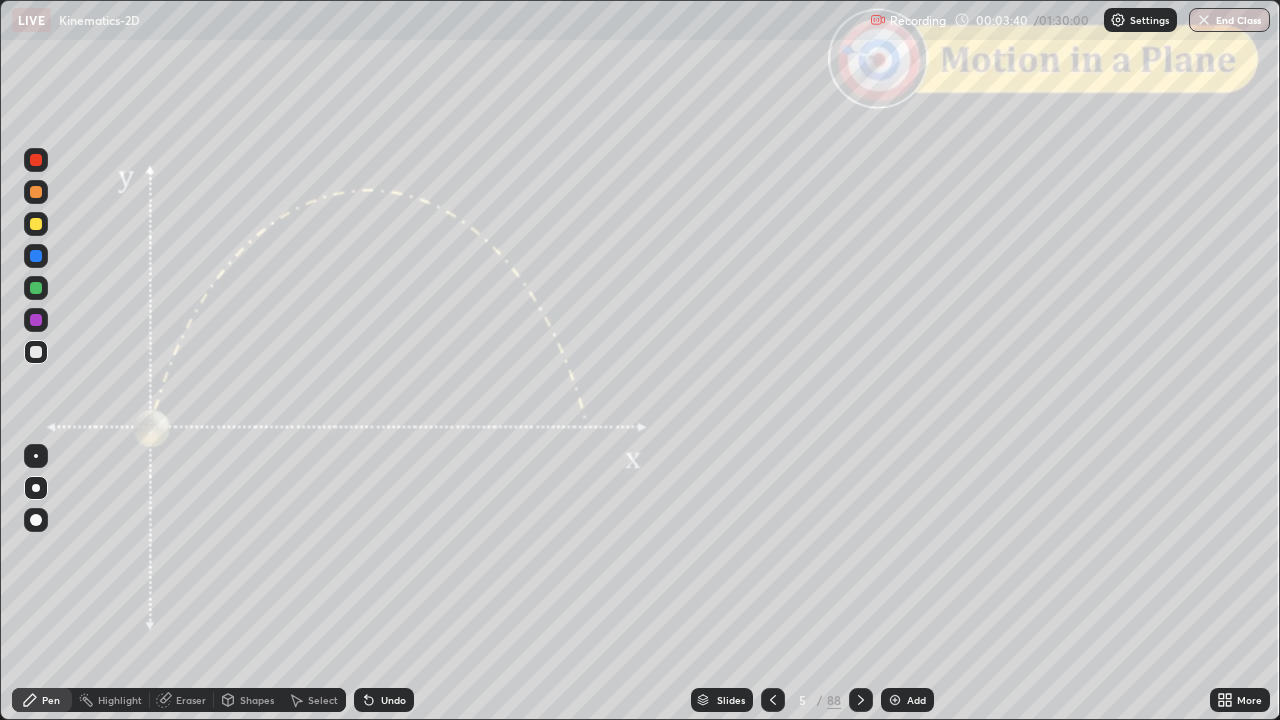 click on "Shapes" at bounding box center [257, 700] 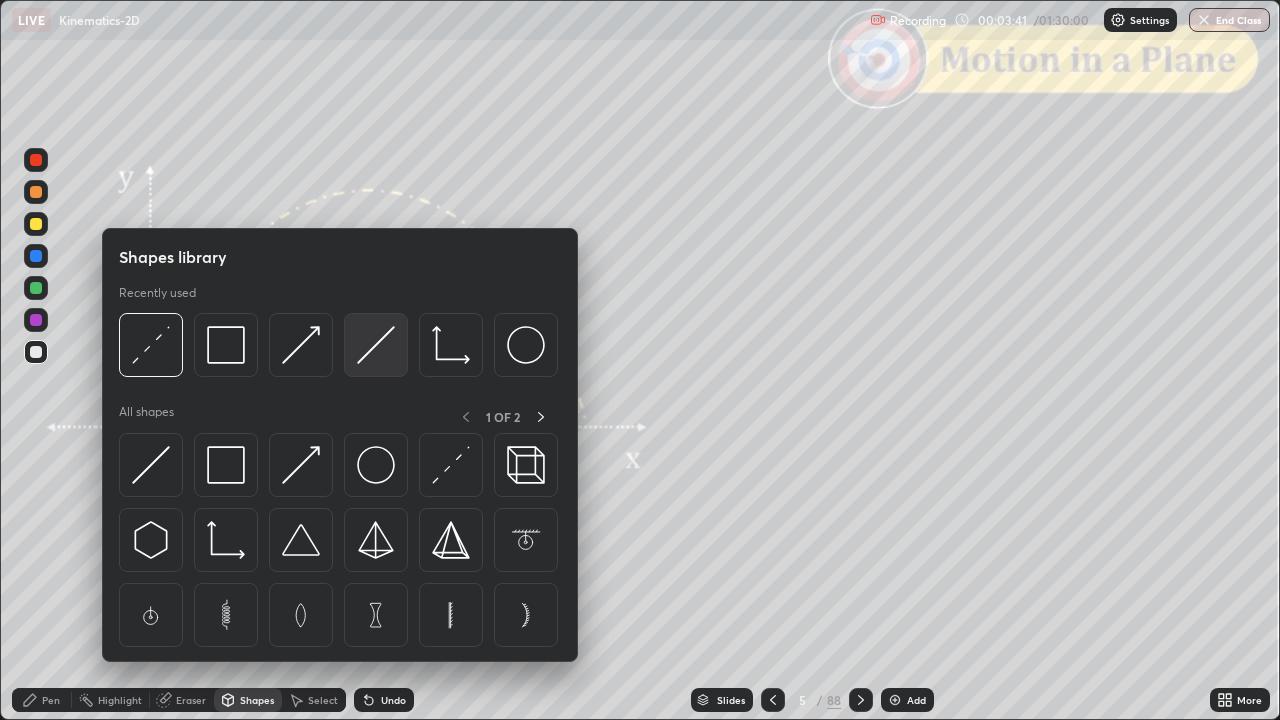 click at bounding box center (376, 345) 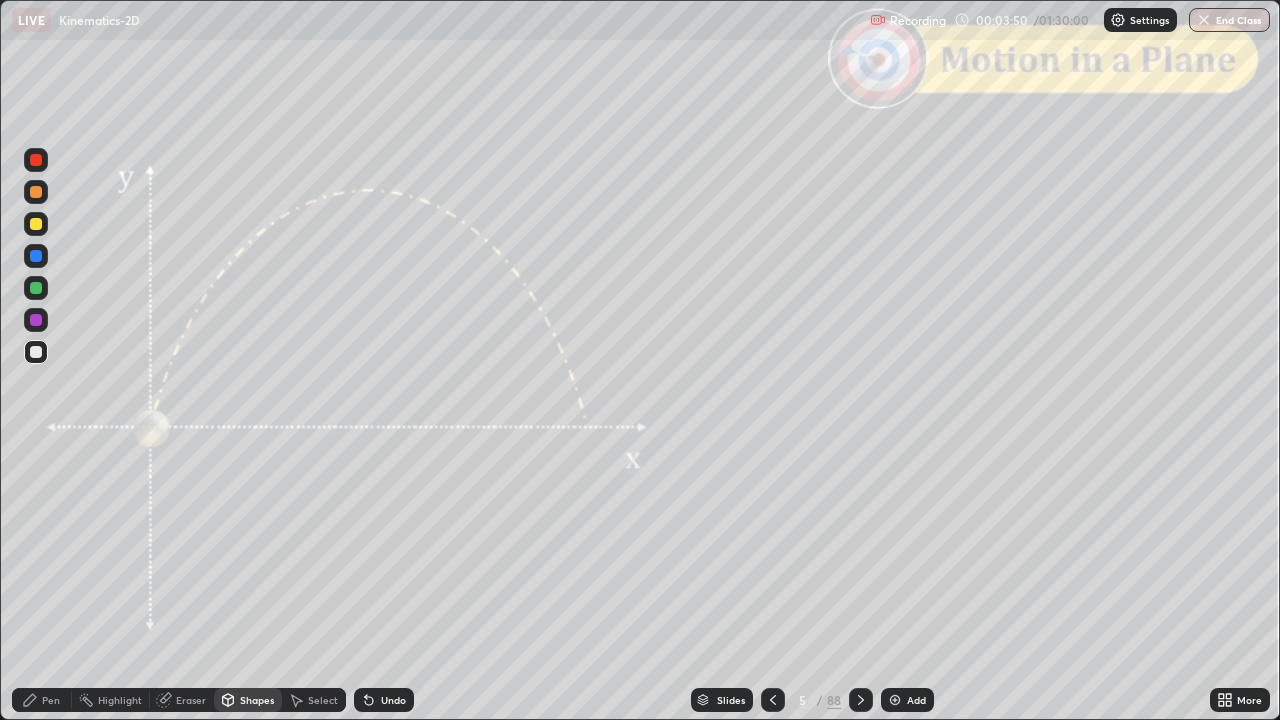 click on "Undo" at bounding box center (384, 700) 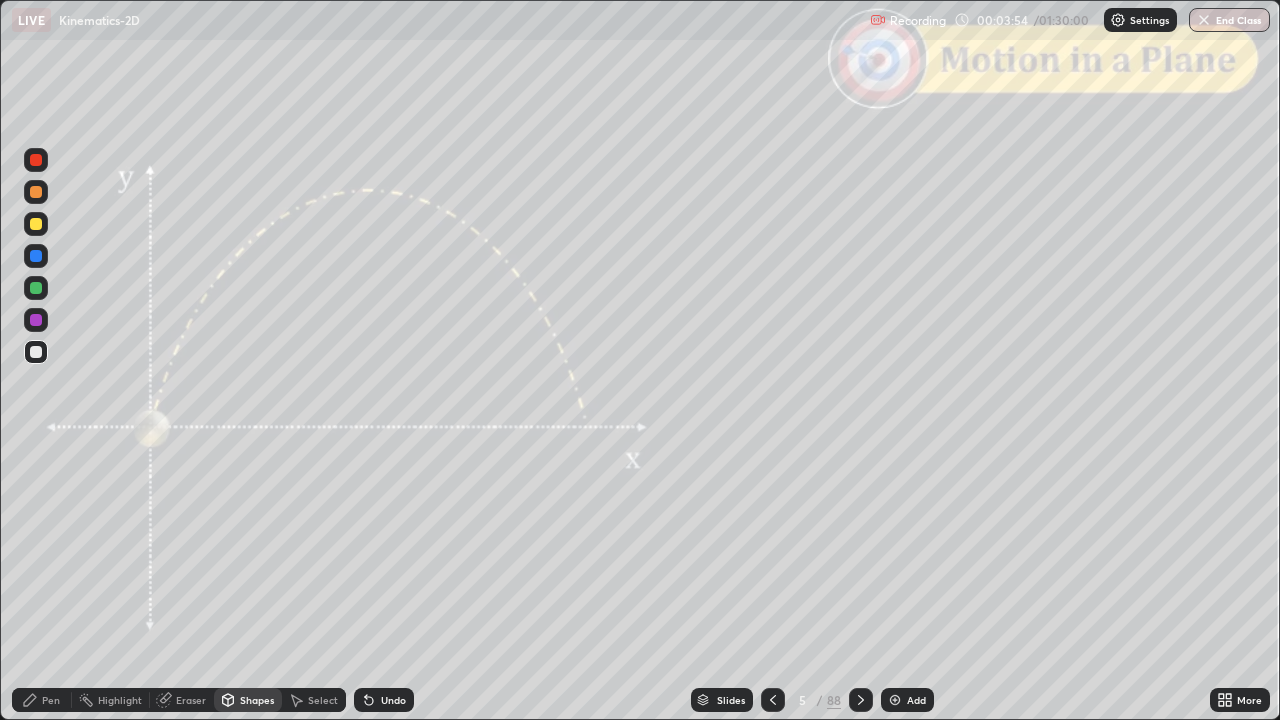 click 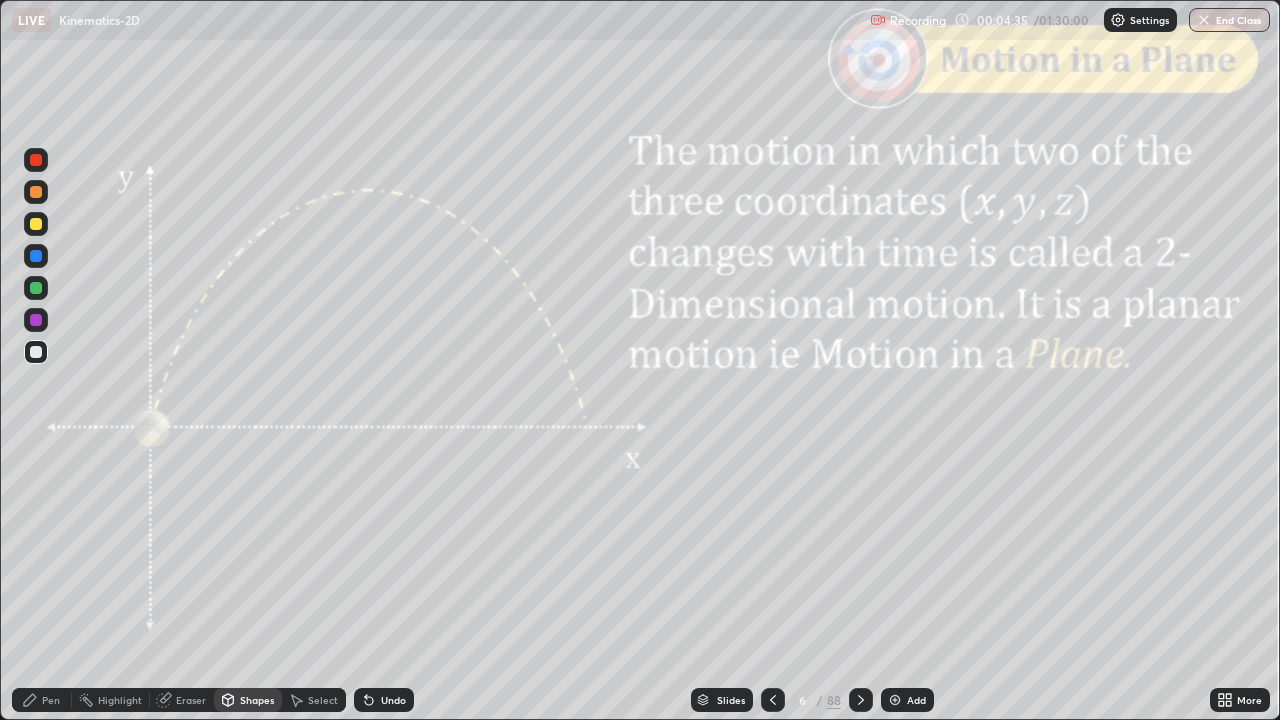 click 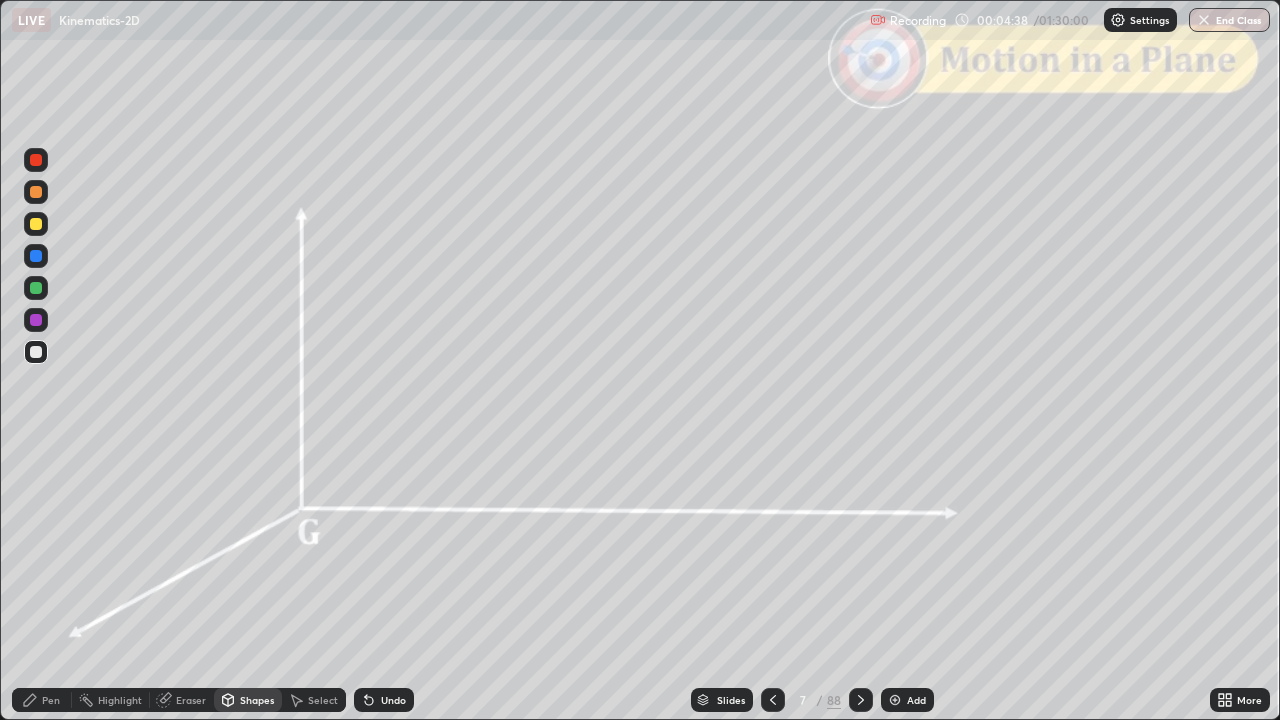 click 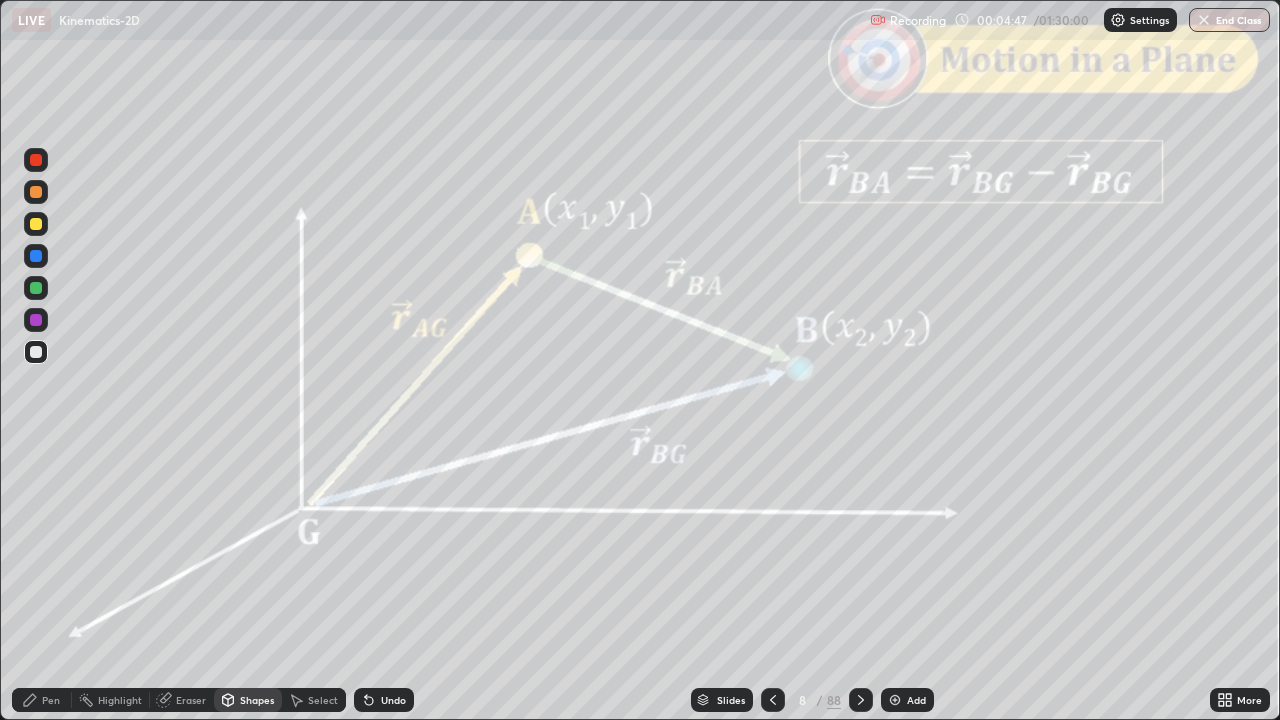 click at bounding box center [36, 288] 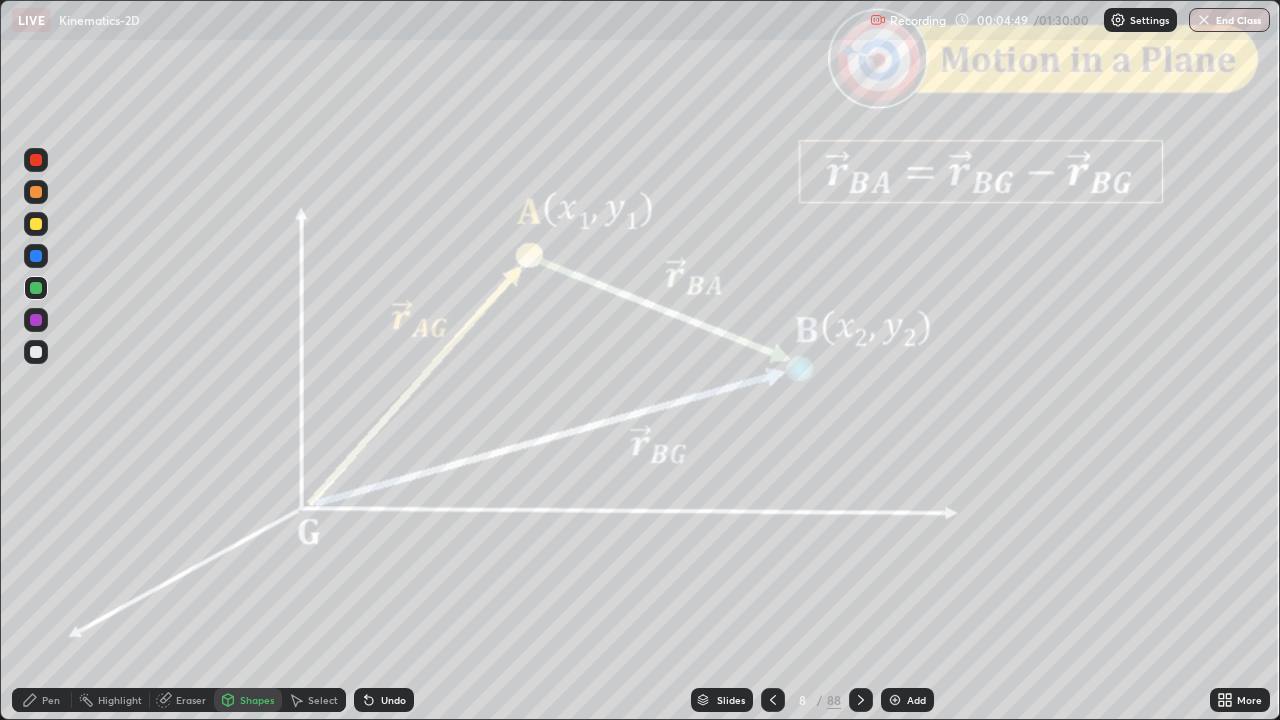 click on "Undo" at bounding box center [384, 700] 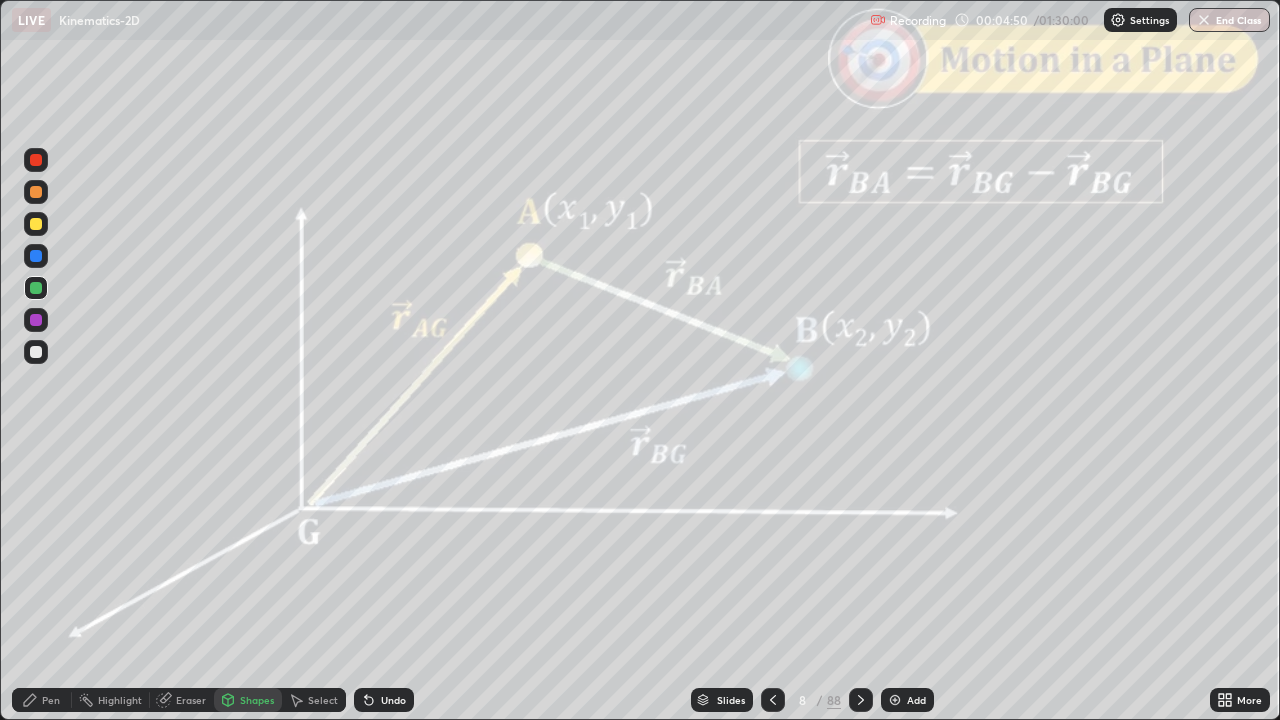click 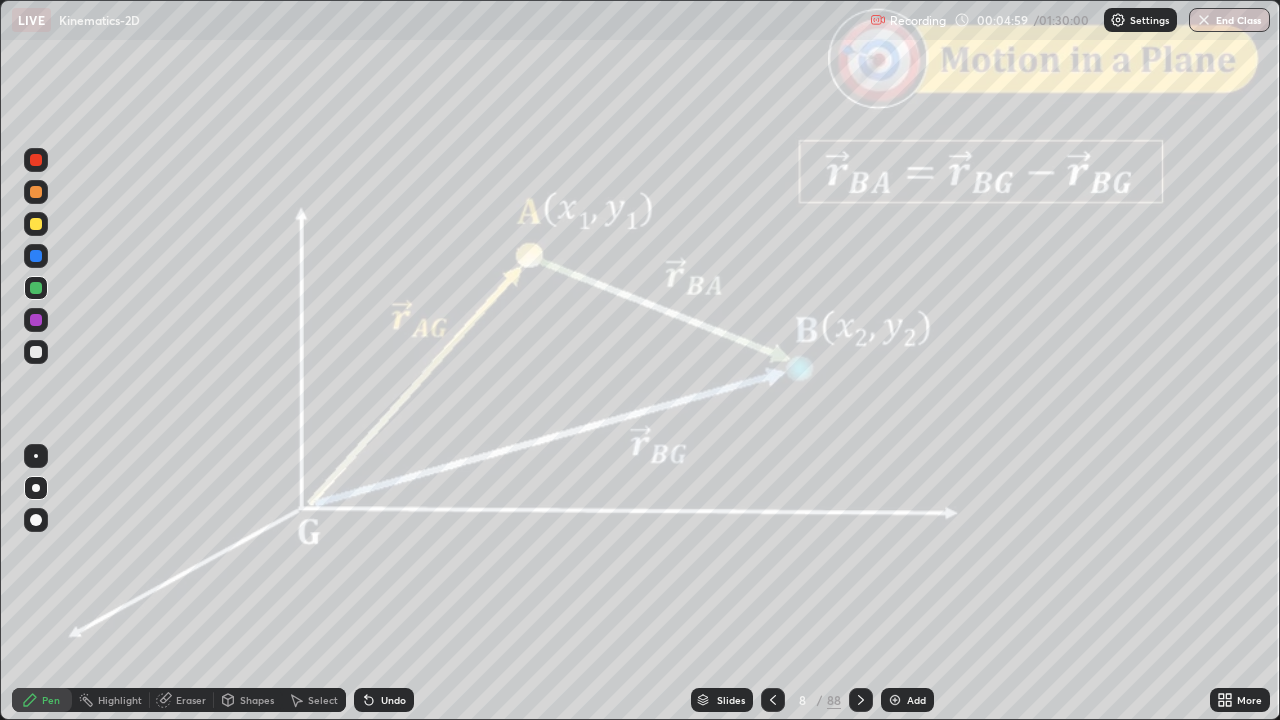 click at bounding box center [36, 192] 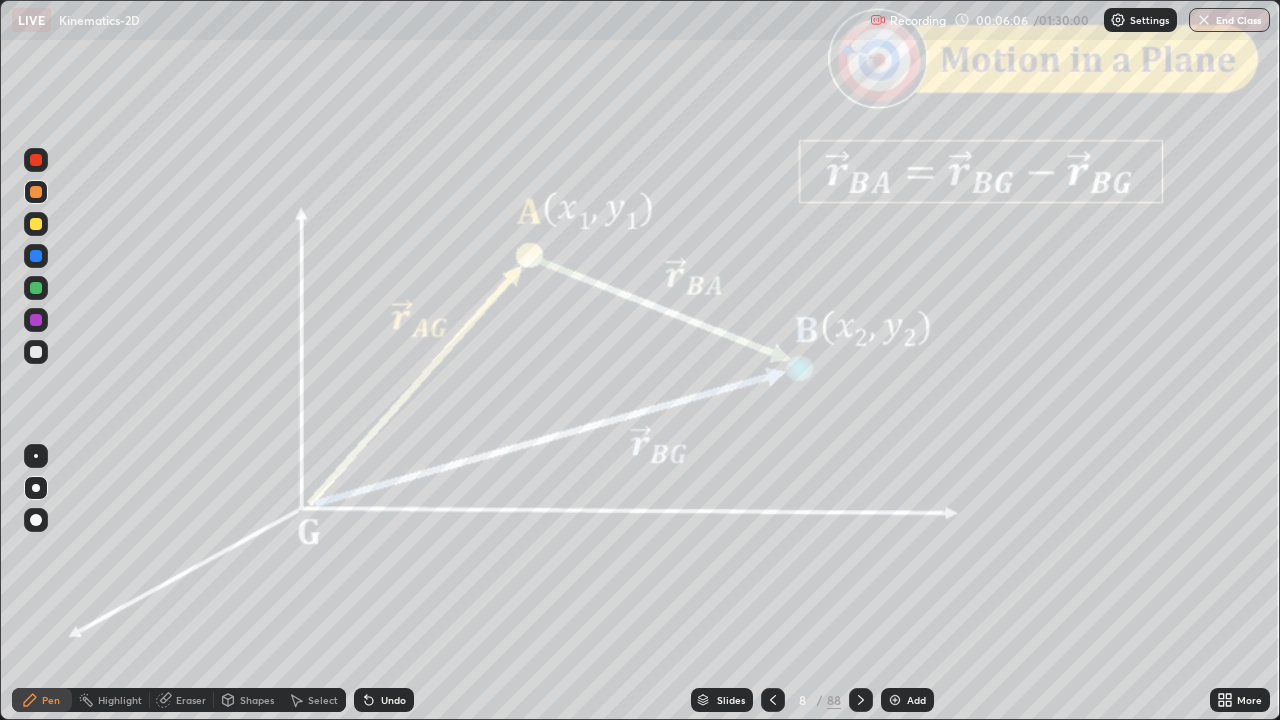 click 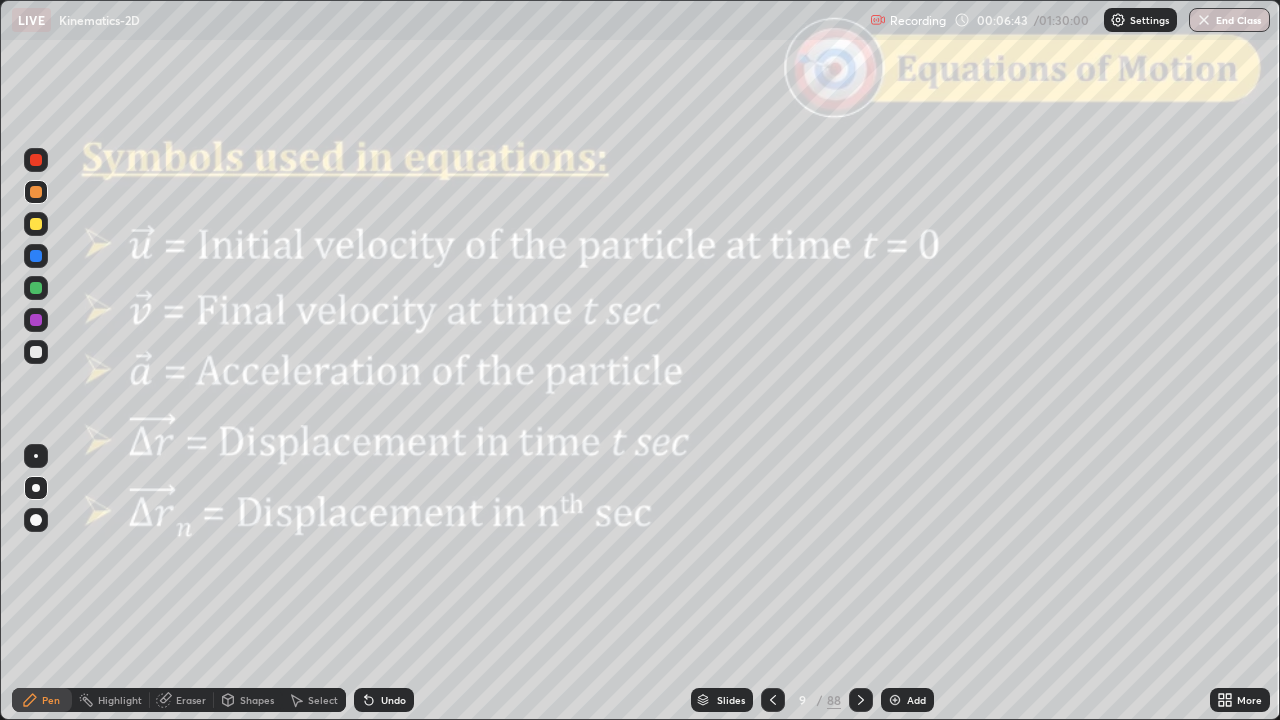 click 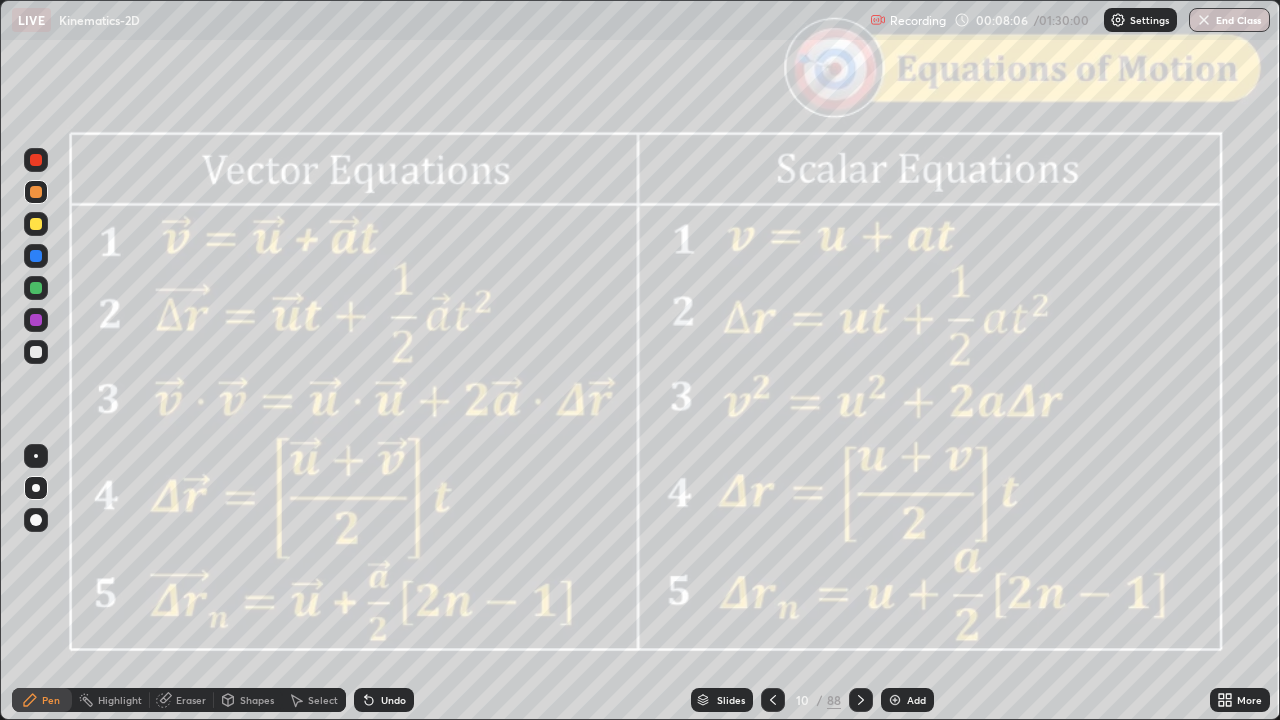 click 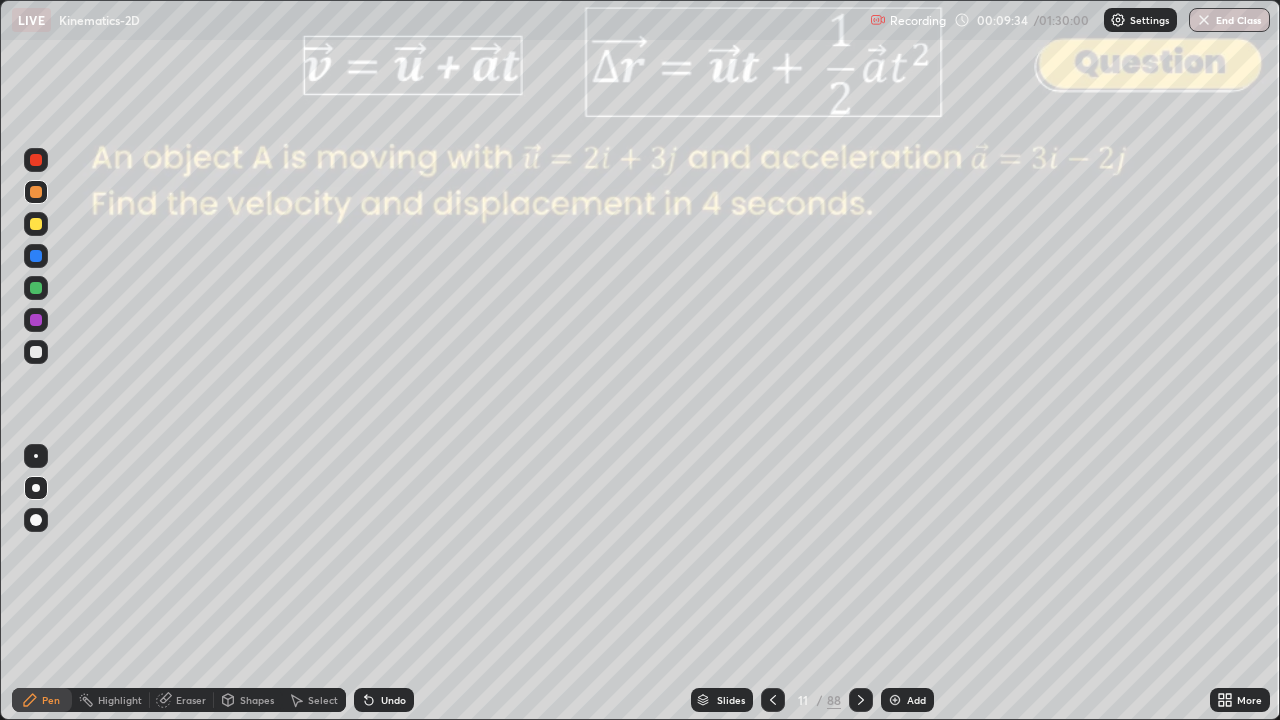 click at bounding box center [36, 352] 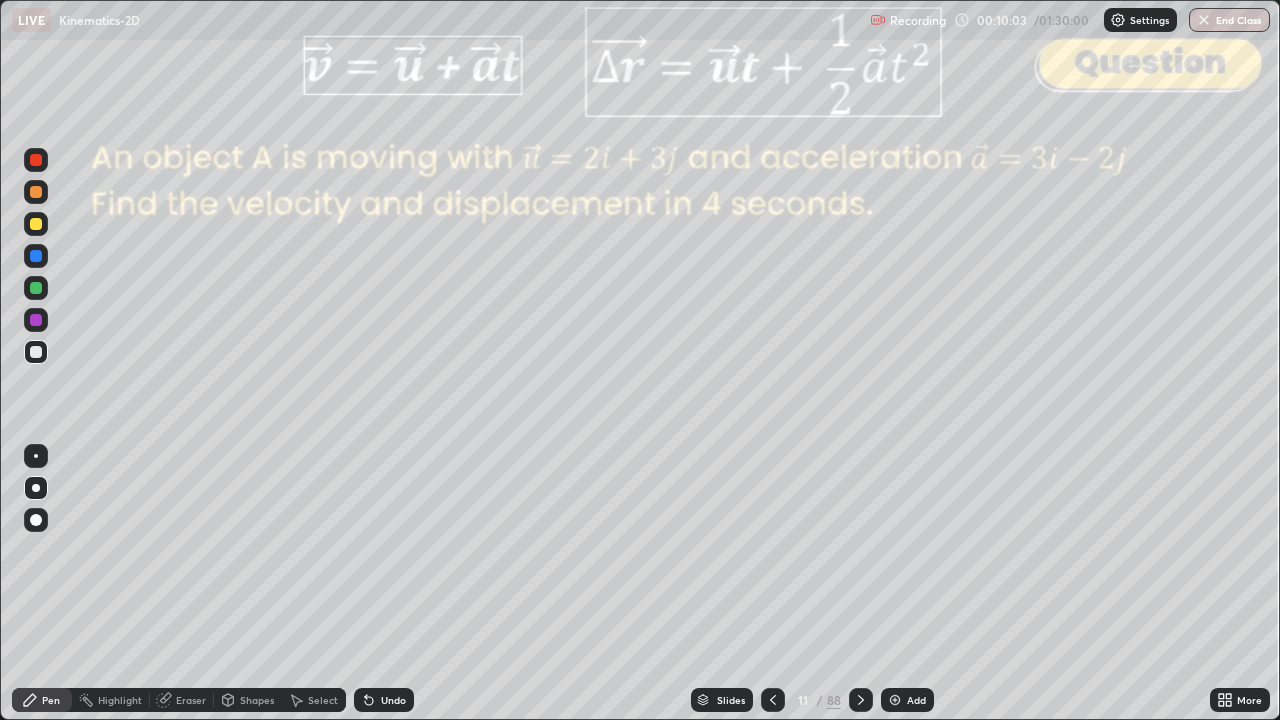 click on "Undo" at bounding box center (393, 700) 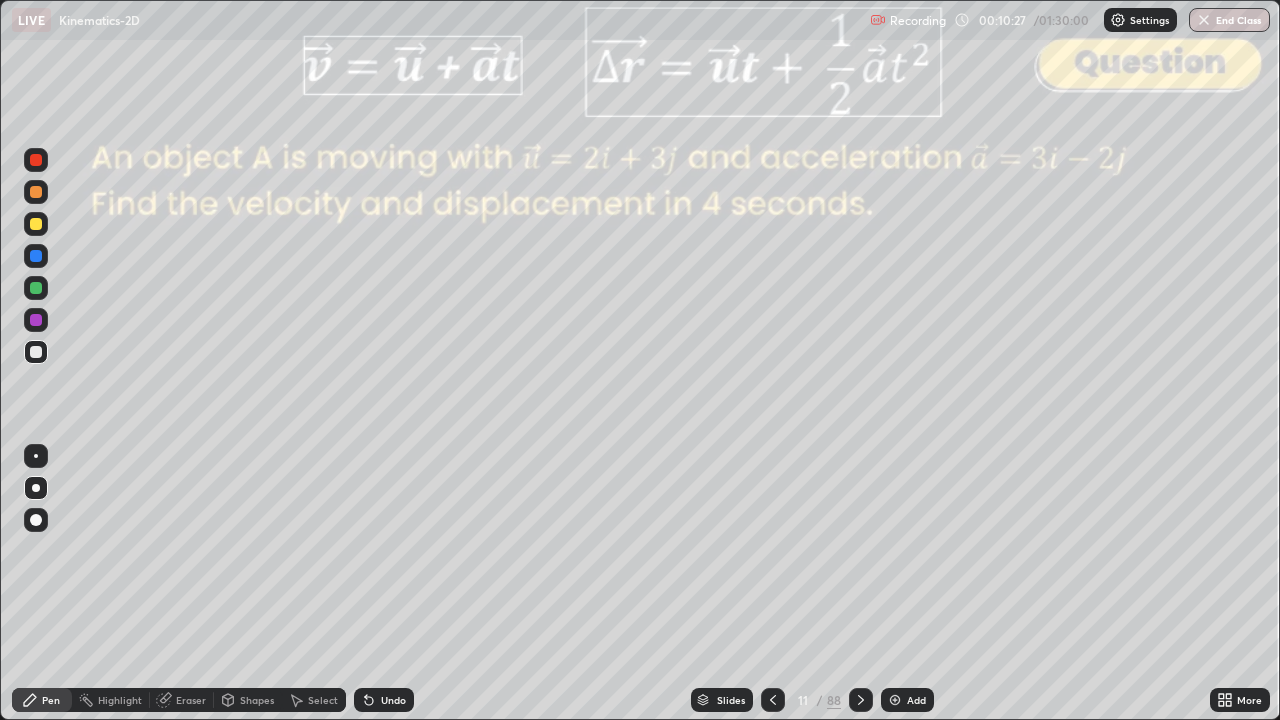 click on "Shapes" at bounding box center [257, 700] 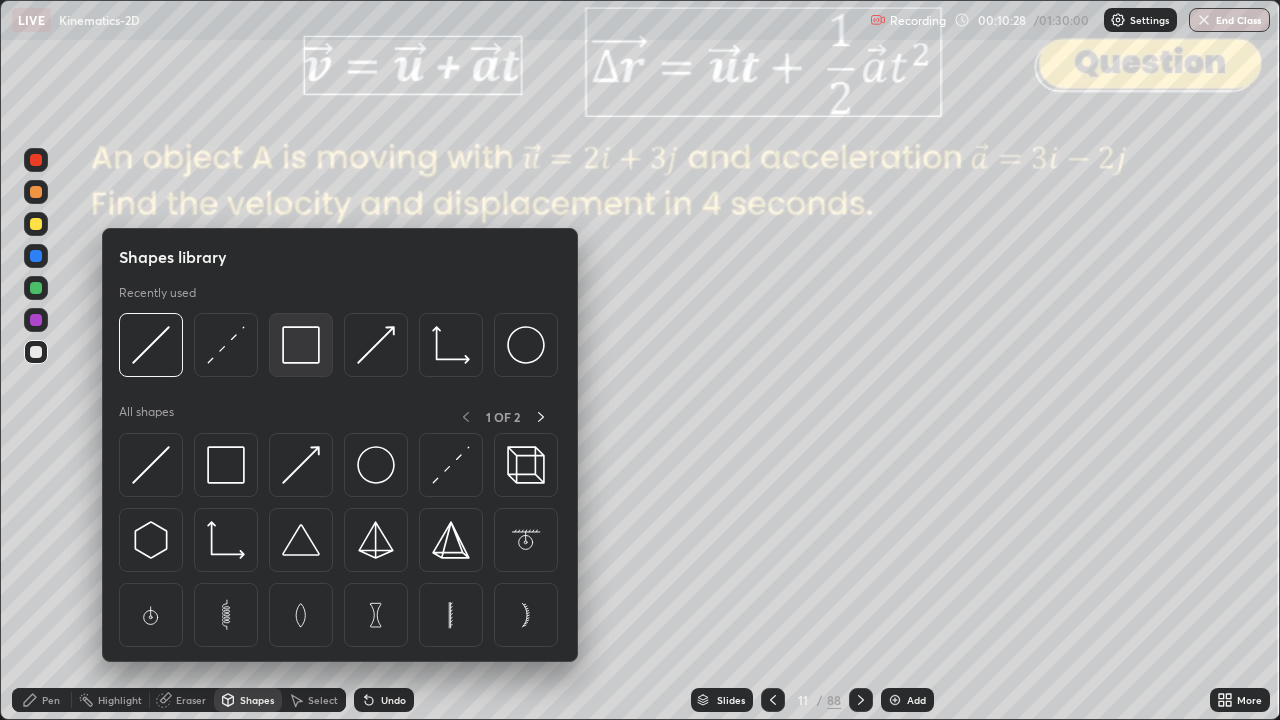 click at bounding box center [301, 345] 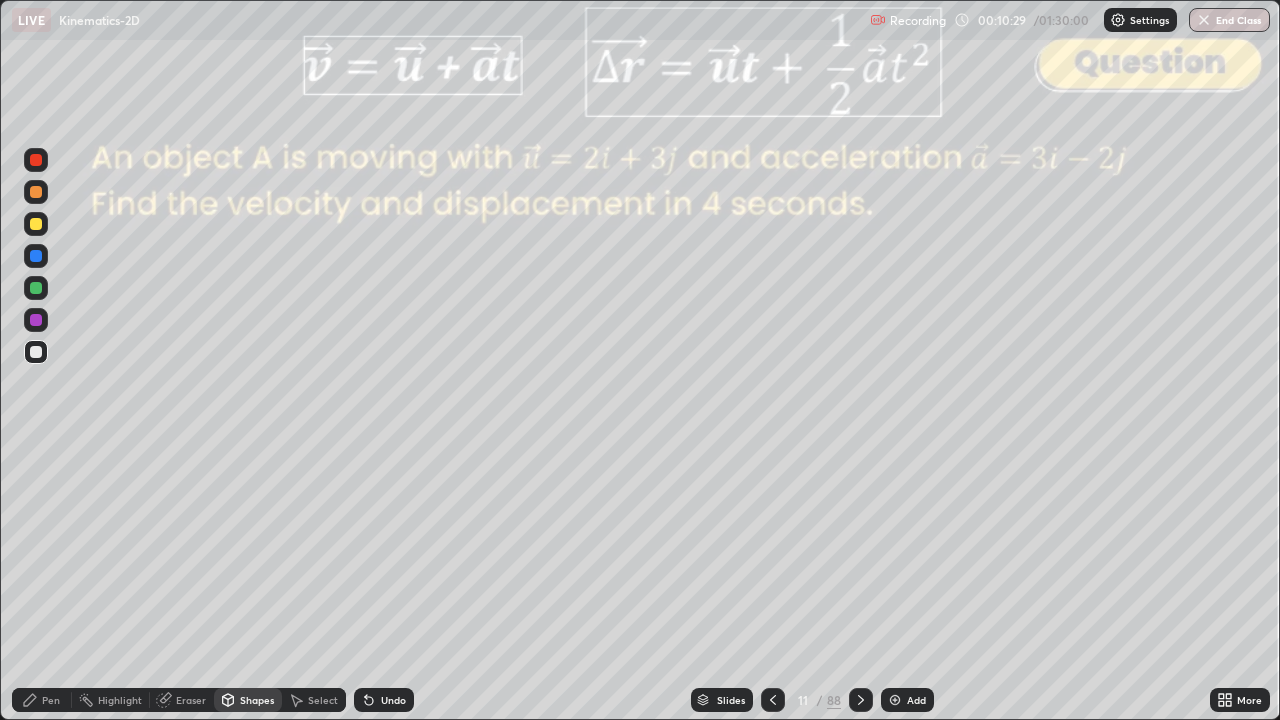 click at bounding box center (36, 160) 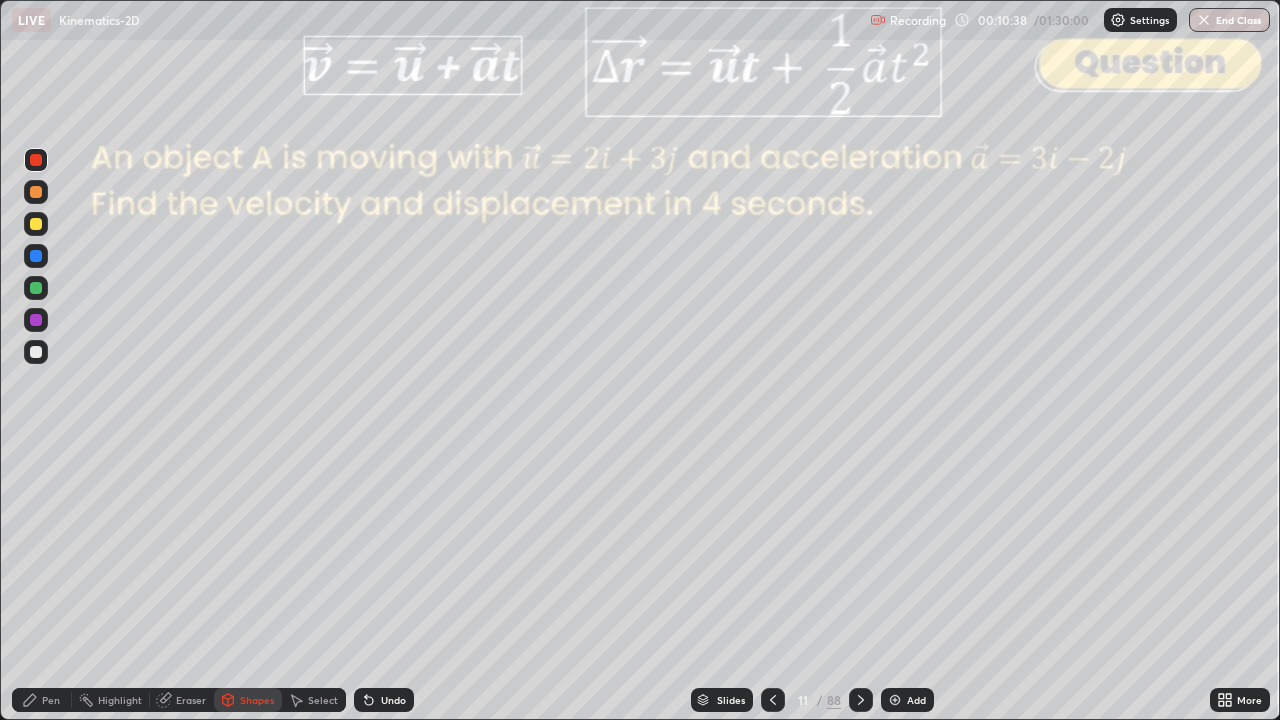 click 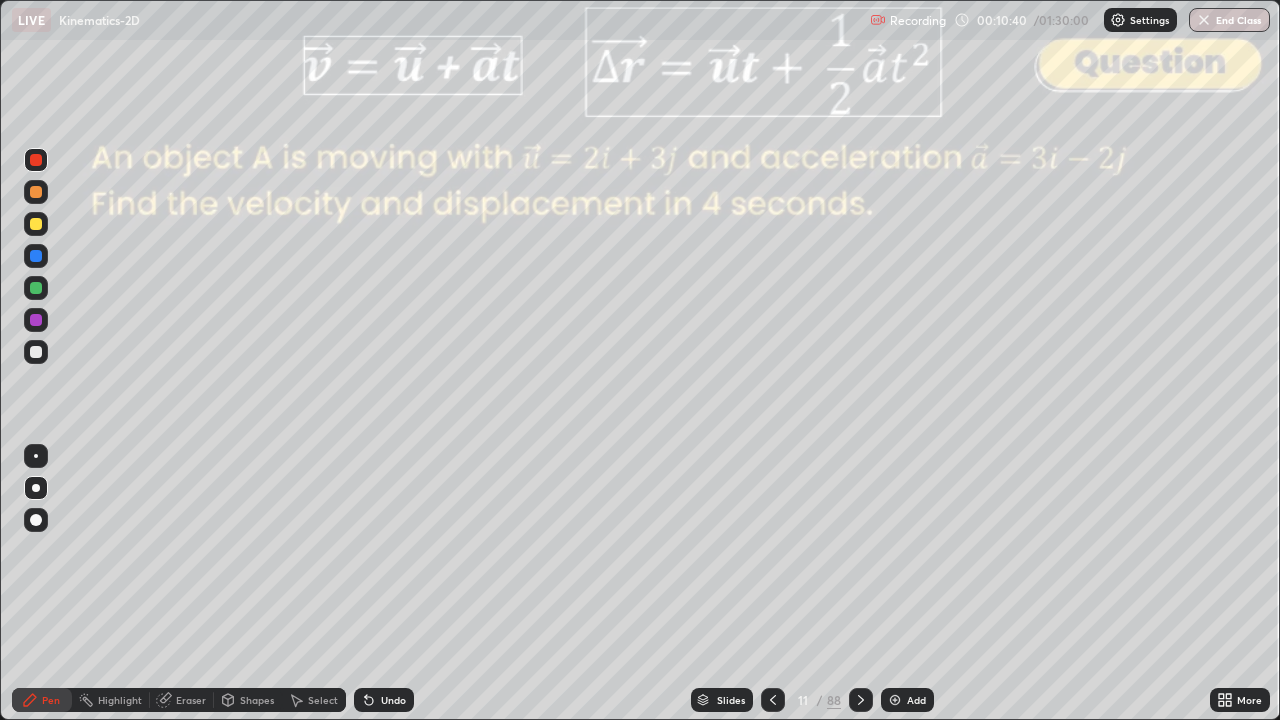 click at bounding box center (36, 224) 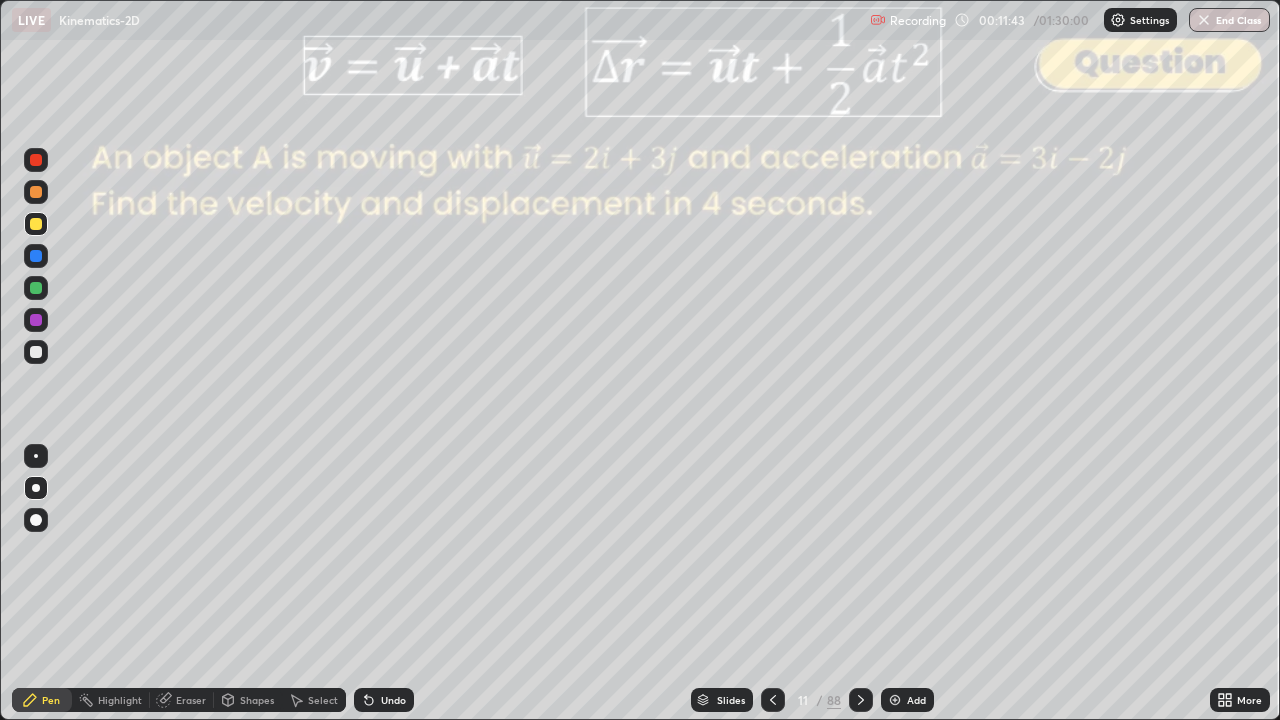 click on "Shapes" at bounding box center (248, 700) 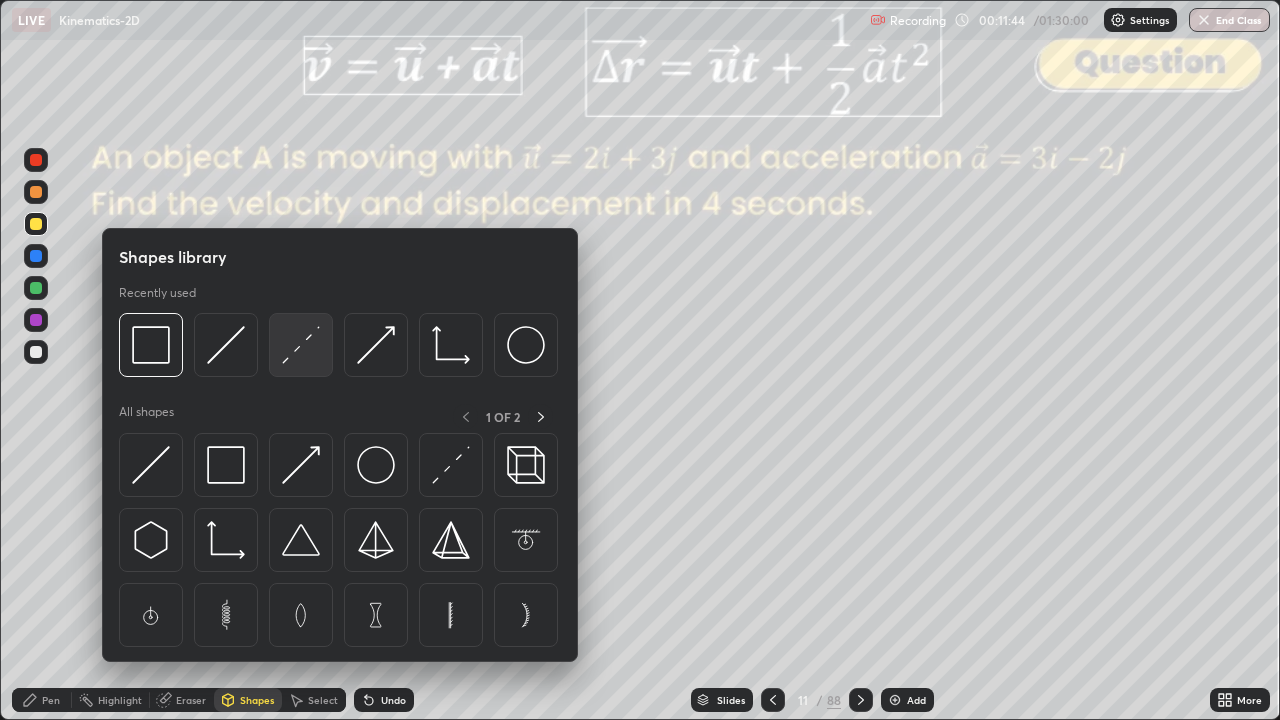 click at bounding box center (301, 345) 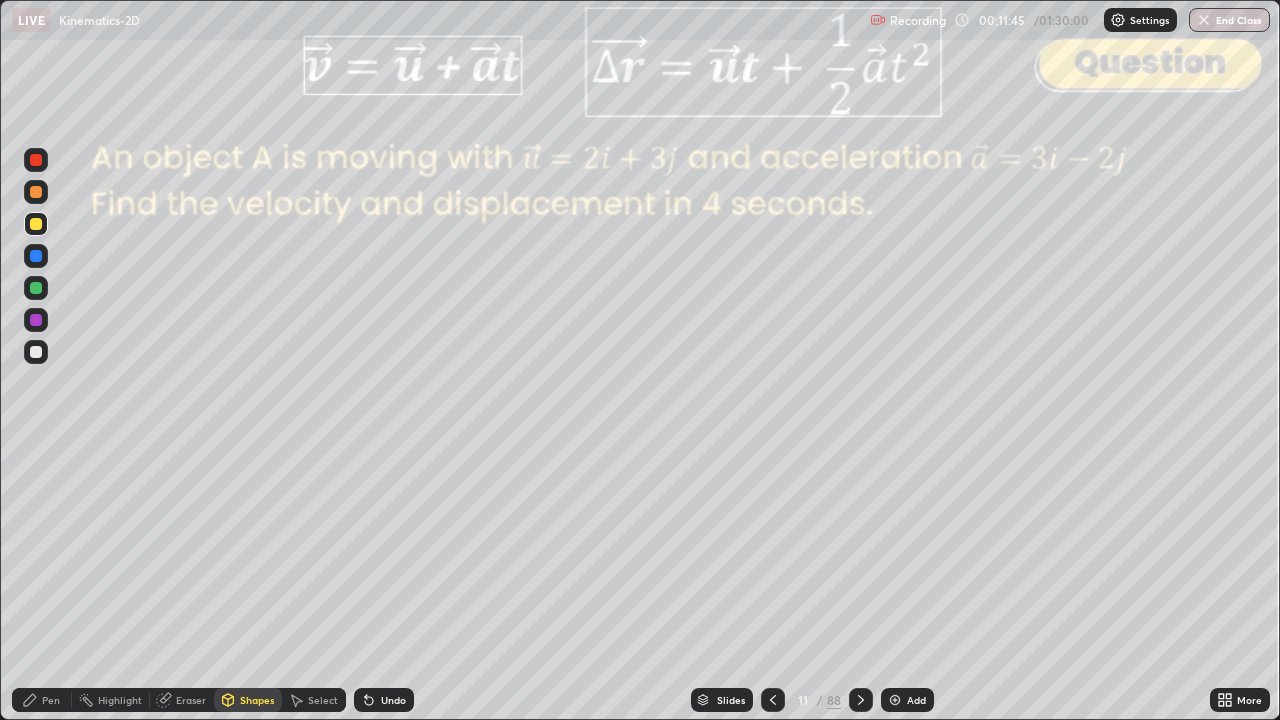 click at bounding box center (36, 160) 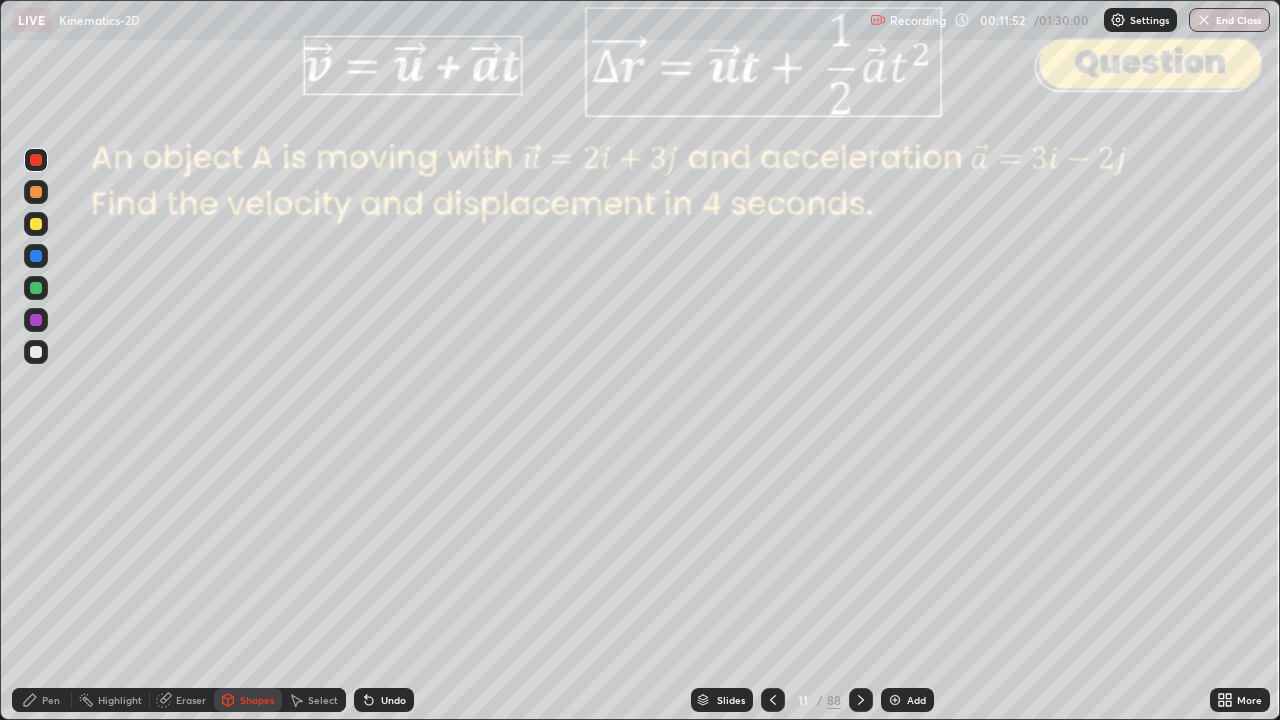click 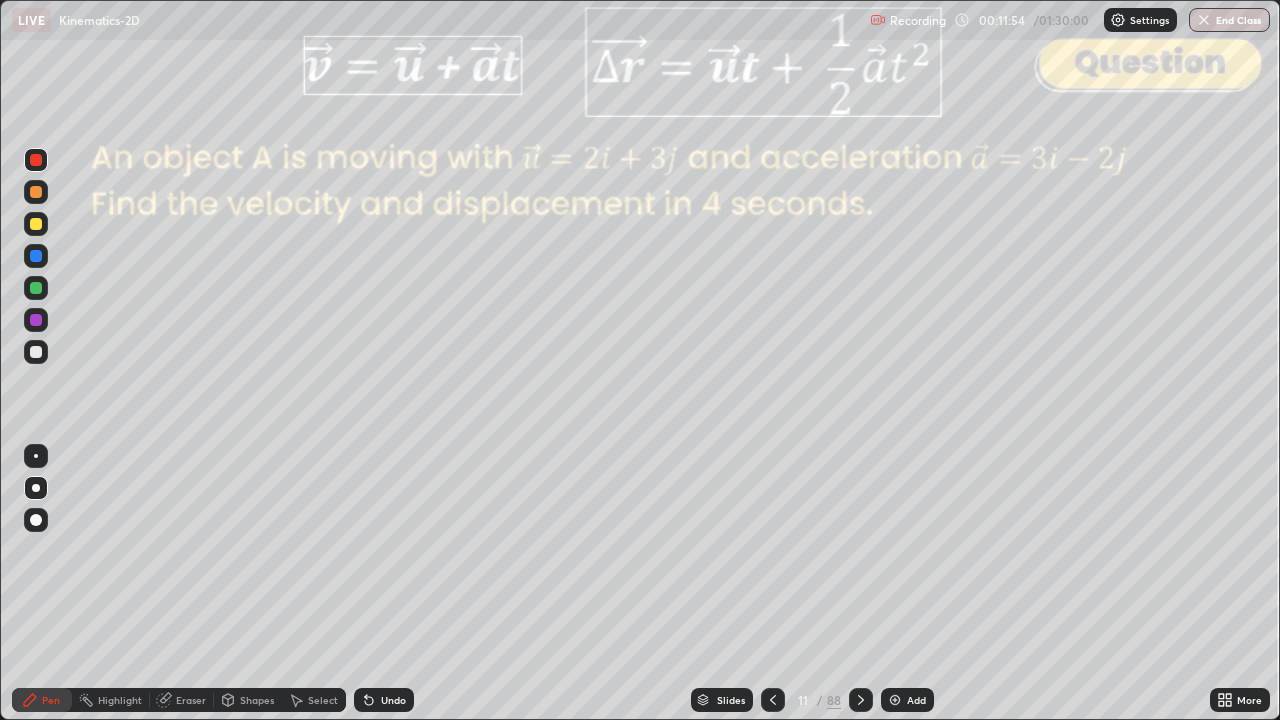 click at bounding box center [36, 288] 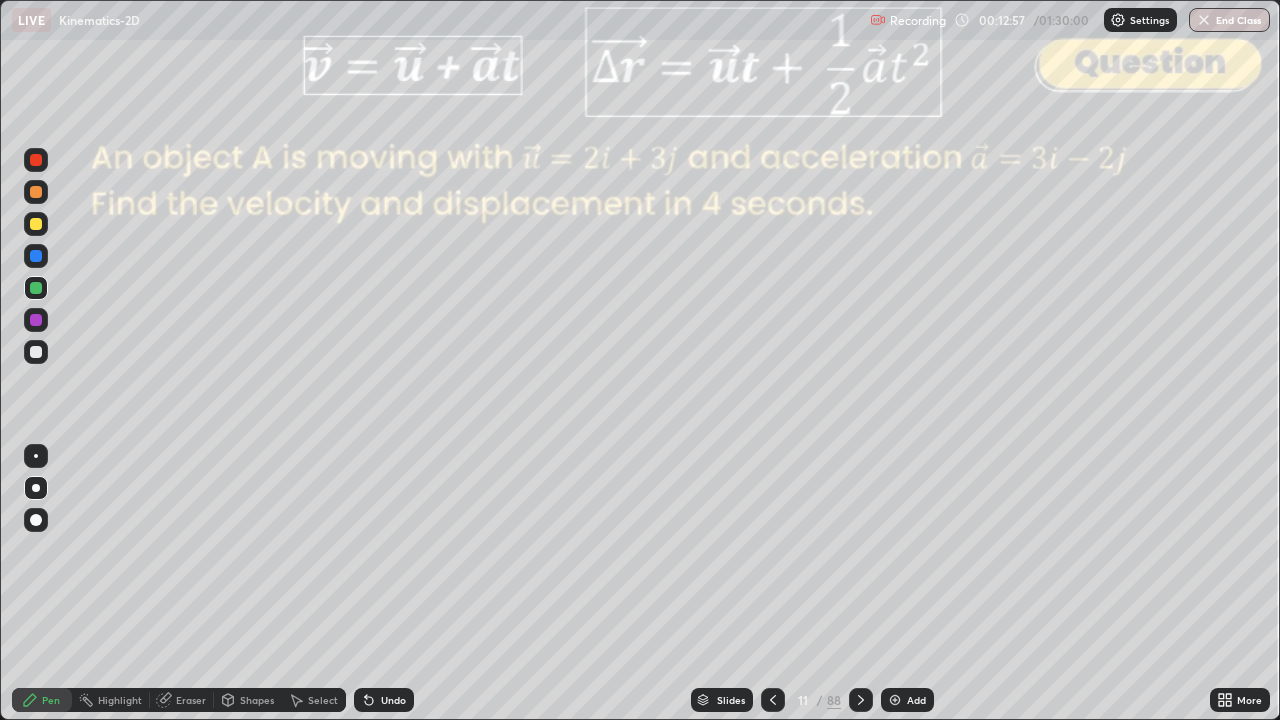 click on "Shapes" at bounding box center (248, 700) 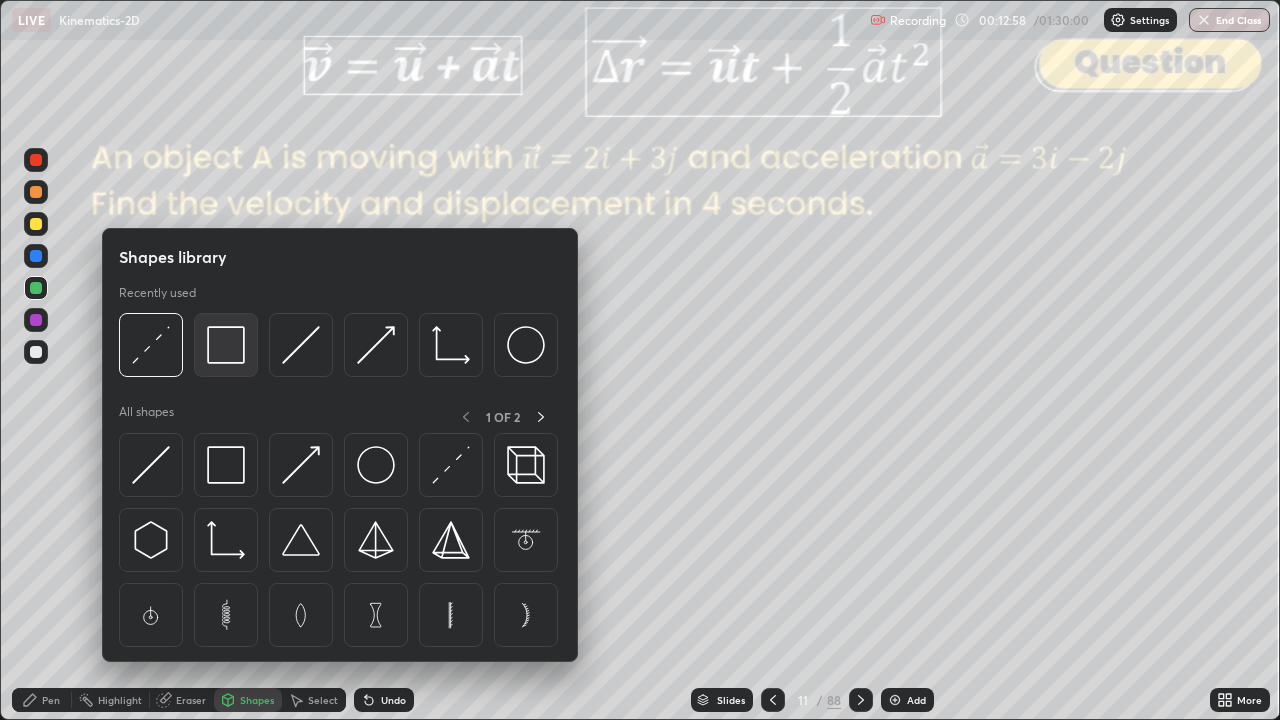 click at bounding box center (226, 345) 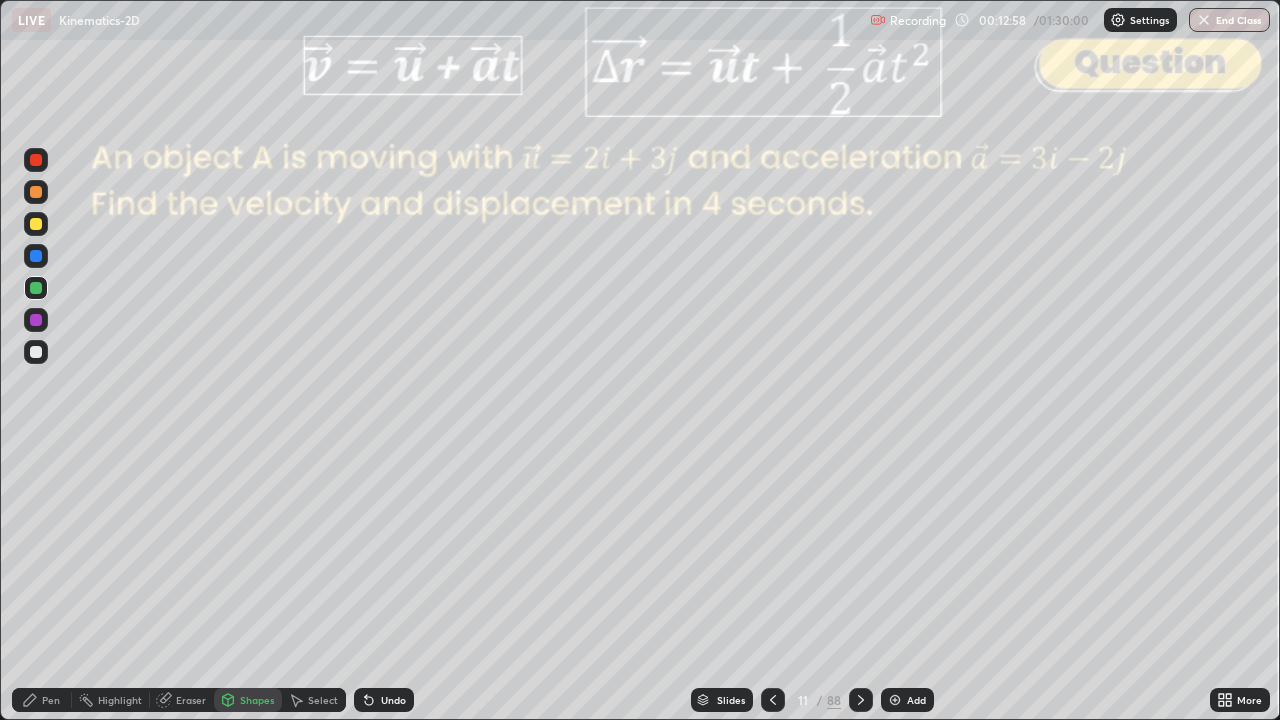 click at bounding box center (36, 160) 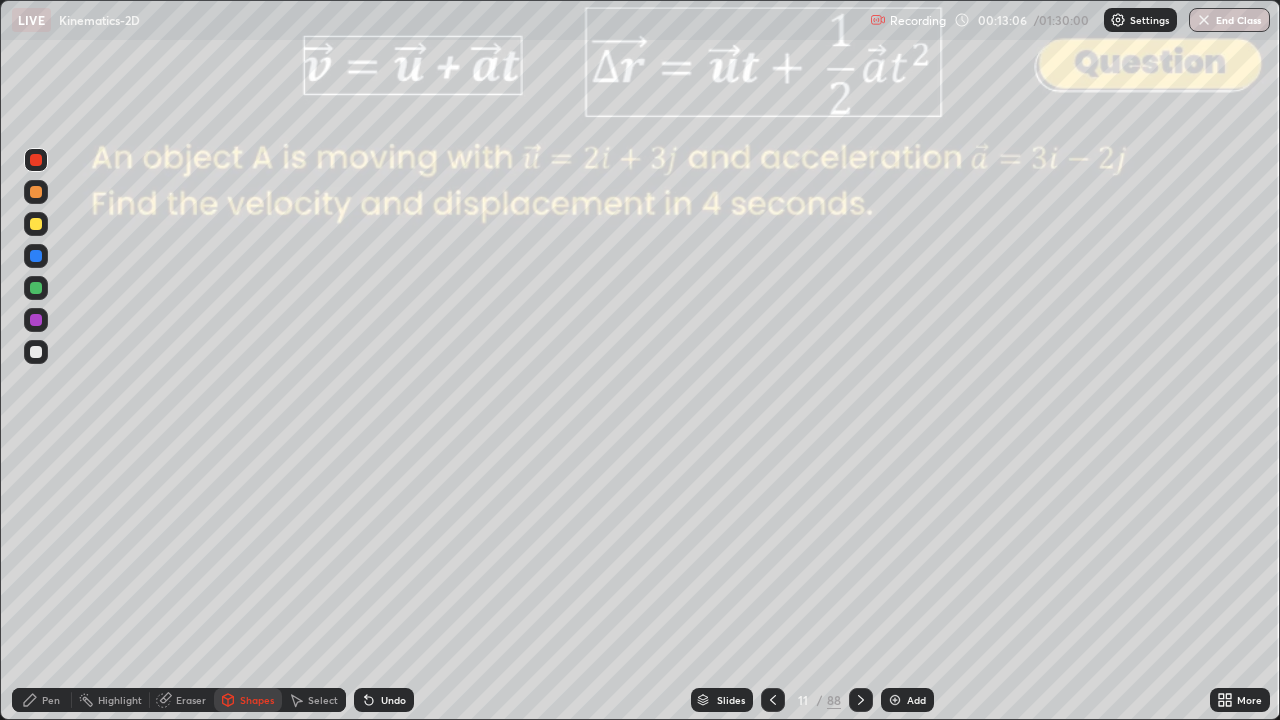 click at bounding box center (36, 192) 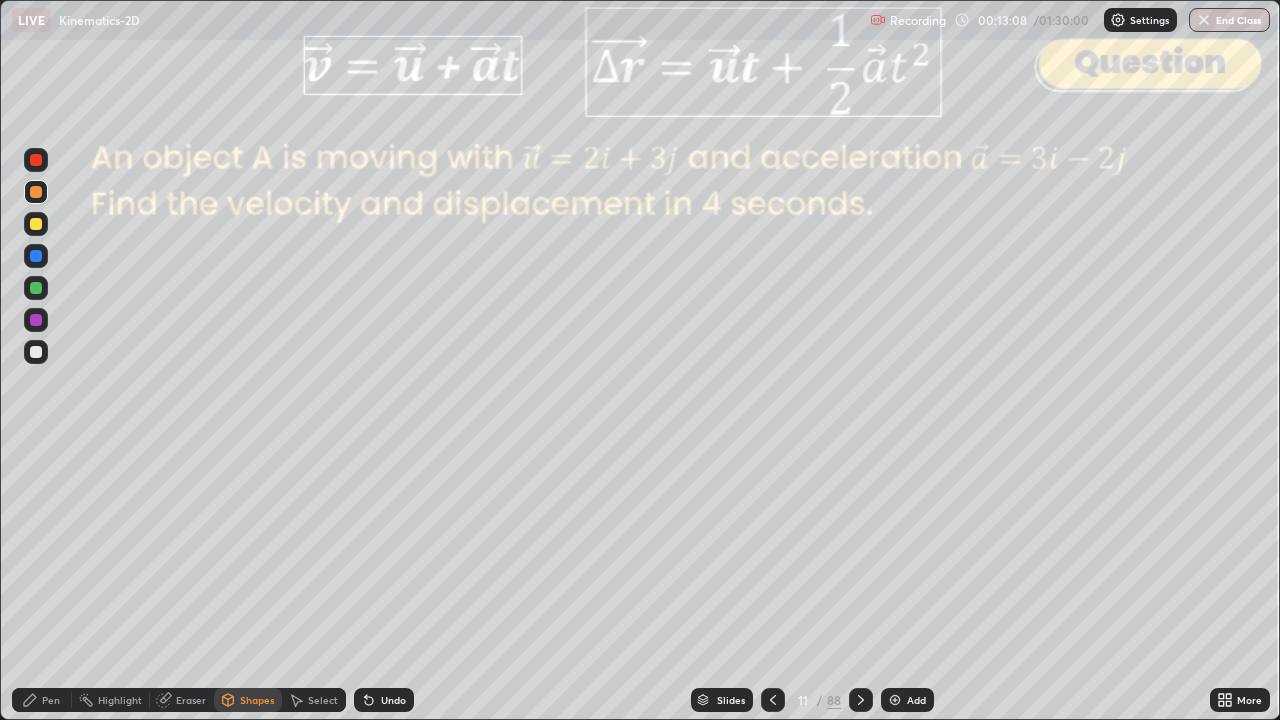 click on "Pen" at bounding box center [51, 700] 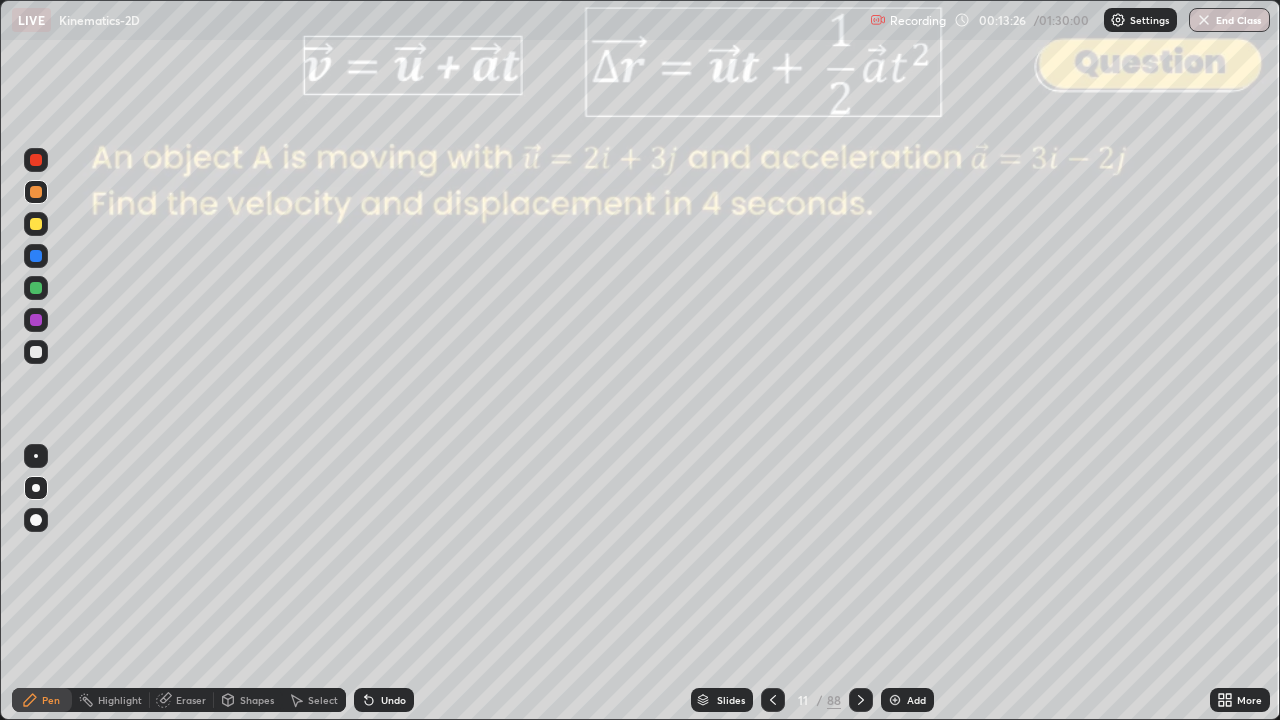 click 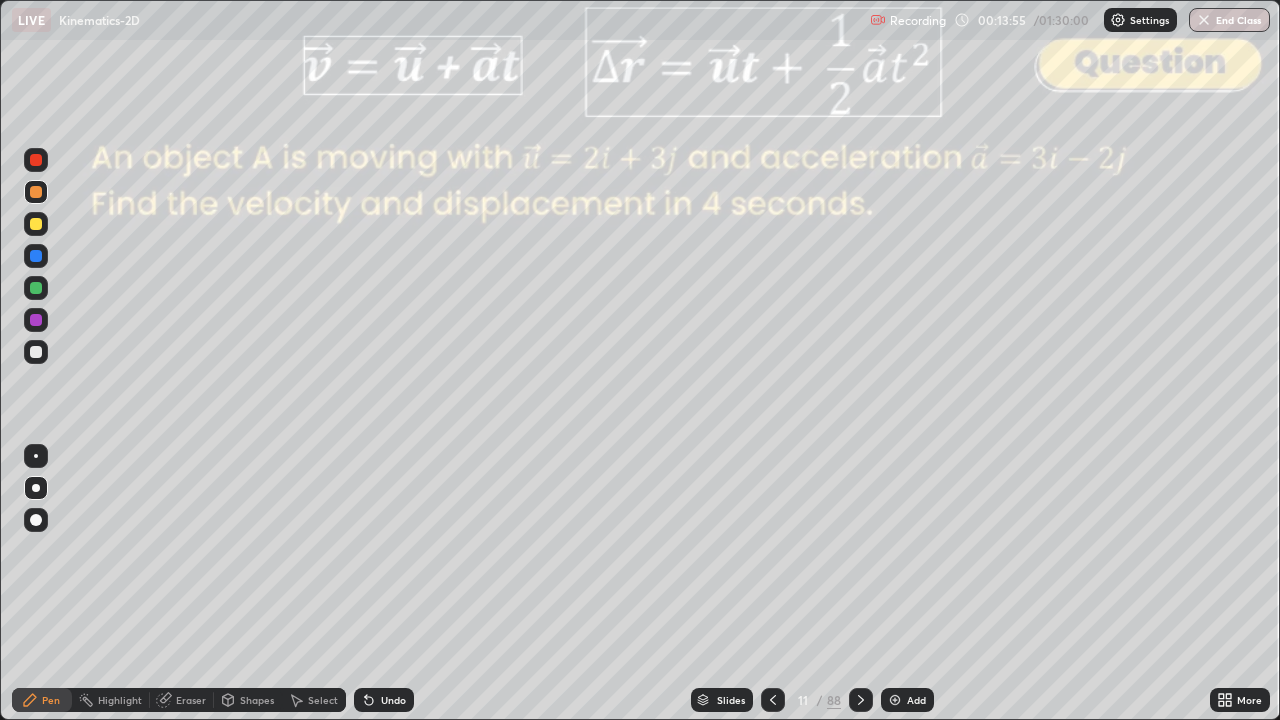 click at bounding box center (36, 256) 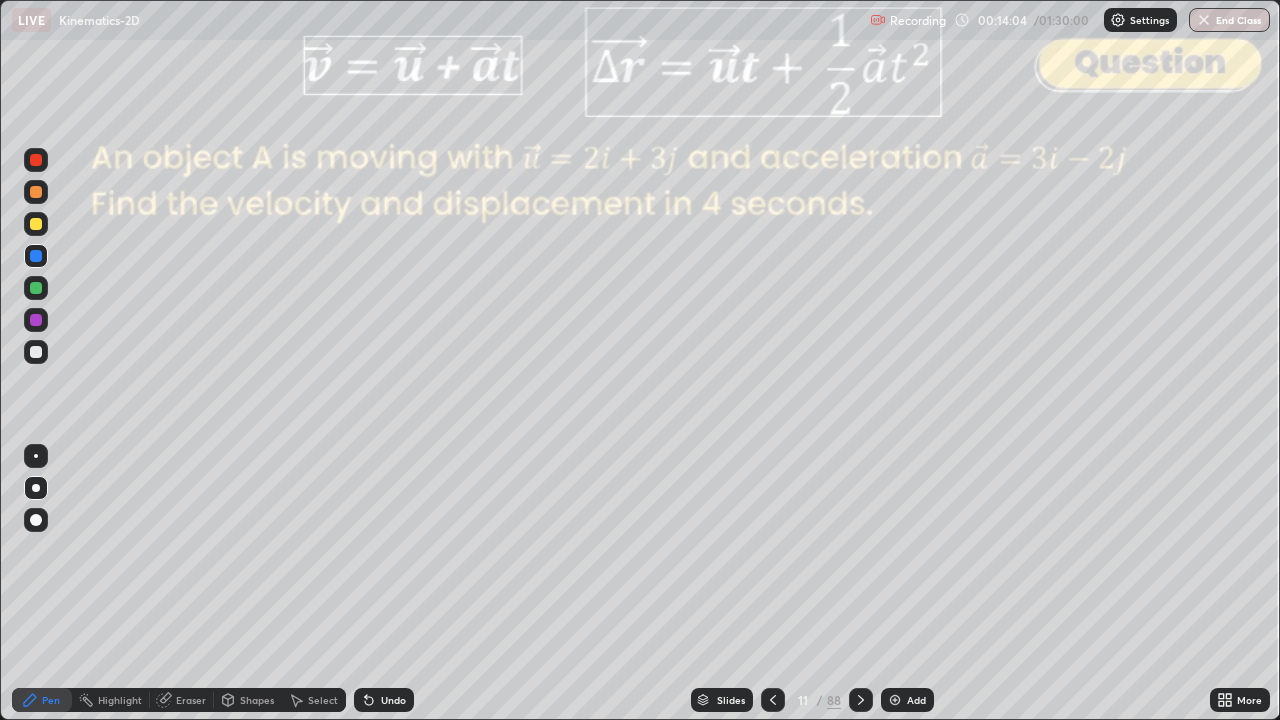click on "Shapes" at bounding box center (257, 700) 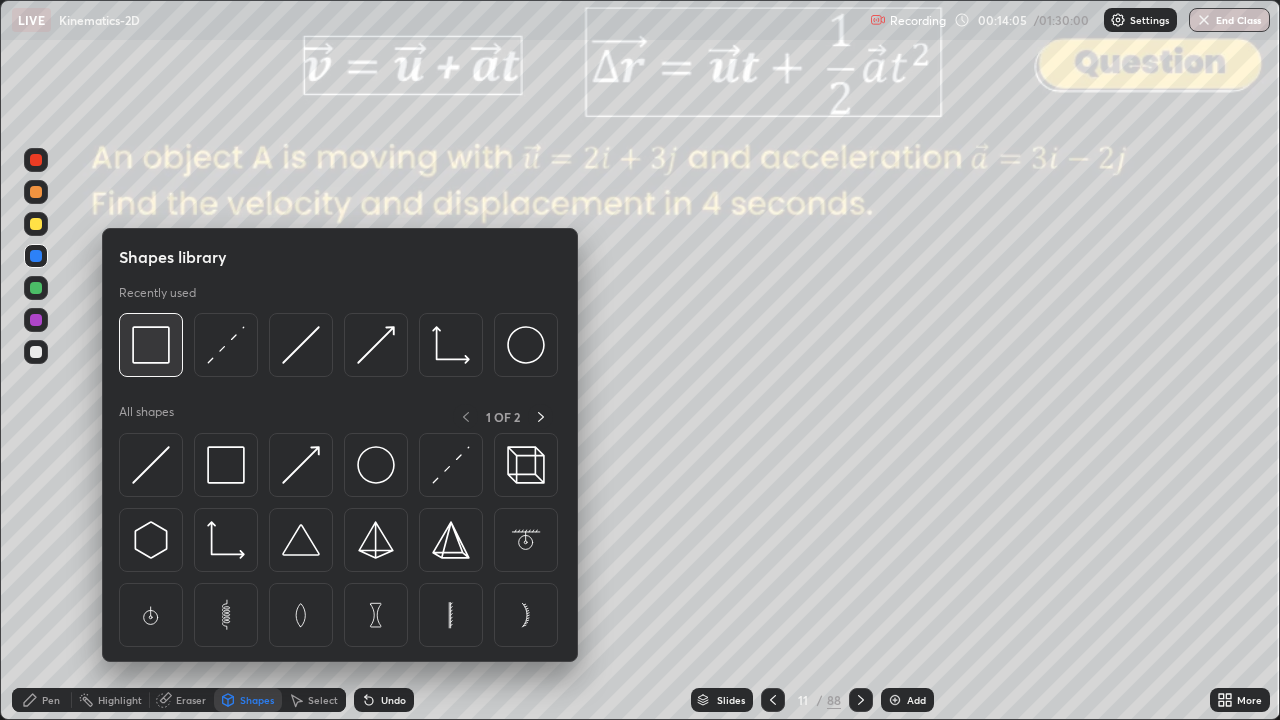 click at bounding box center [151, 345] 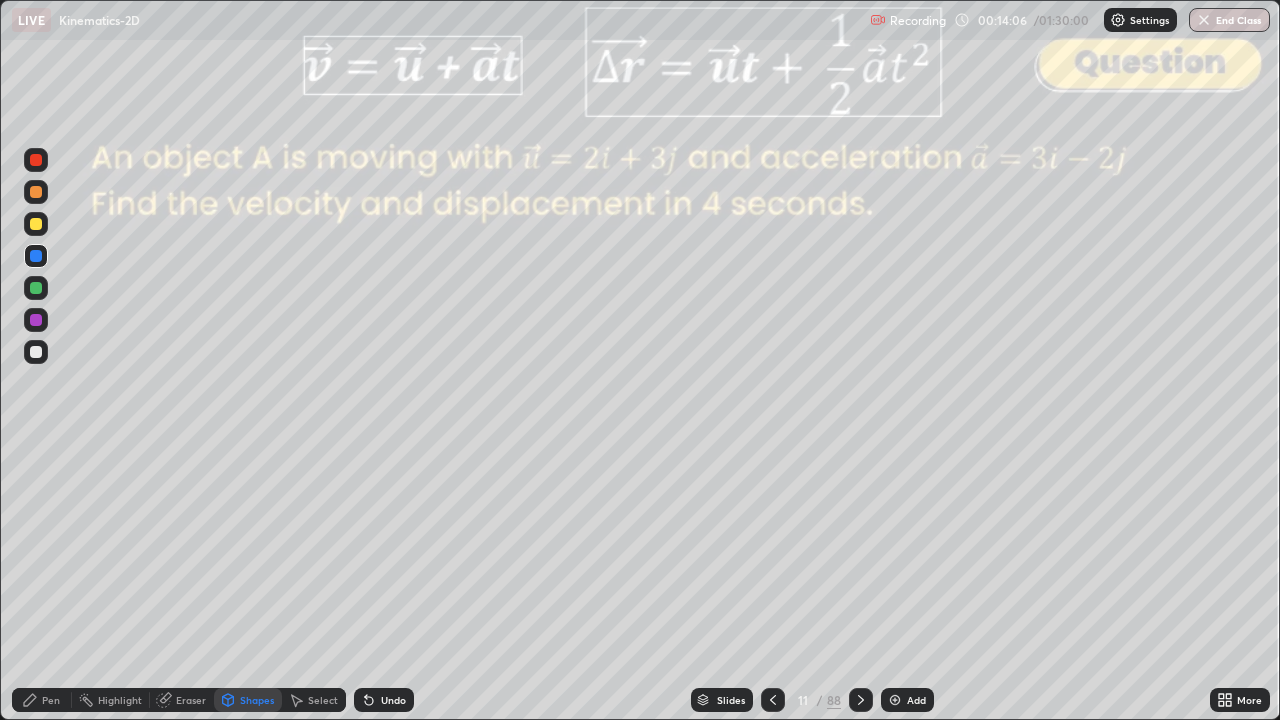 click at bounding box center (36, 160) 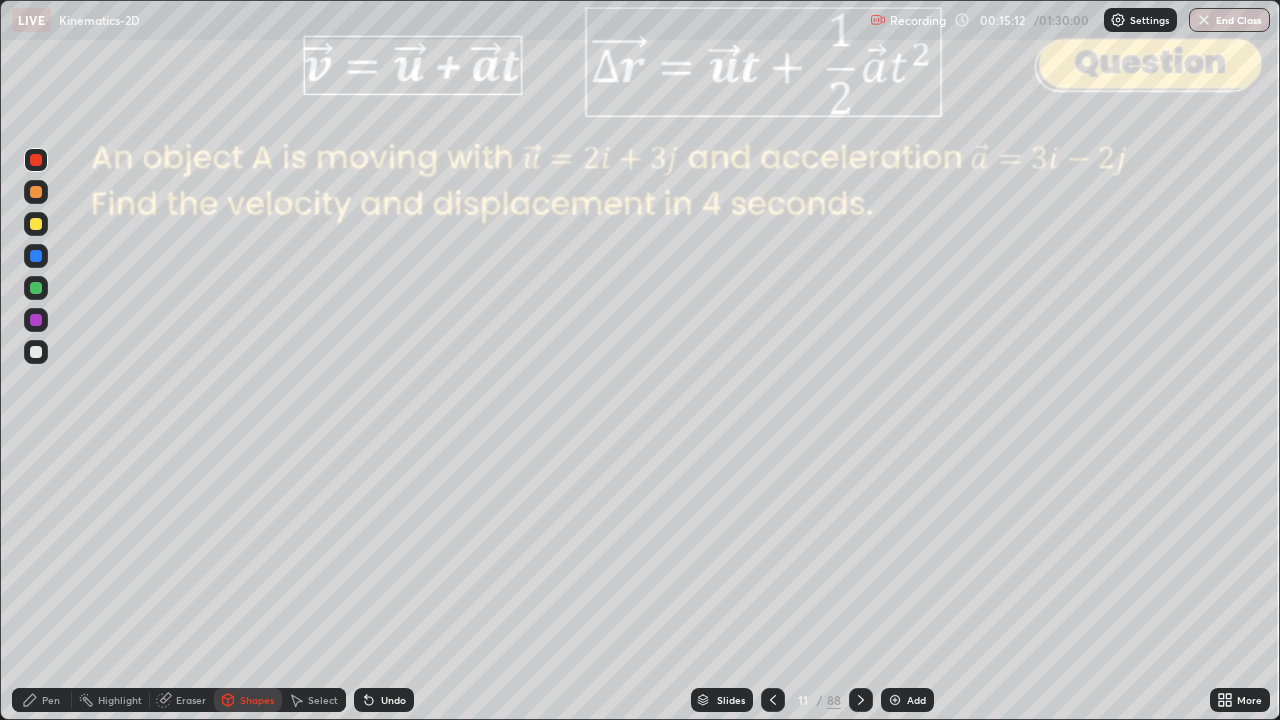 click at bounding box center (861, 700) 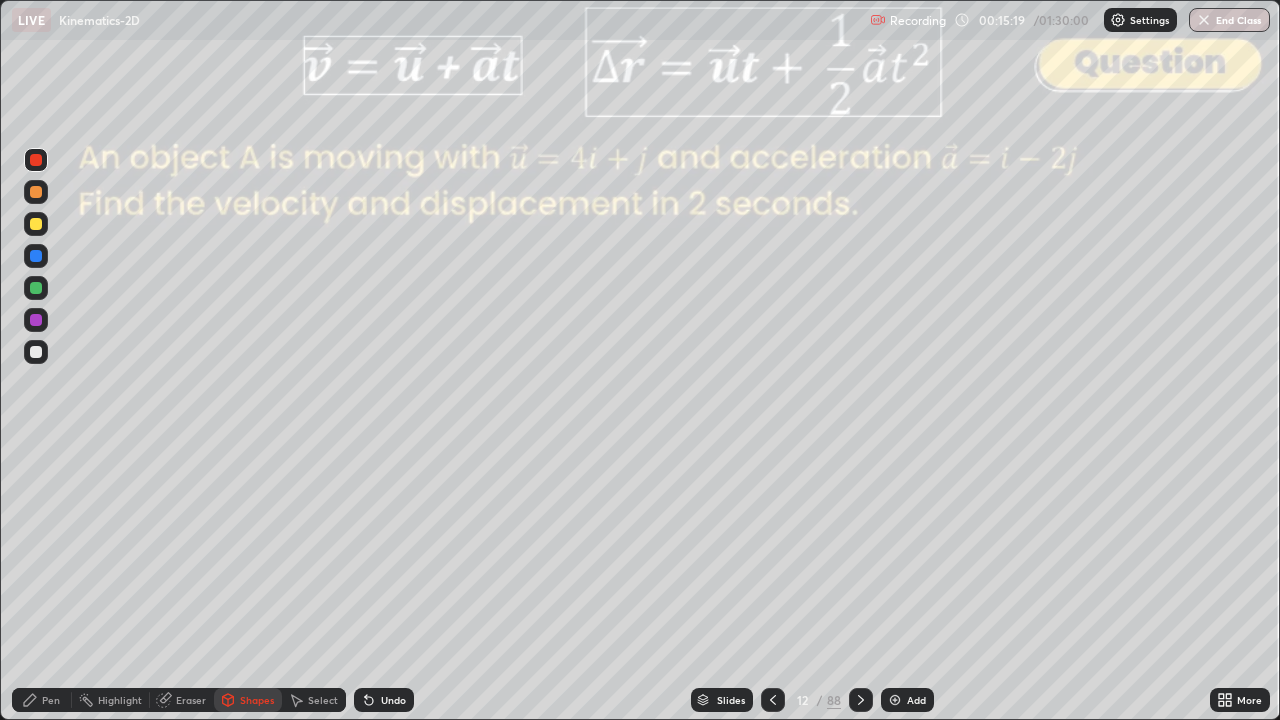 click at bounding box center (36, 352) 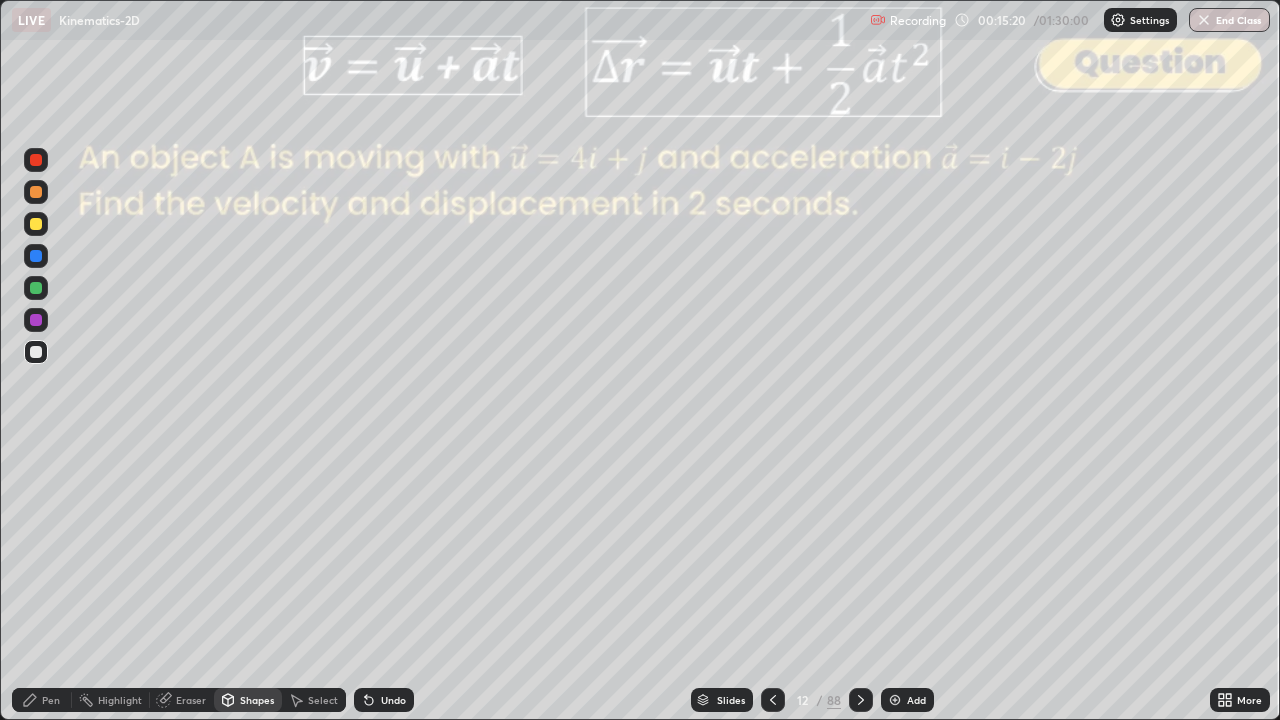 click on "Pen" at bounding box center [42, 700] 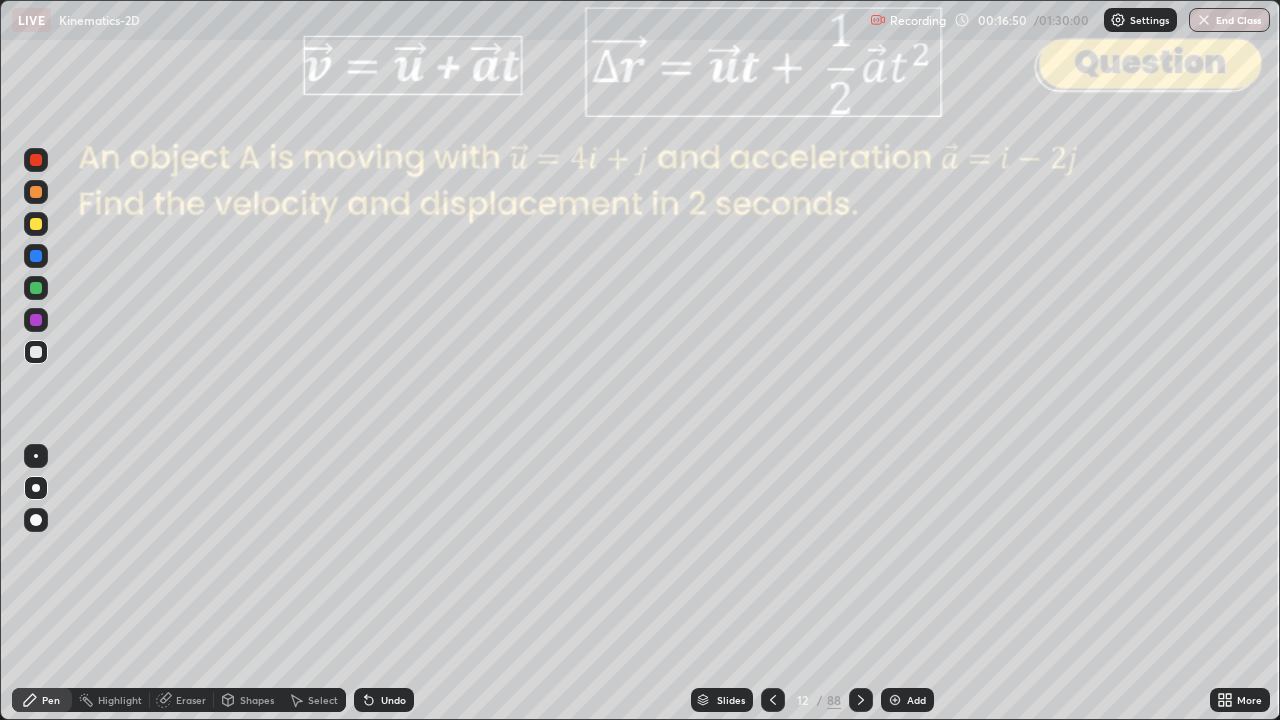 click on "Shapes" at bounding box center (257, 700) 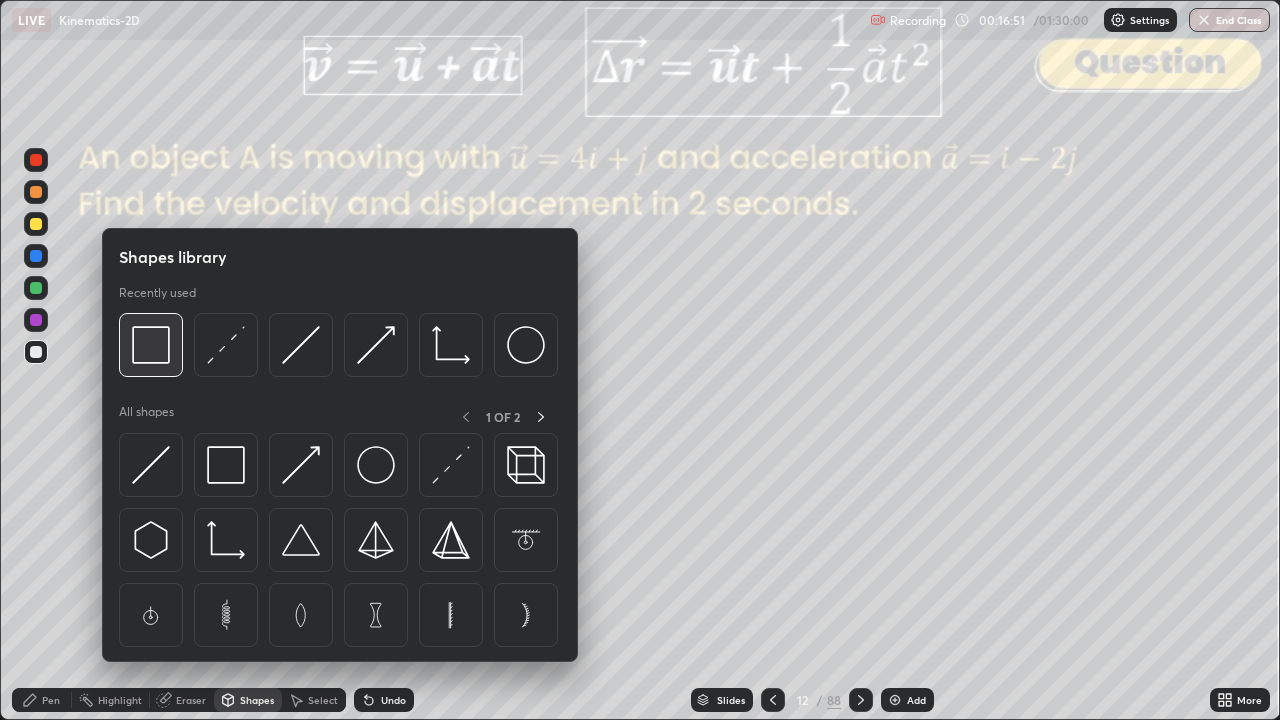 click at bounding box center (151, 345) 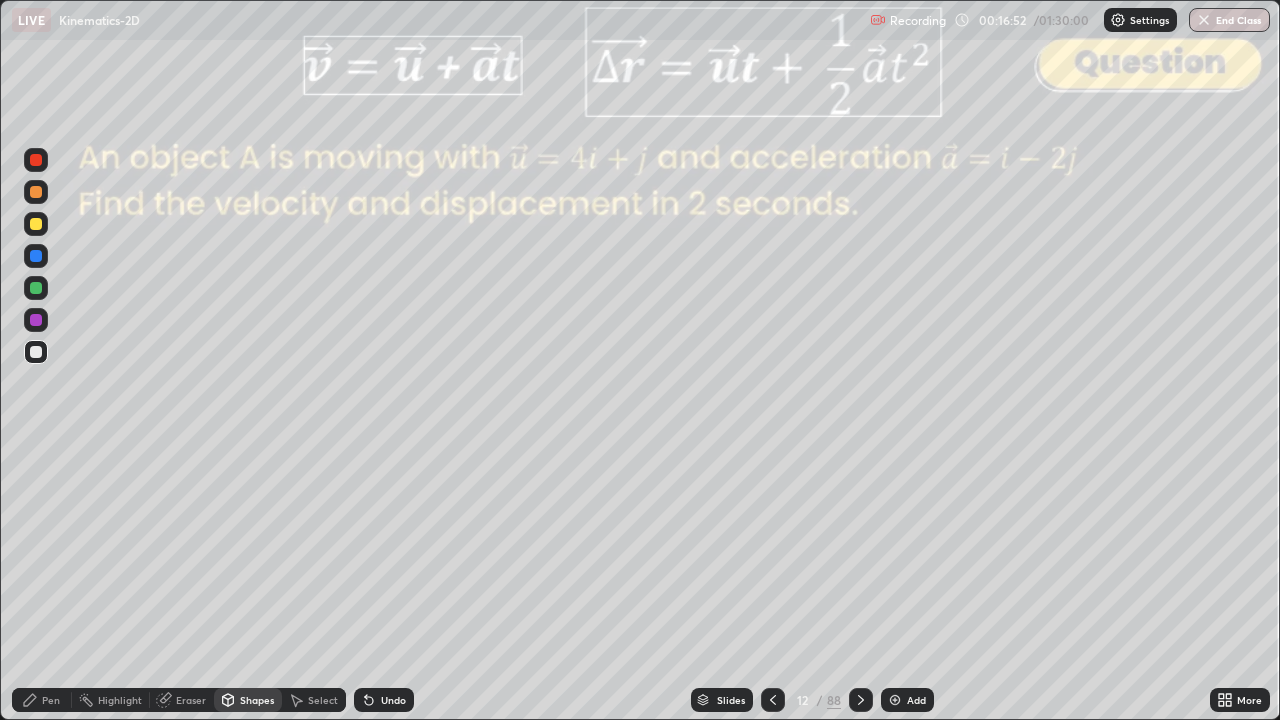 click at bounding box center (36, 160) 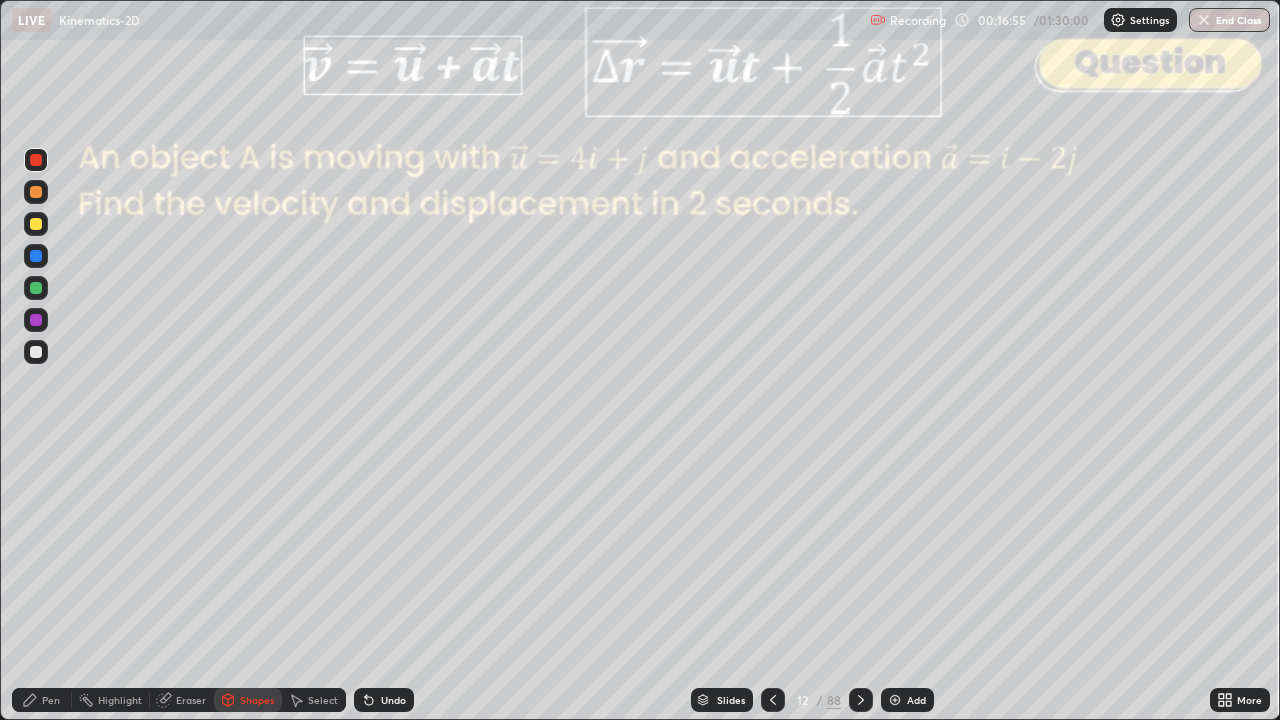 click at bounding box center (36, 224) 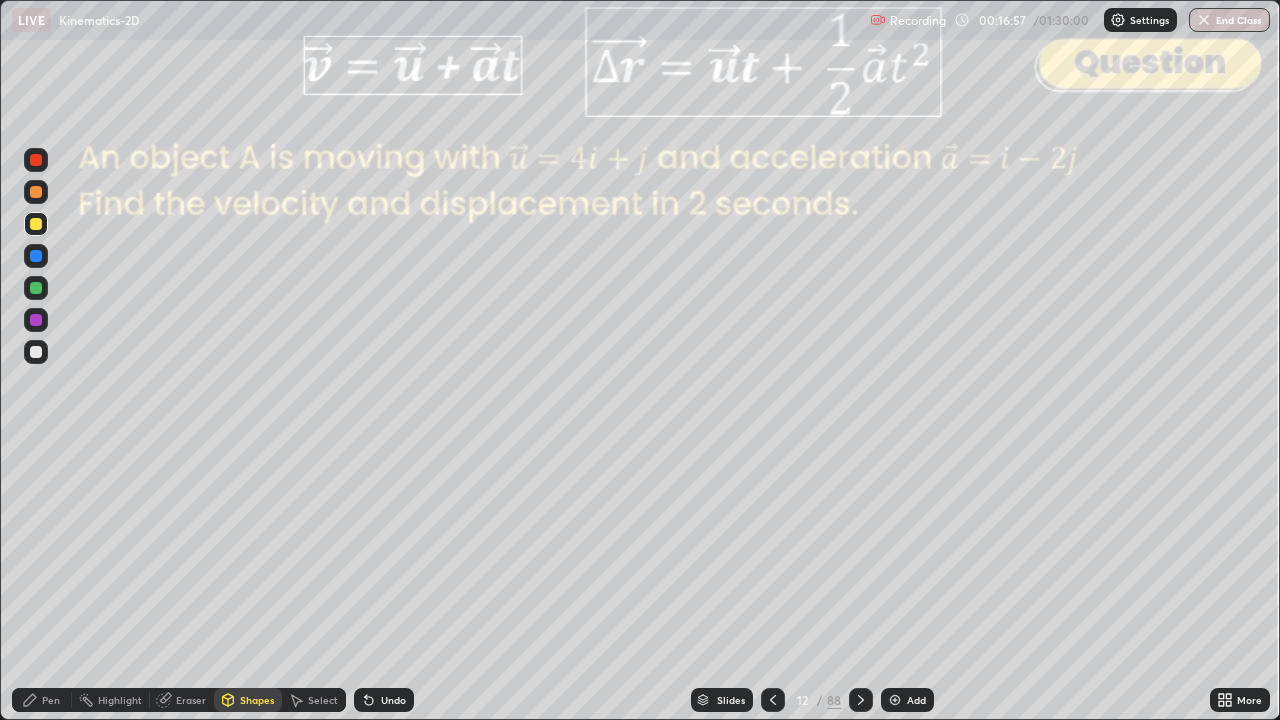 click on "Undo" at bounding box center [384, 700] 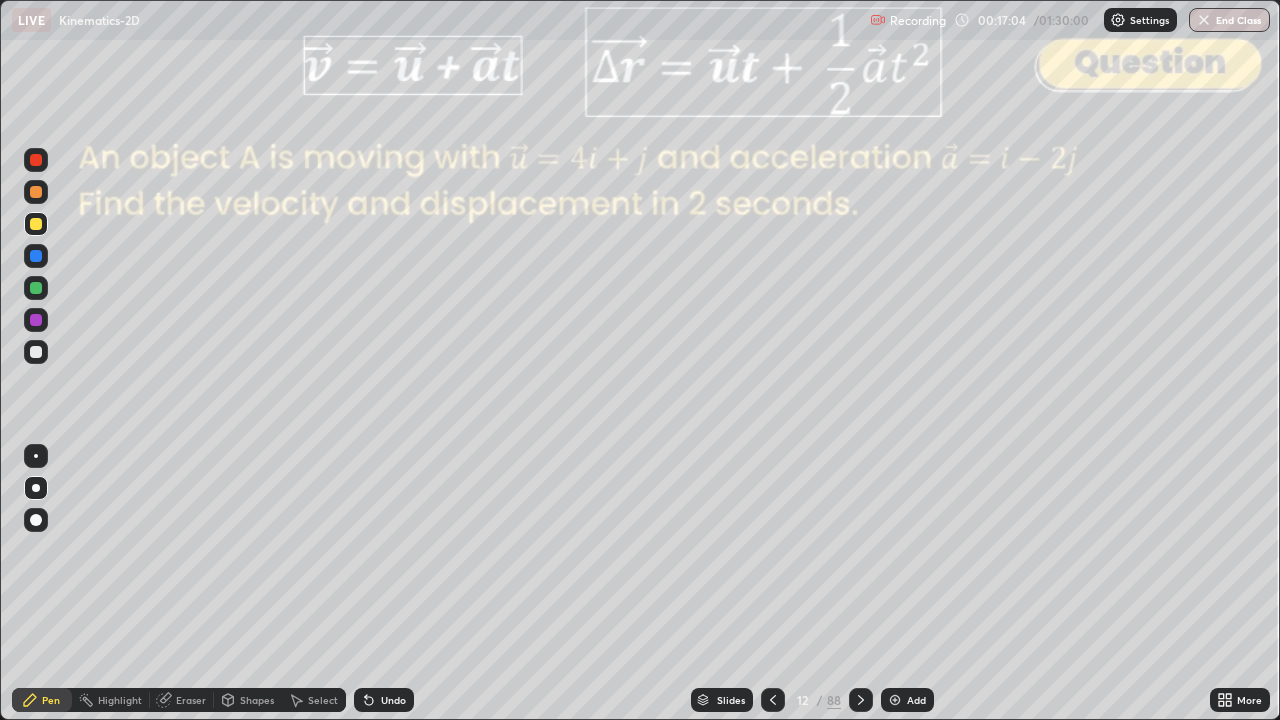 click on "Undo" at bounding box center (393, 700) 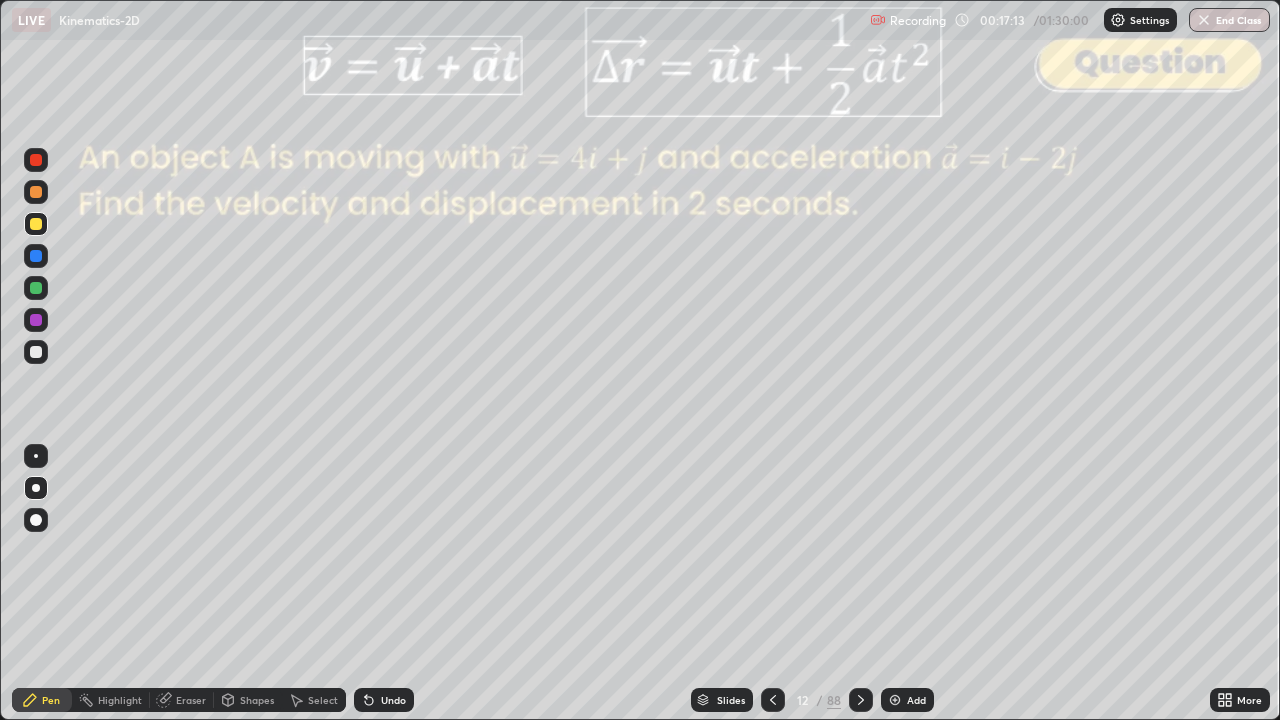 click on "Shapes" at bounding box center (257, 700) 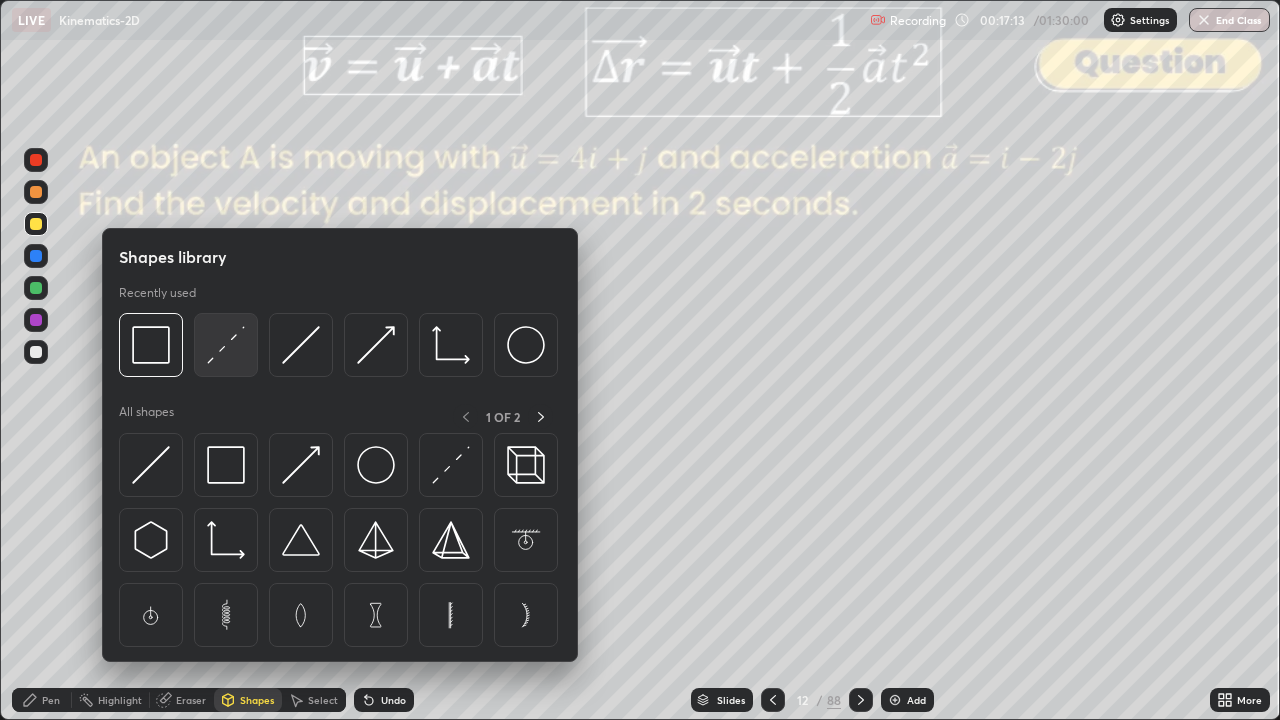 click at bounding box center [226, 345] 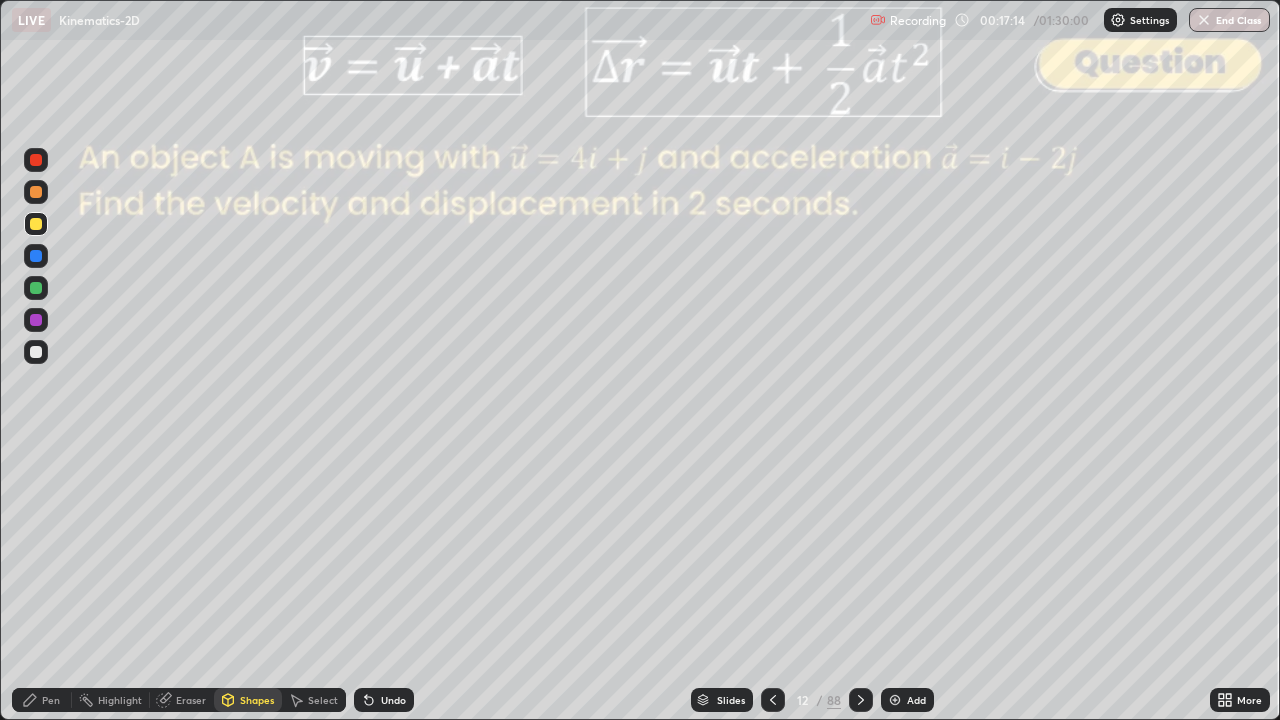 click at bounding box center (36, 160) 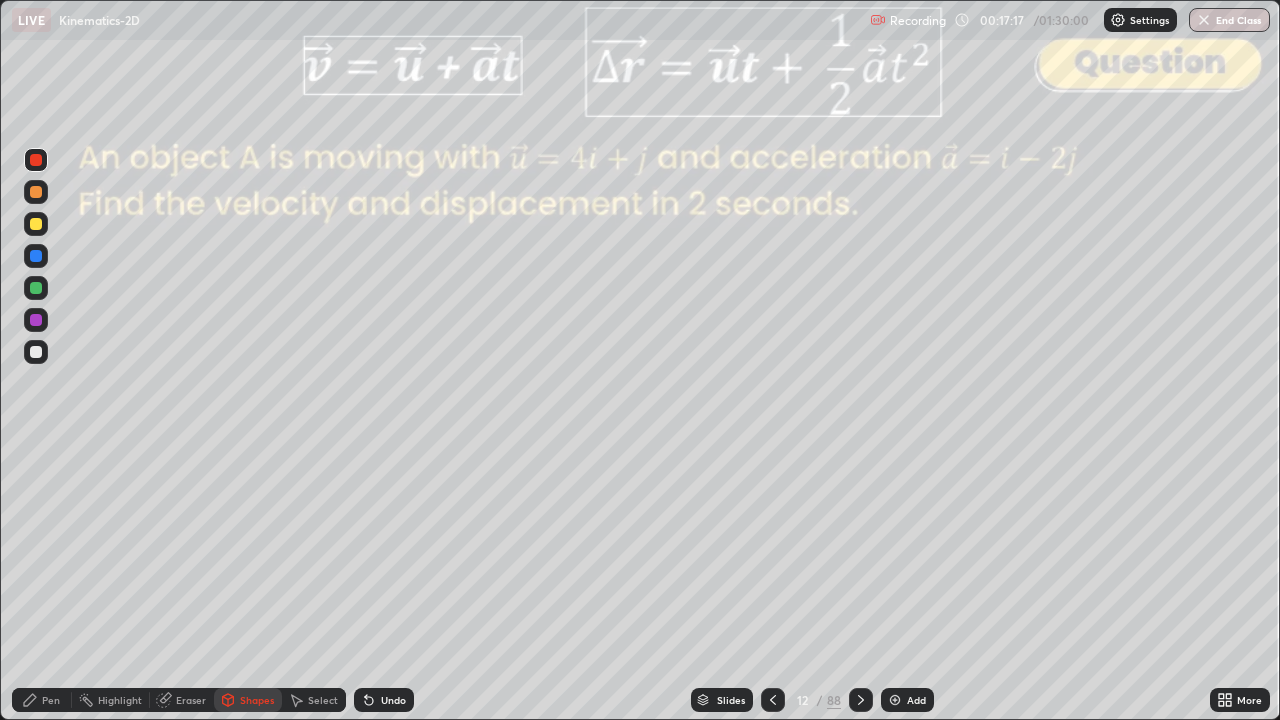 click at bounding box center (36, 256) 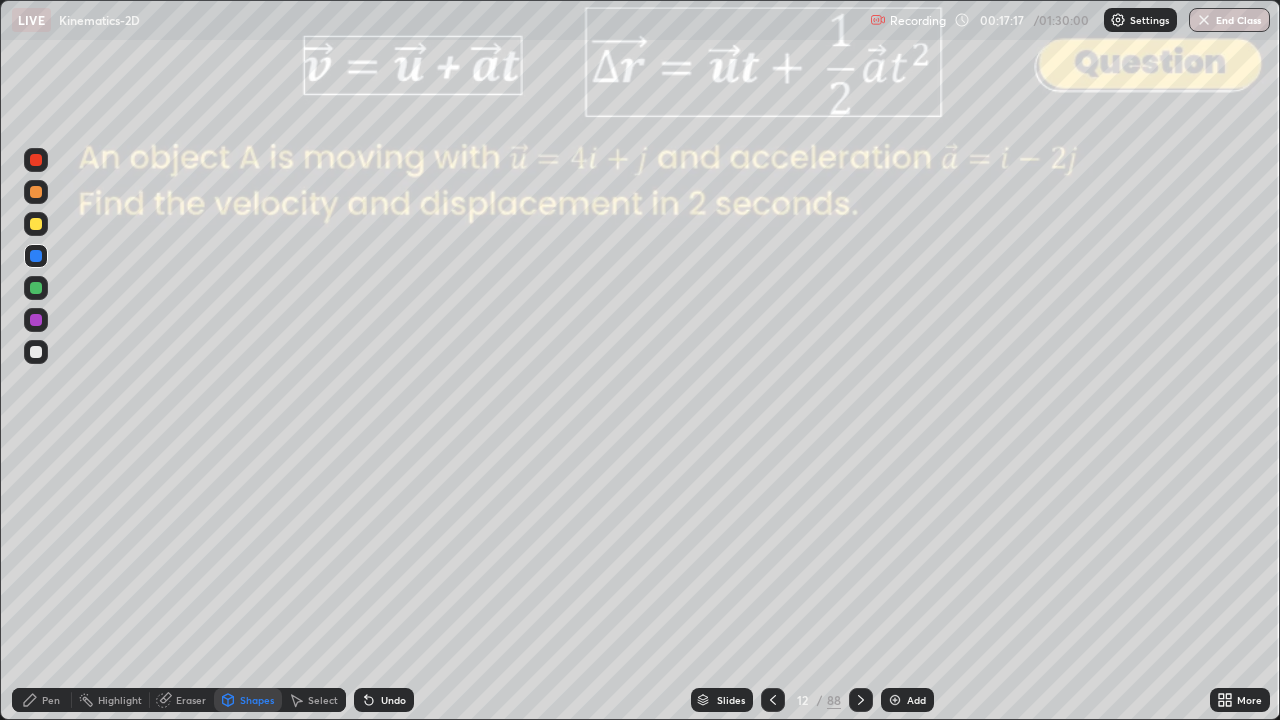 click at bounding box center (36, 288) 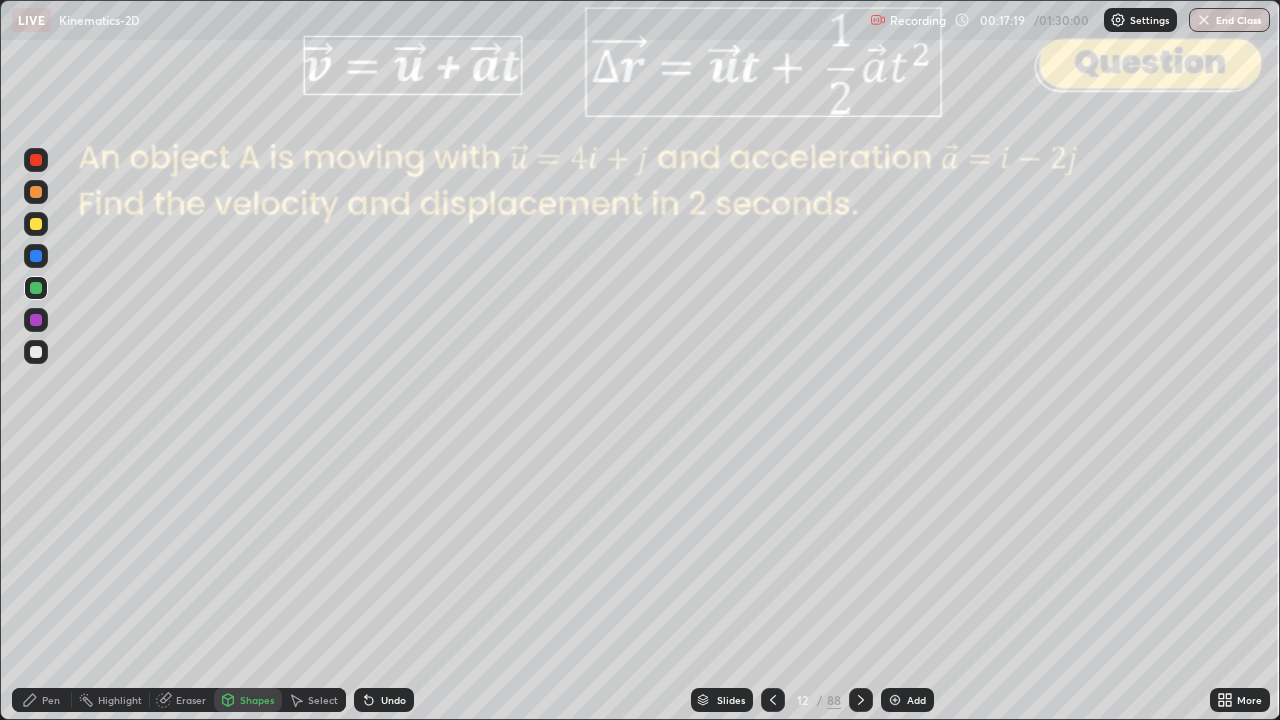 click on "Pen" at bounding box center (51, 700) 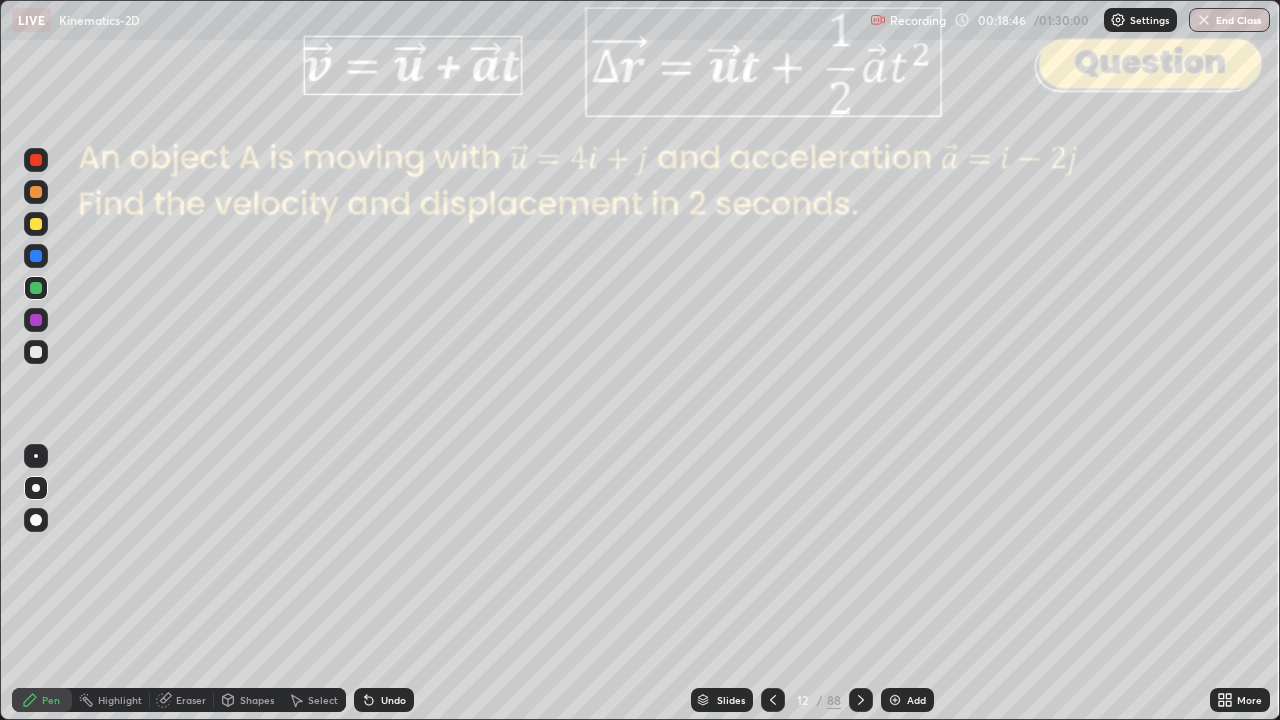 click 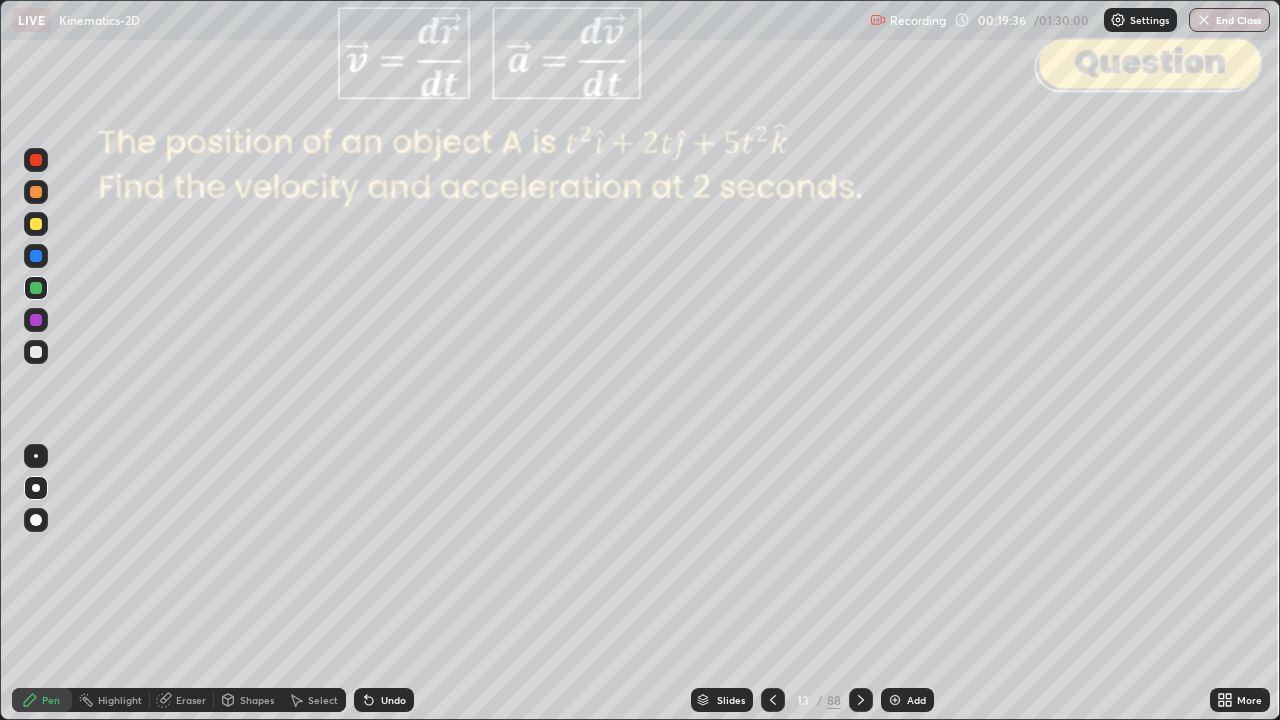 click at bounding box center (36, 352) 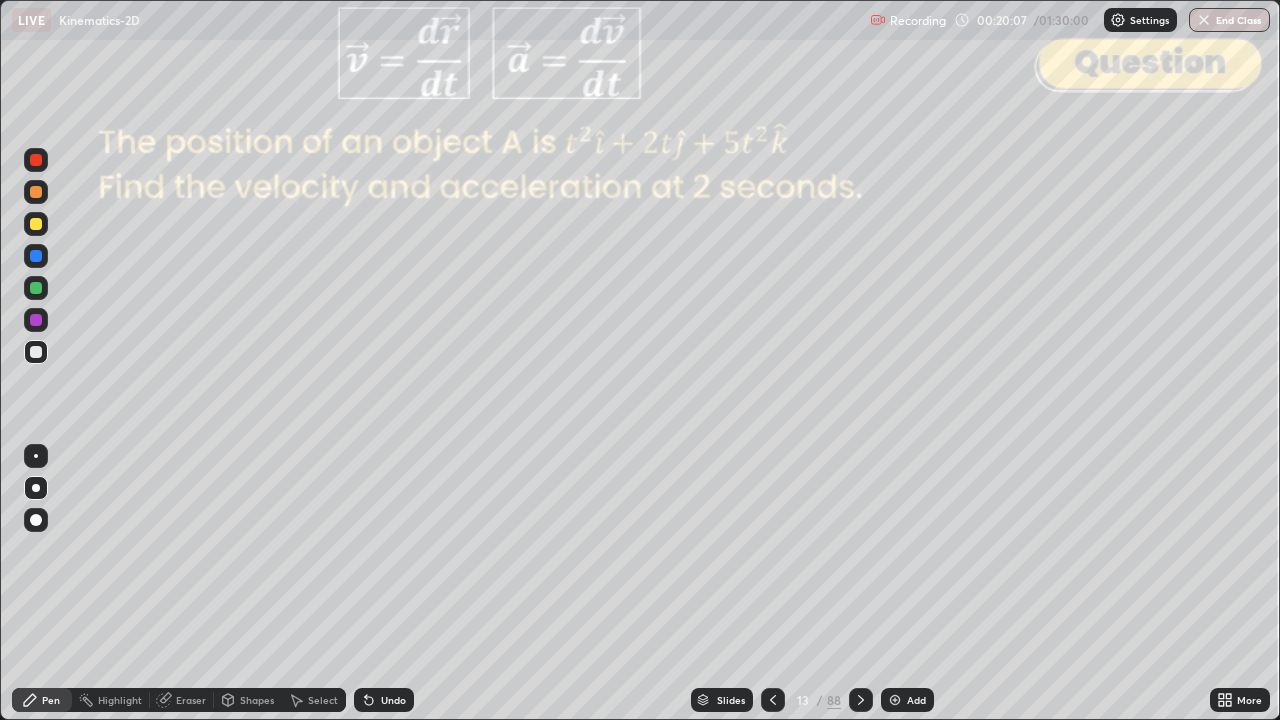 click on "Undo" at bounding box center (384, 700) 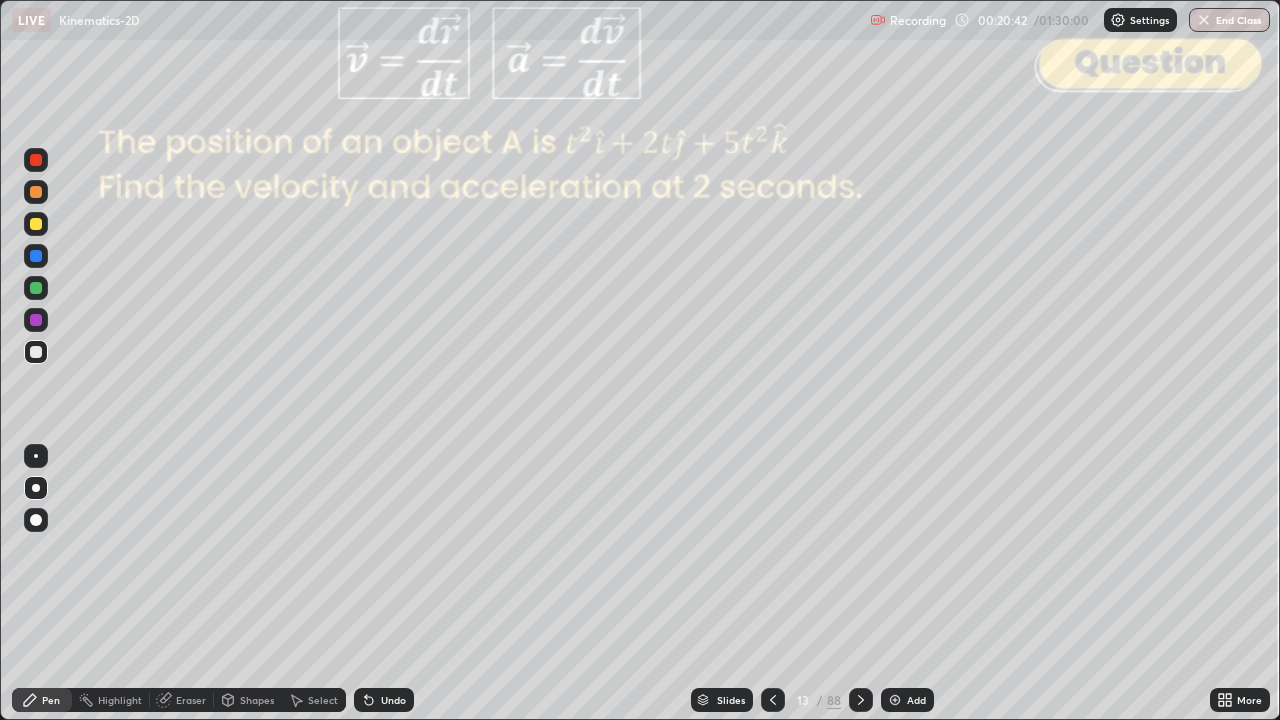 click on "Shapes" at bounding box center [257, 700] 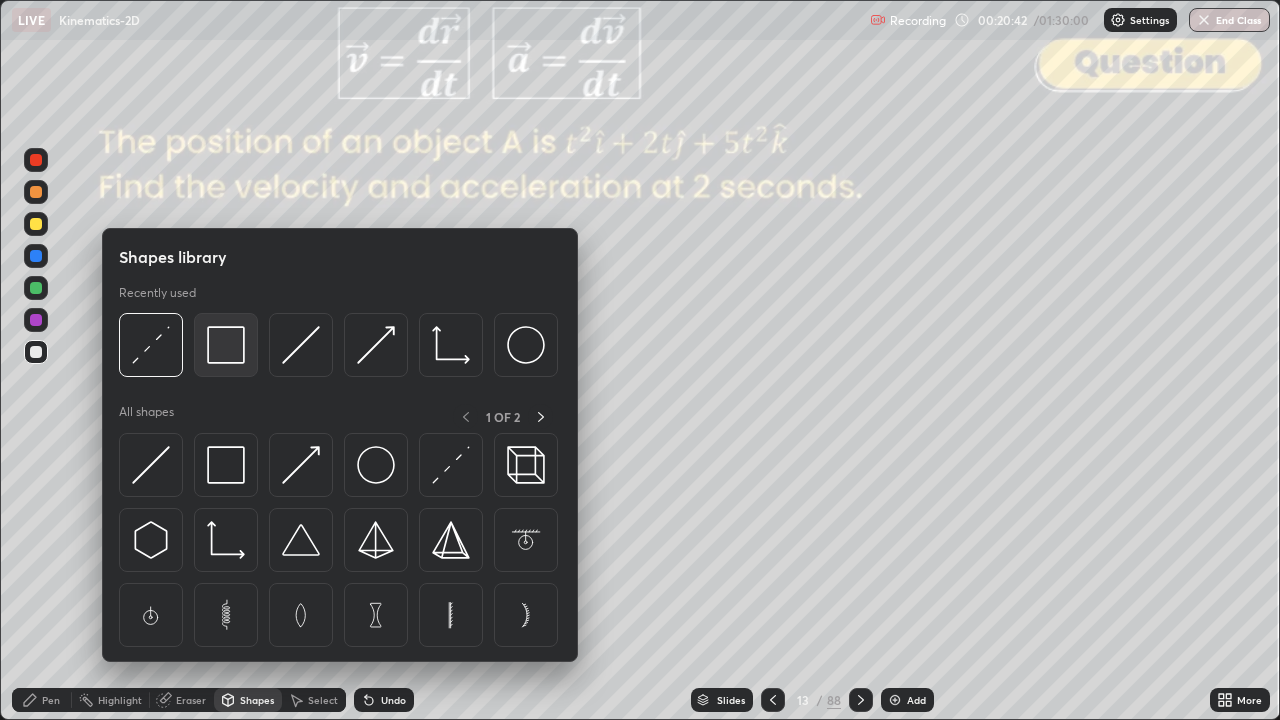 click at bounding box center [226, 345] 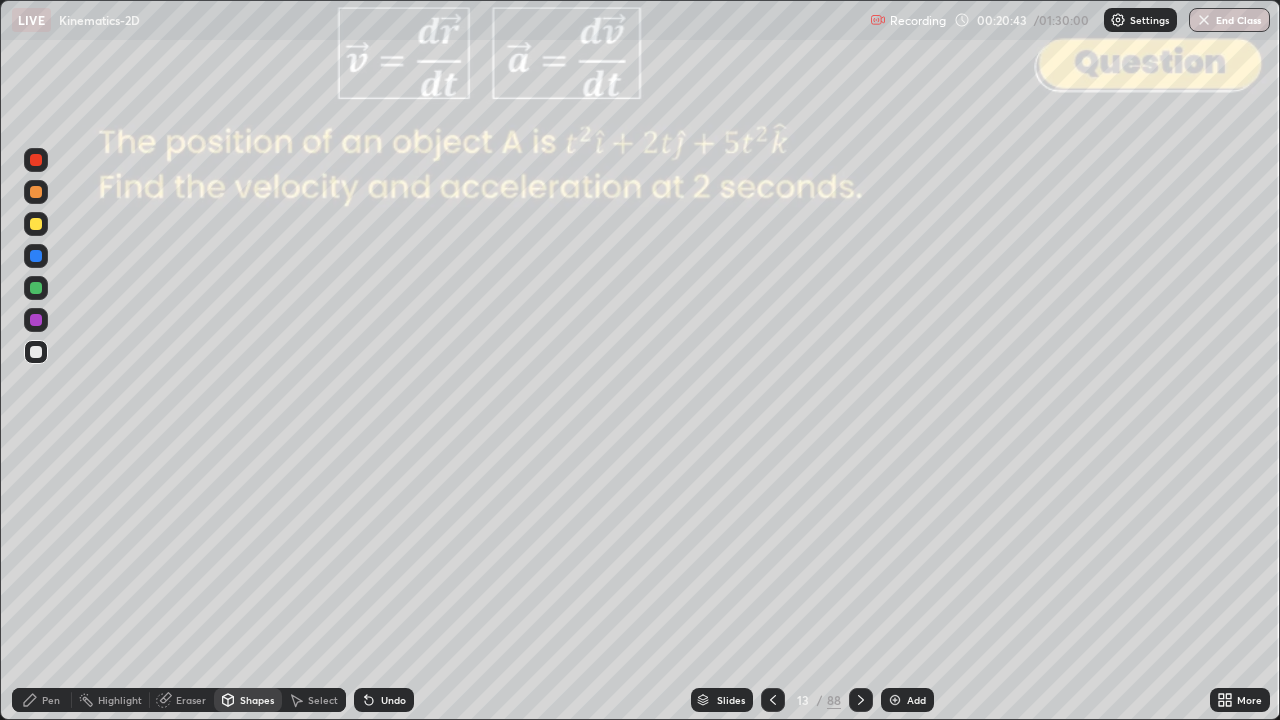 click at bounding box center (36, 160) 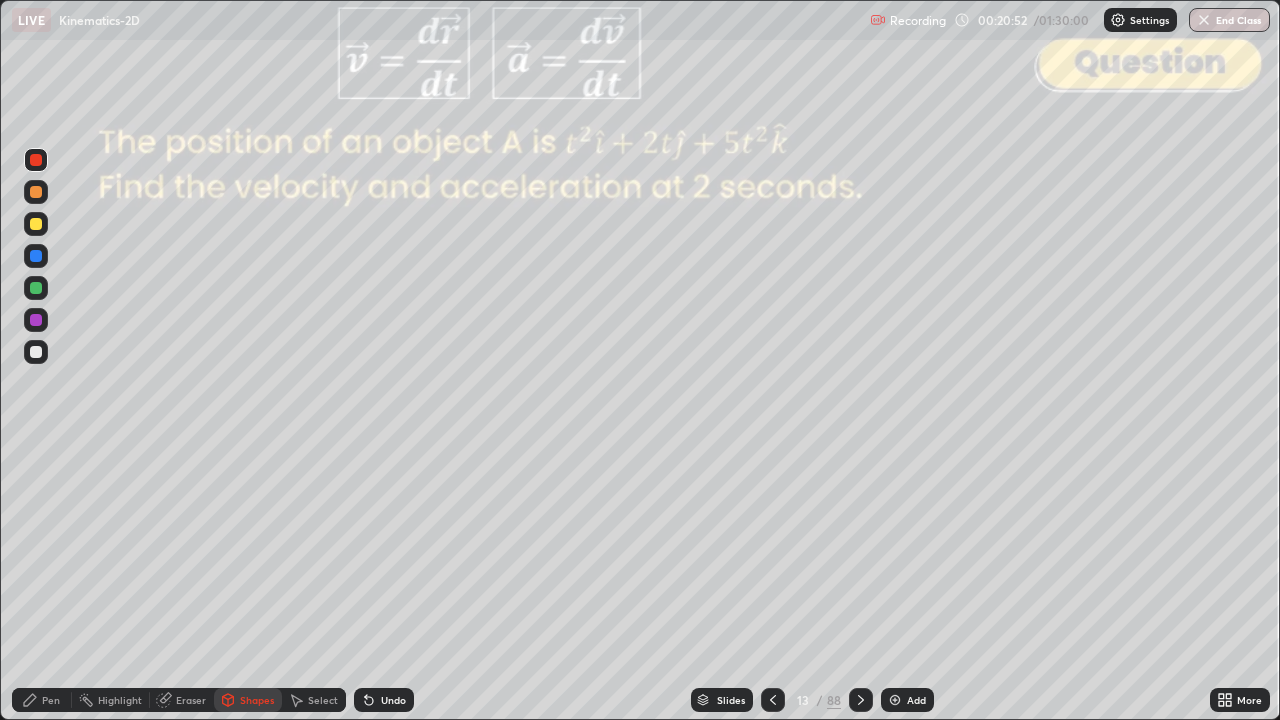 click on "Pen" at bounding box center [42, 700] 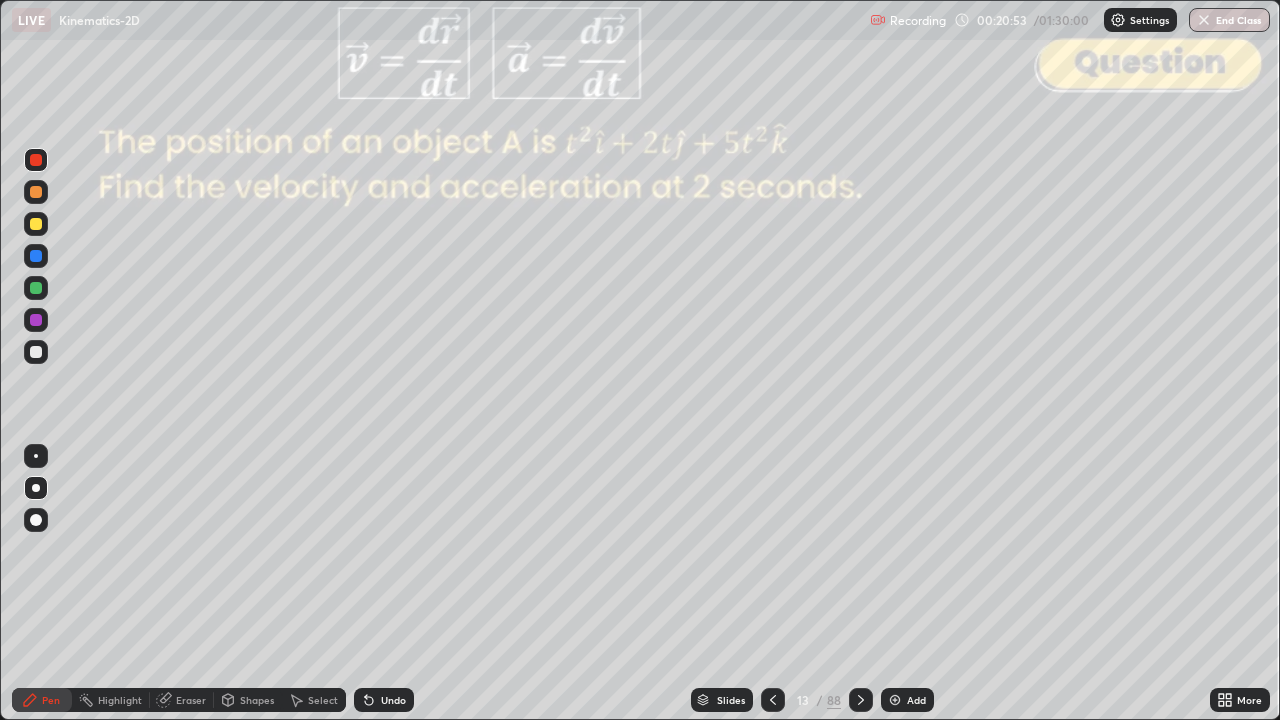 click at bounding box center [36, 224] 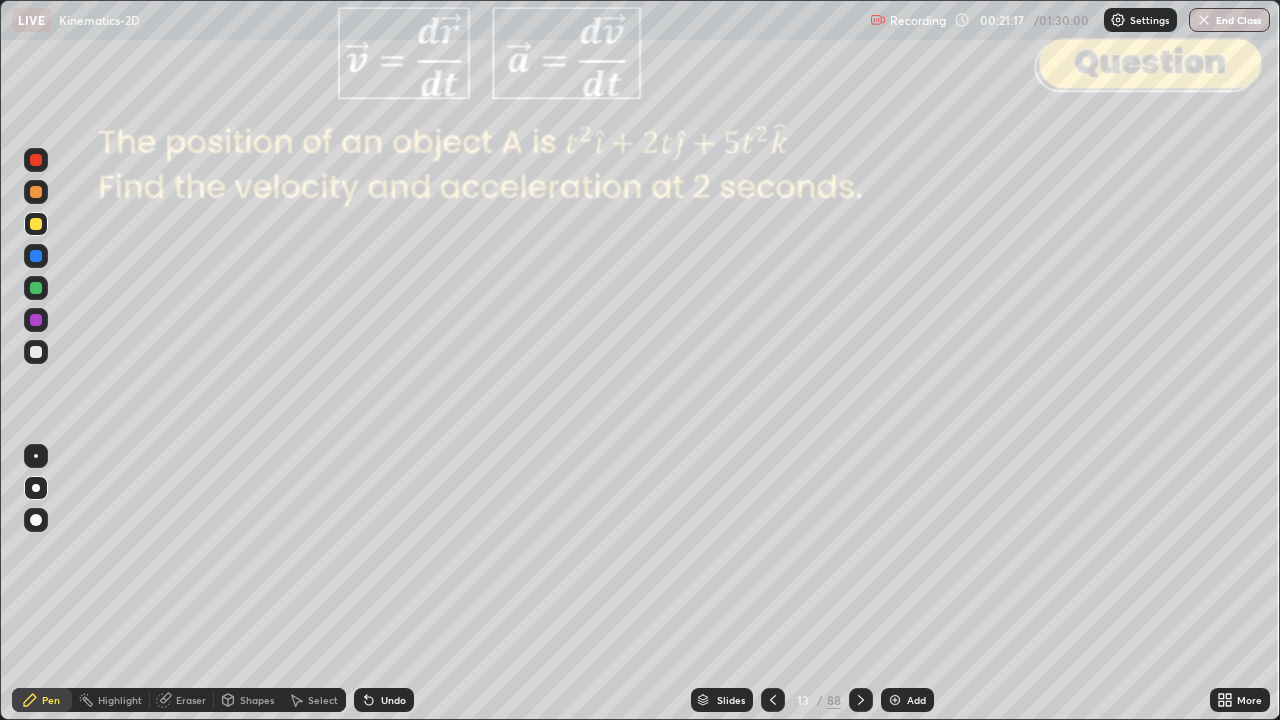 click 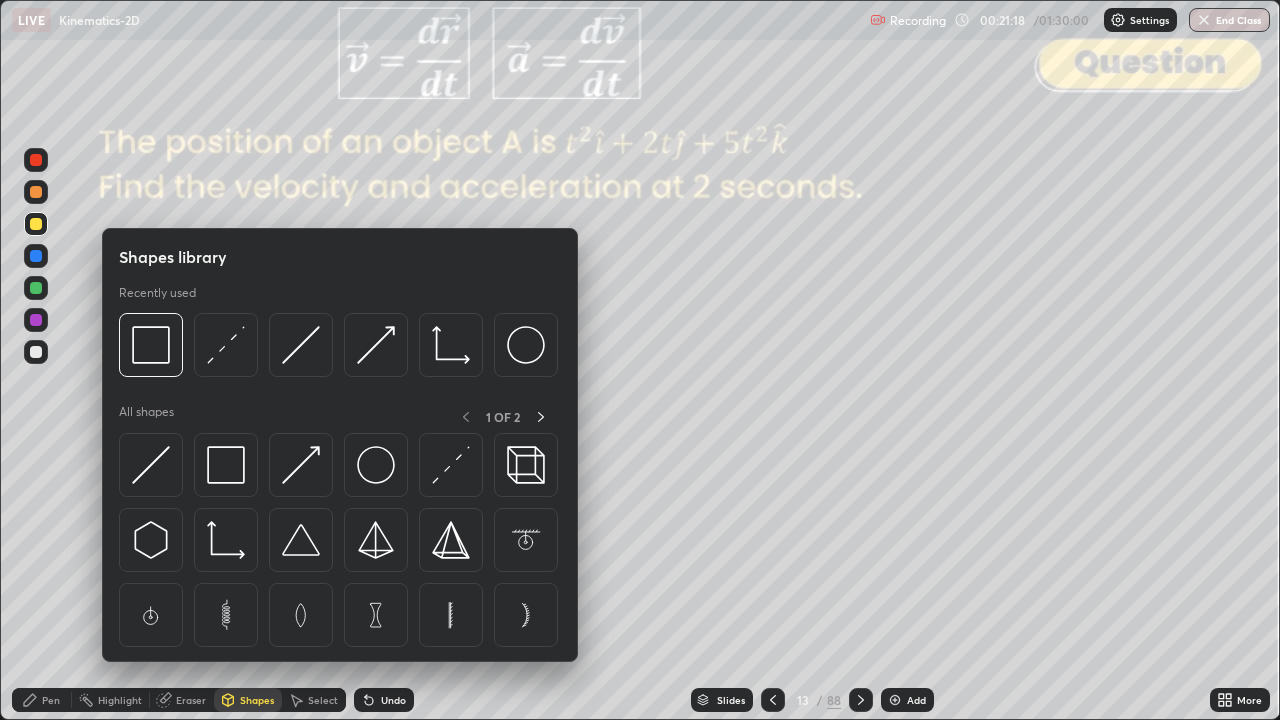 click at bounding box center (226, 345) 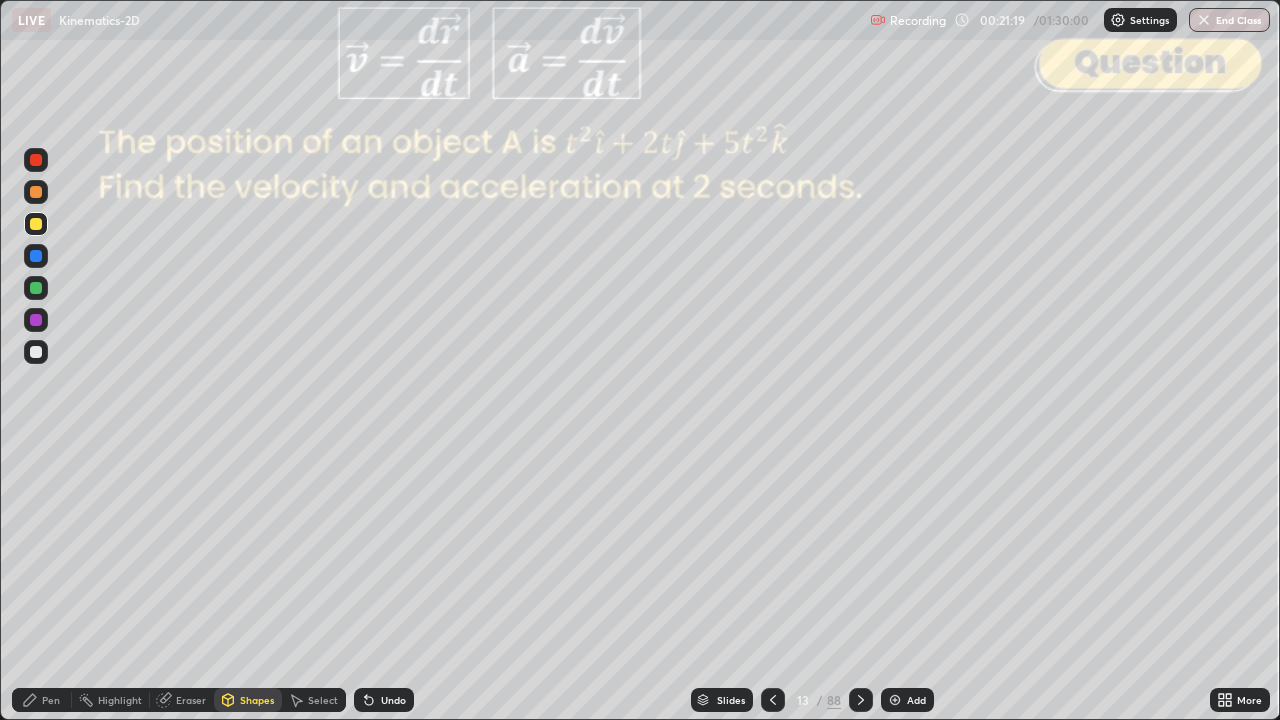 click at bounding box center (36, 160) 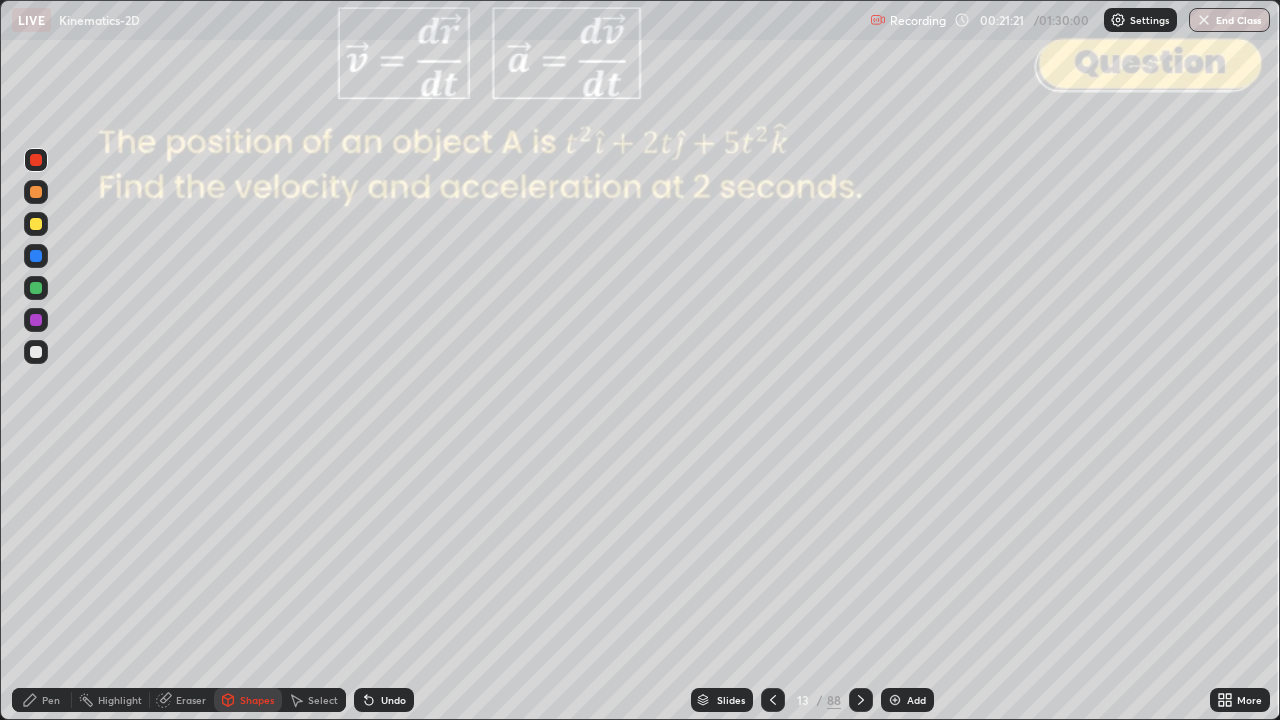 click on "Pen" at bounding box center (51, 700) 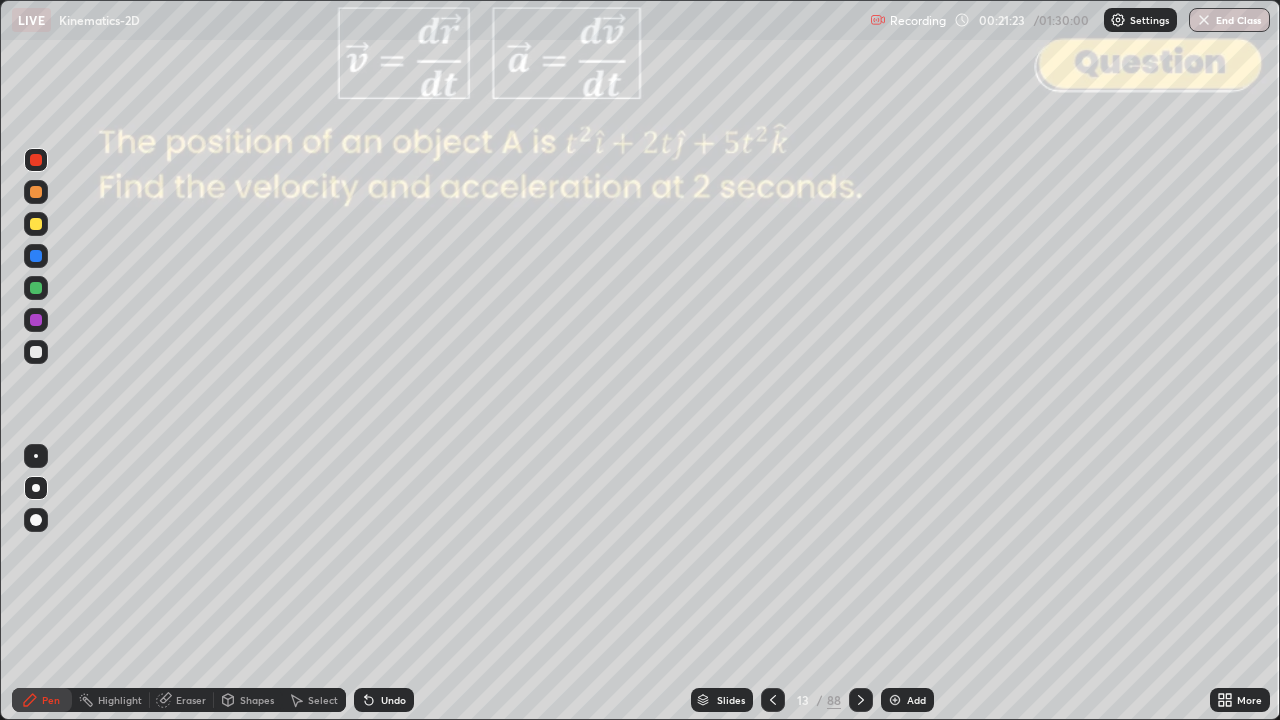 click at bounding box center (36, 288) 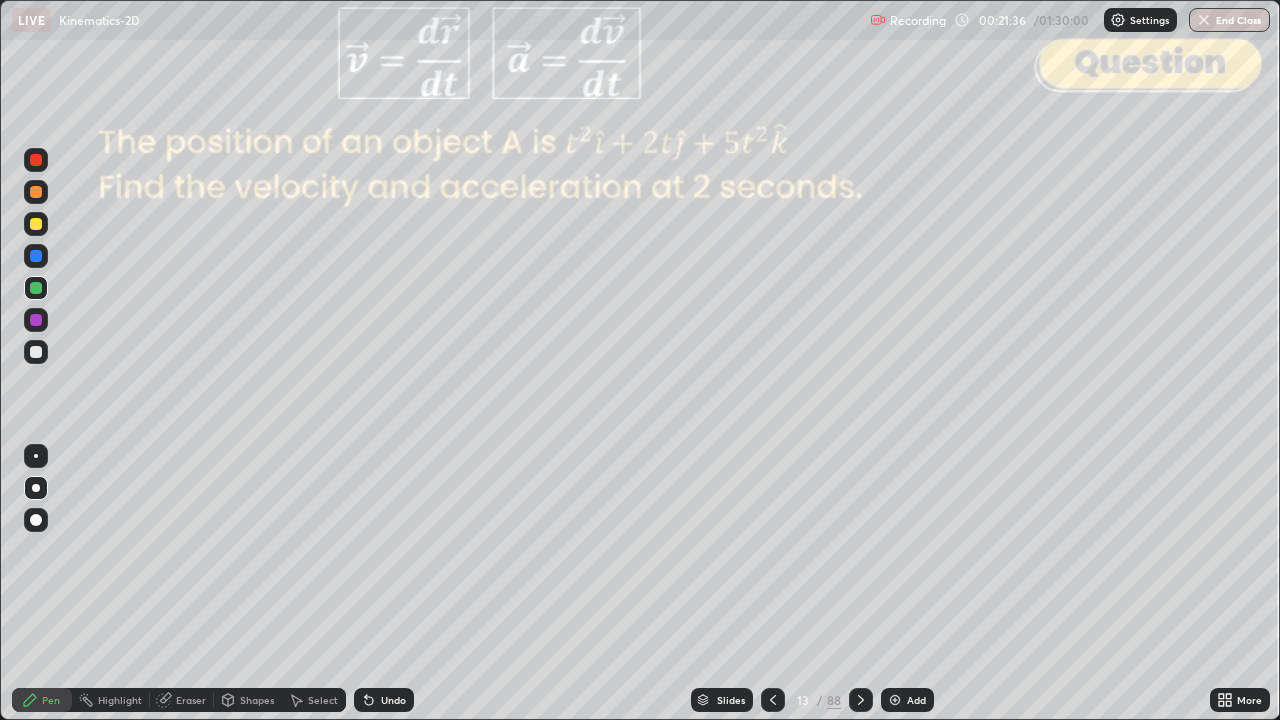 click on "Shapes" at bounding box center (257, 700) 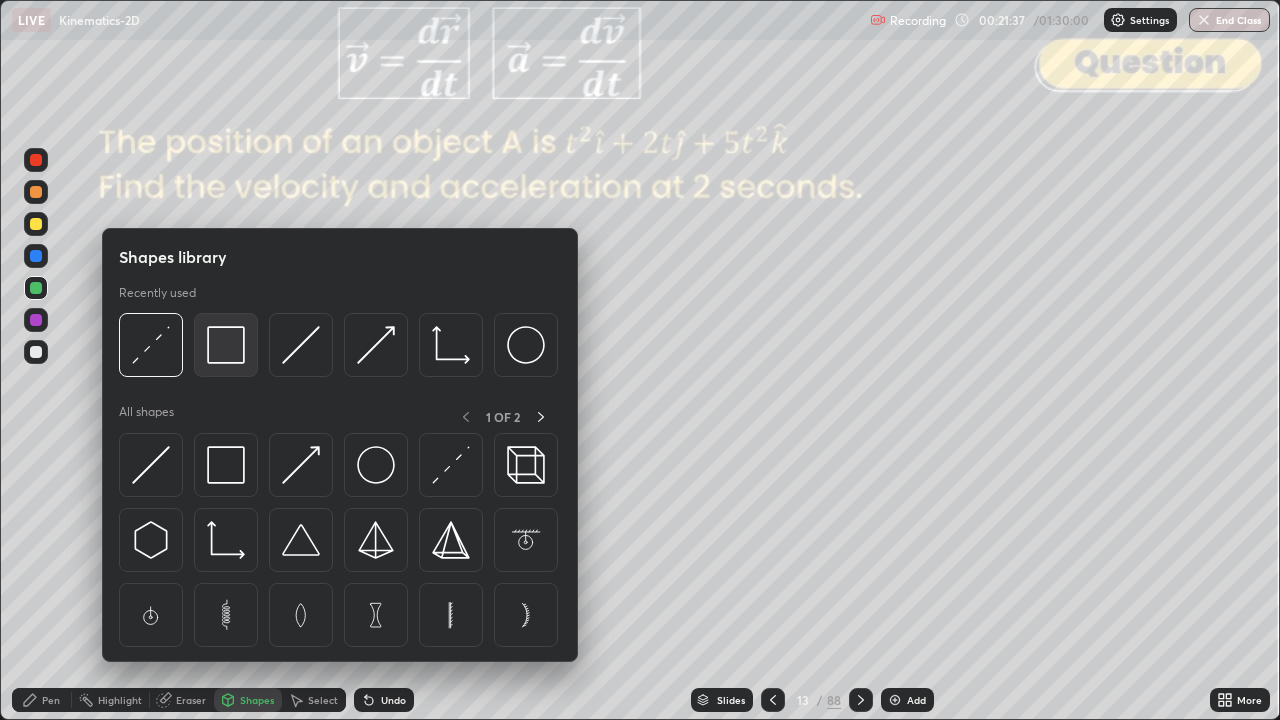click at bounding box center (226, 345) 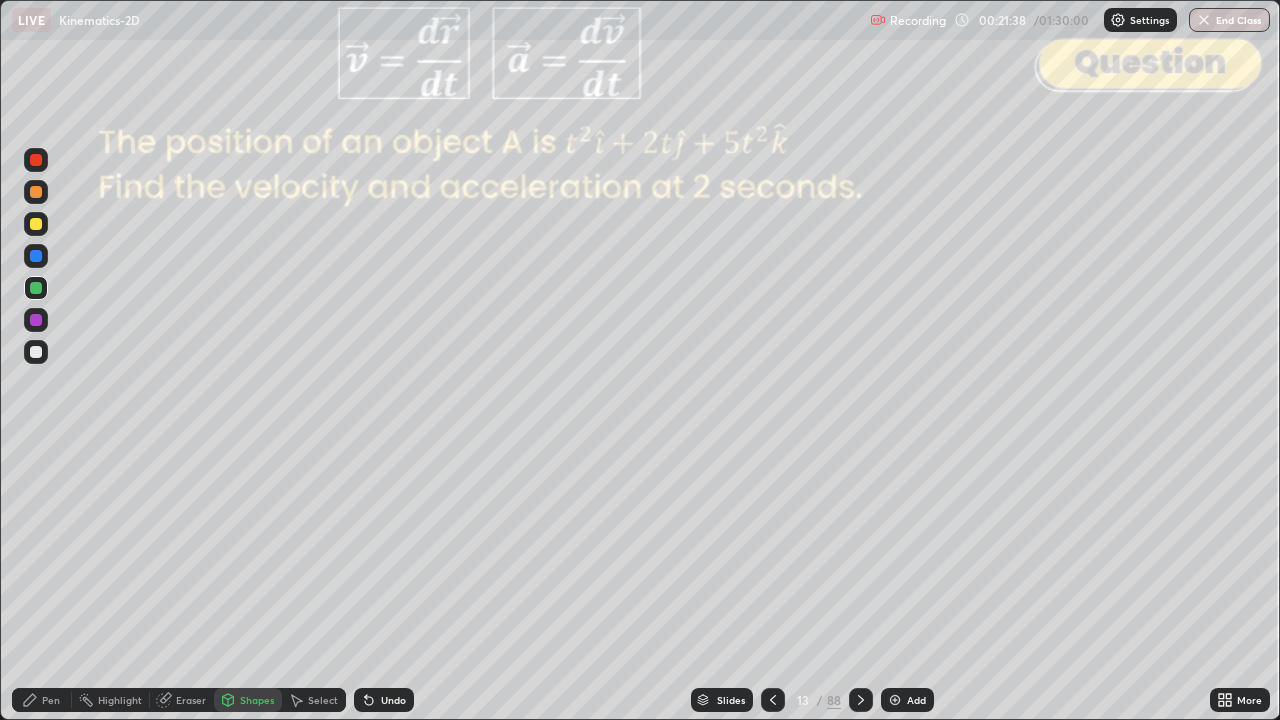 click at bounding box center [36, 160] 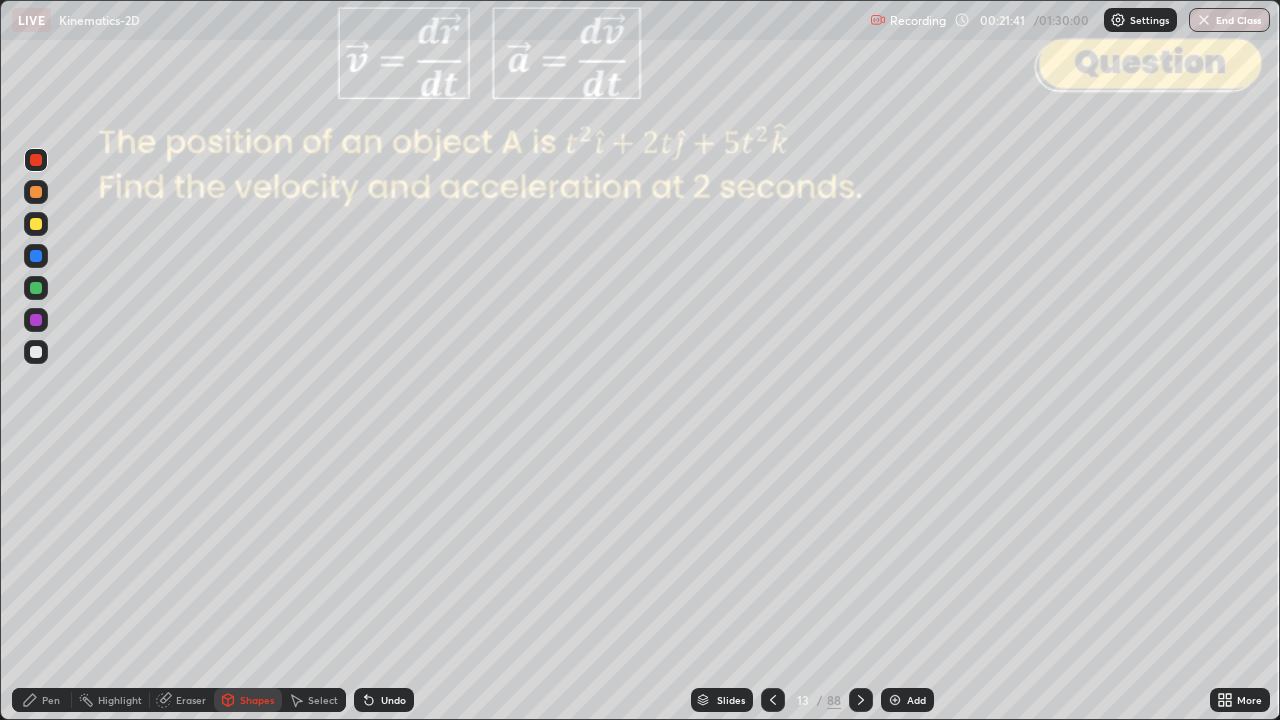 click on "Pen" at bounding box center [42, 700] 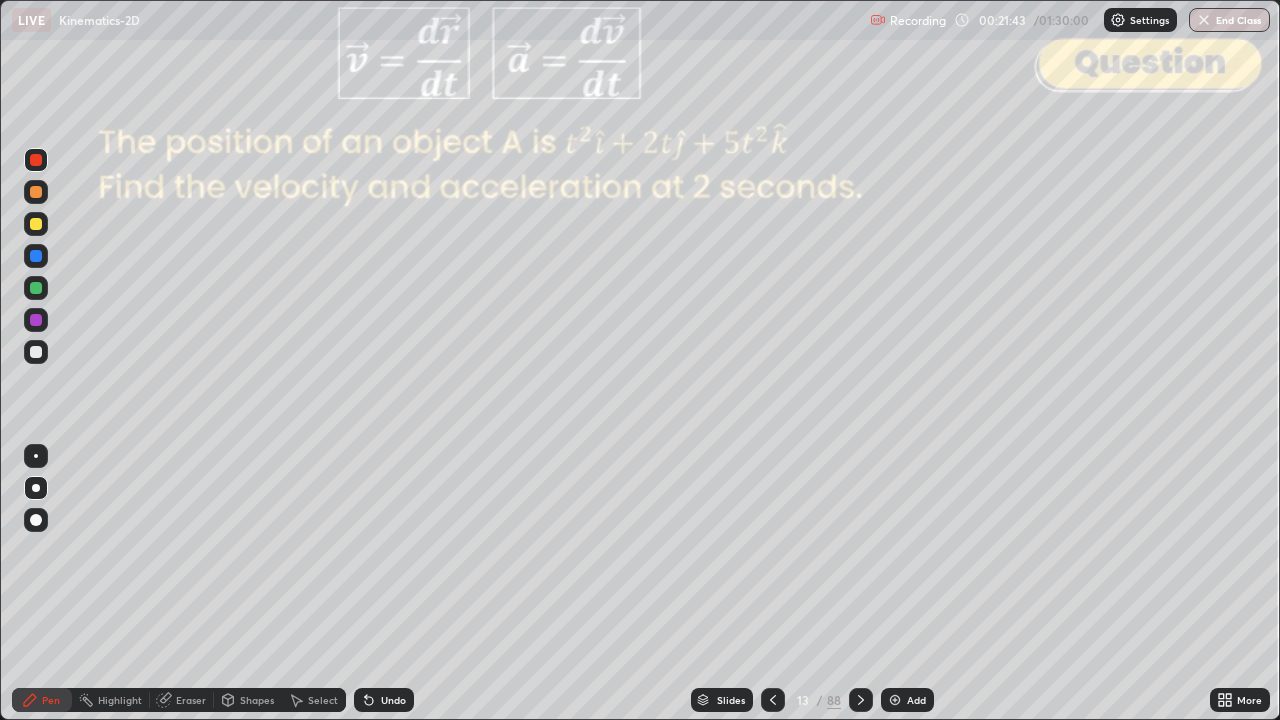 click at bounding box center (36, 224) 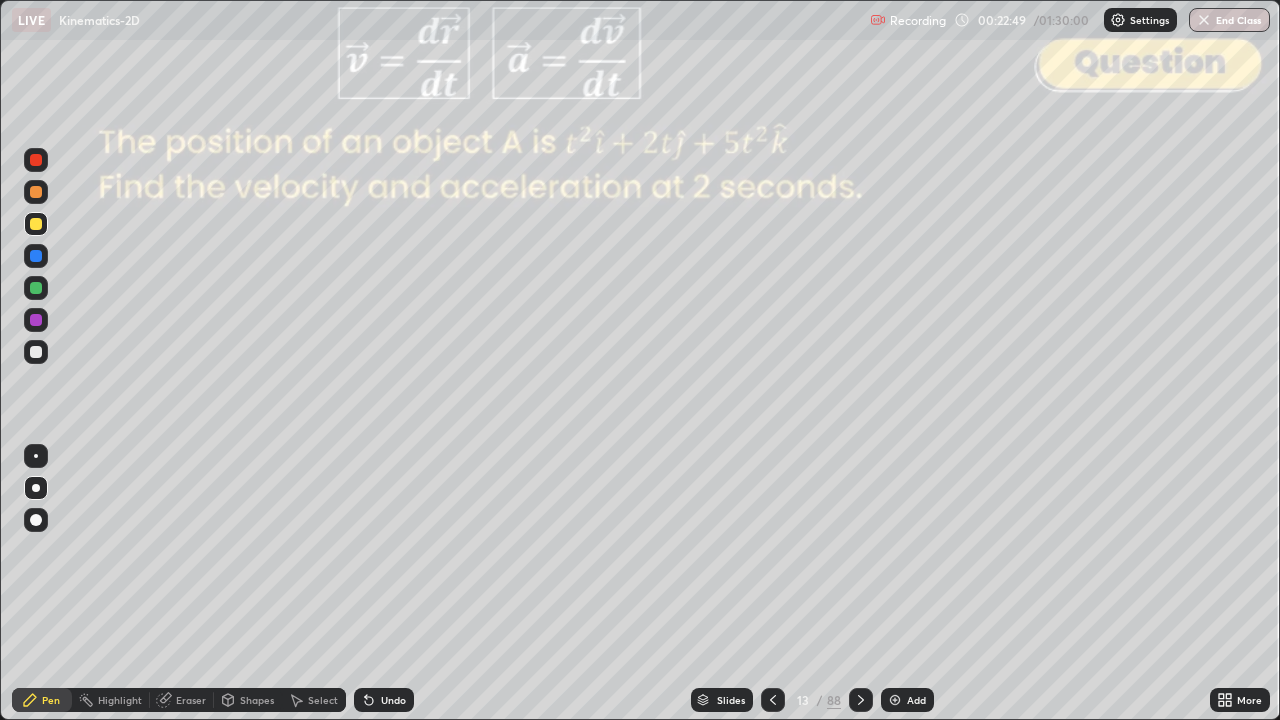 click at bounding box center [861, 700] 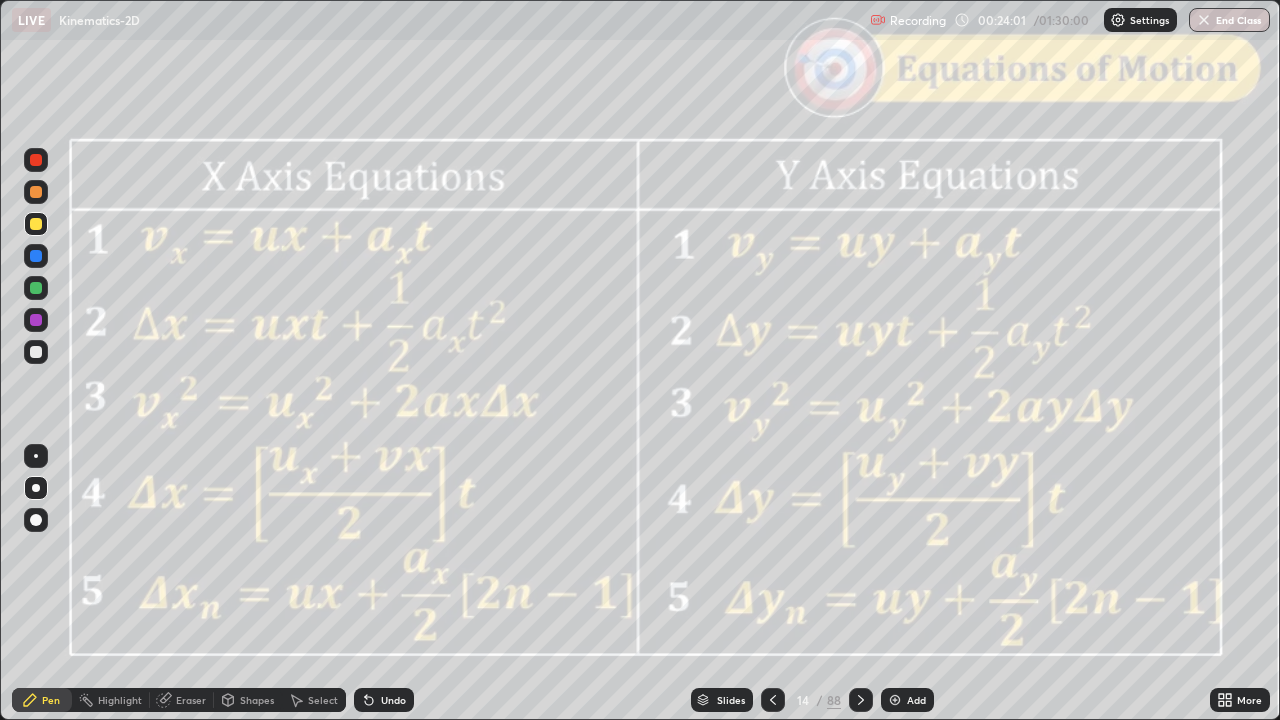click on "Shapes" at bounding box center (257, 700) 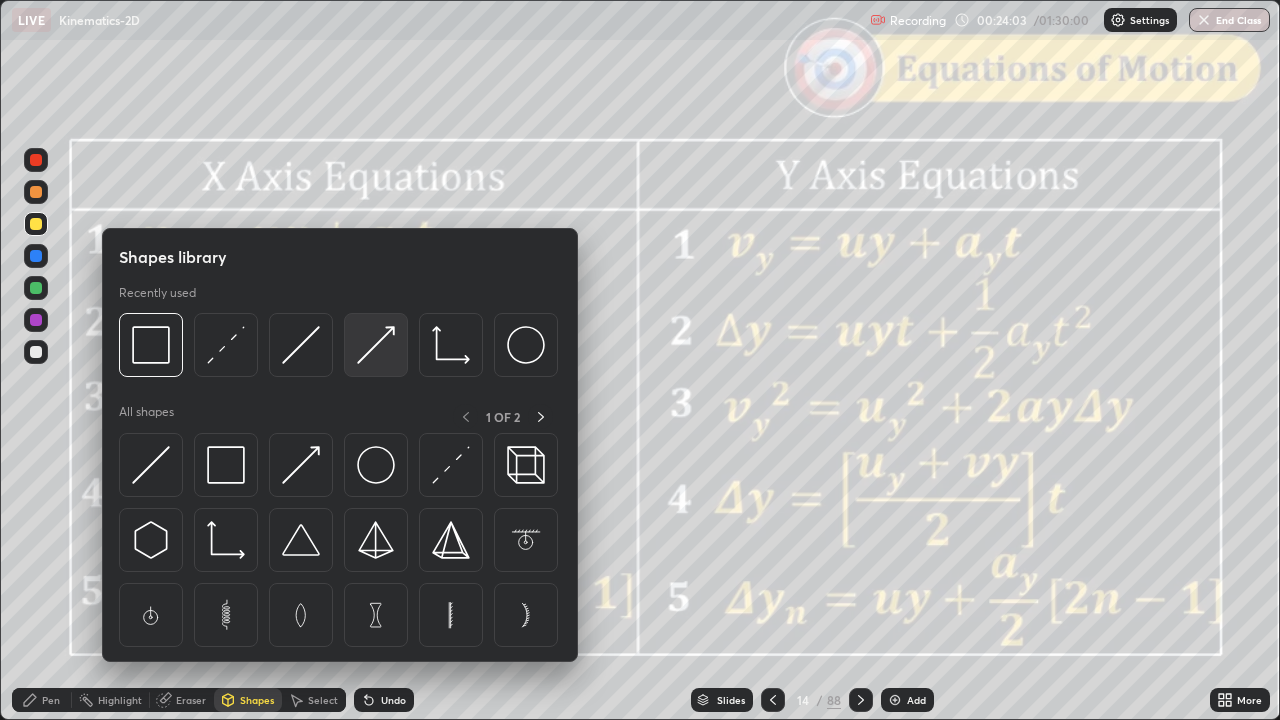 click at bounding box center (376, 345) 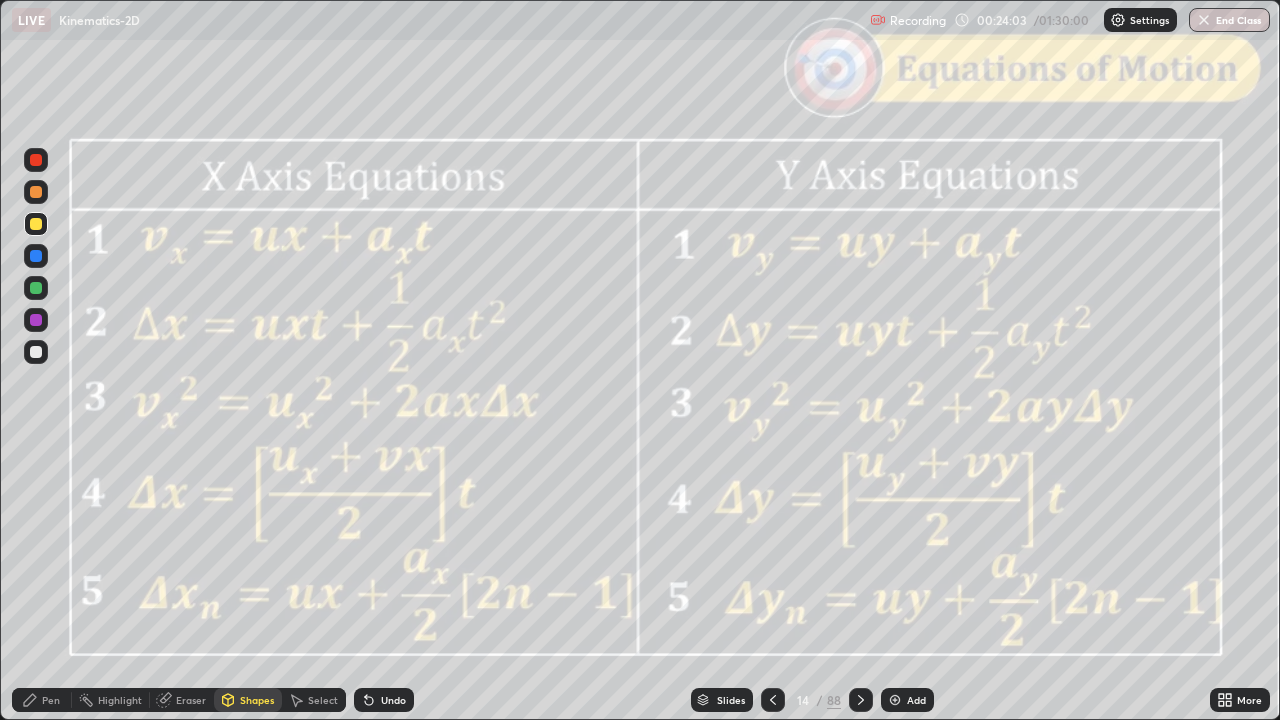 click at bounding box center [36, 192] 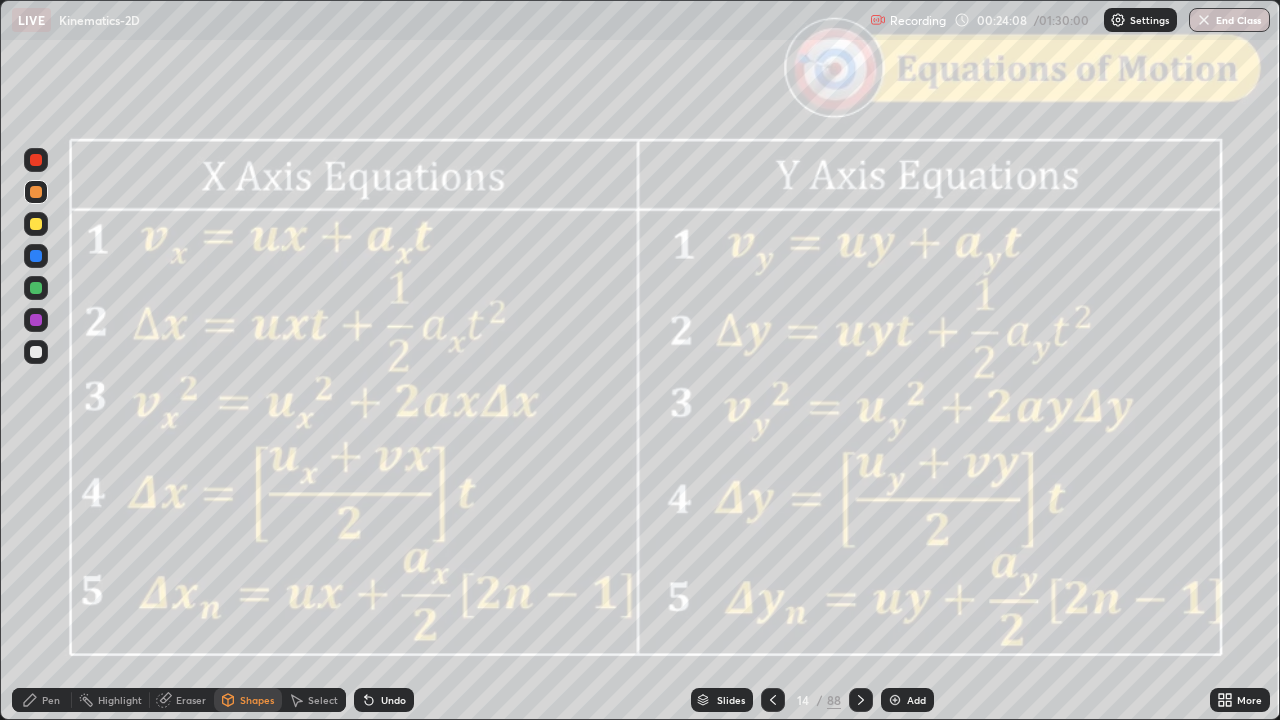click 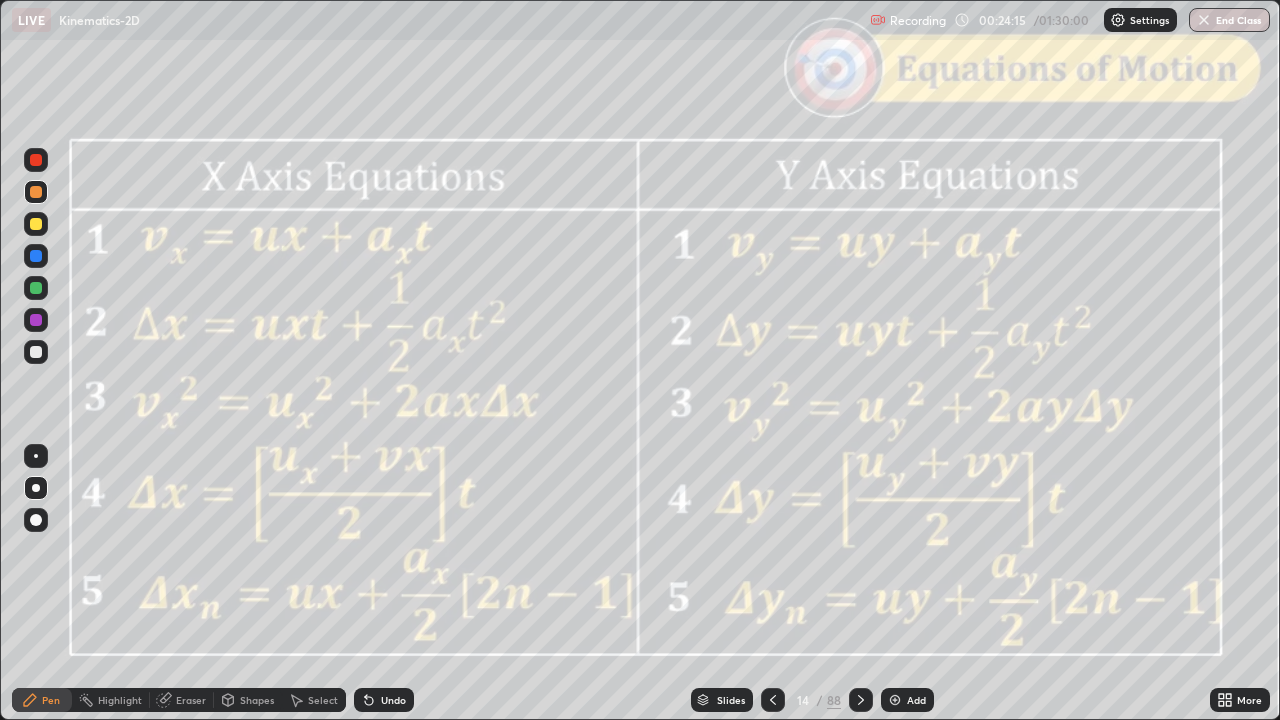 click on "Shapes" at bounding box center [248, 700] 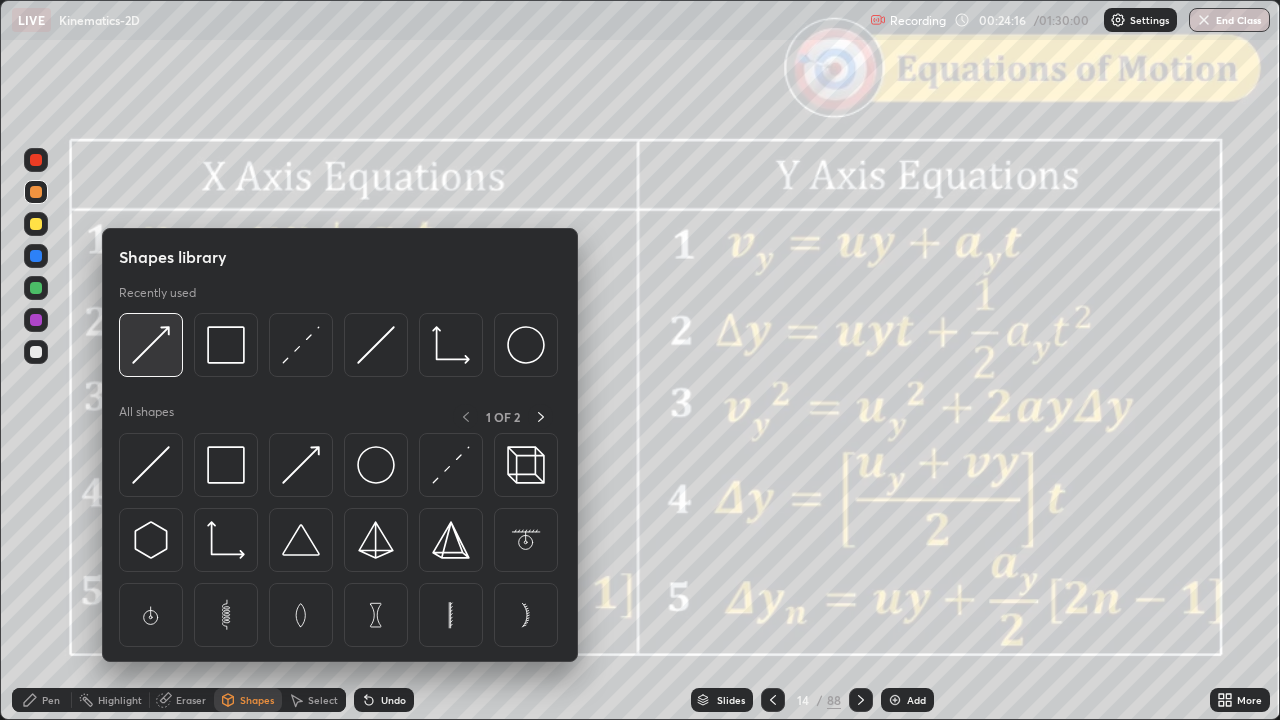 click at bounding box center (151, 345) 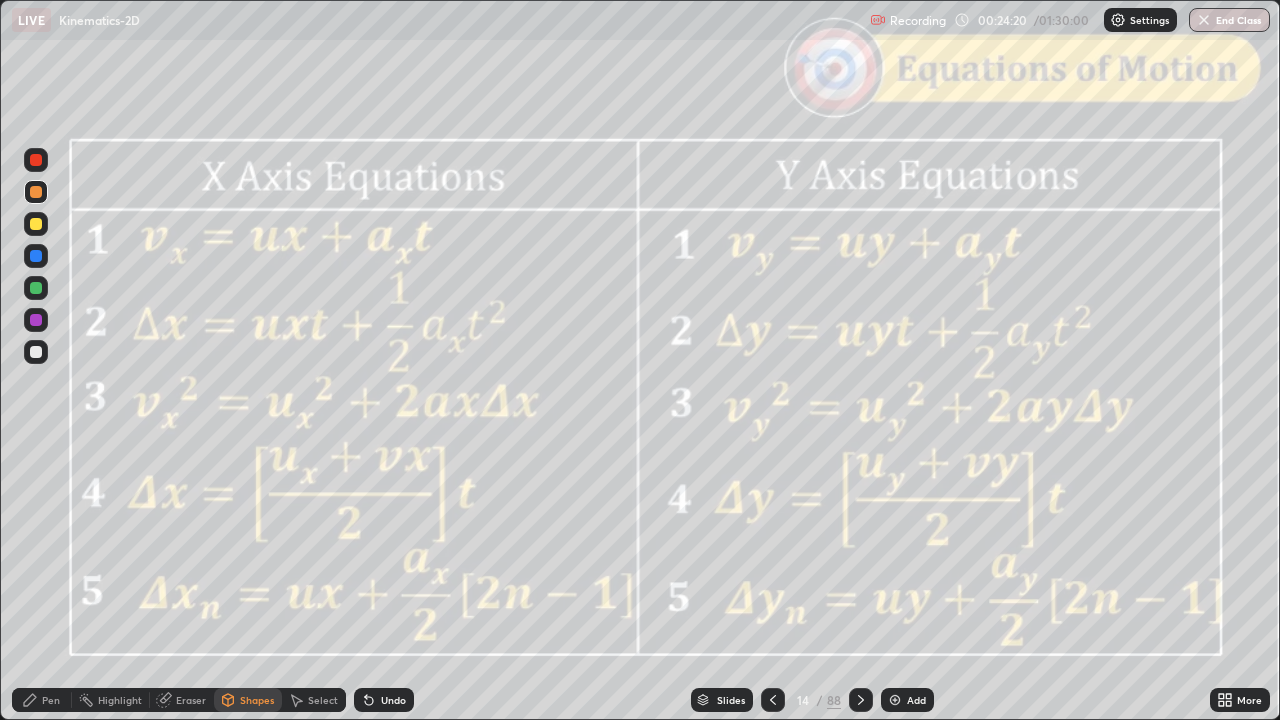 click on "Pen" at bounding box center [51, 700] 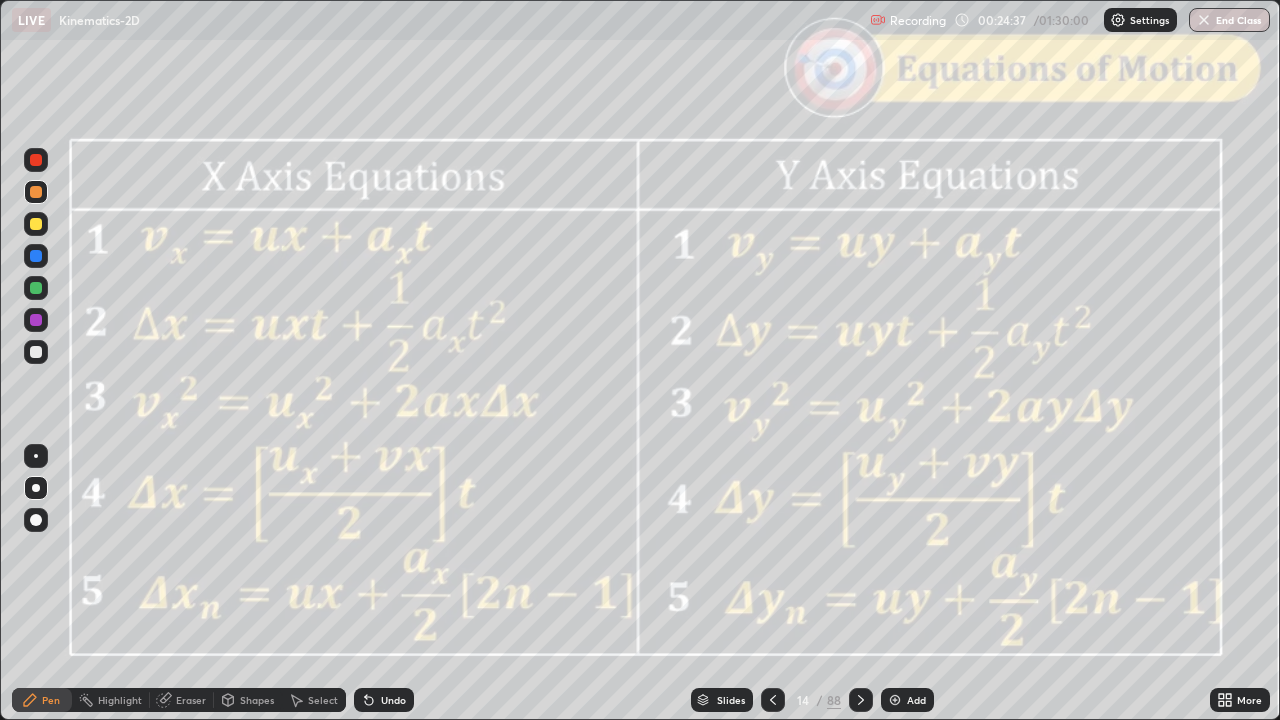 click at bounding box center [861, 700] 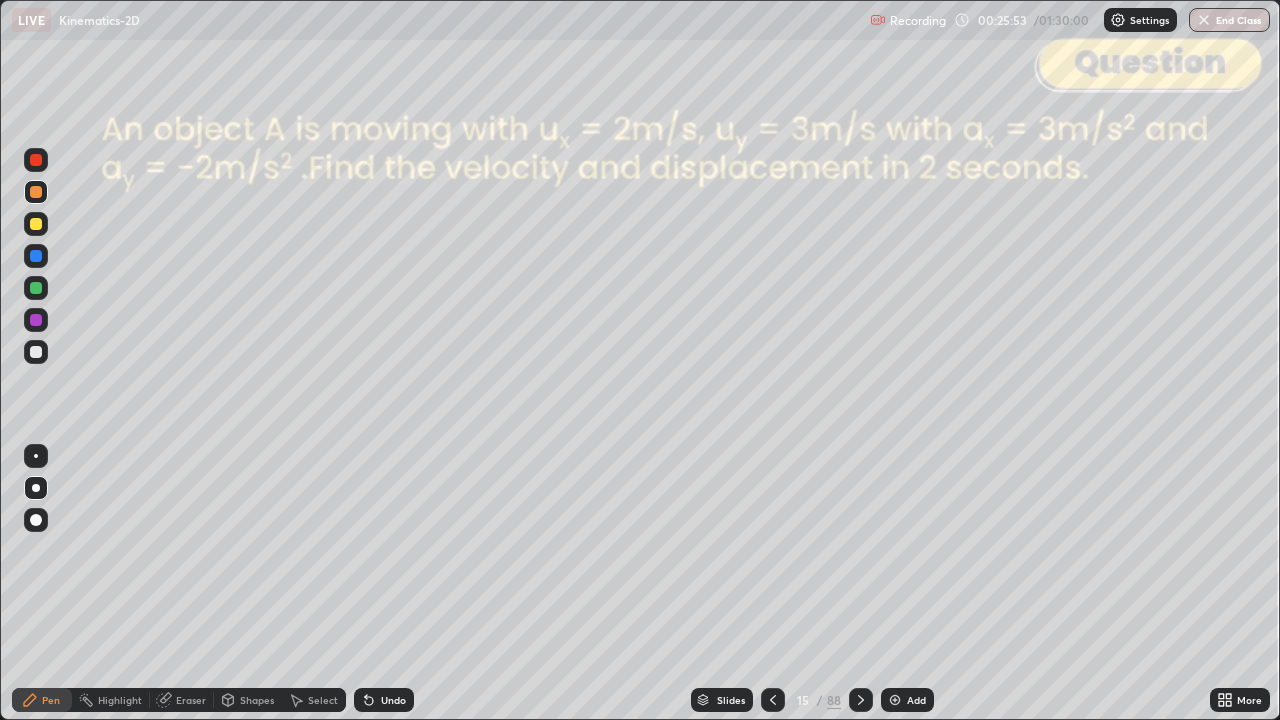 click 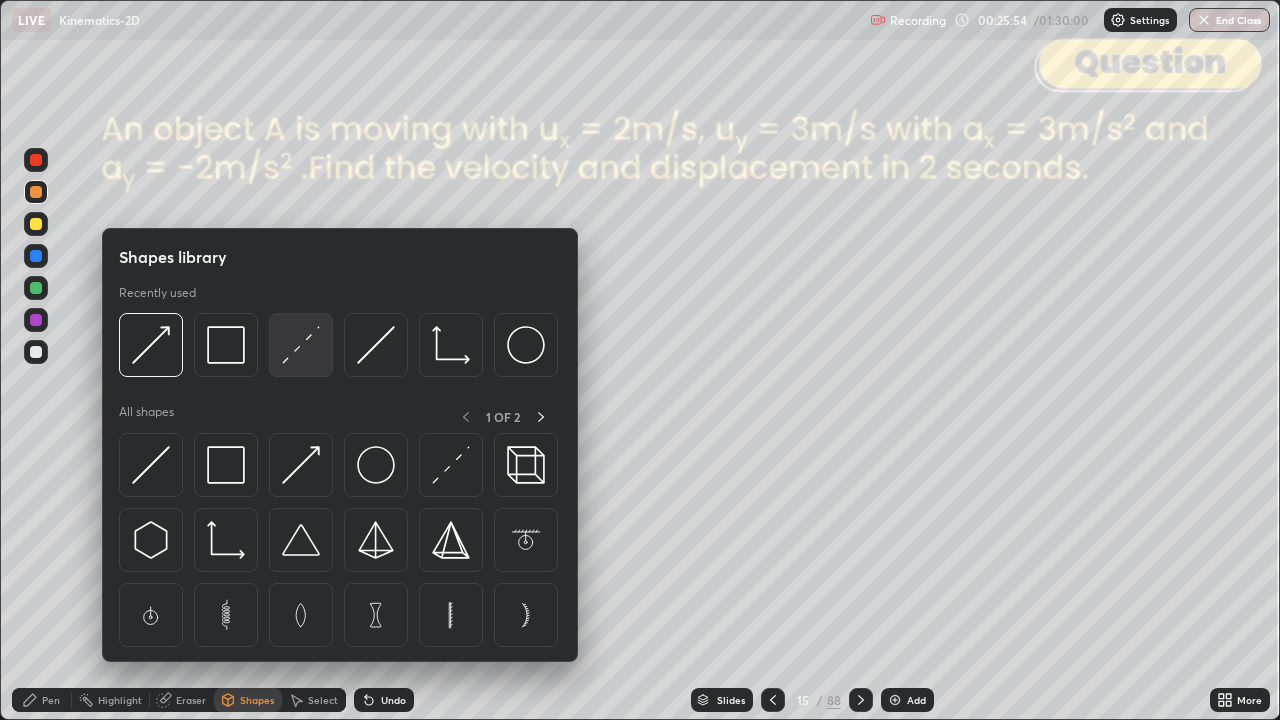 click at bounding box center [301, 345] 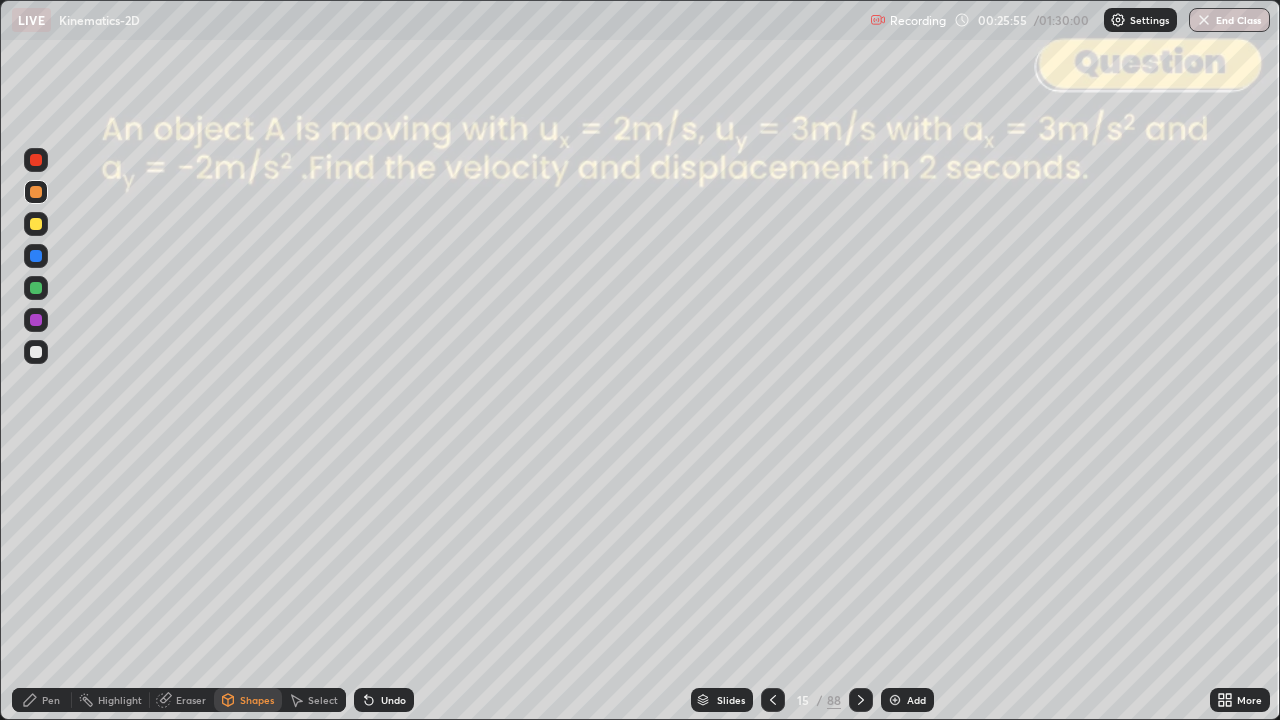 click at bounding box center (36, 160) 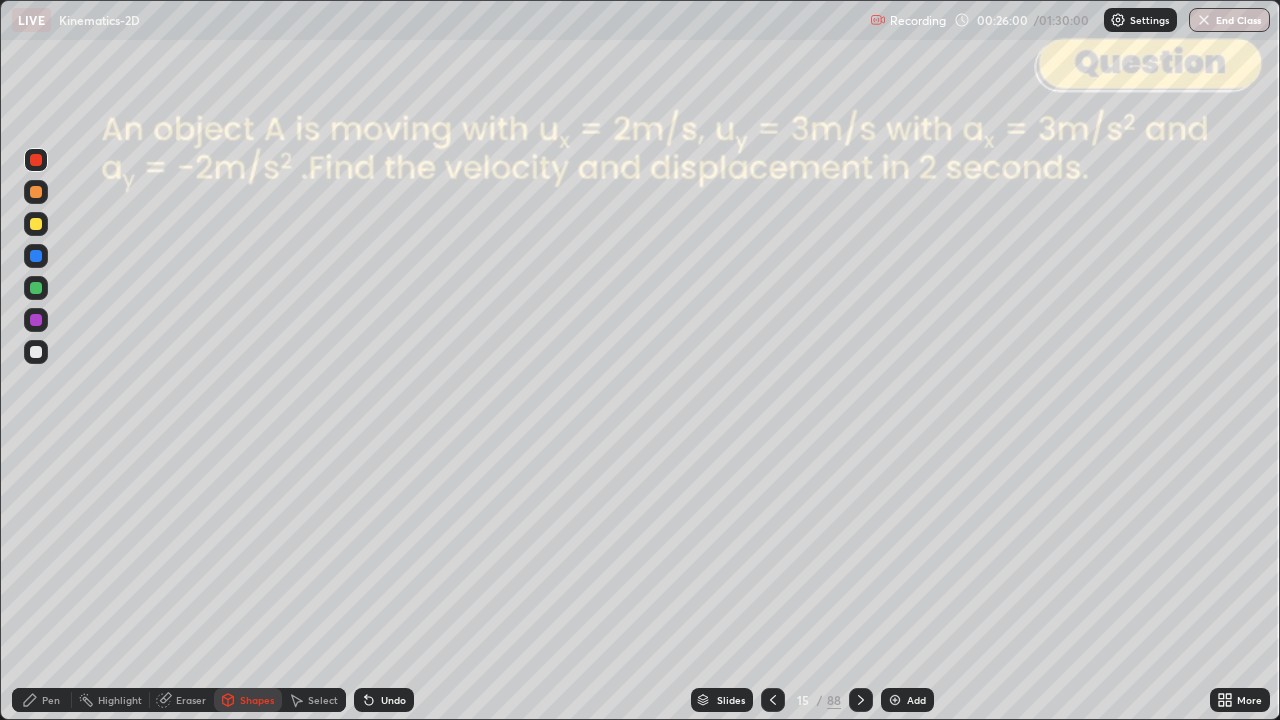 click on "Pen" at bounding box center [42, 700] 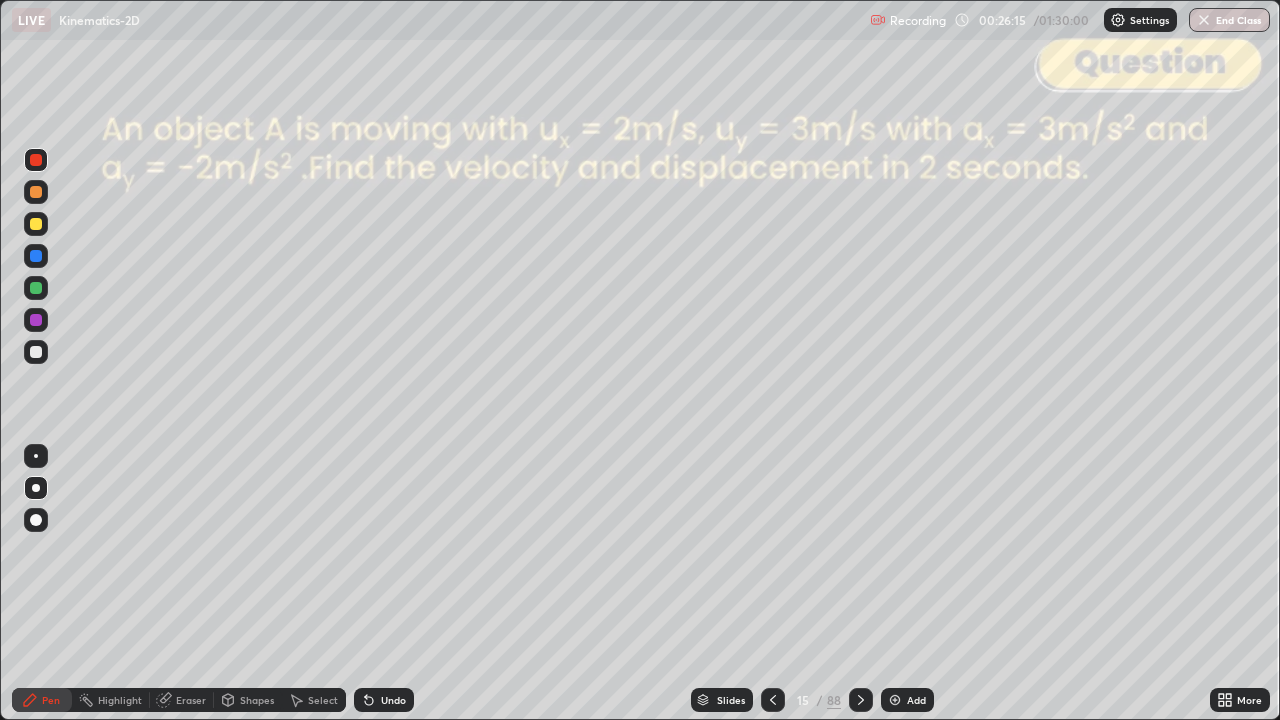 click at bounding box center [36, 192] 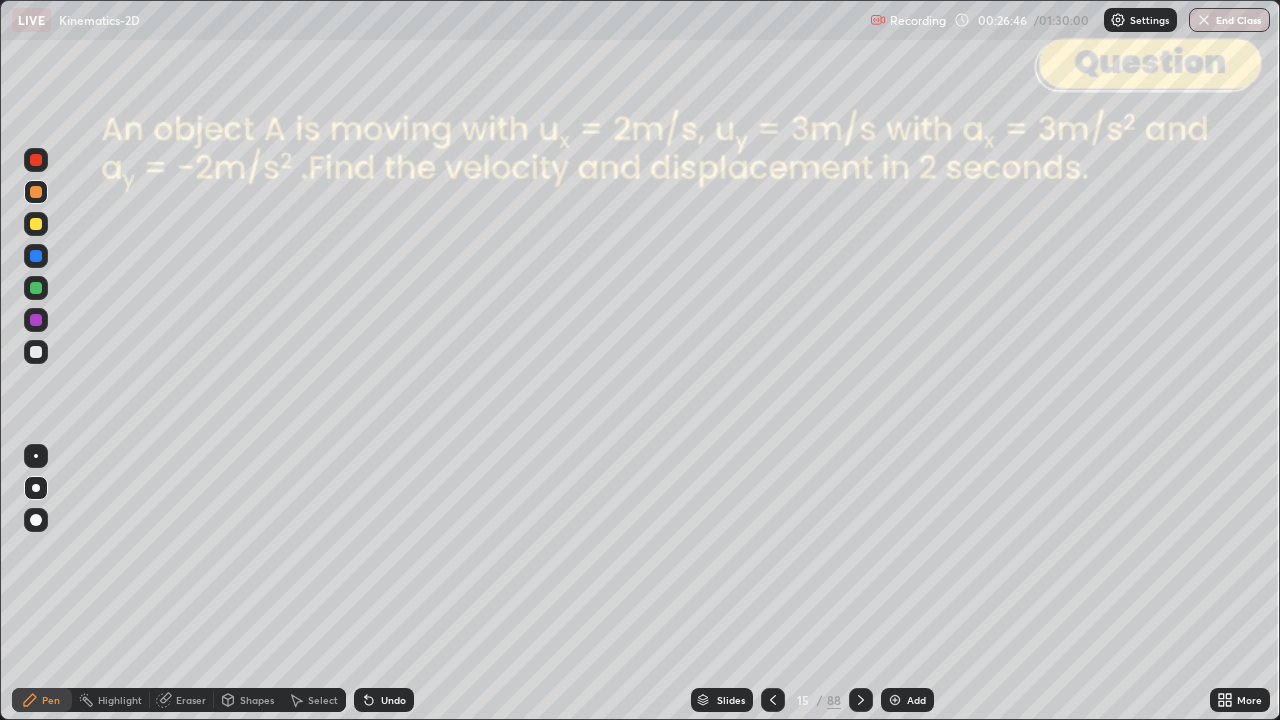 click on "Undo" at bounding box center (393, 700) 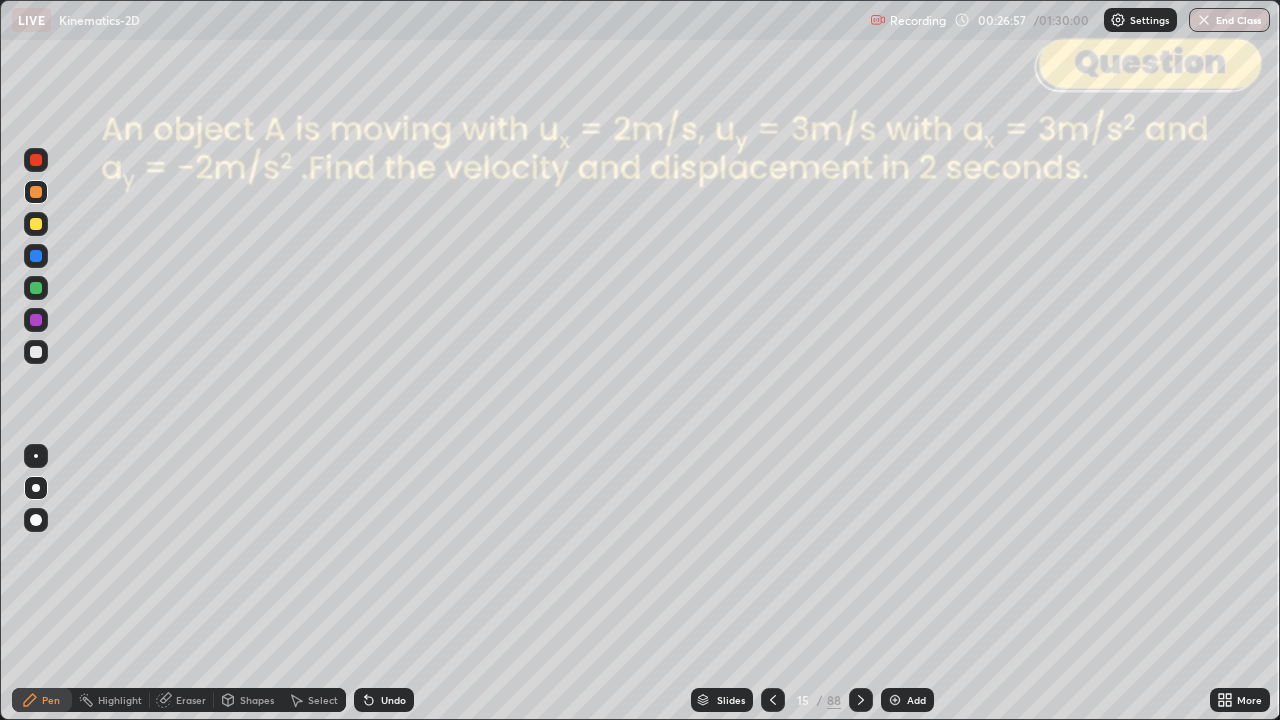 click on "Eraser" at bounding box center (182, 700) 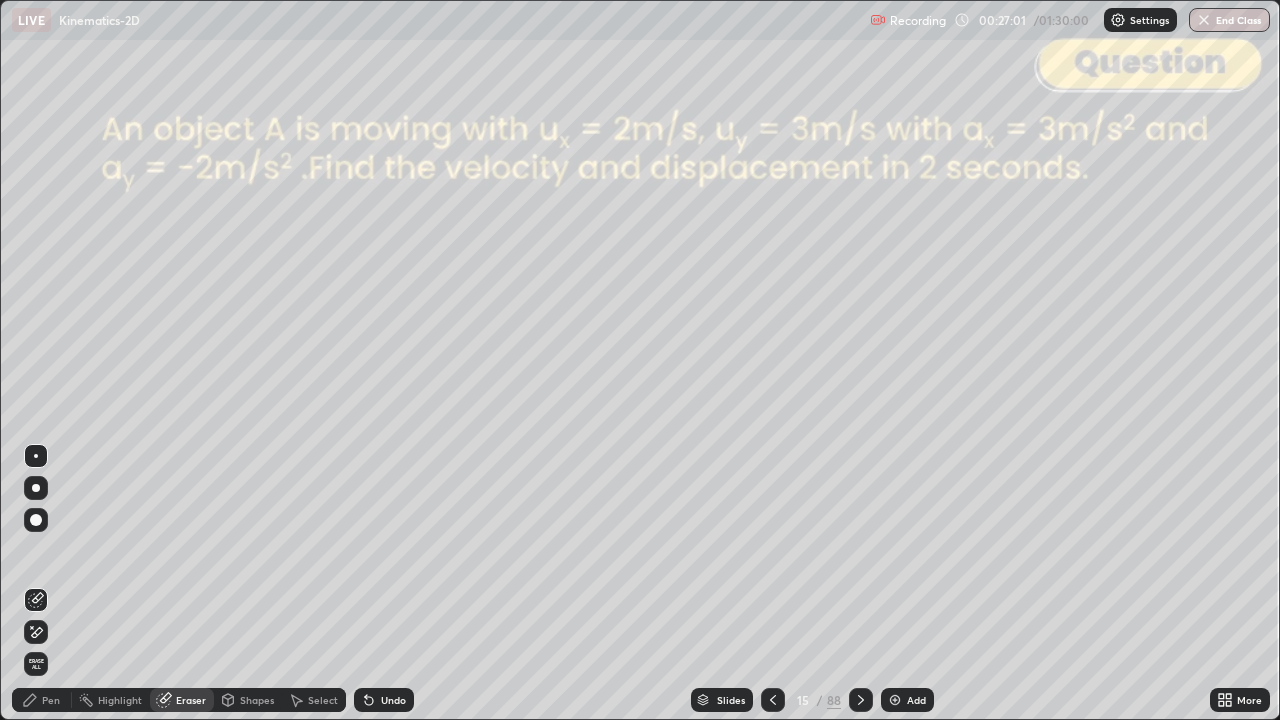 click on "Pen" at bounding box center (42, 700) 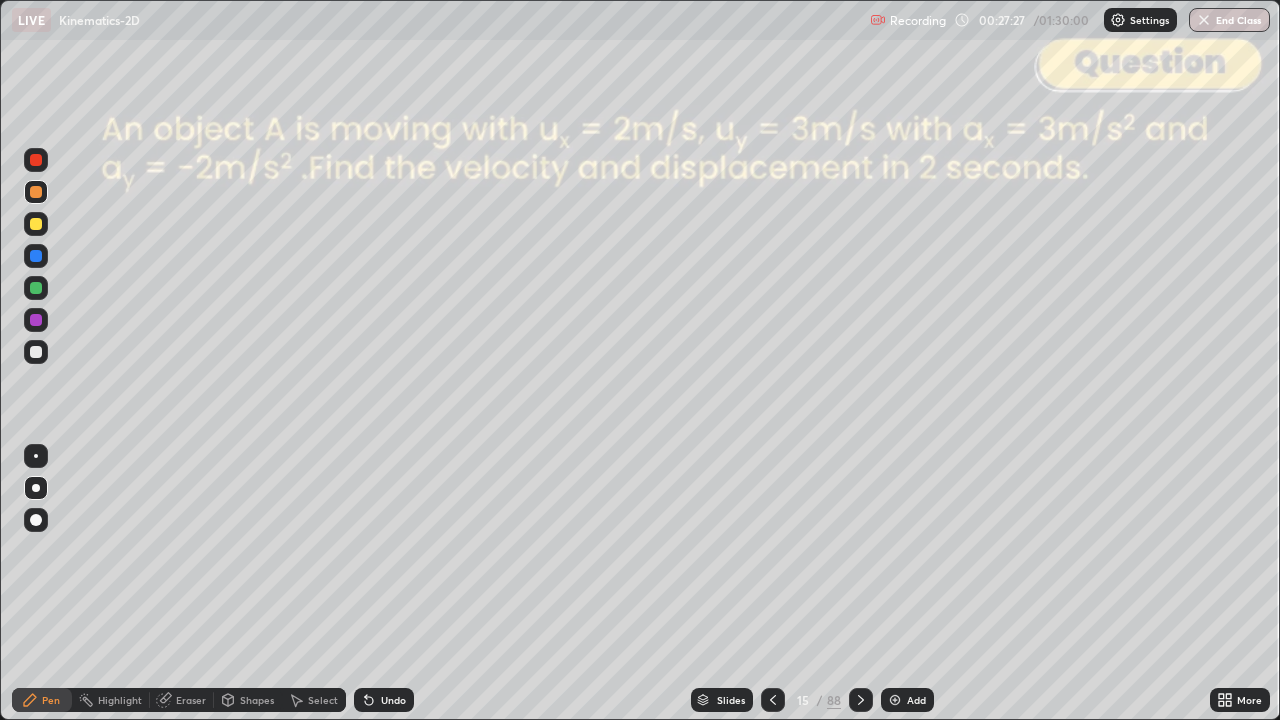click at bounding box center (36, 288) 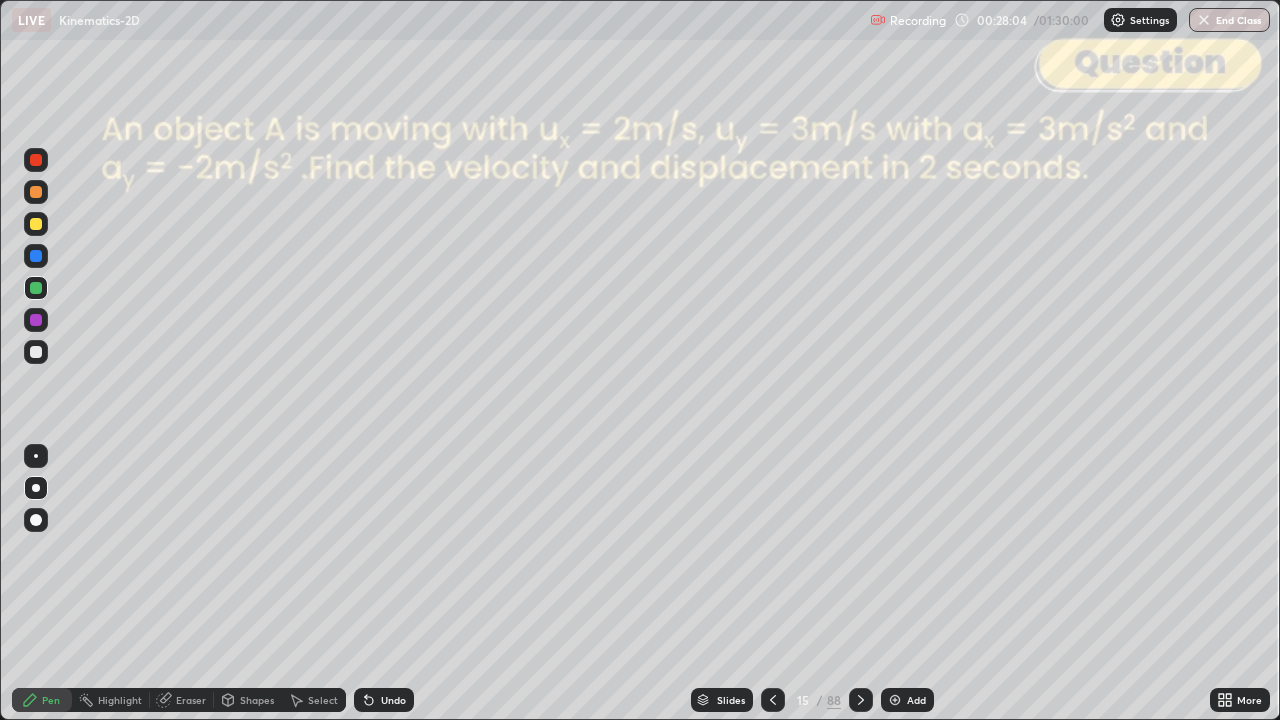 click on "Undo" at bounding box center (393, 700) 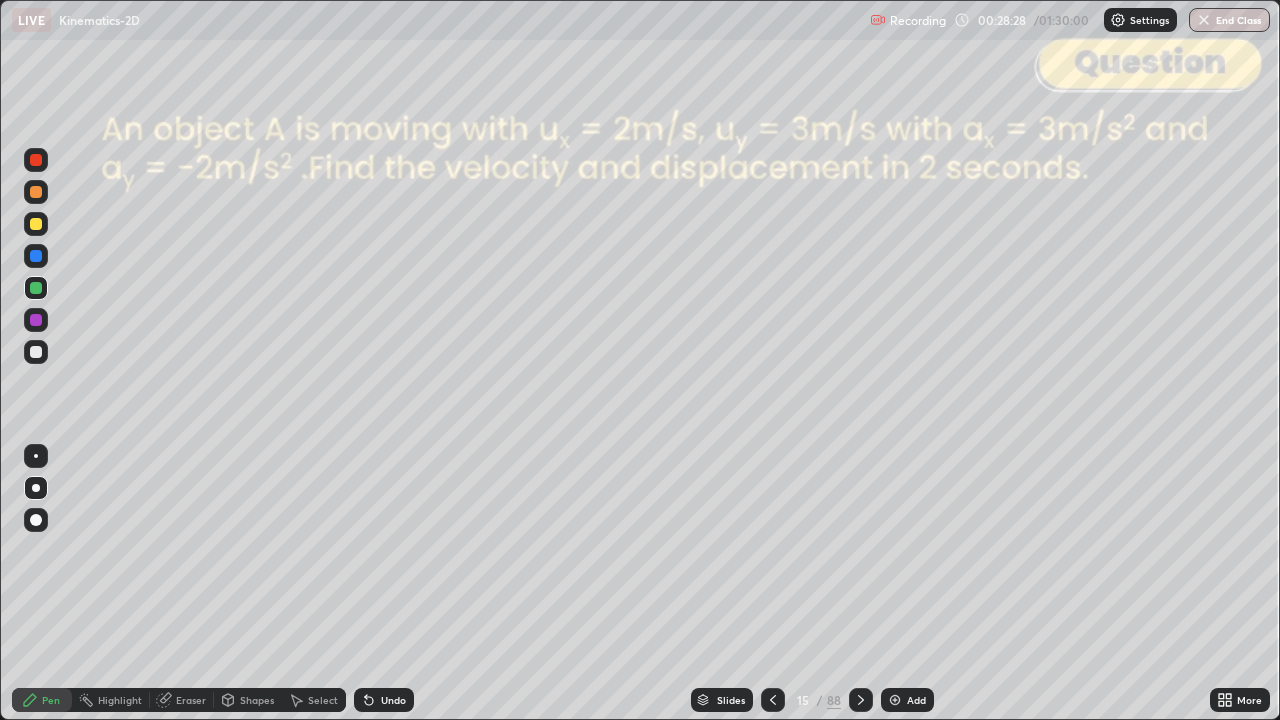 click on "Shapes" at bounding box center (248, 700) 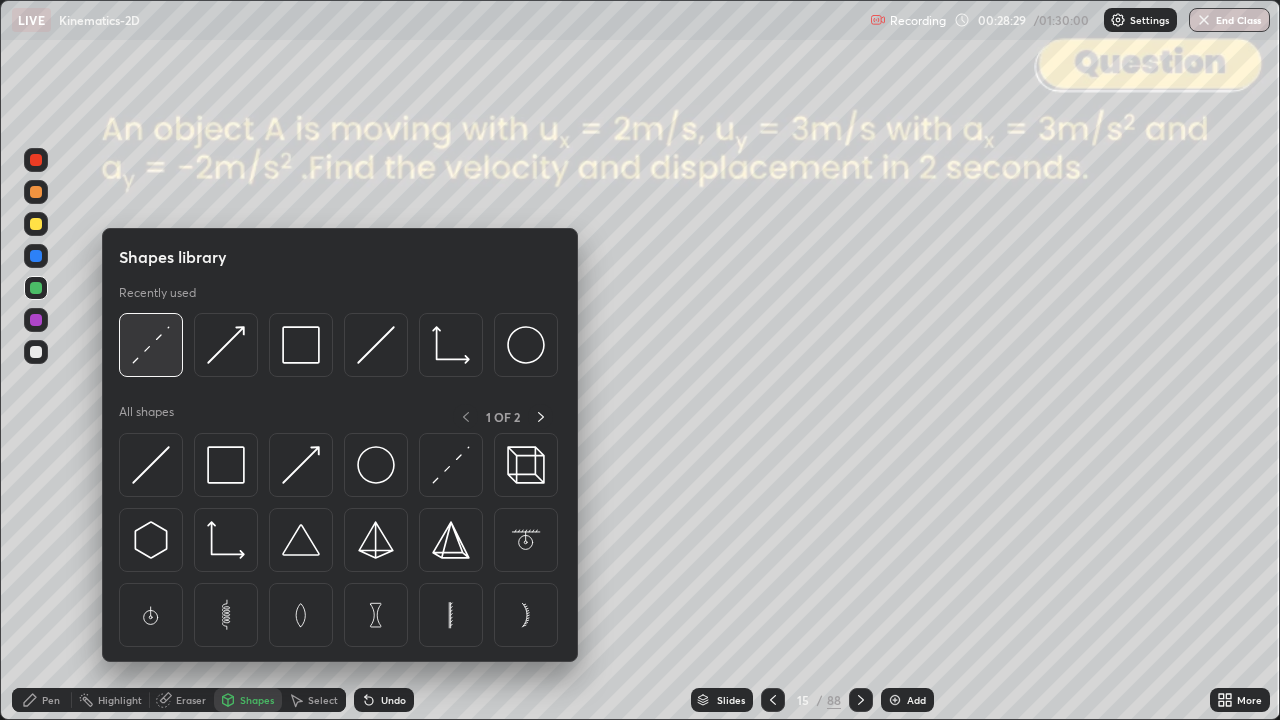 click at bounding box center [151, 345] 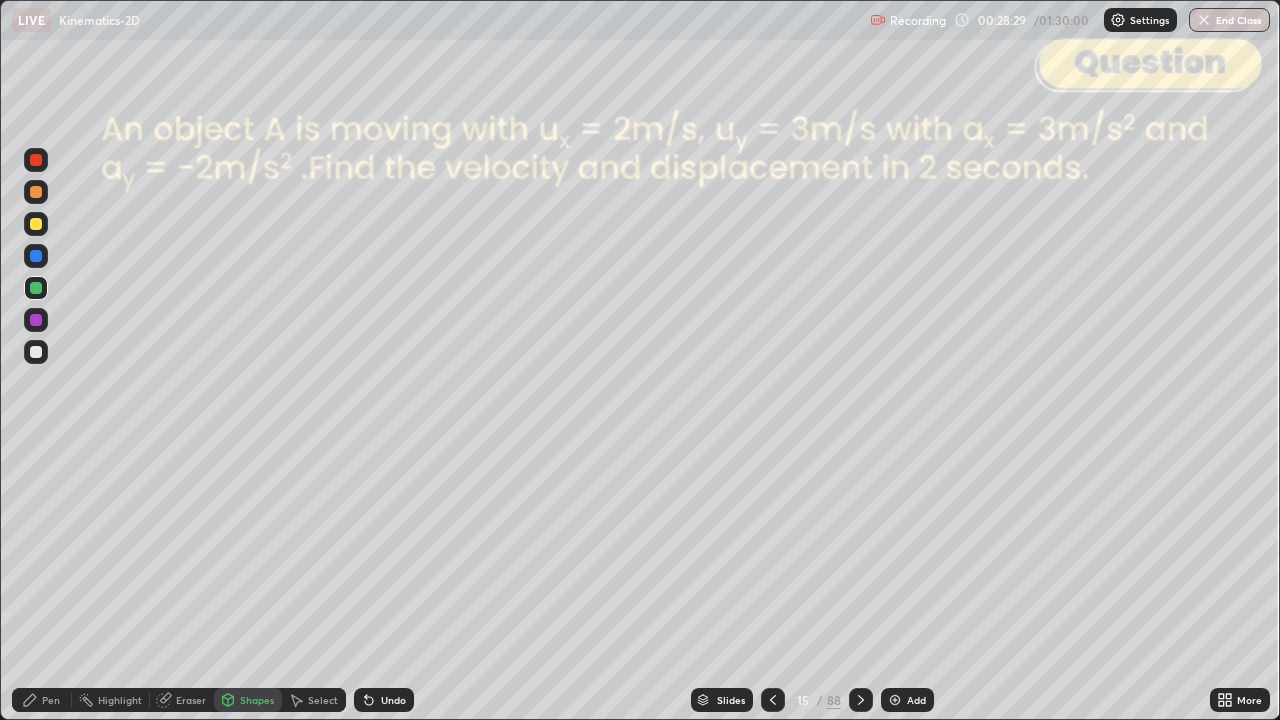 click at bounding box center [36, 160] 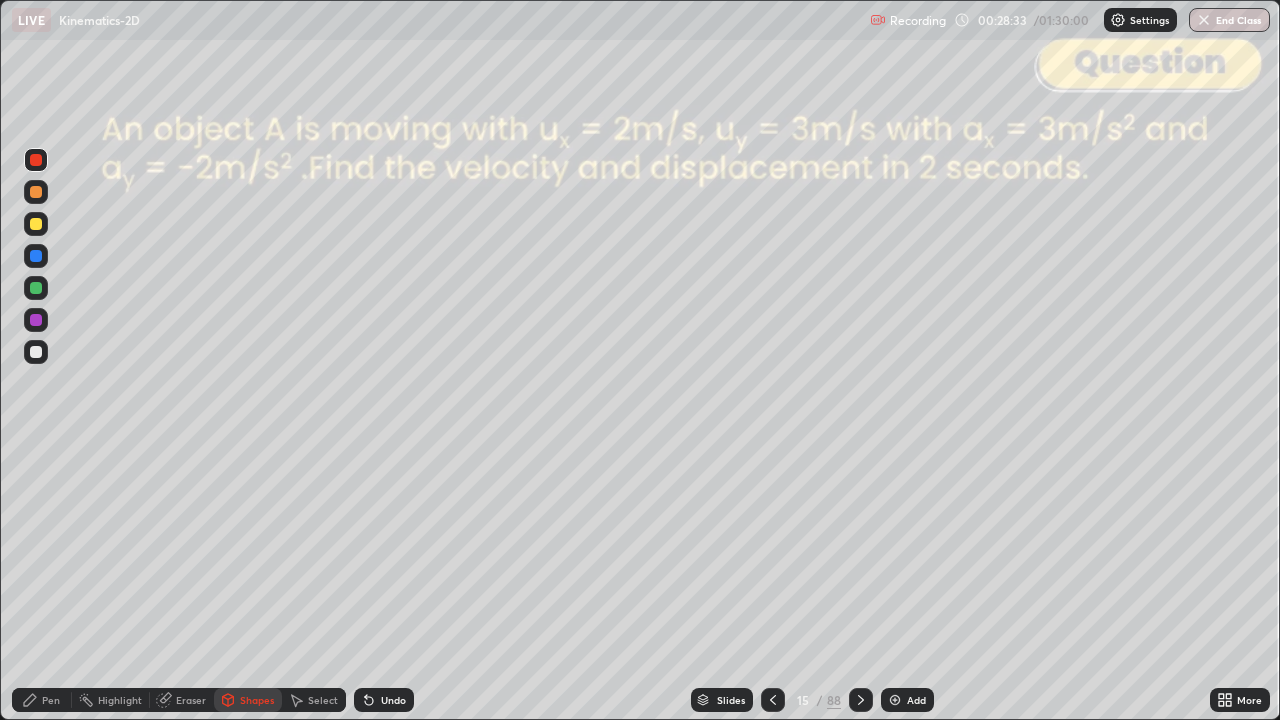 click on "Pen" at bounding box center (51, 700) 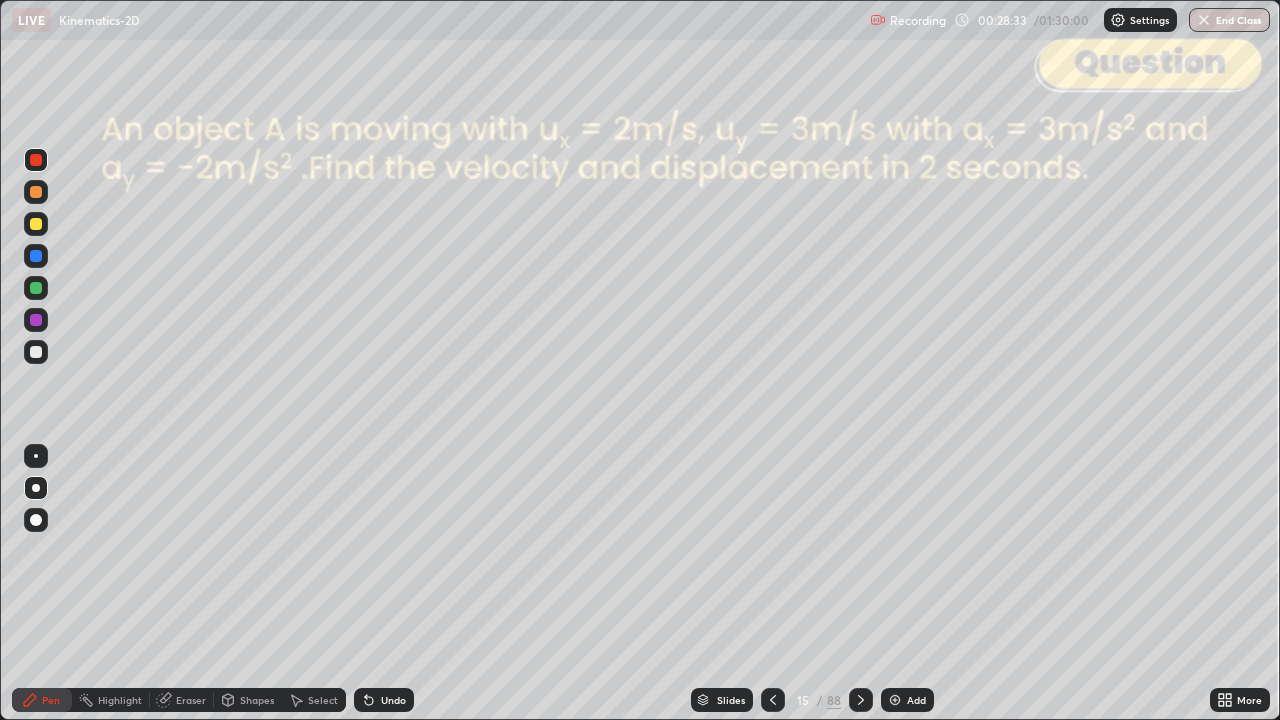 click at bounding box center (36, 224) 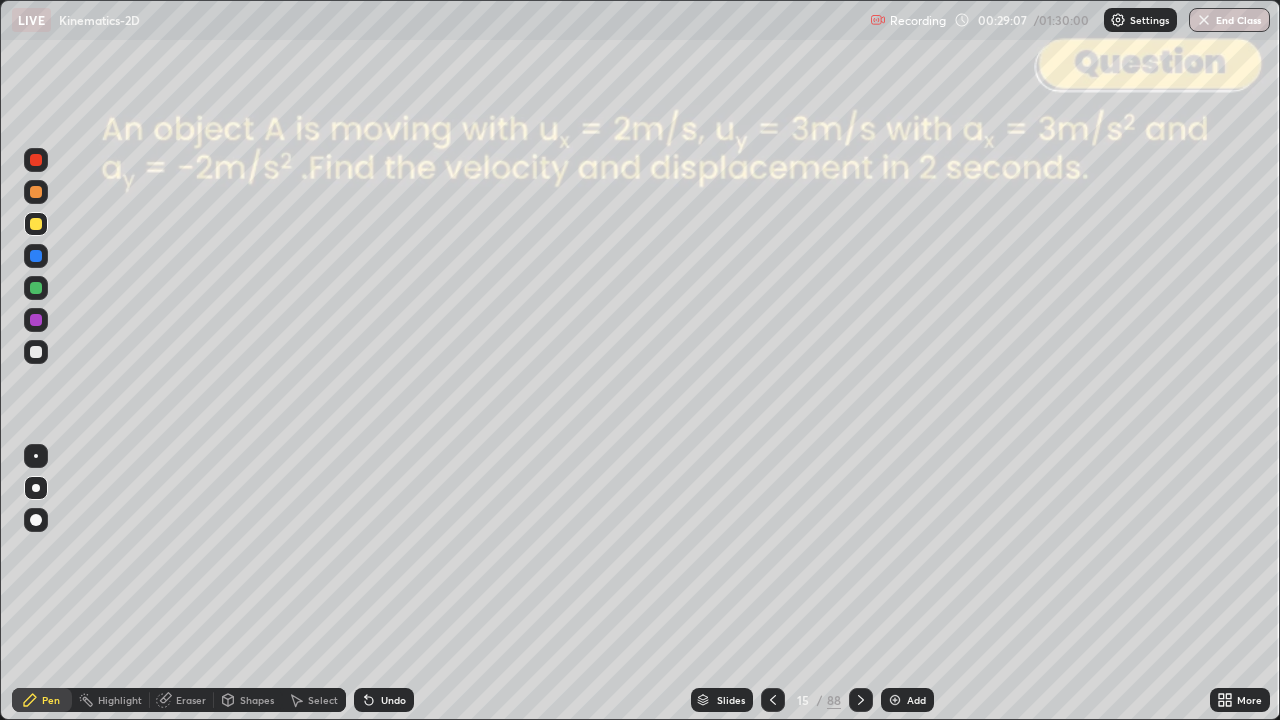 click at bounding box center (36, 320) 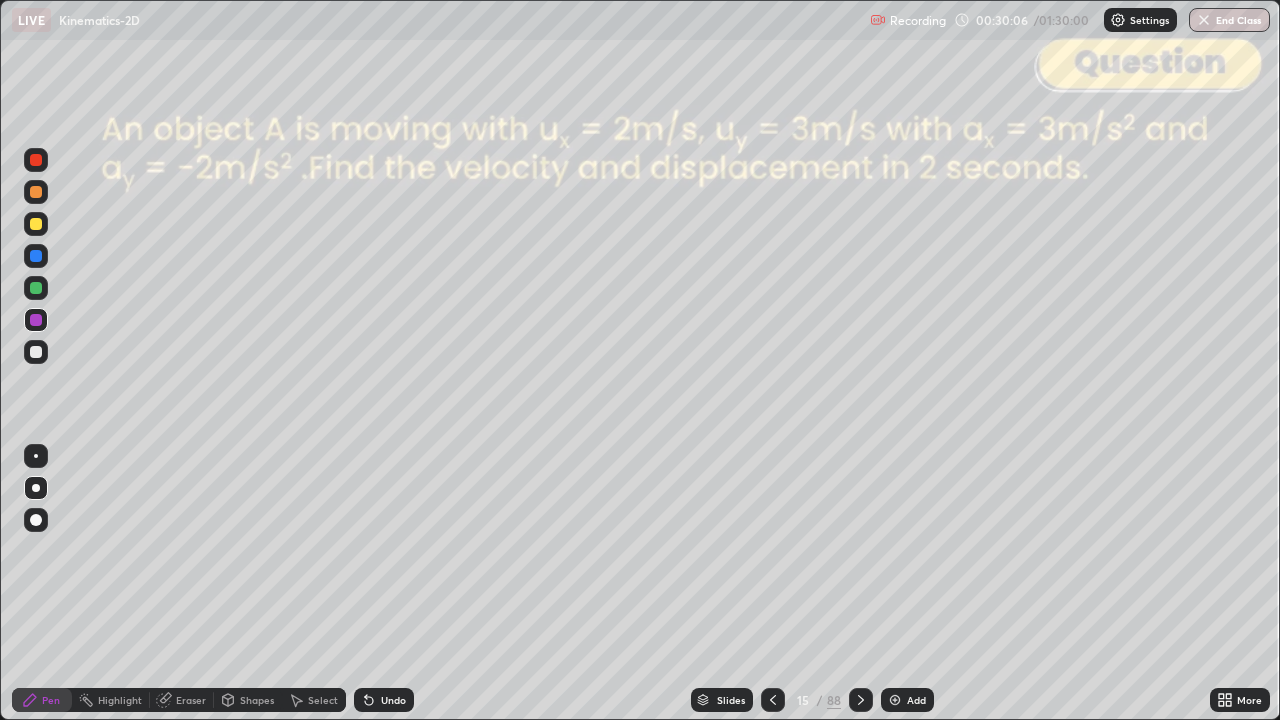 click 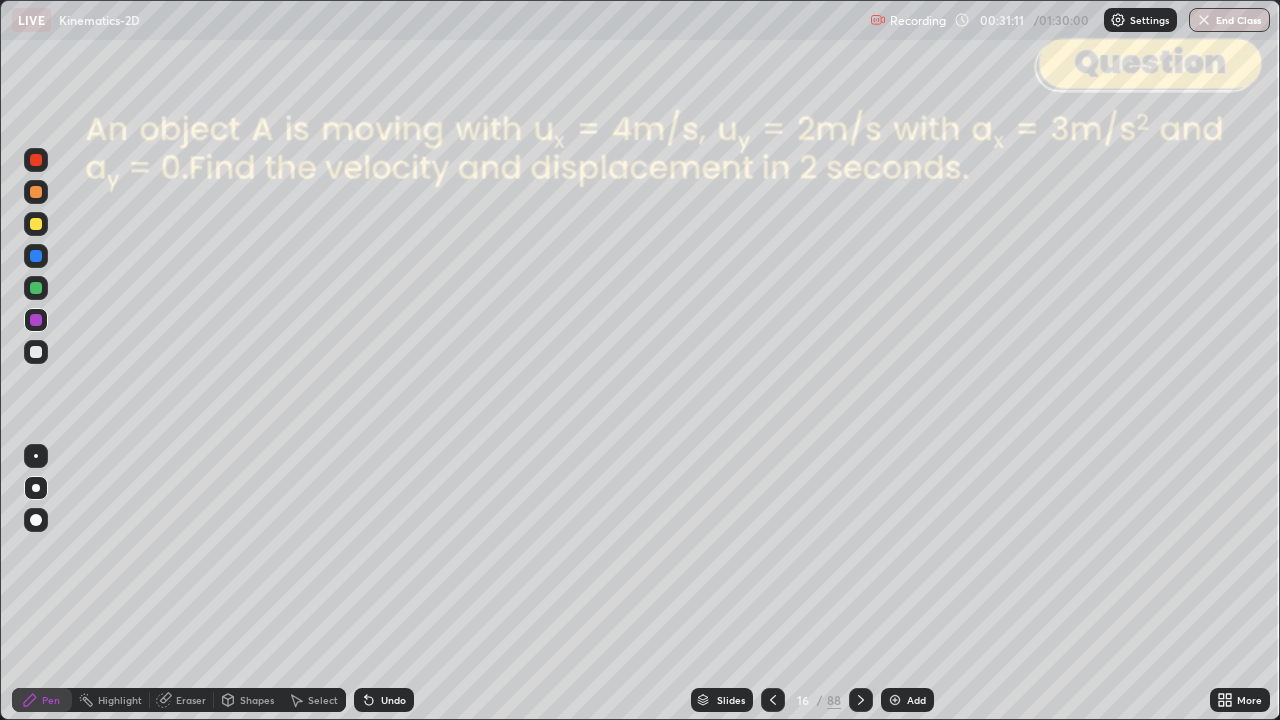 click at bounding box center (36, 352) 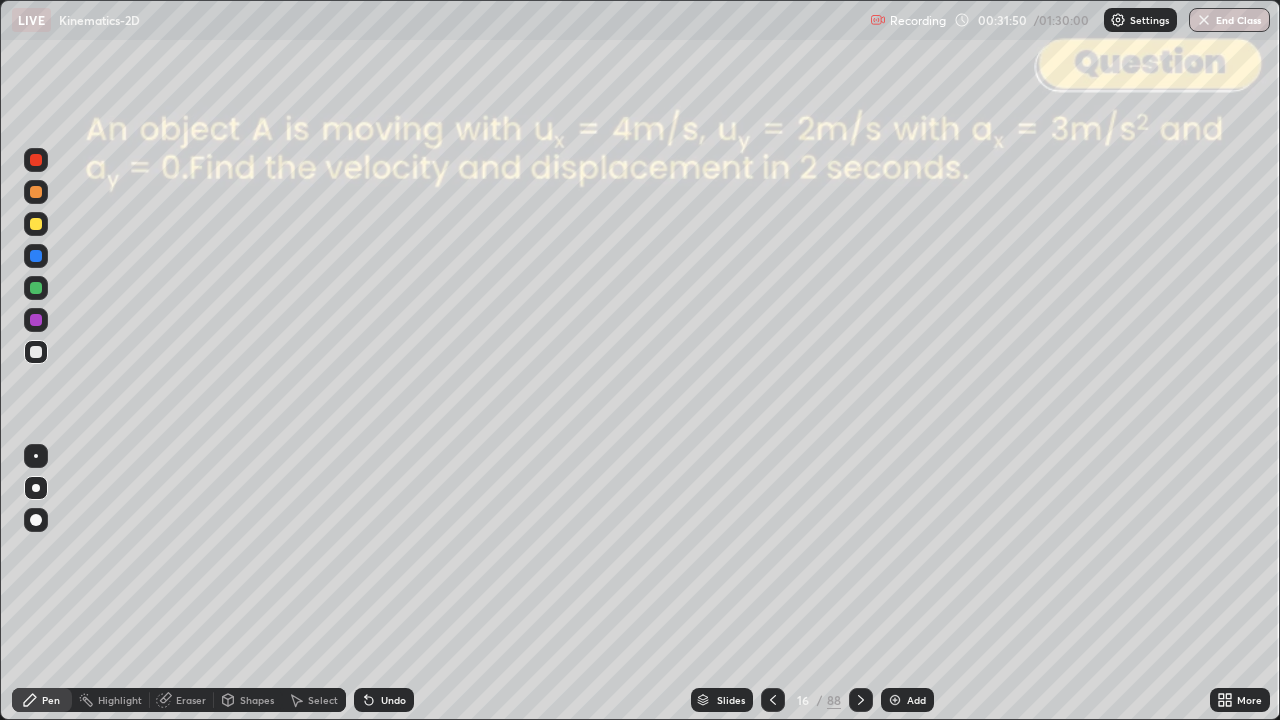 click on "Shapes" at bounding box center (248, 700) 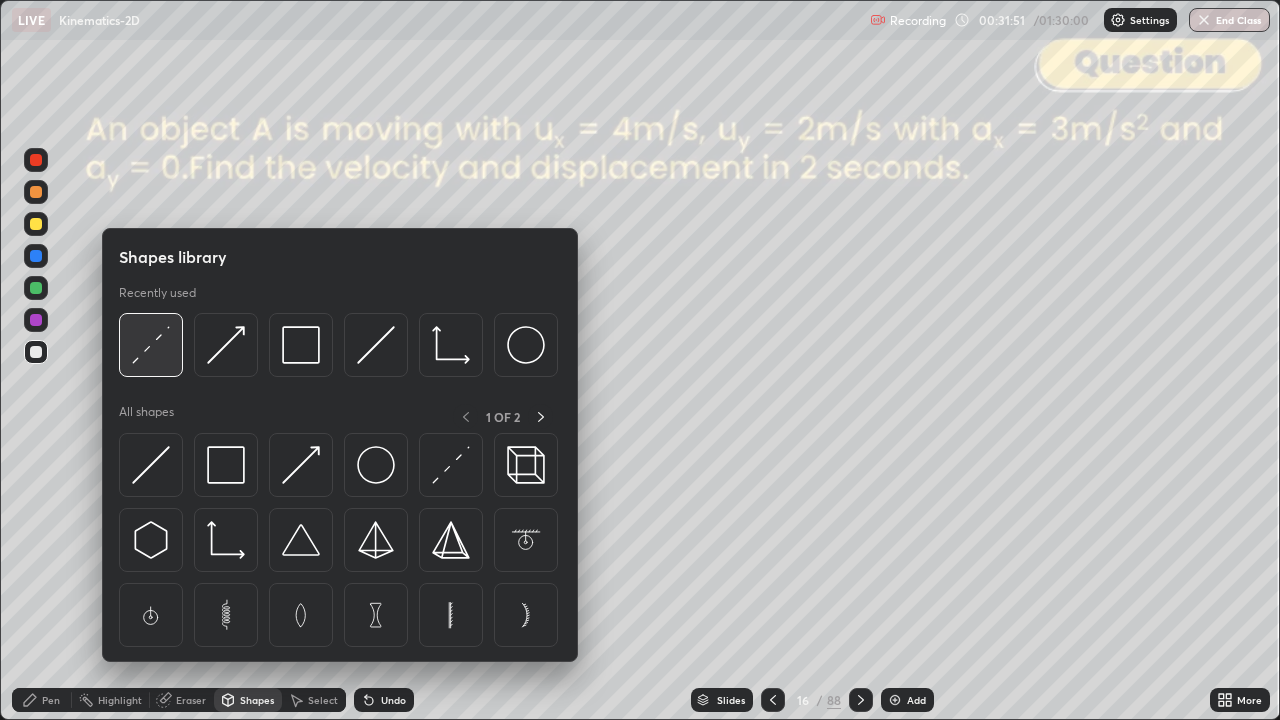 click at bounding box center [151, 345] 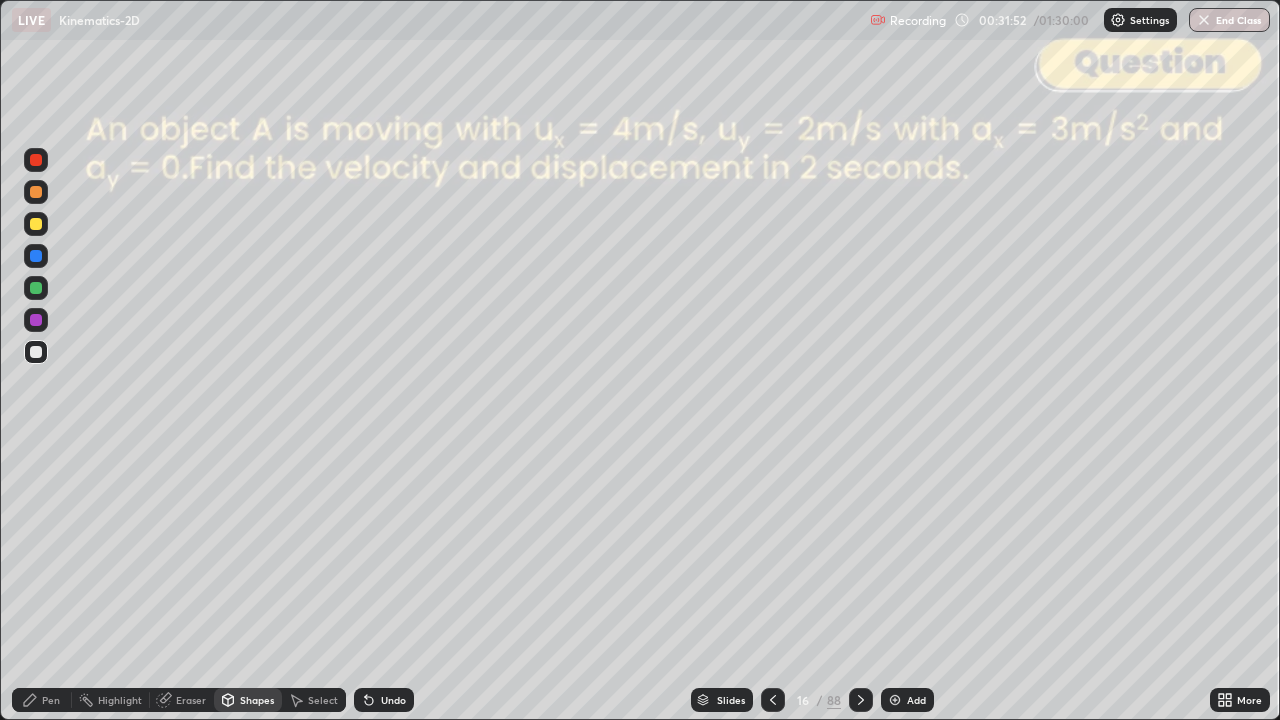 click at bounding box center [36, 160] 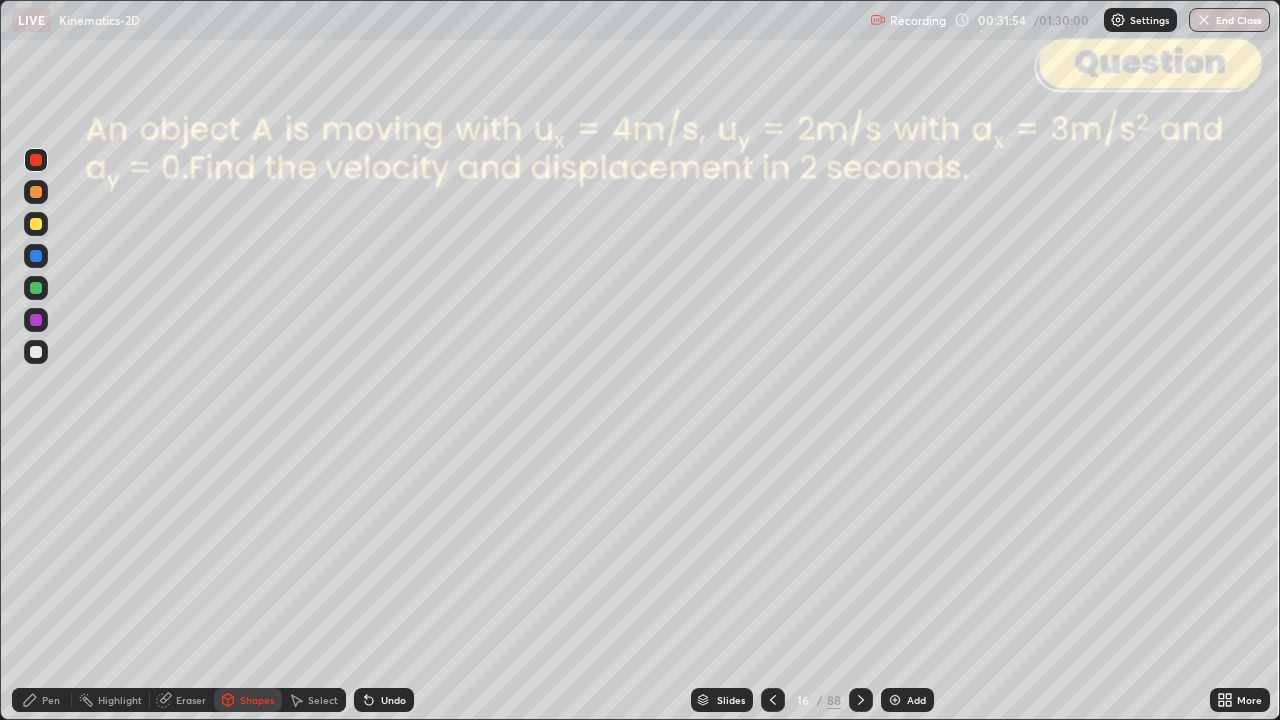 click on "Pen" at bounding box center [42, 700] 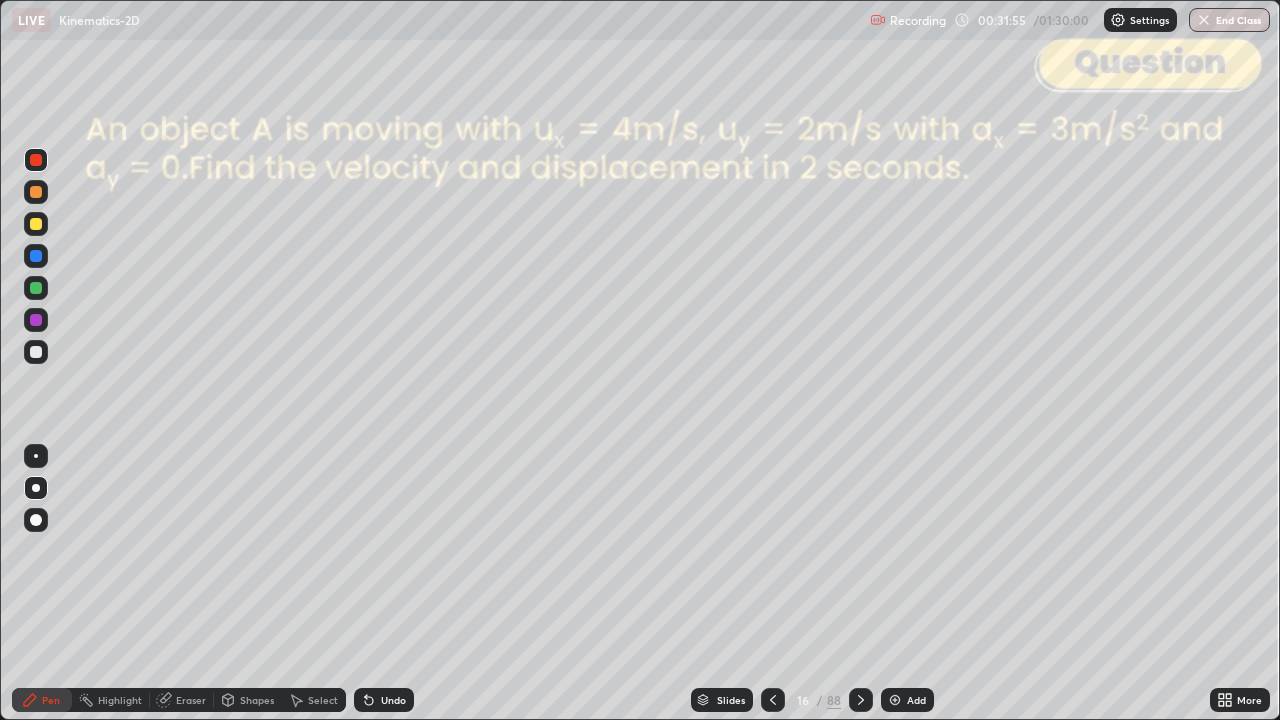 click at bounding box center (36, 288) 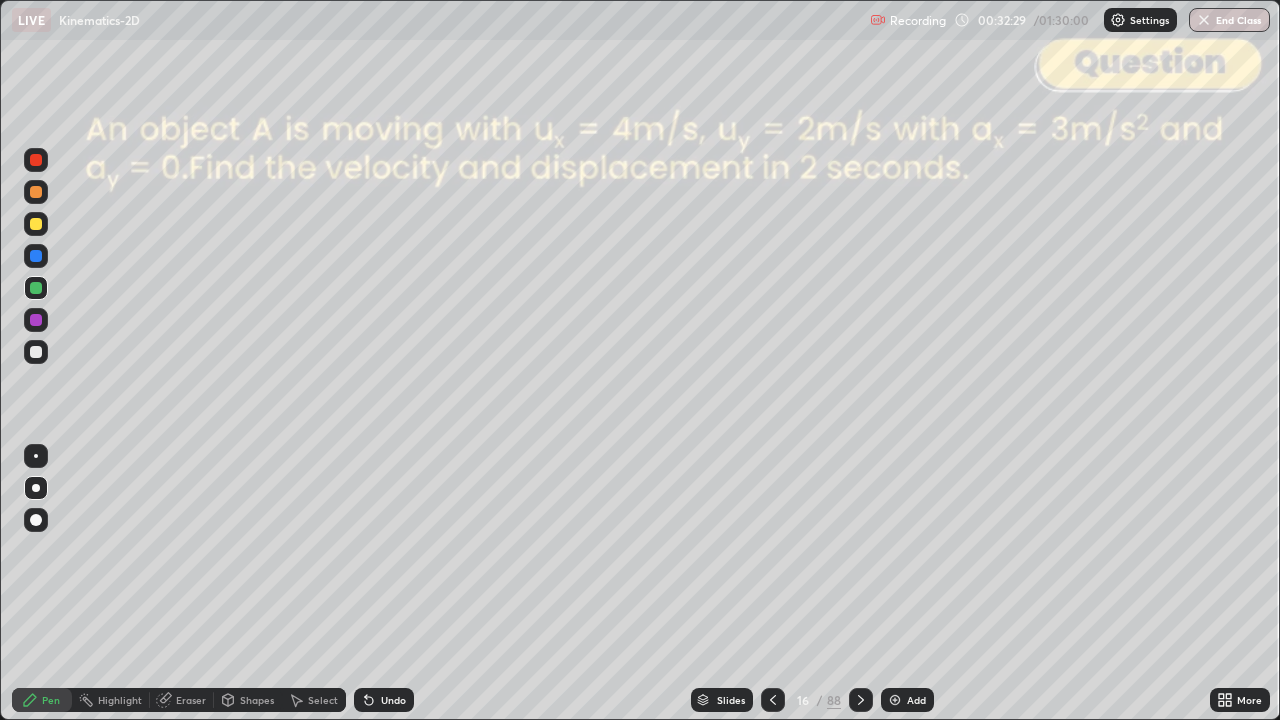 click 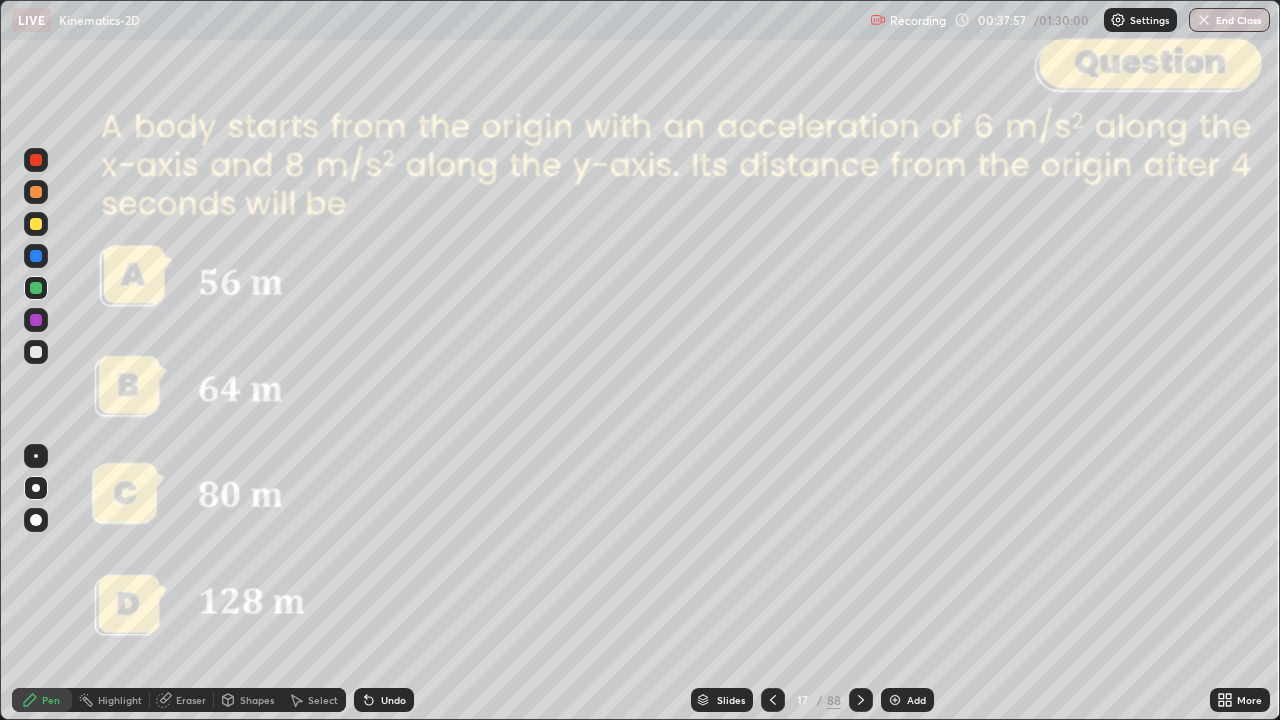 click at bounding box center [36, 192] 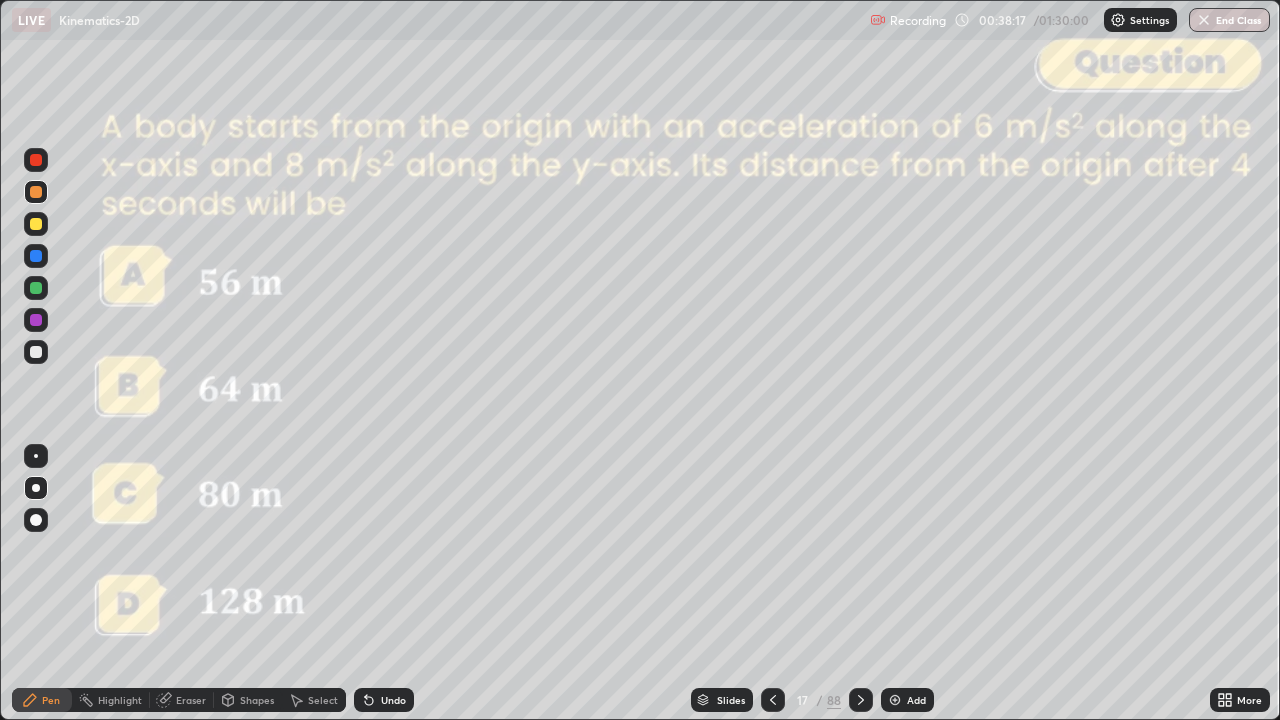 click at bounding box center [36, 160] 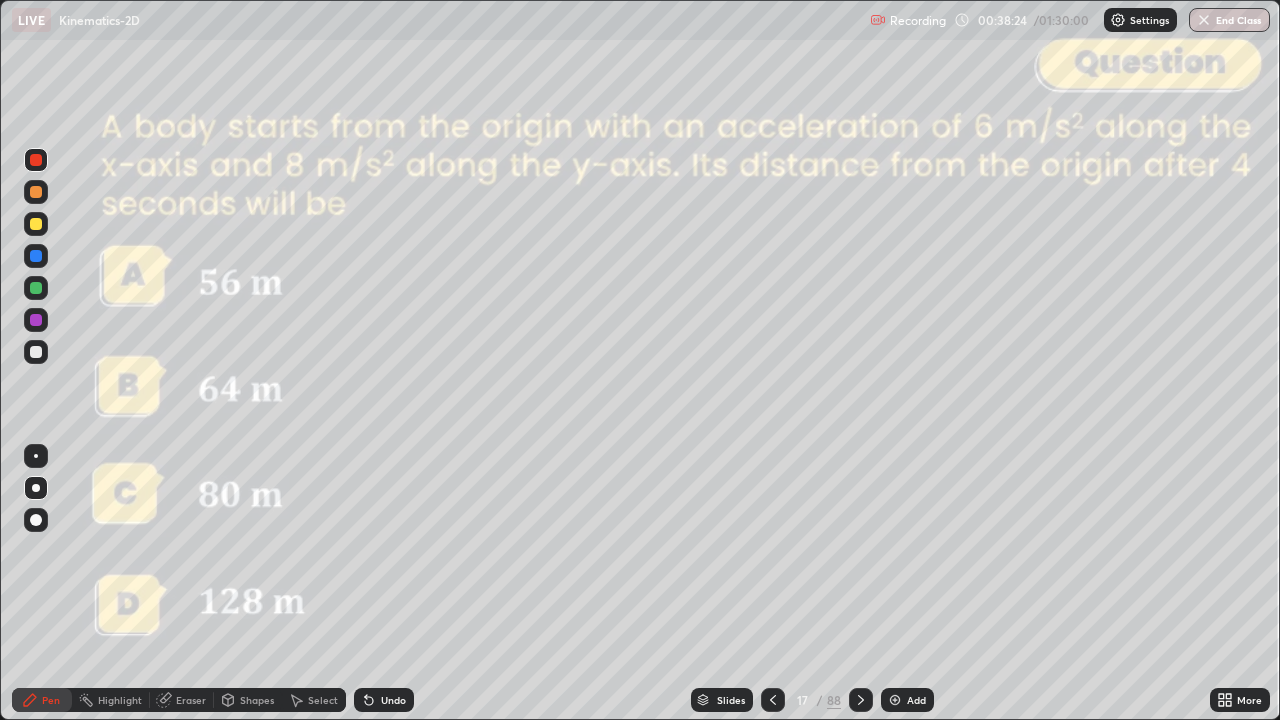 click at bounding box center [36, 192] 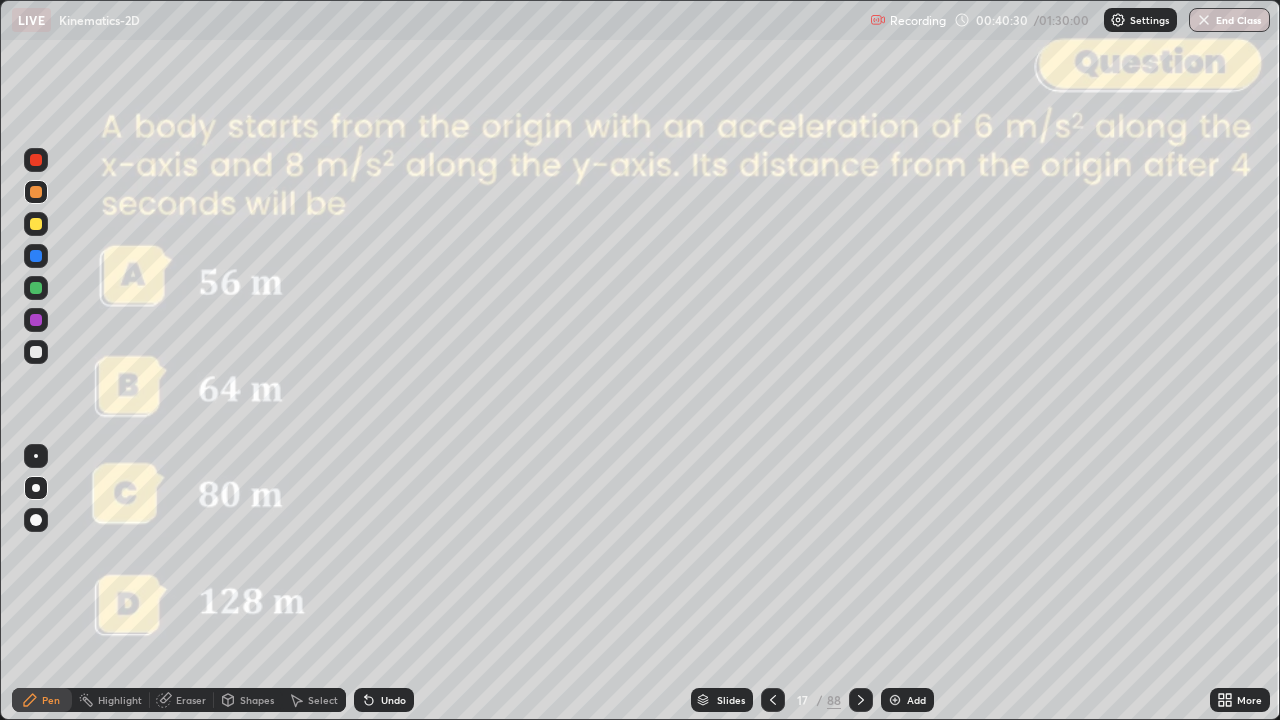 click 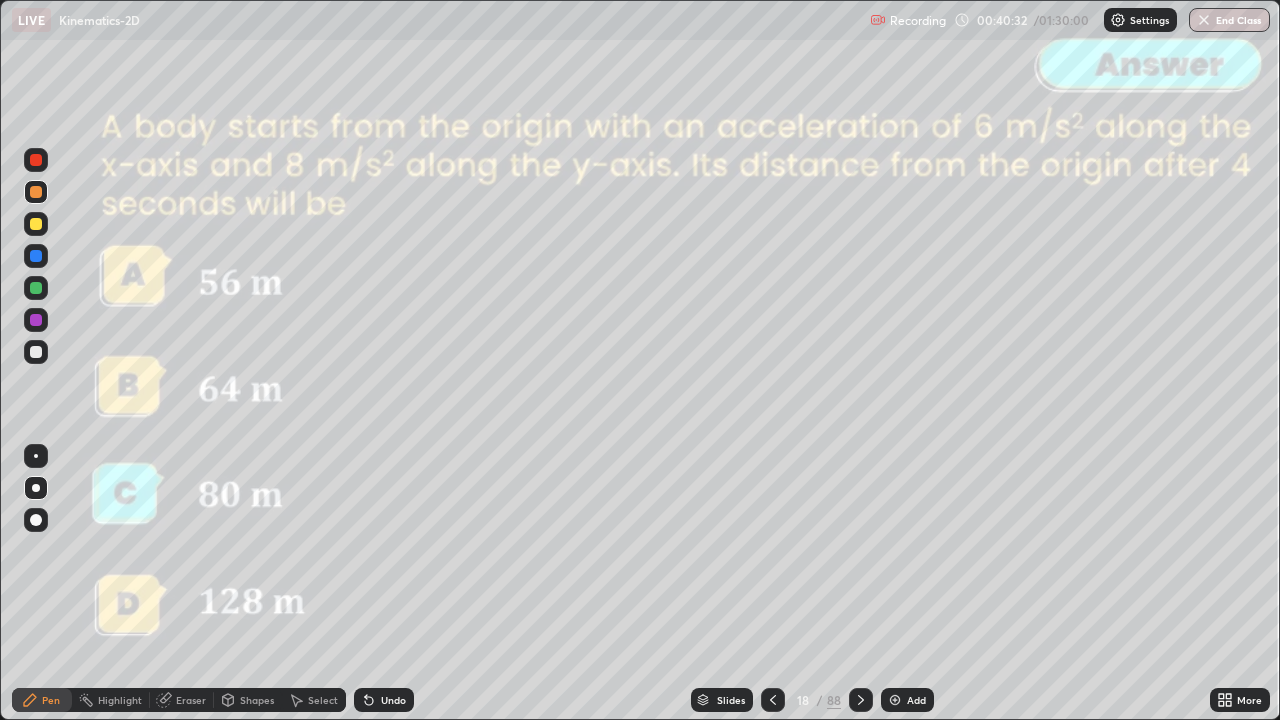 click at bounding box center [861, 700] 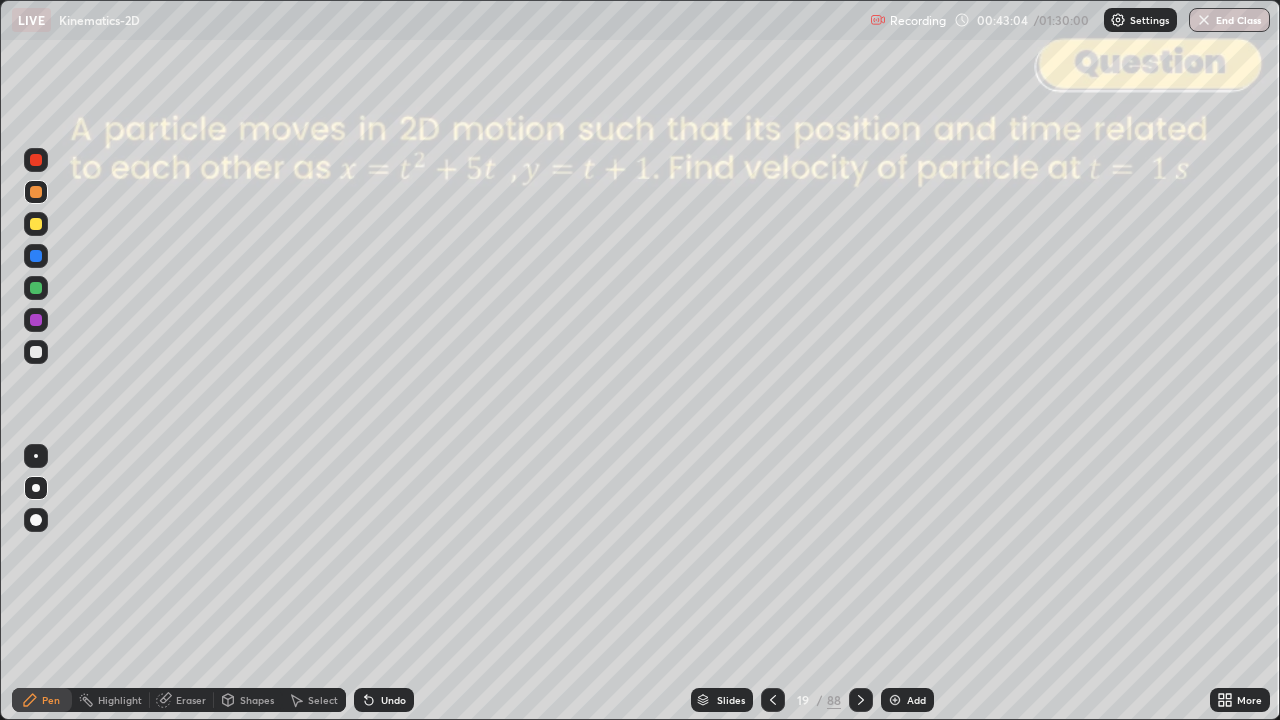 click at bounding box center [36, 352] 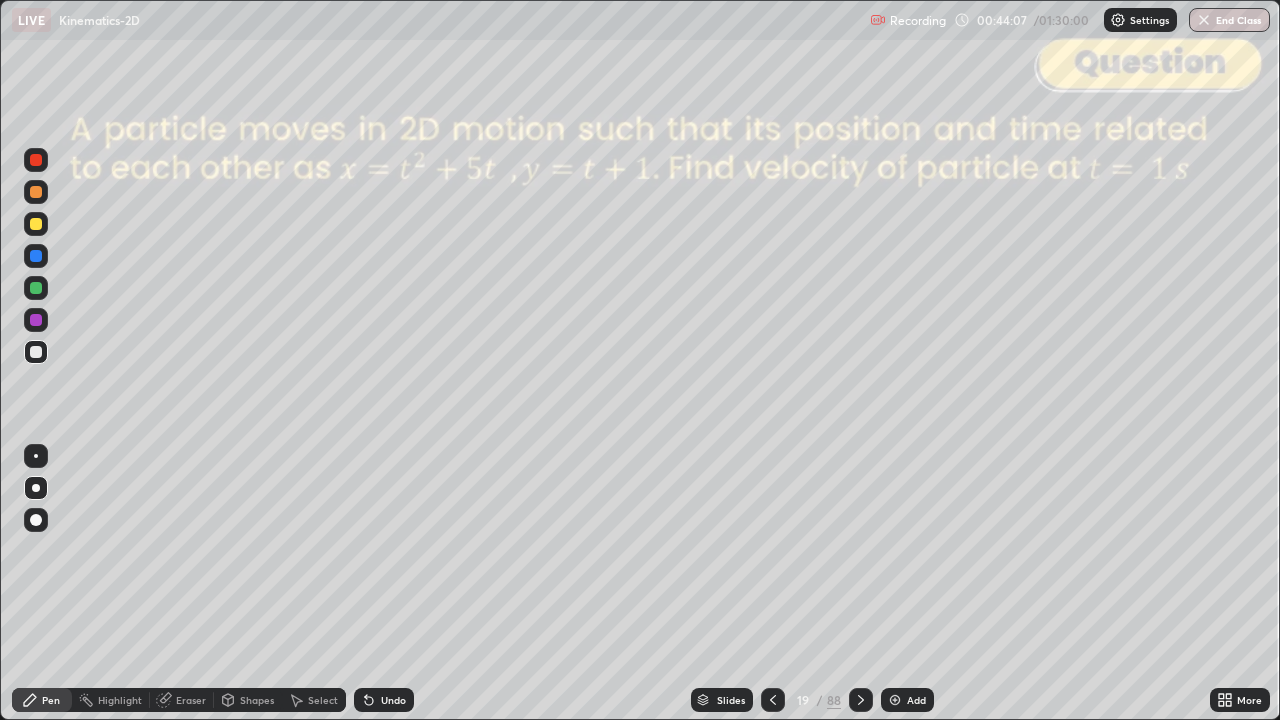 click at bounding box center [36, 192] 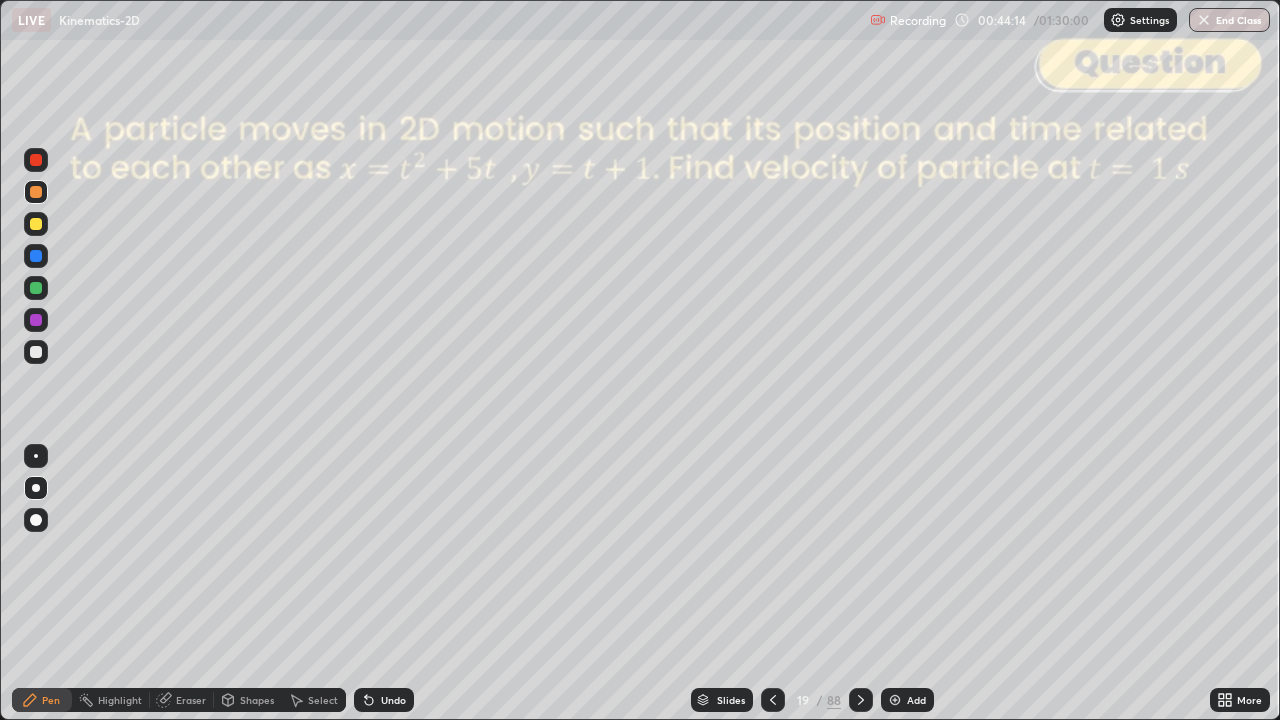 click on "Shapes" at bounding box center (248, 700) 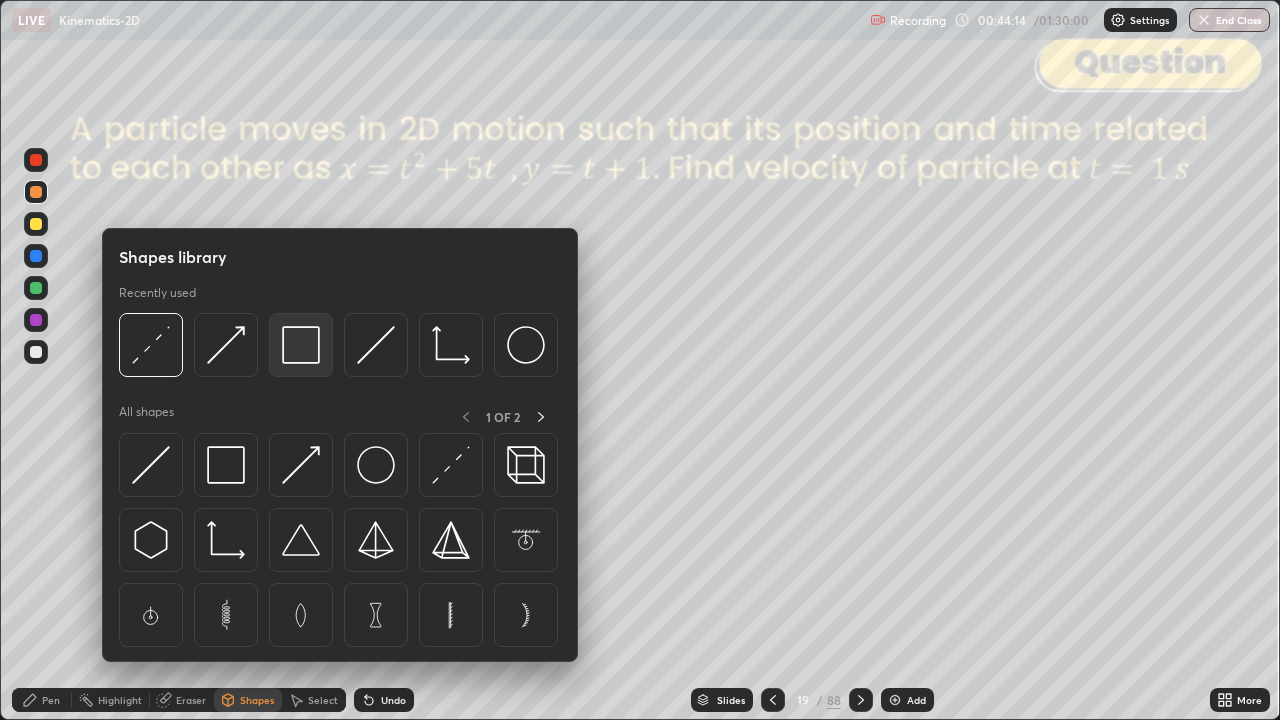 click at bounding box center (301, 345) 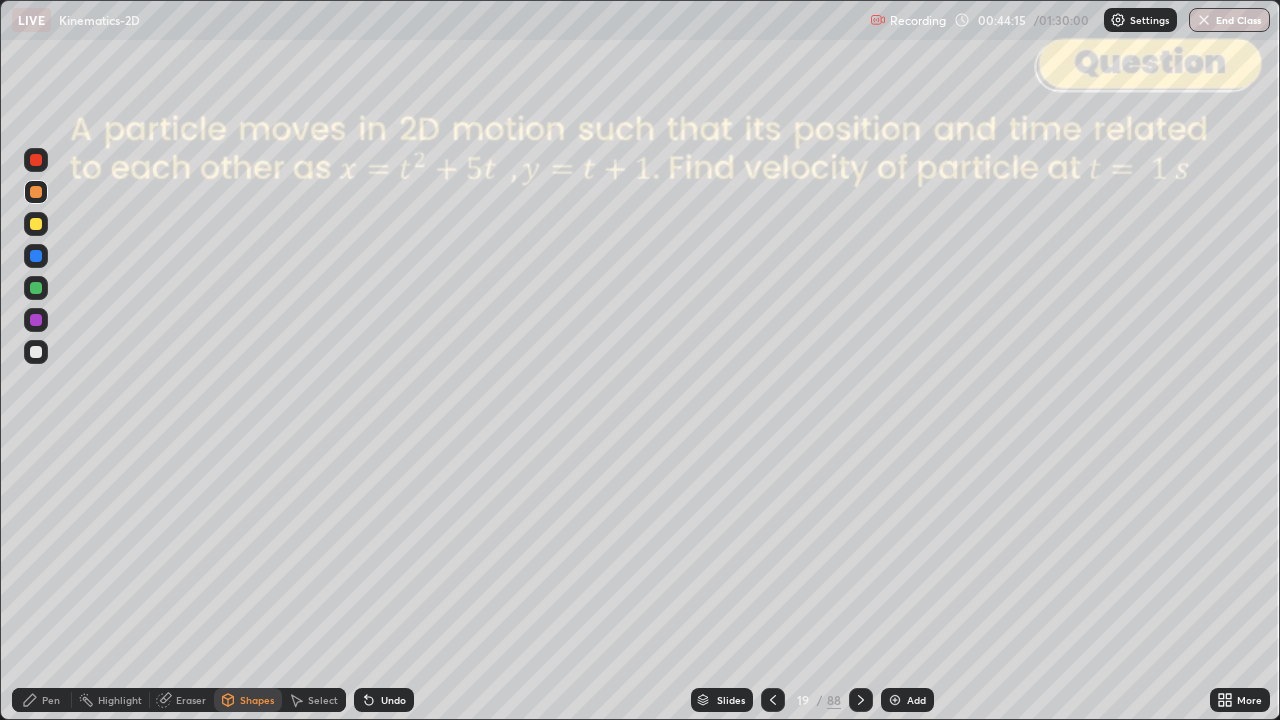 click at bounding box center (36, 160) 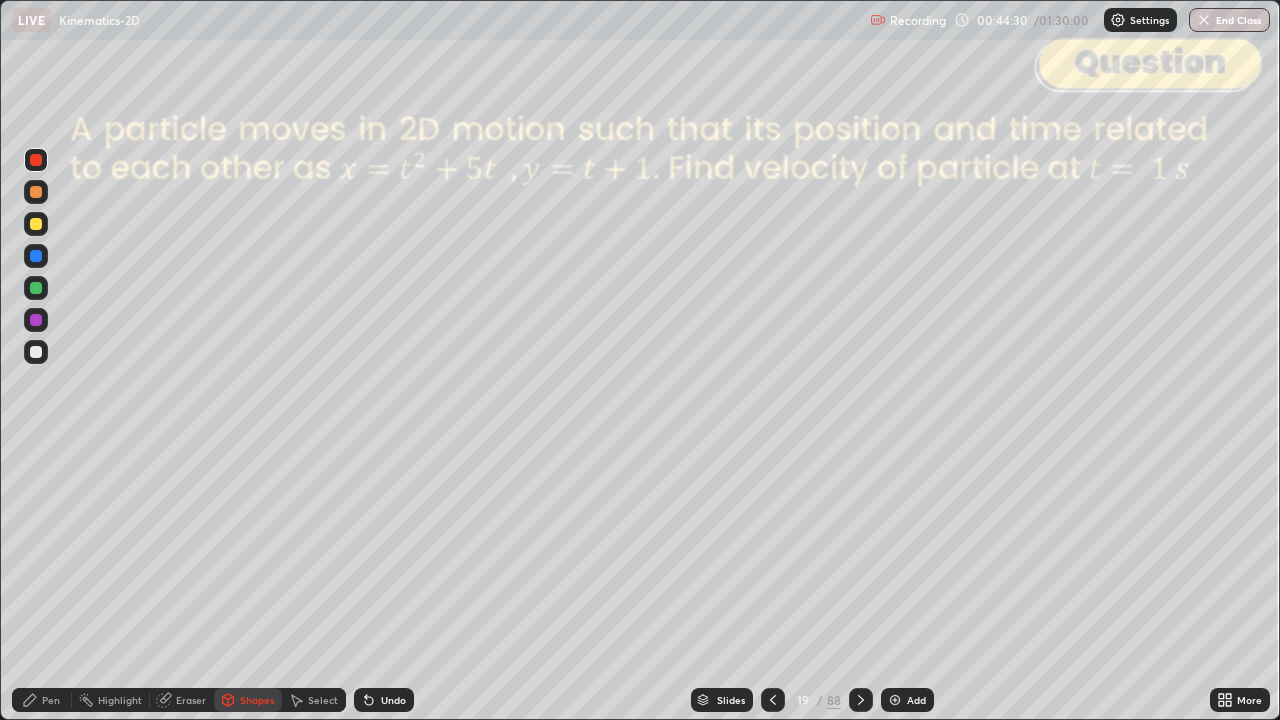click on "Shapes" at bounding box center [257, 700] 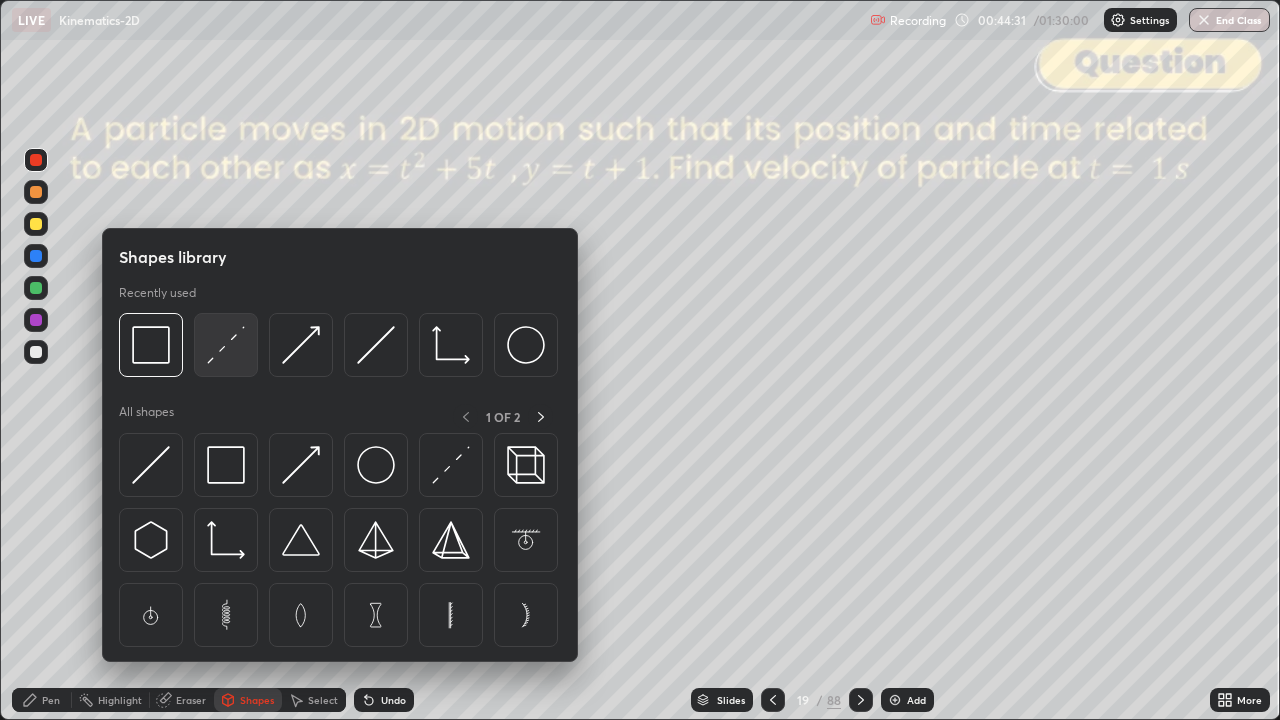 click at bounding box center (226, 345) 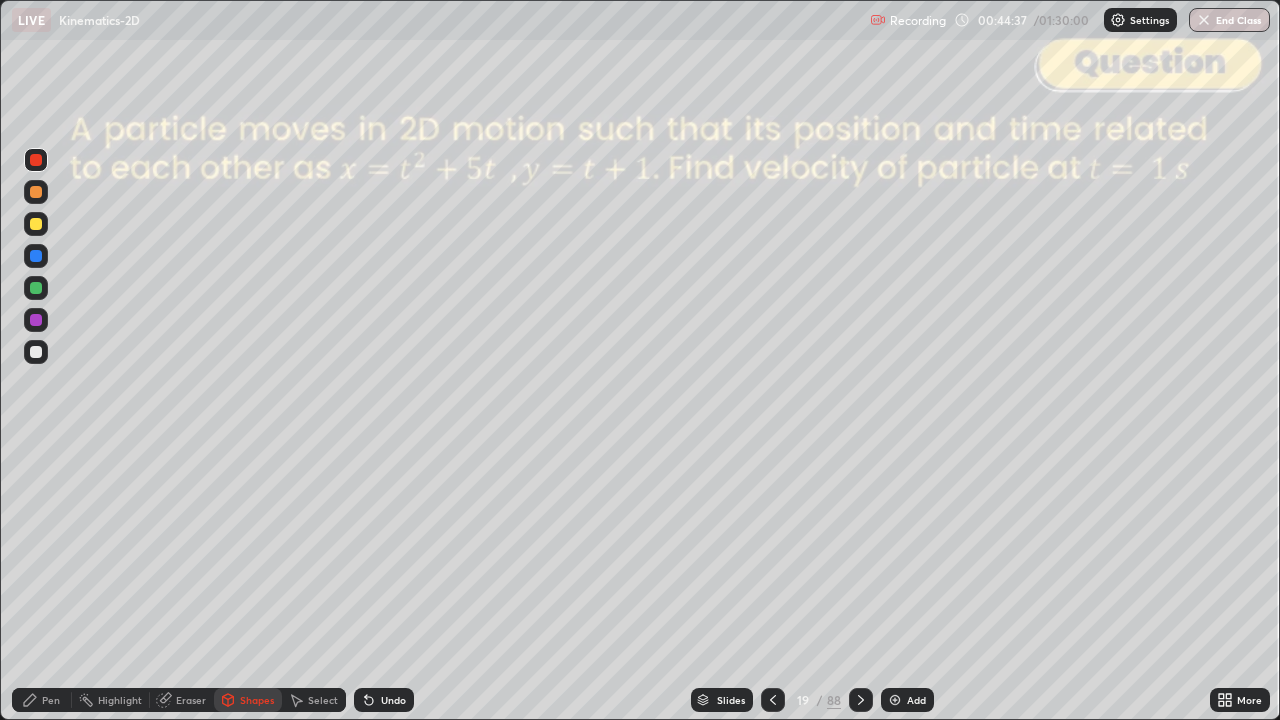 click on "Pen" at bounding box center [51, 700] 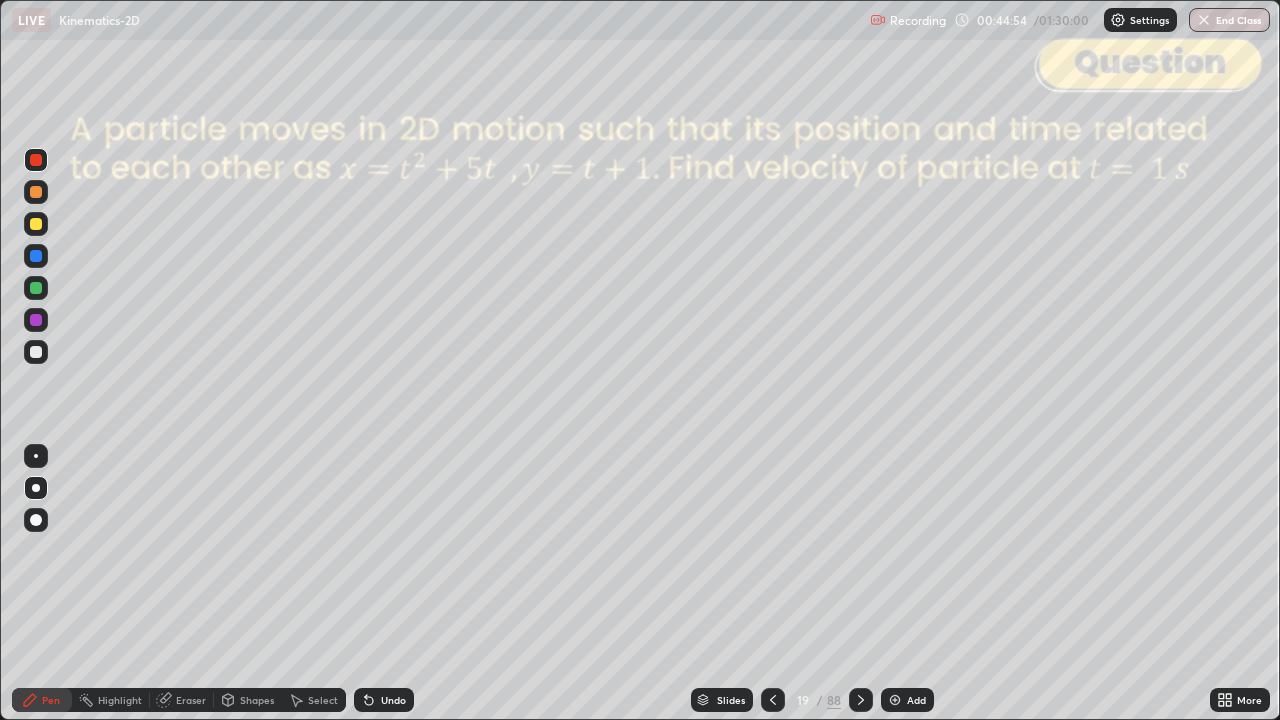 click at bounding box center [36, 192] 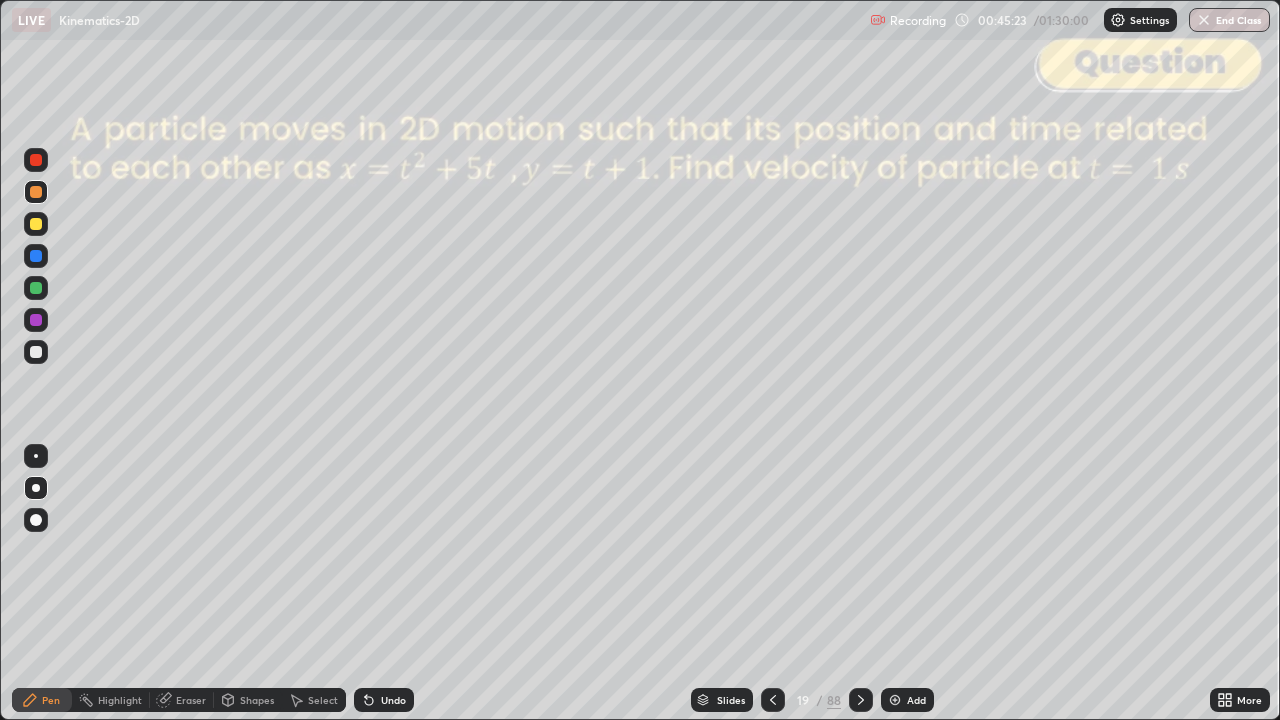 click at bounding box center [36, 288] 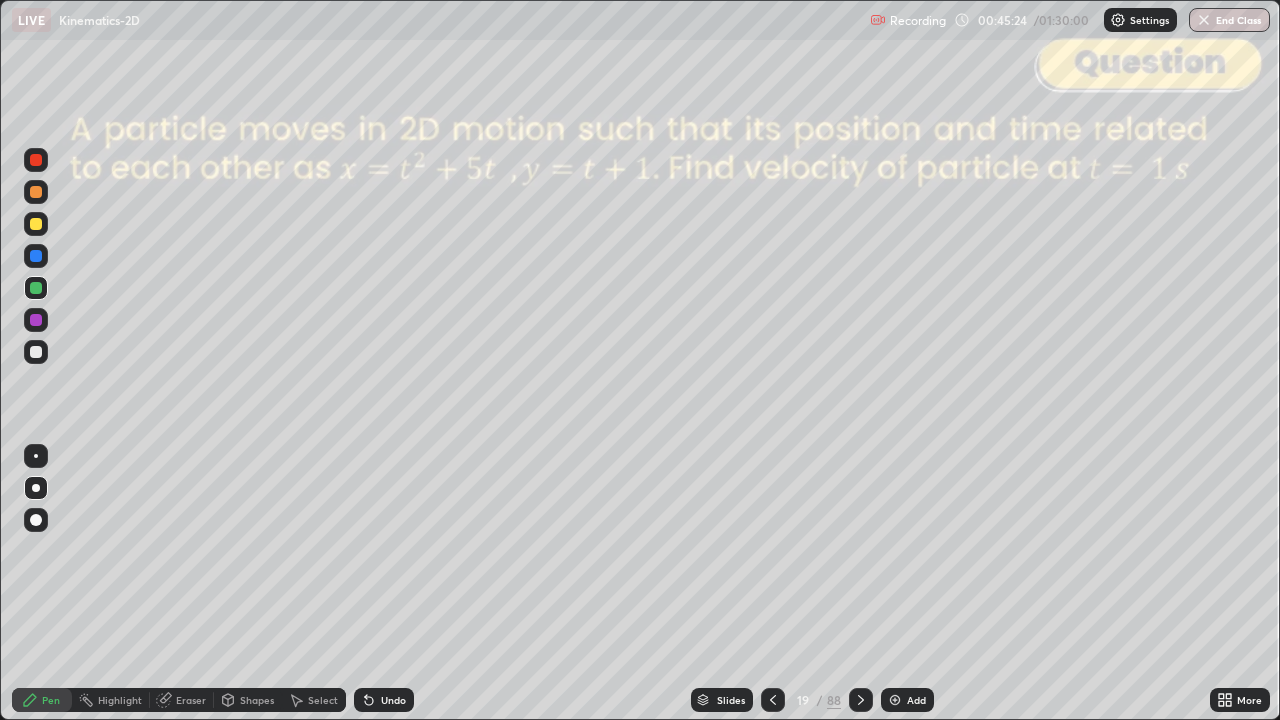 click at bounding box center [36, 352] 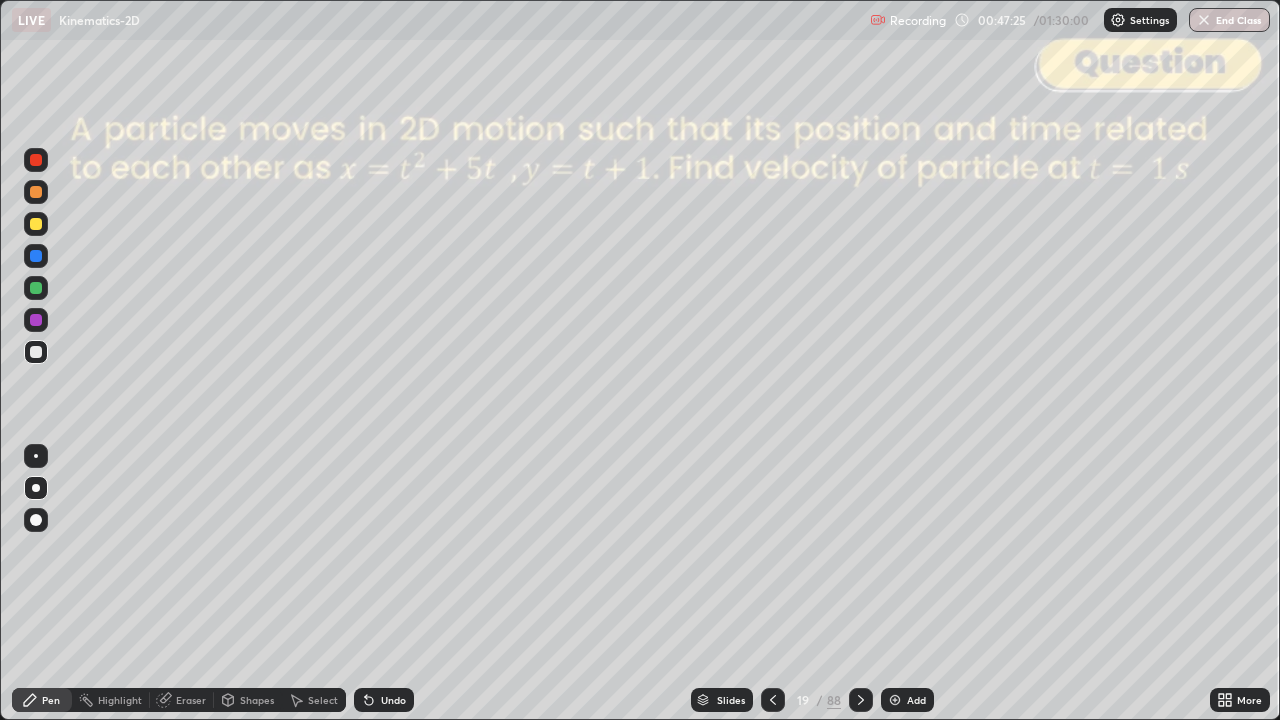 click at bounding box center [36, 256] 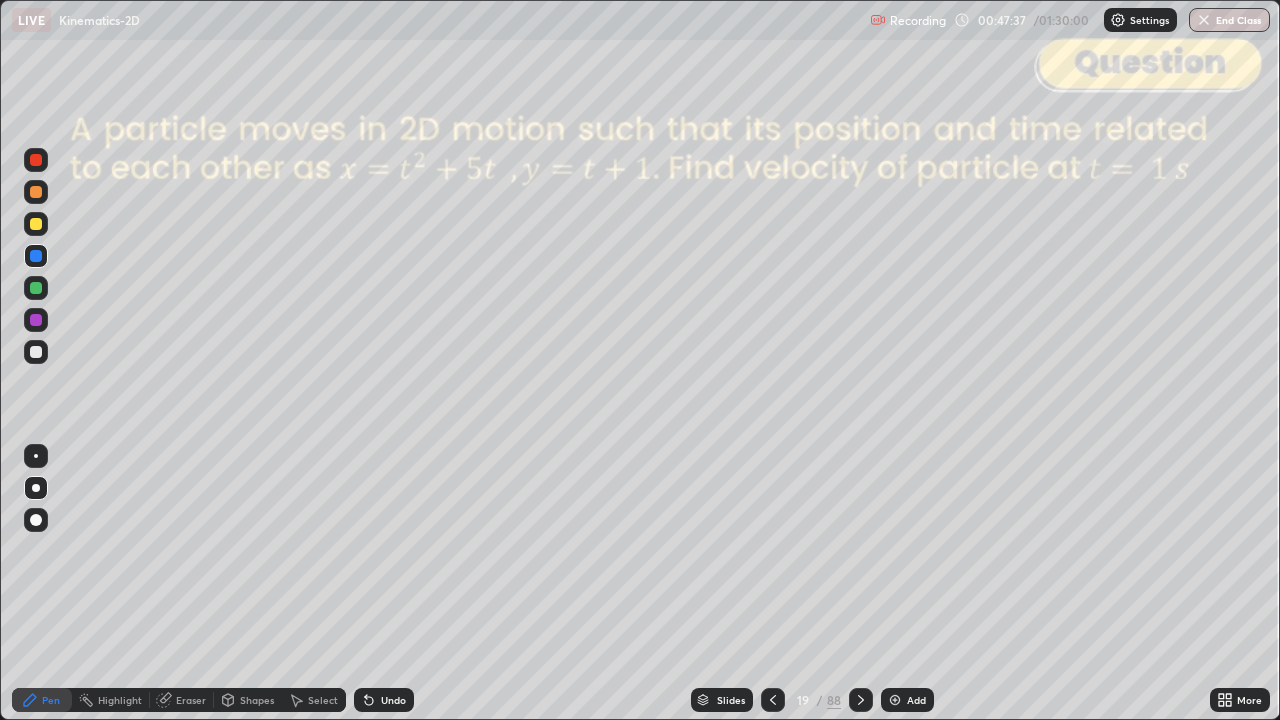 click at bounding box center (36, 224) 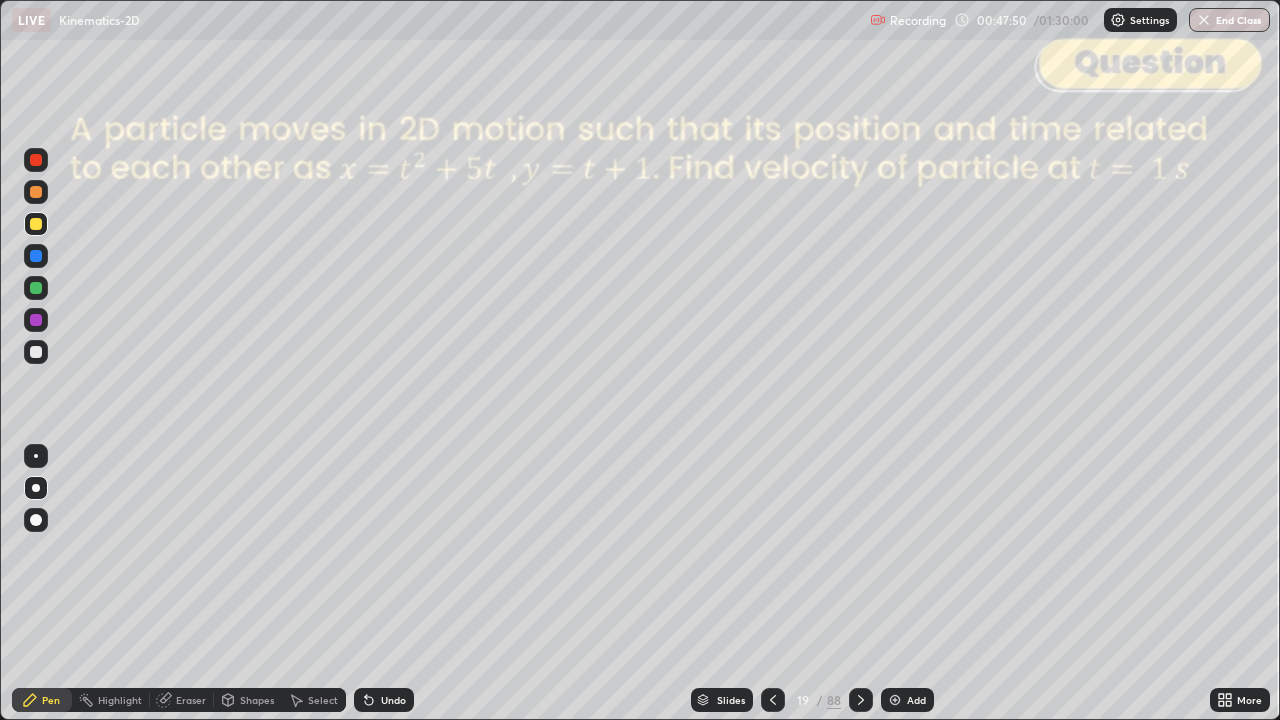 click on "Undo" at bounding box center (384, 700) 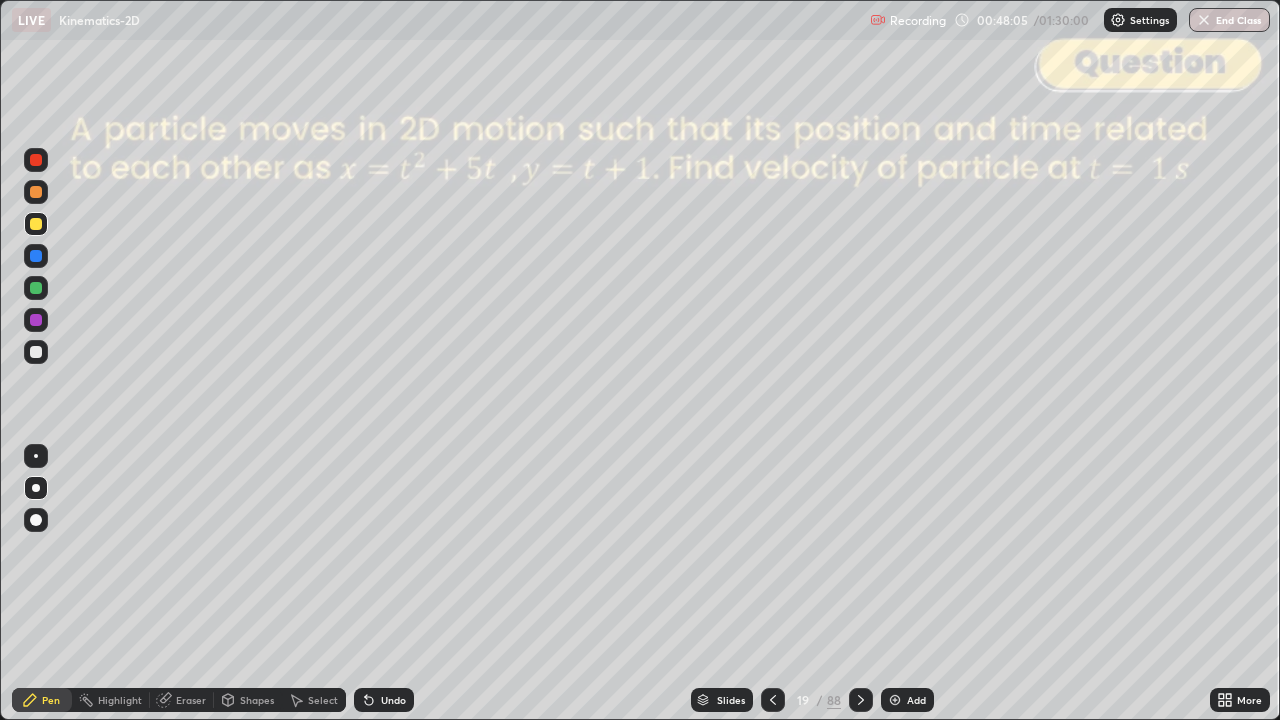 click on "Undo" at bounding box center [384, 700] 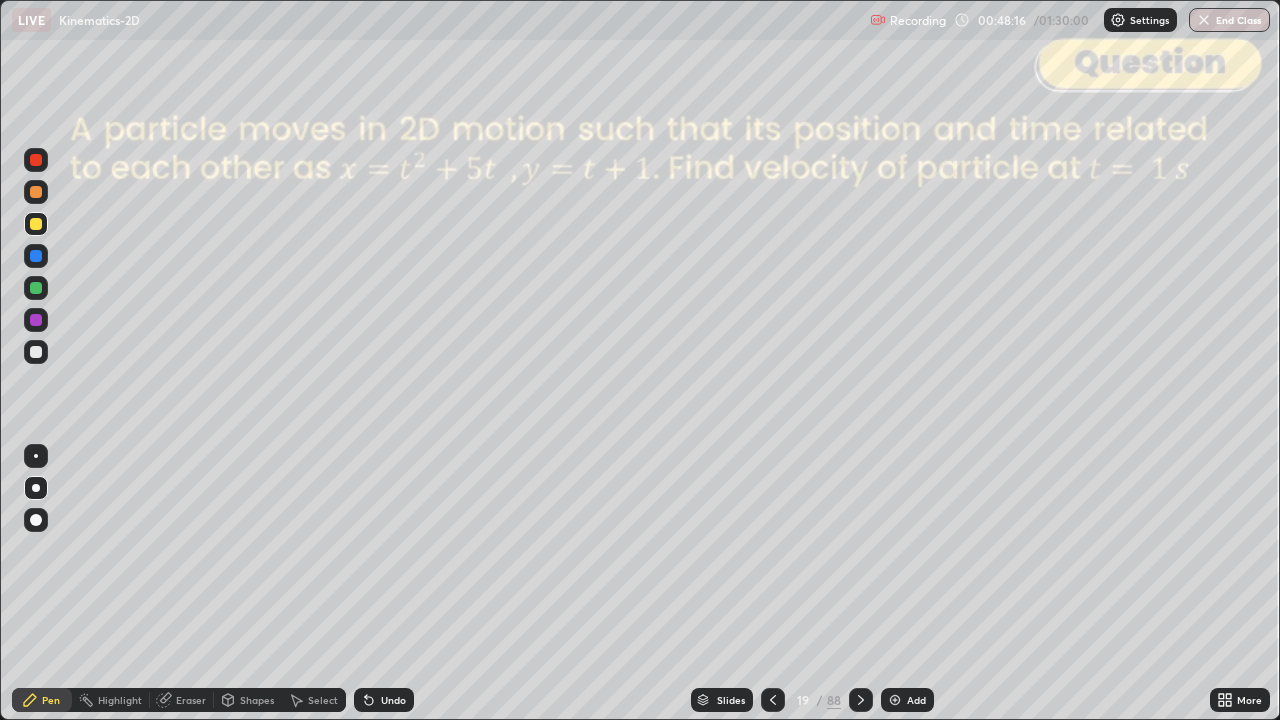 click on "Shapes" at bounding box center (257, 700) 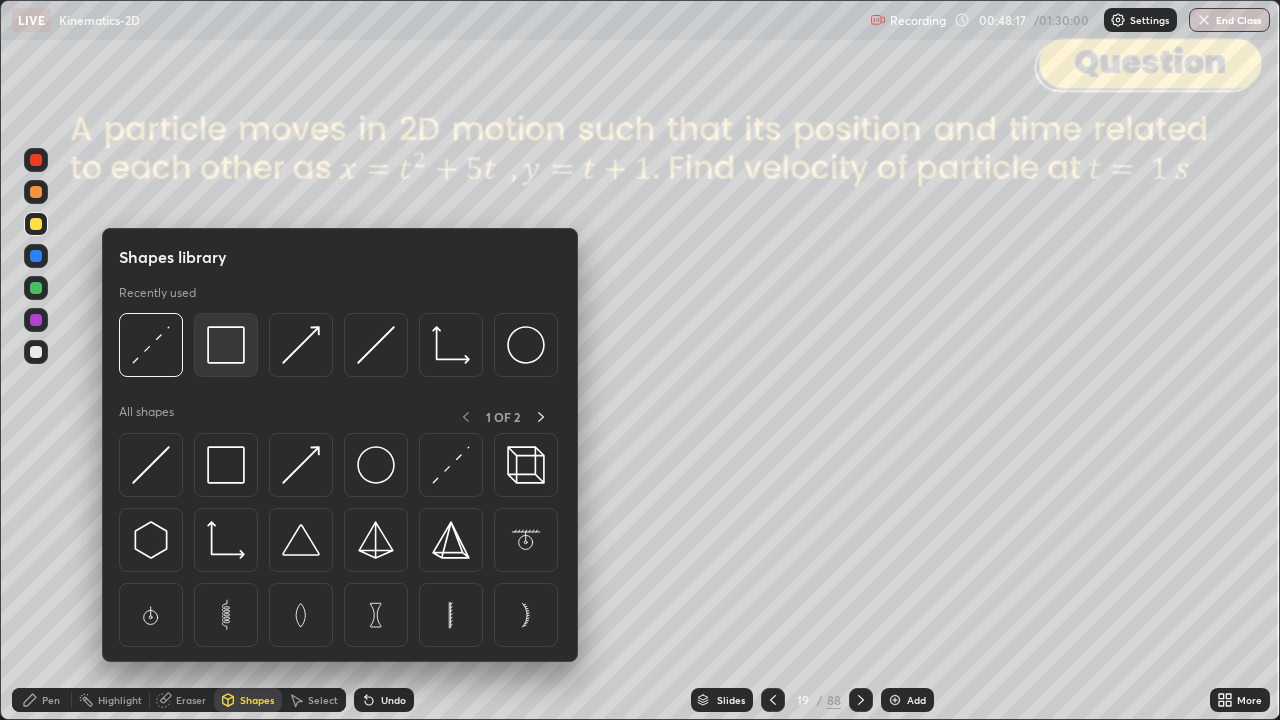 click at bounding box center (226, 345) 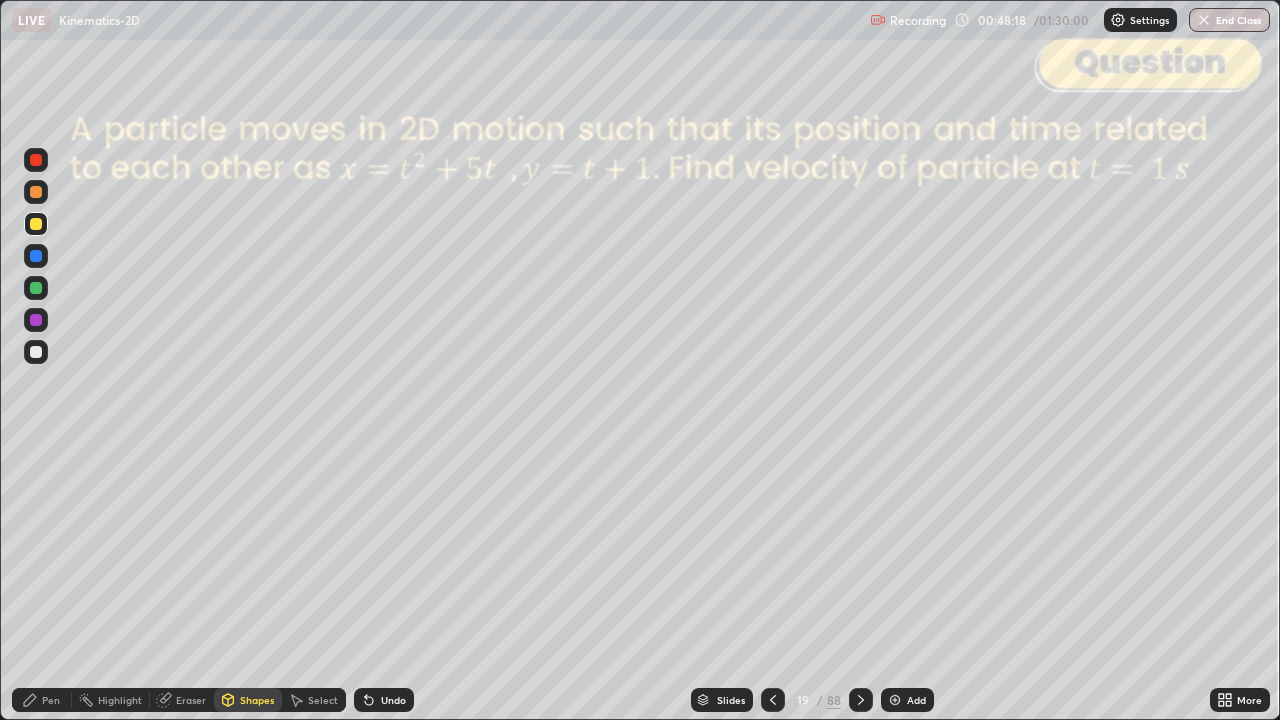 click at bounding box center [36, 160] 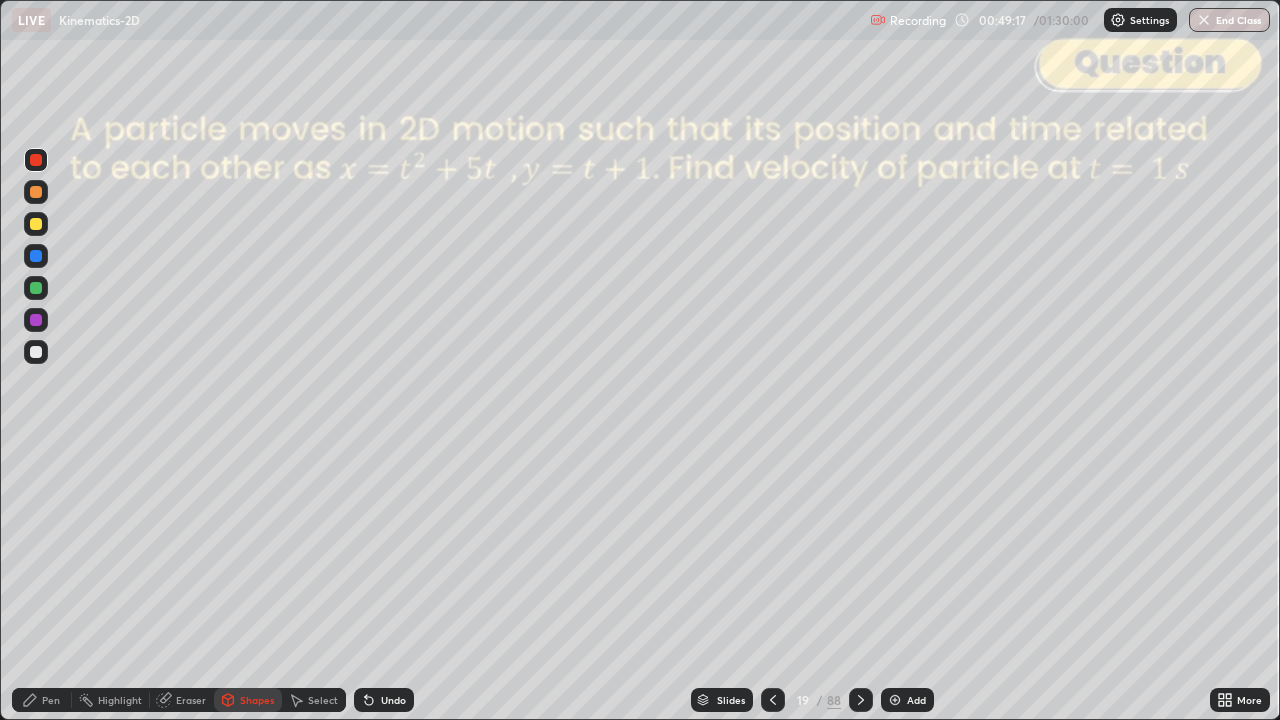 click on "Slides" at bounding box center [731, 700] 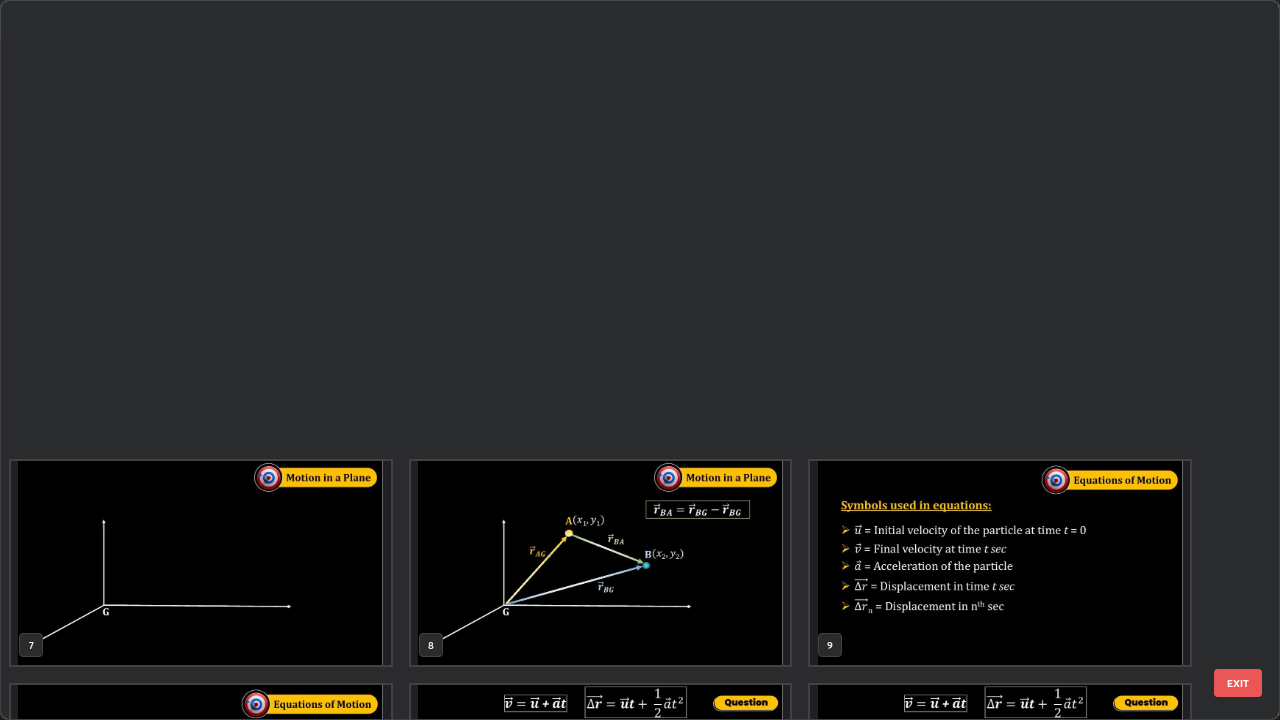 scroll, scrollTop: 854, scrollLeft: 0, axis: vertical 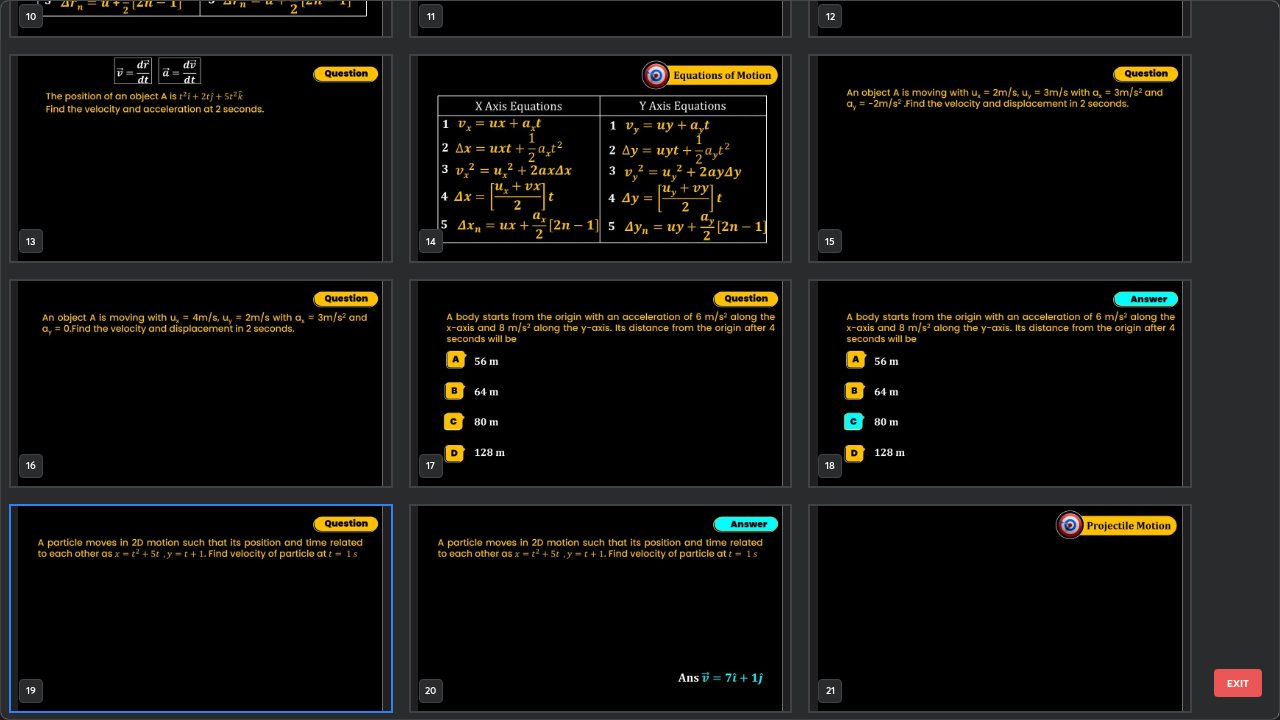 click on "EXIT" at bounding box center (1238, 683) 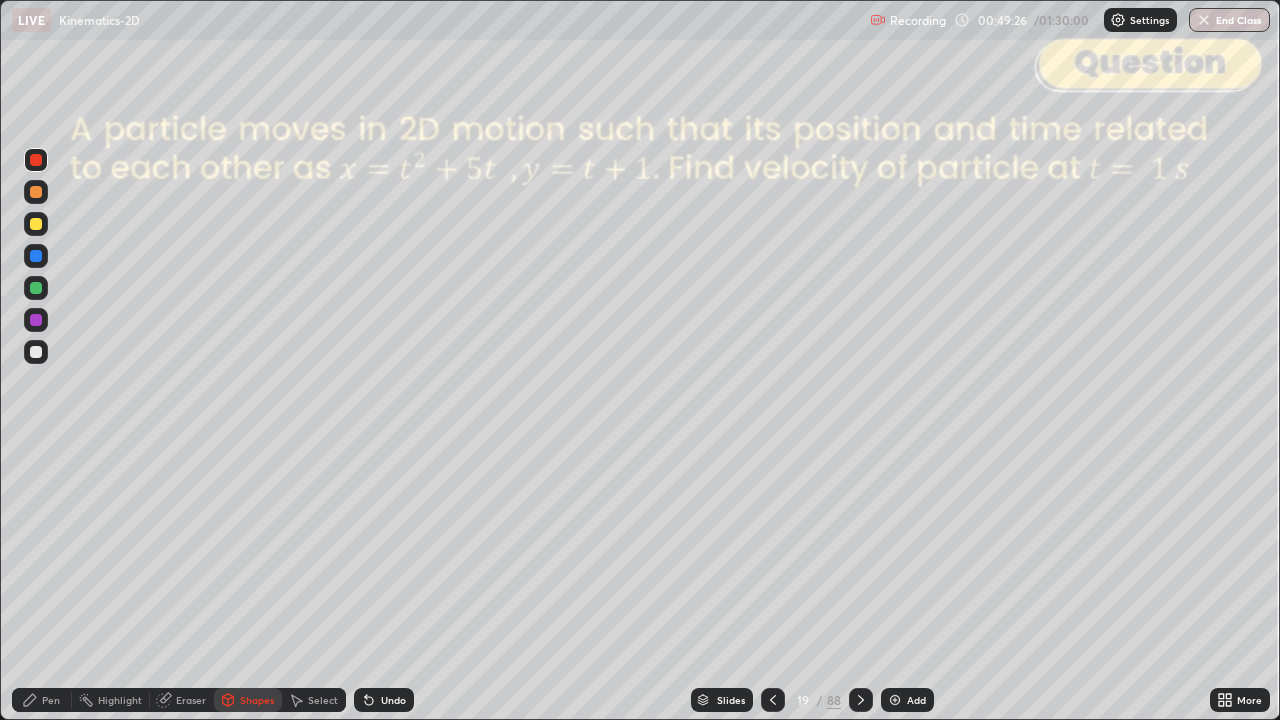 click on "Add" at bounding box center (916, 700) 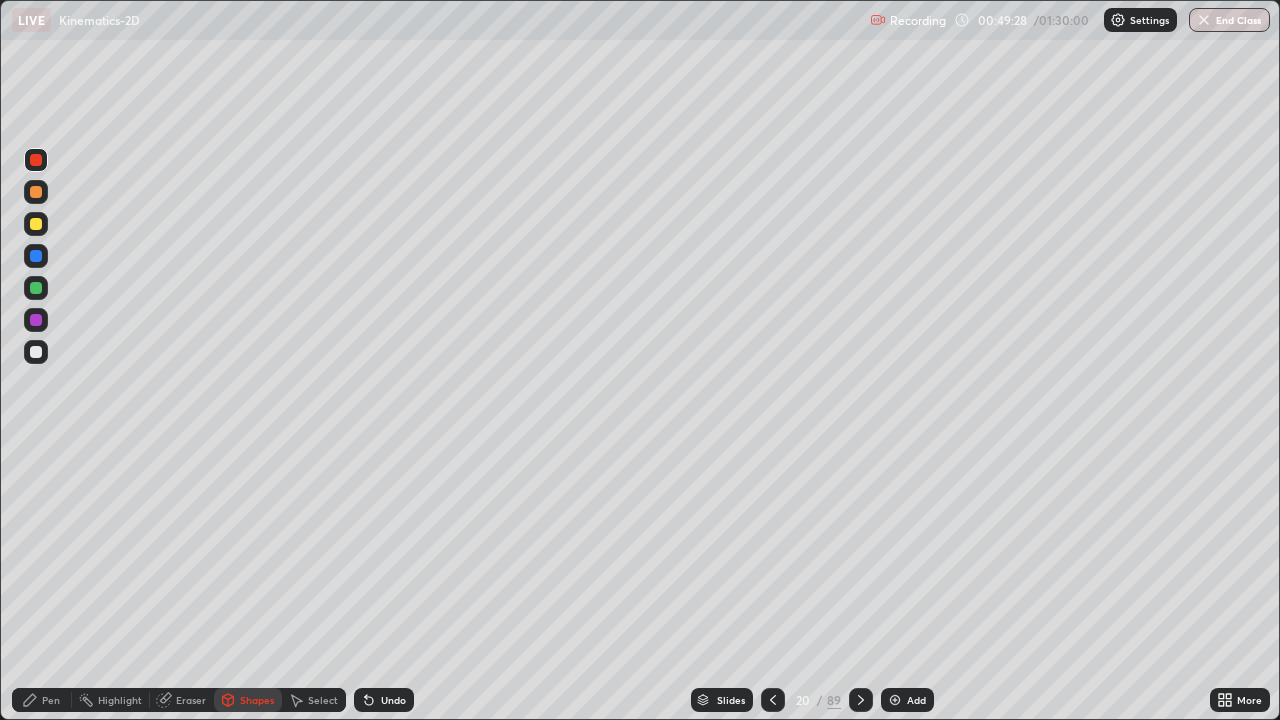 click on "Pen" at bounding box center (51, 700) 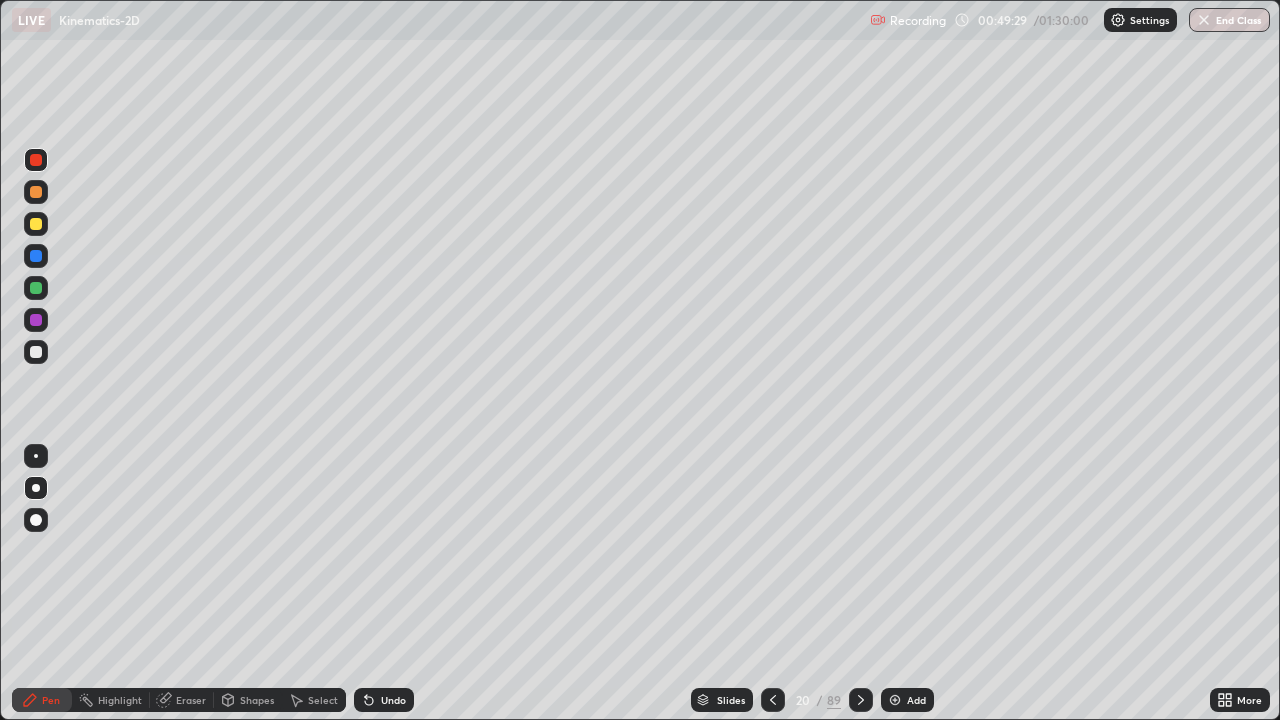 click at bounding box center [36, 352] 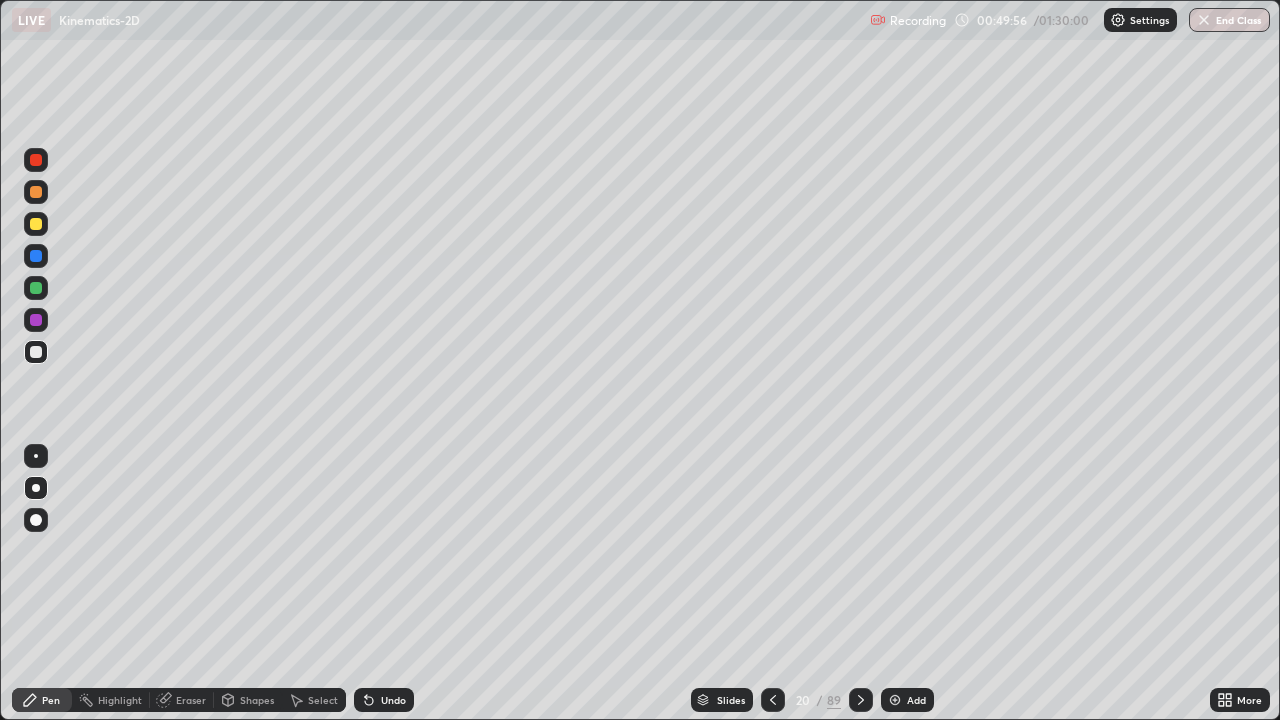 click on "Undo" at bounding box center [393, 700] 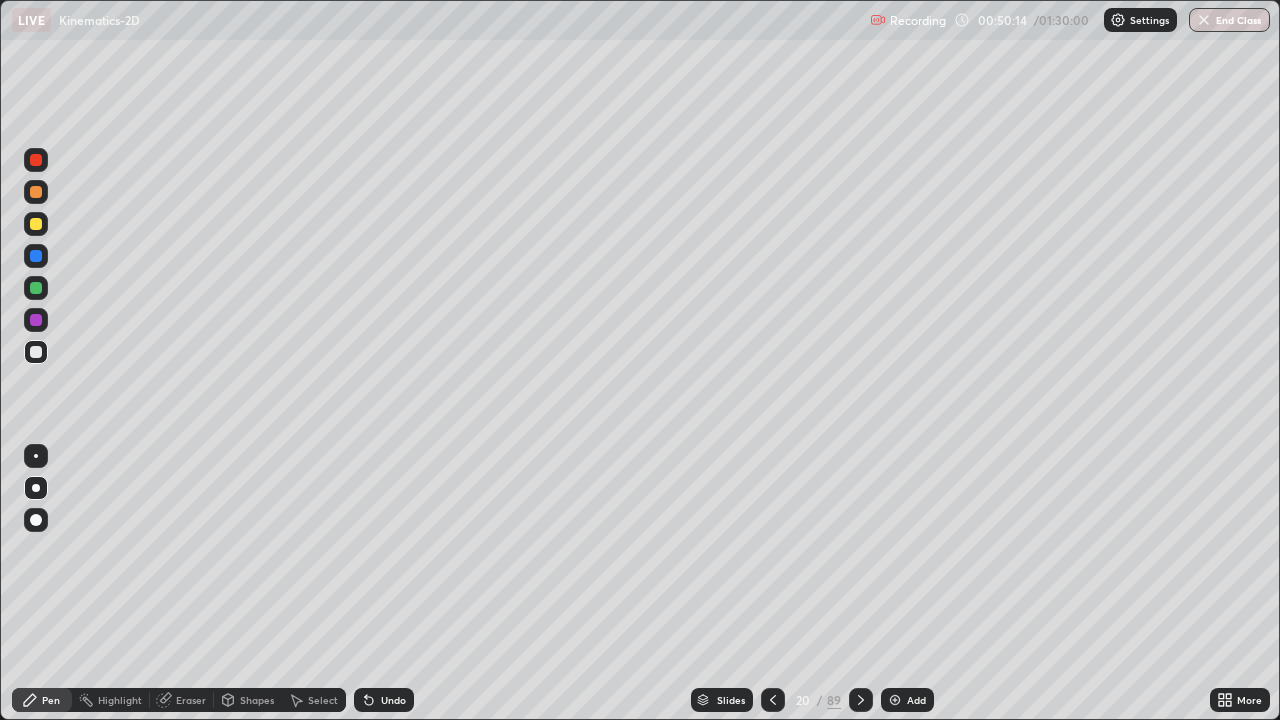 click on "Undo" at bounding box center (393, 700) 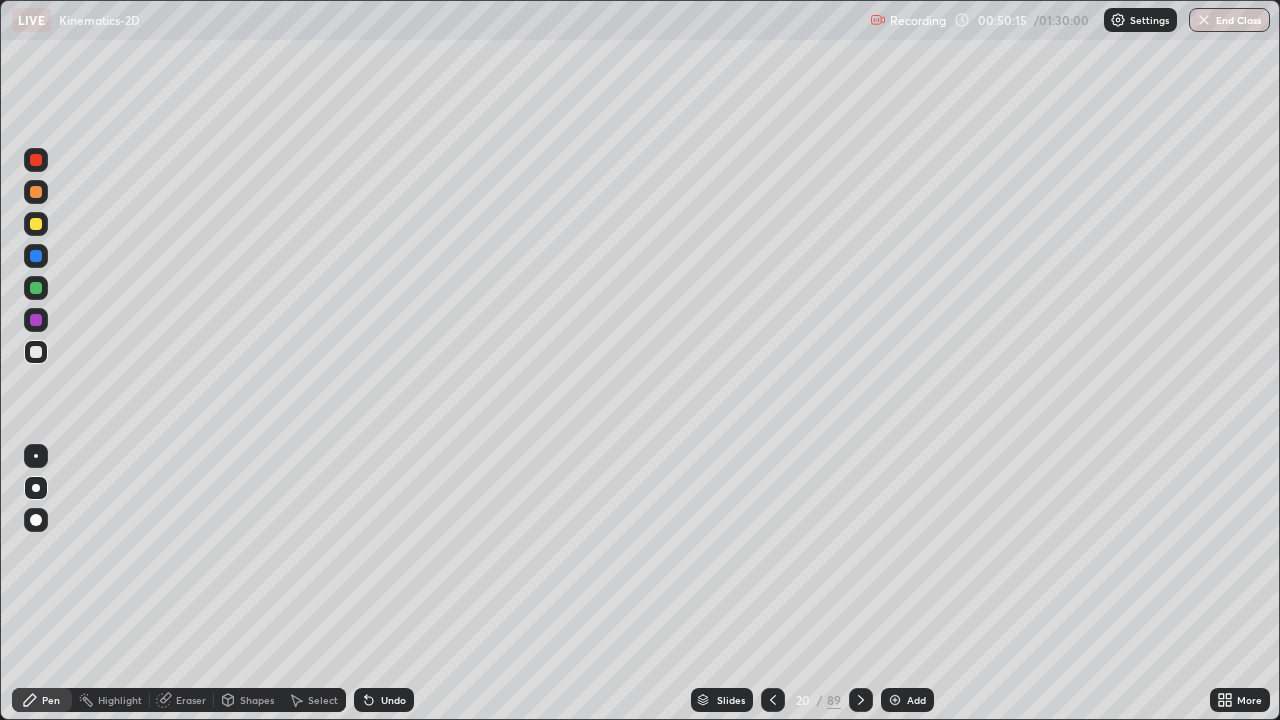 click on "Undo" at bounding box center (393, 700) 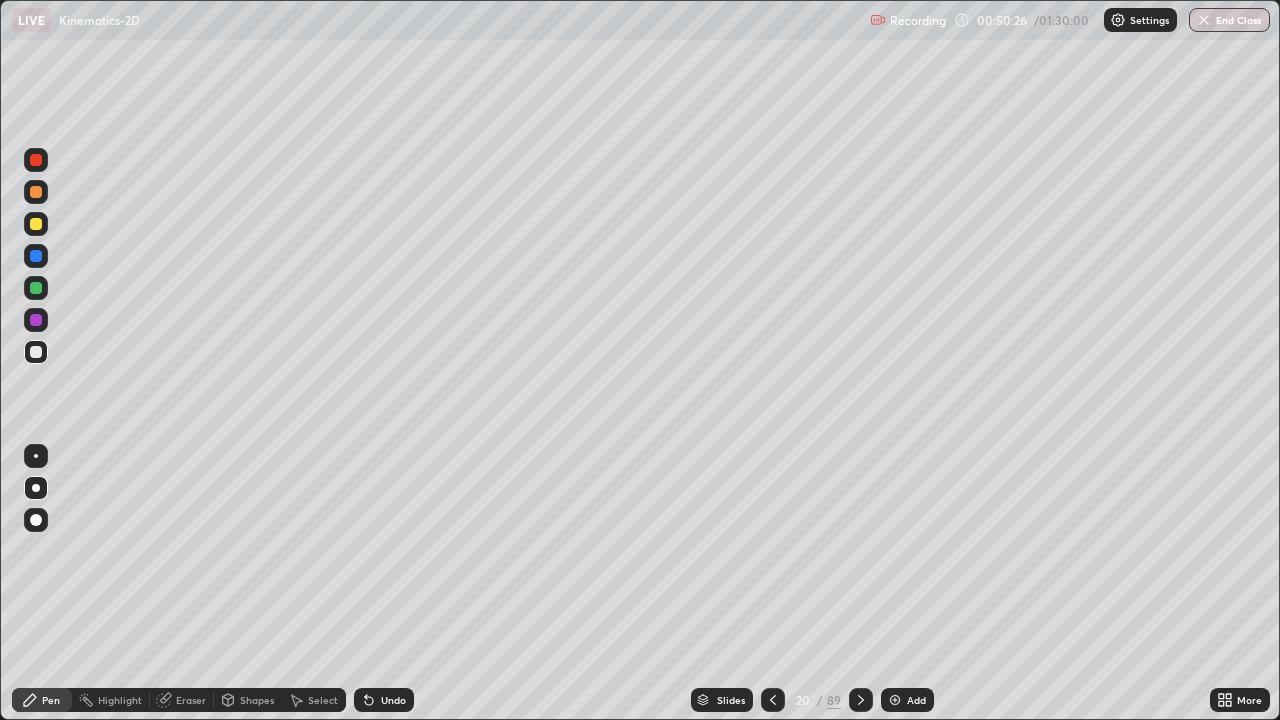 click at bounding box center (36, 192) 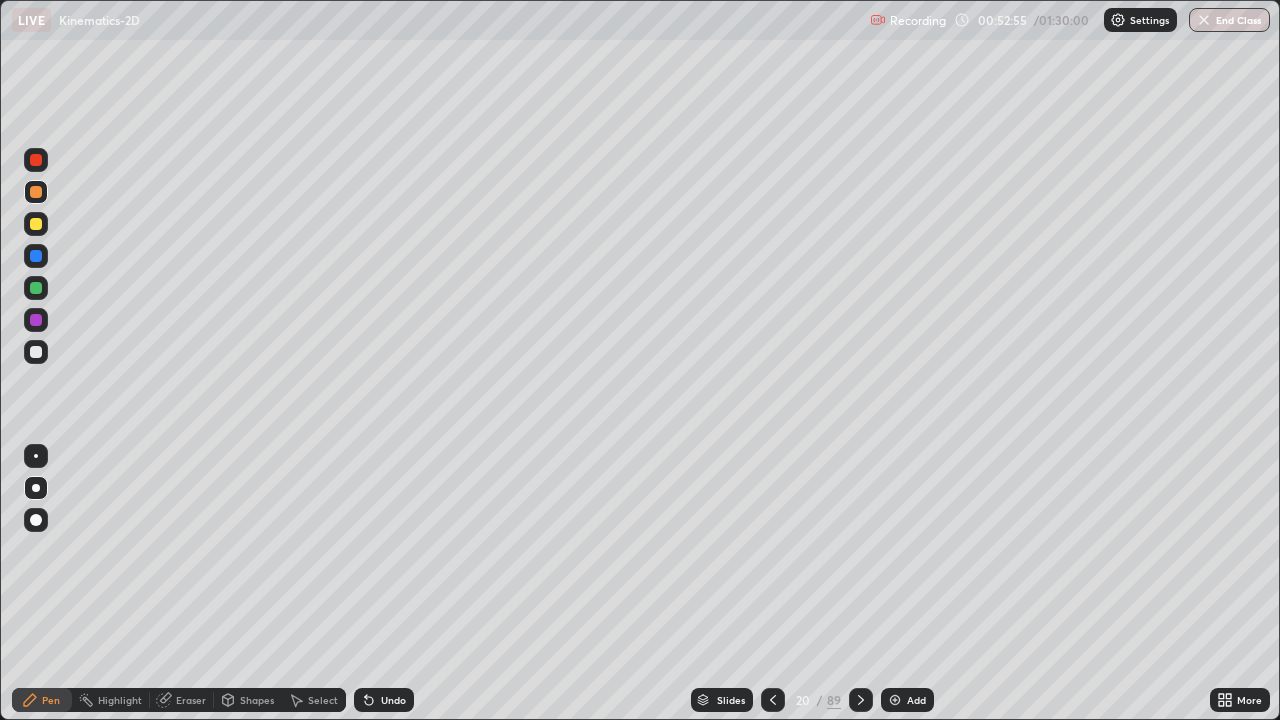 click on "Shapes" at bounding box center (248, 700) 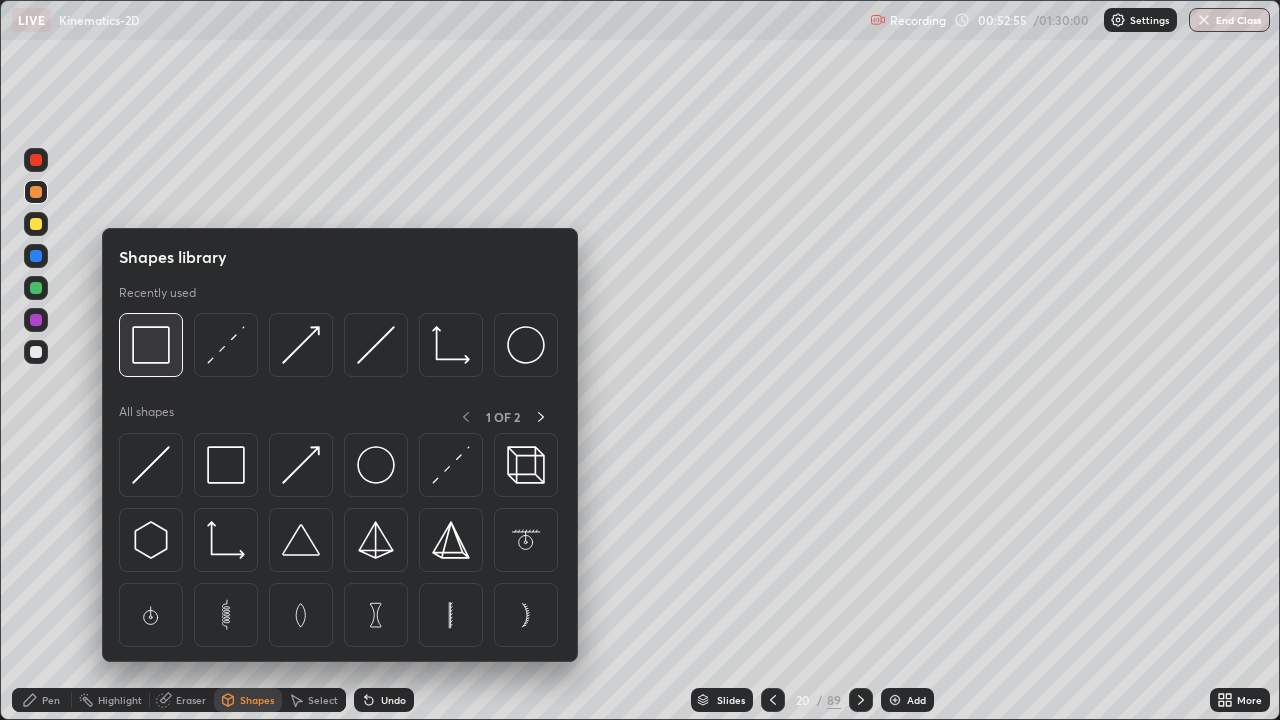 click at bounding box center [151, 345] 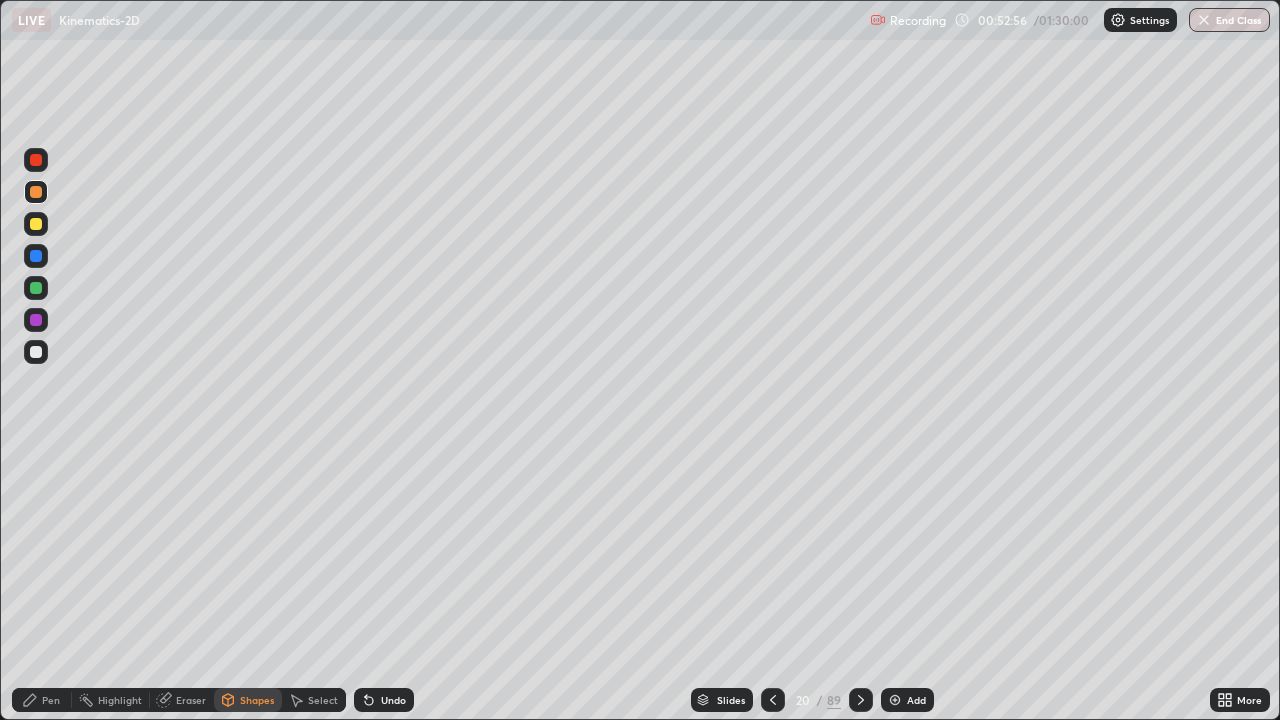 click at bounding box center (36, 160) 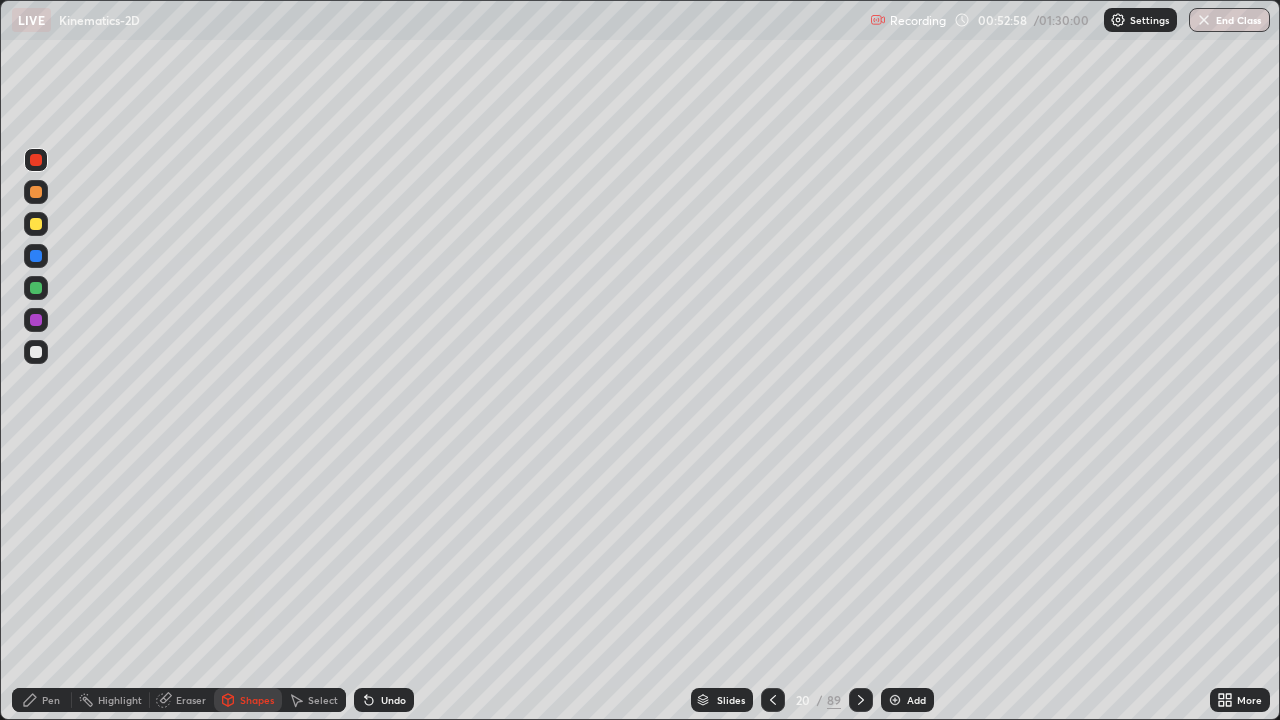 click on "Shapes" at bounding box center [257, 700] 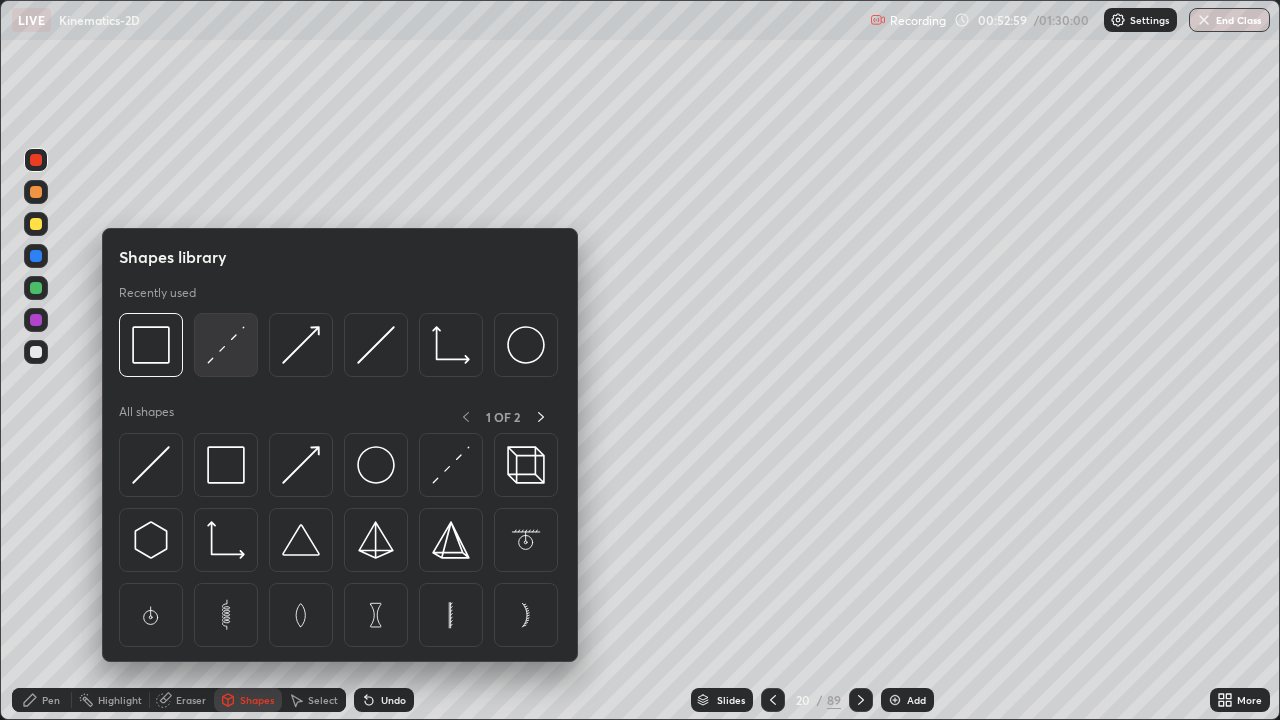 click at bounding box center [226, 345] 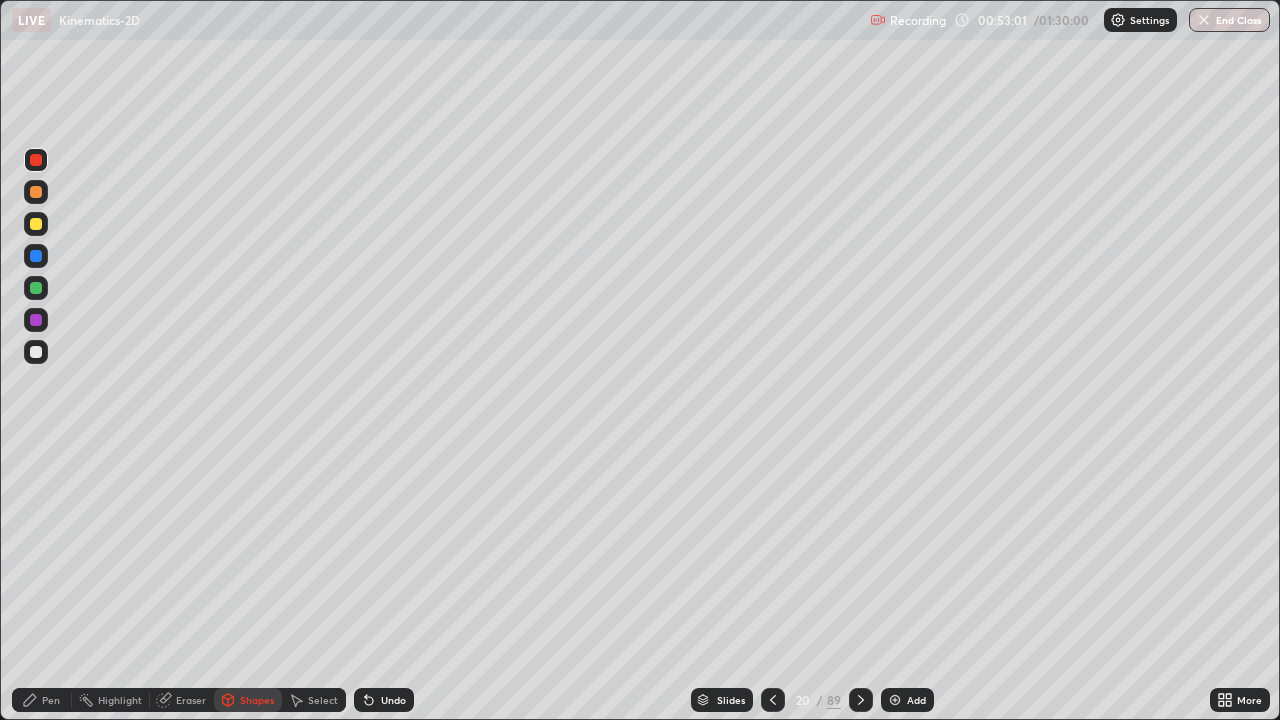 click 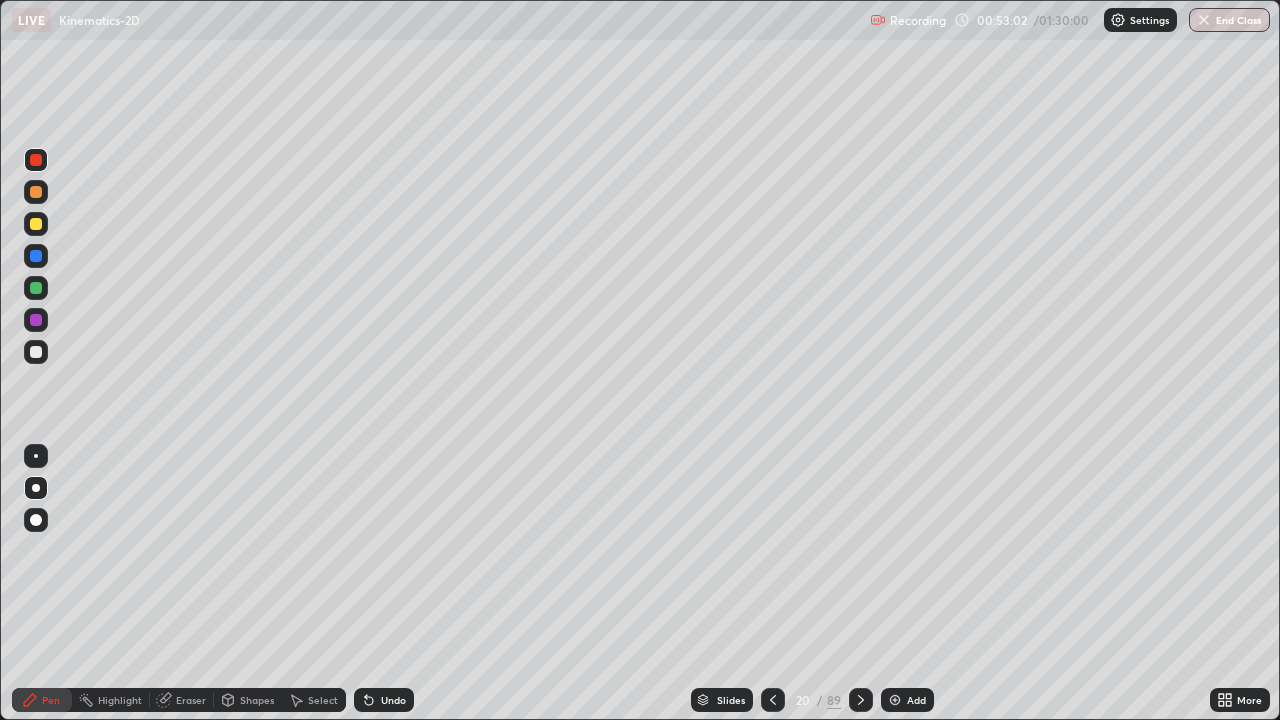 click at bounding box center [36, 288] 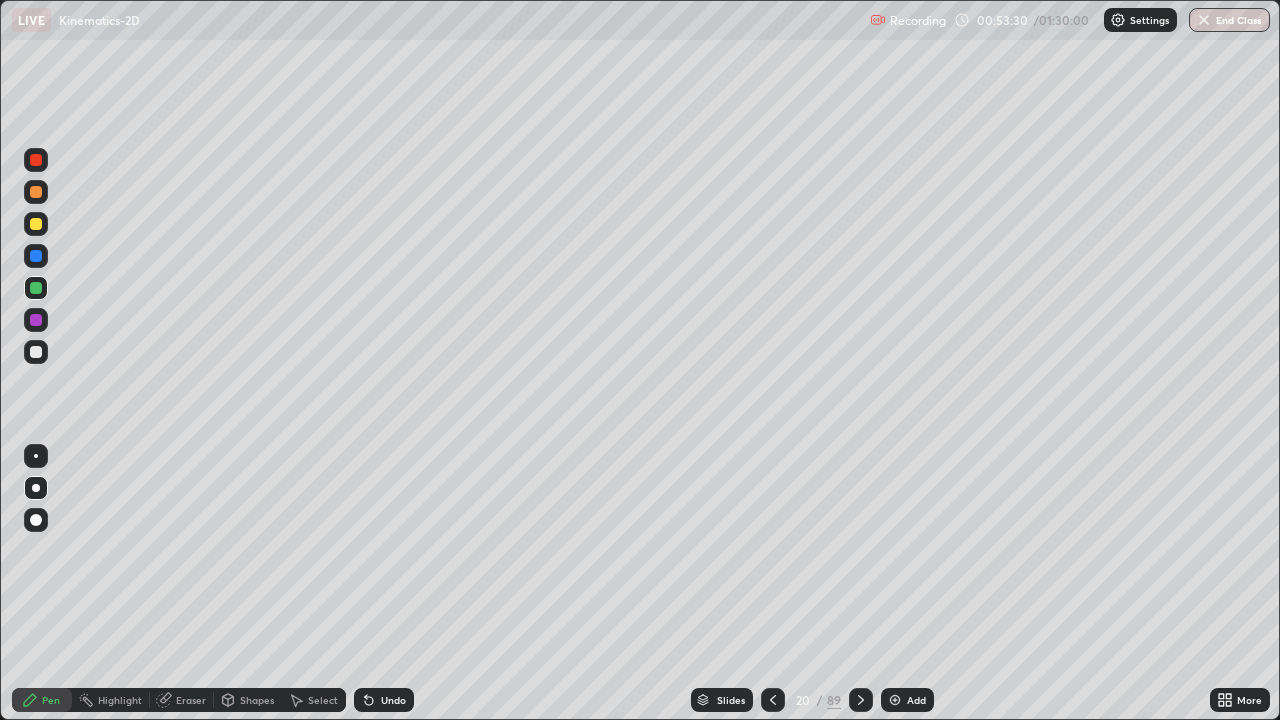 click on "Shapes" at bounding box center (257, 700) 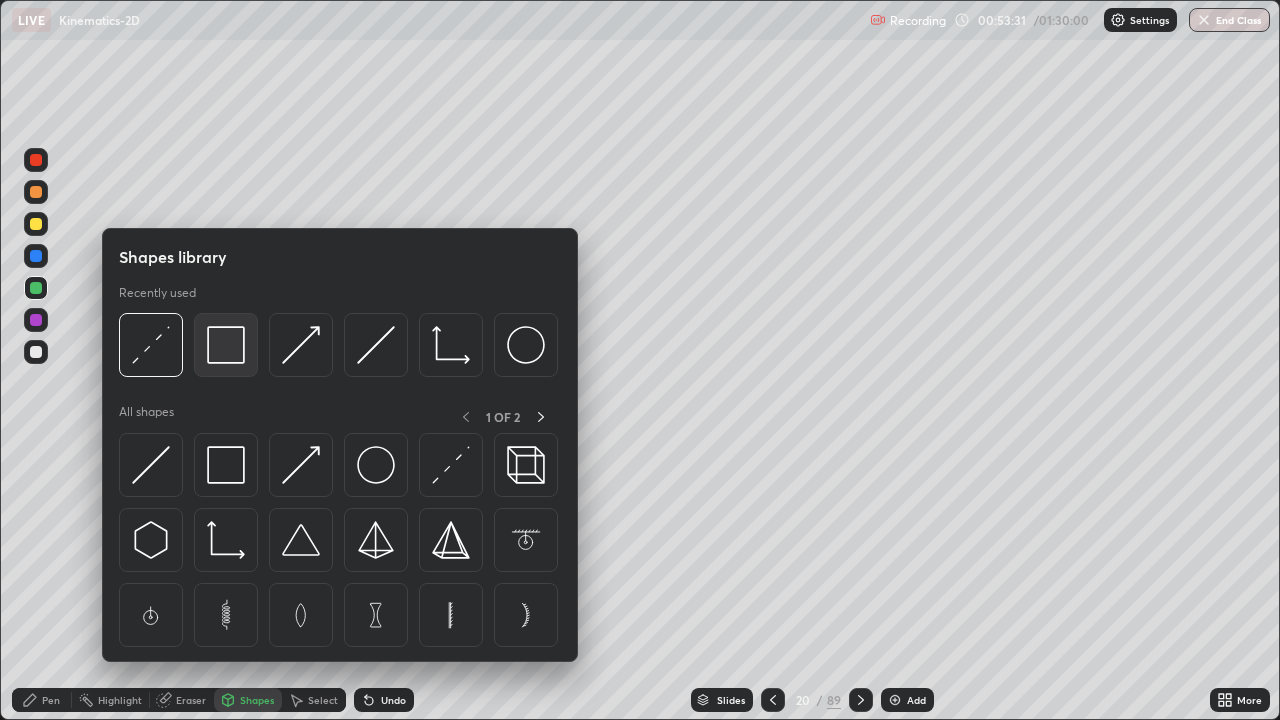 click at bounding box center (226, 345) 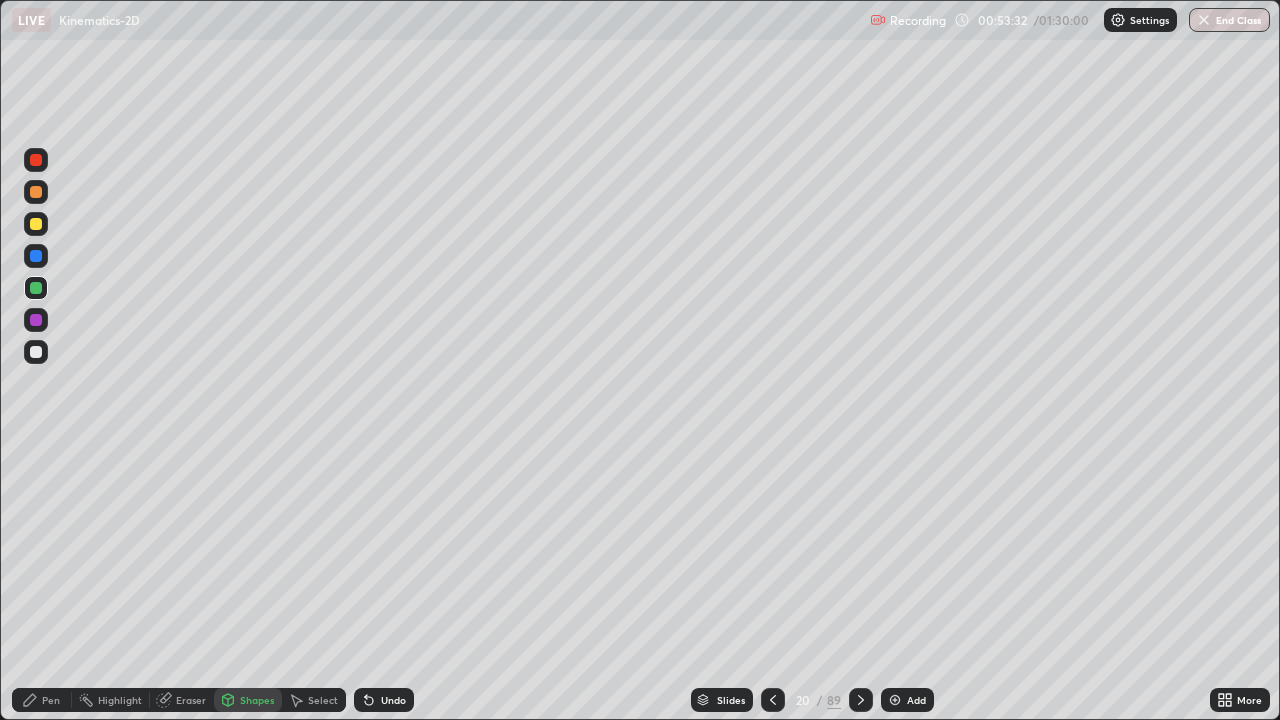 click at bounding box center (36, 160) 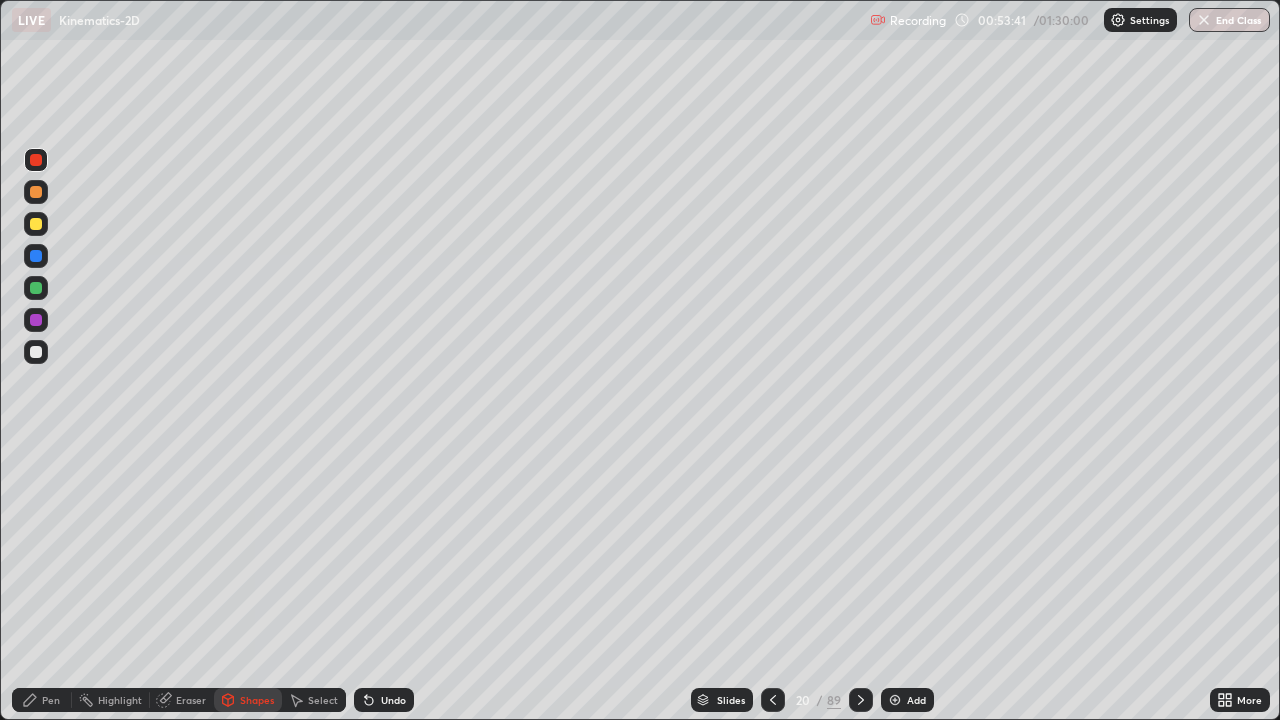 click on "Pen" at bounding box center [42, 700] 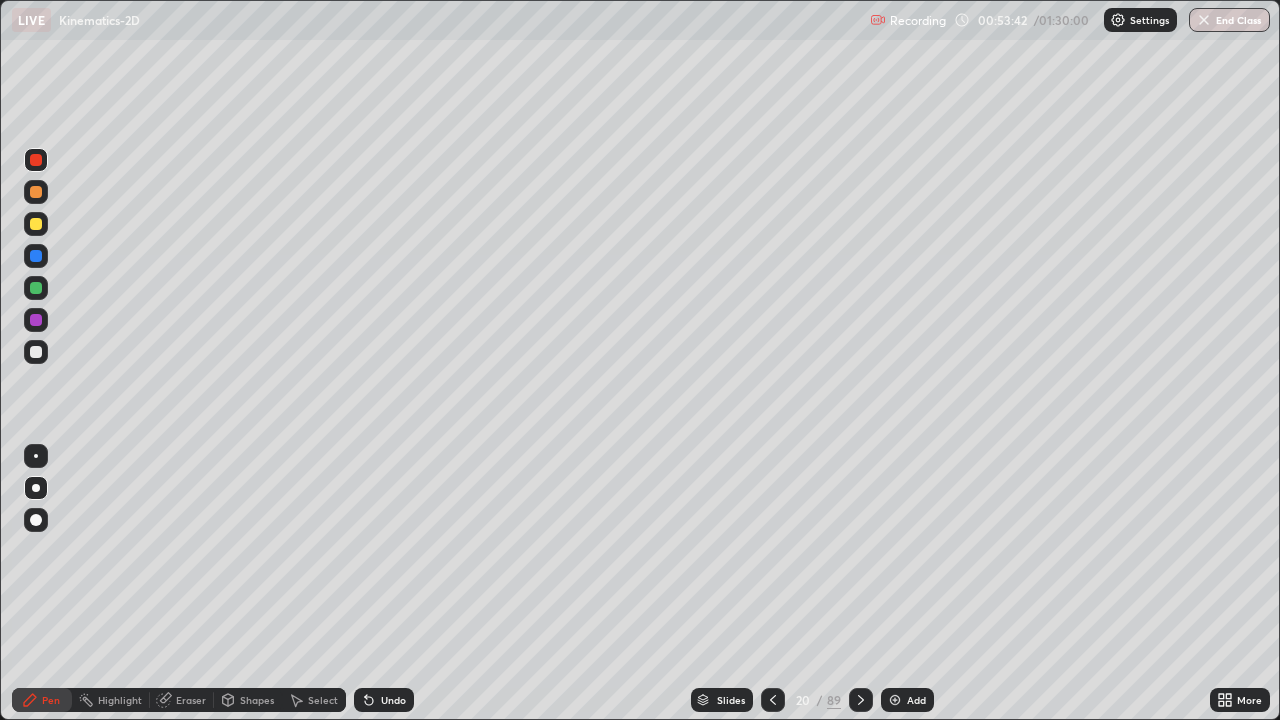 click at bounding box center (36, 288) 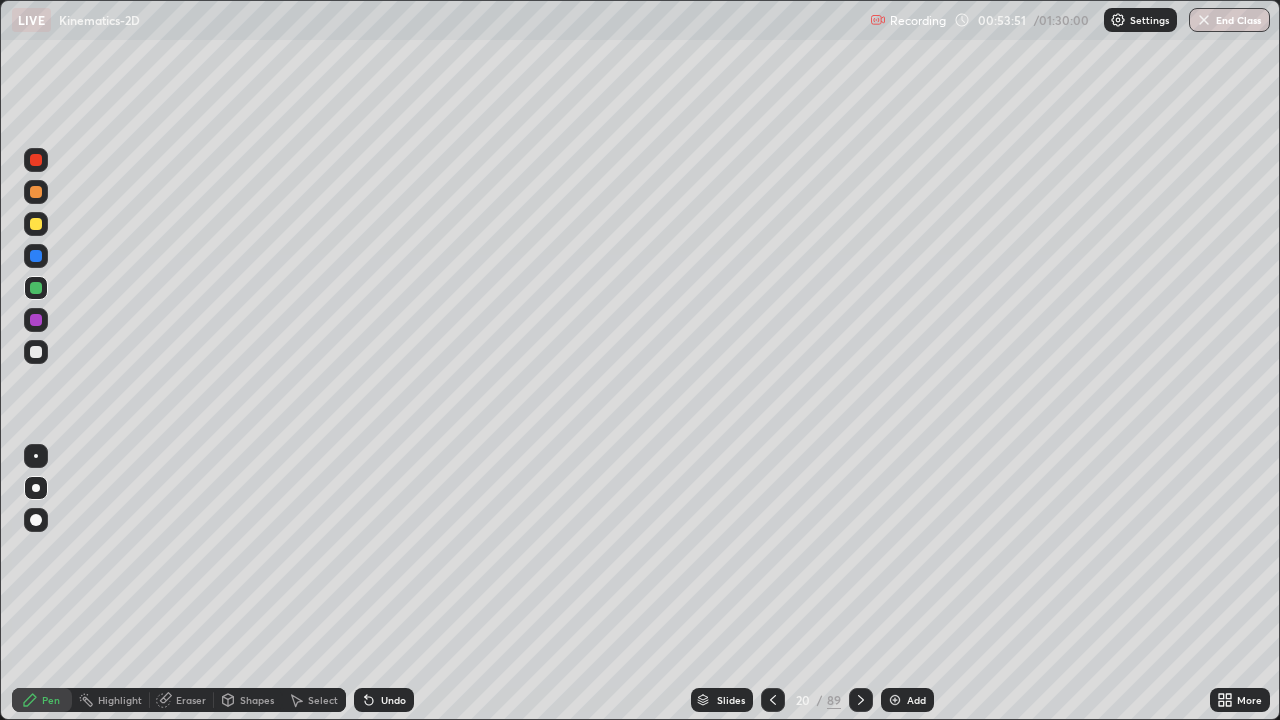 click at bounding box center (36, 224) 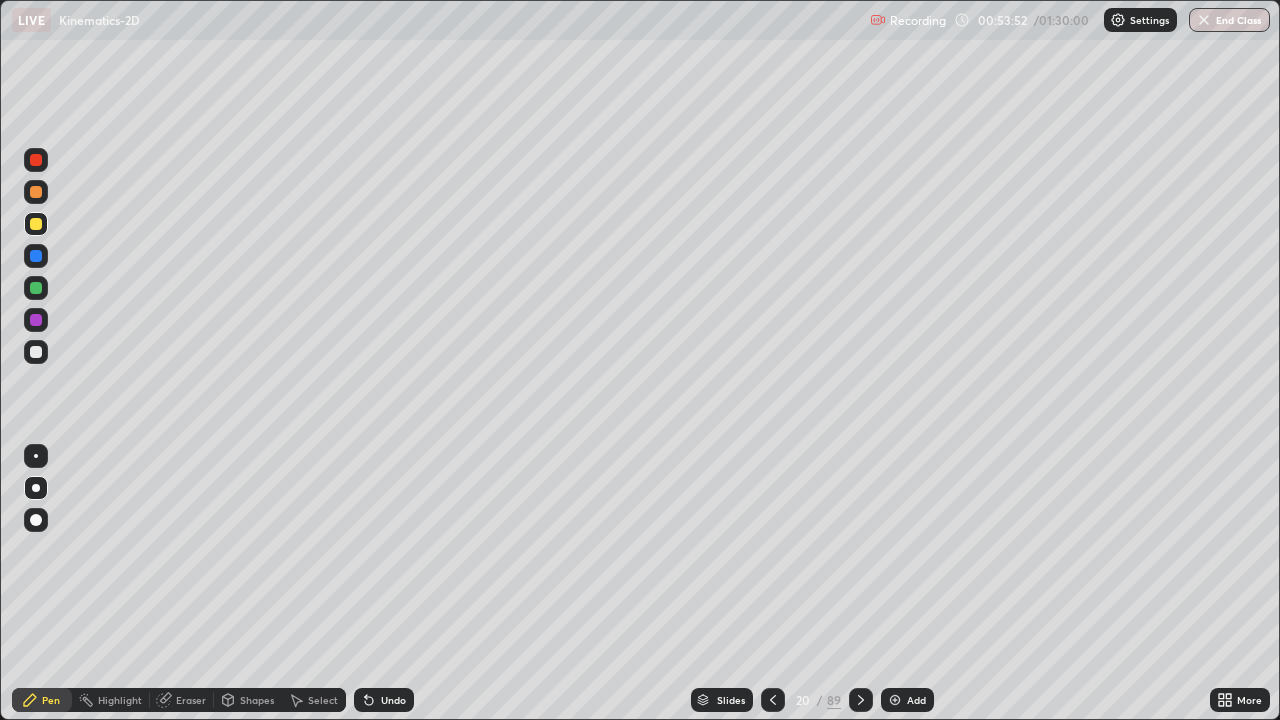 click on "Shapes" at bounding box center [248, 700] 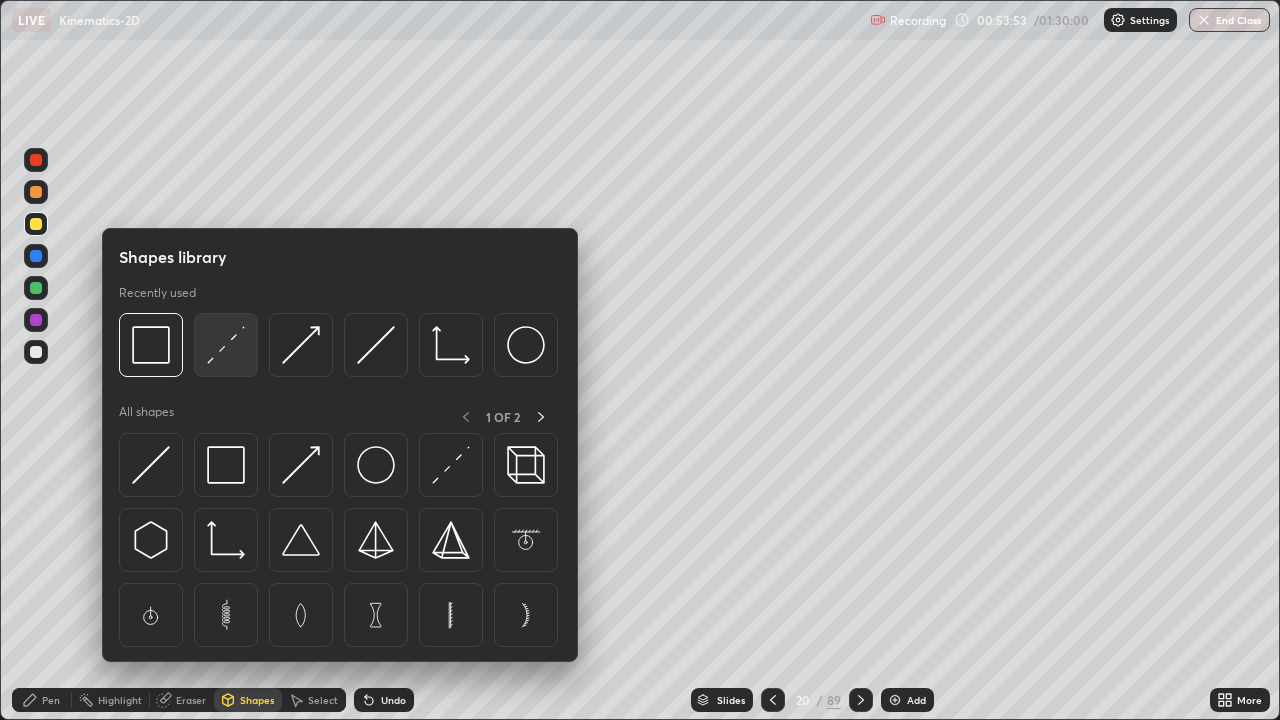 click at bounding box center [226, 345] 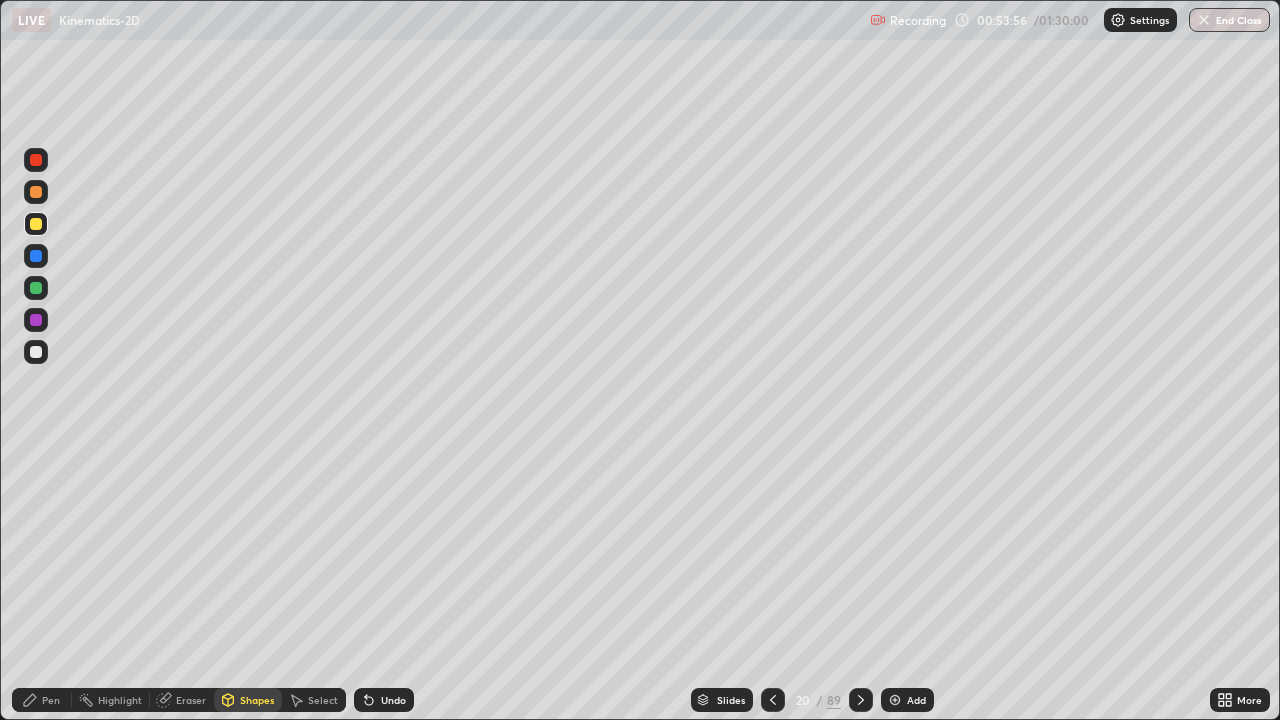 click on "Pen" at bounding box center (51, 700) 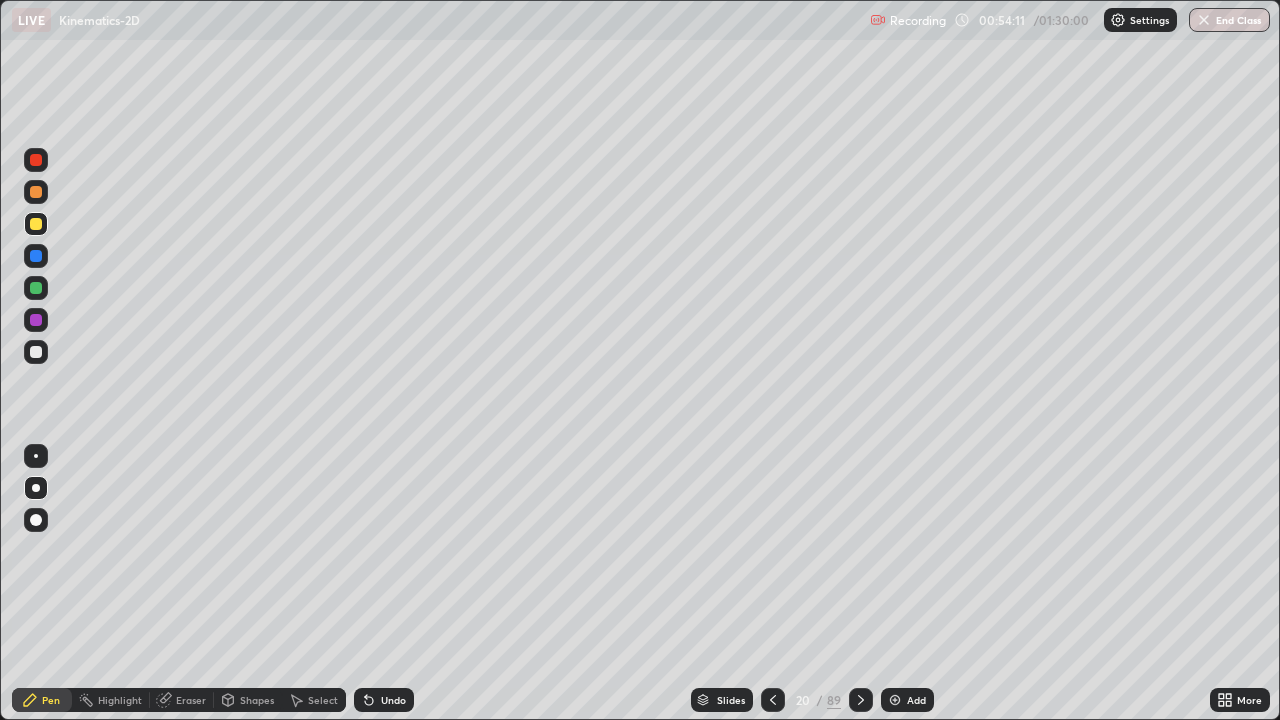 click on "Shapes" at bounding box center [257, 700] 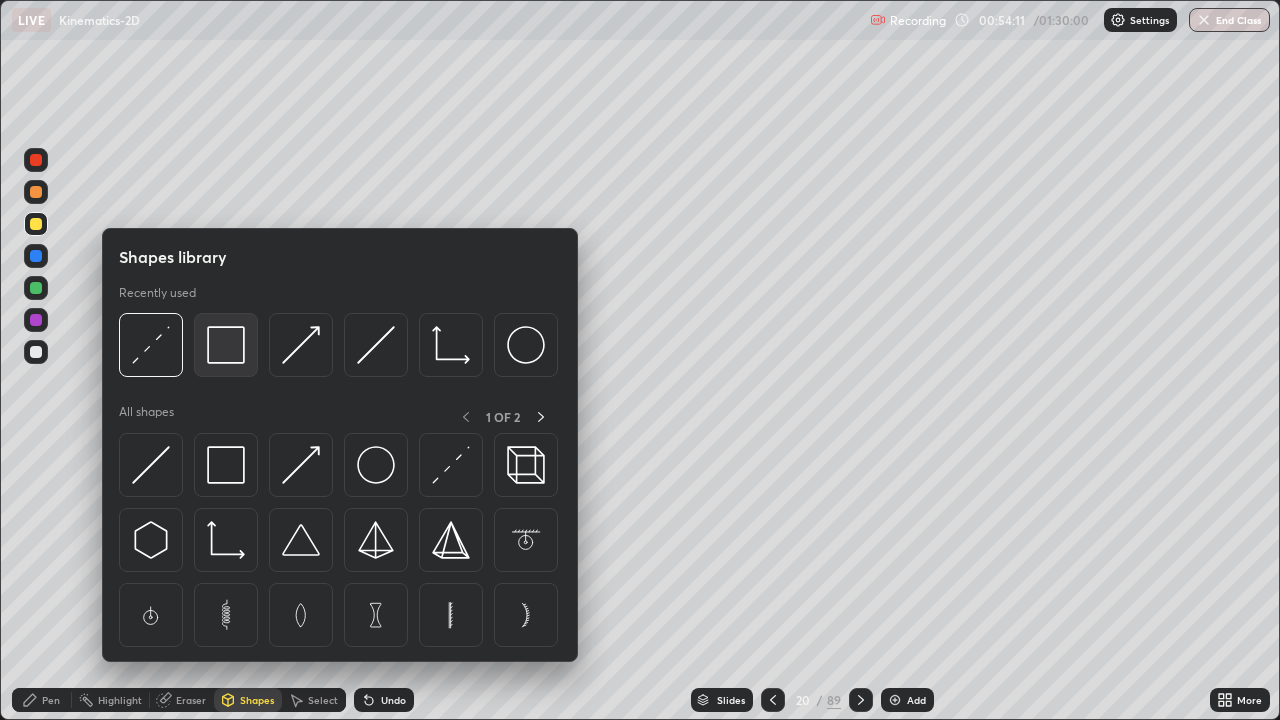click at bounding box center [226, 345] 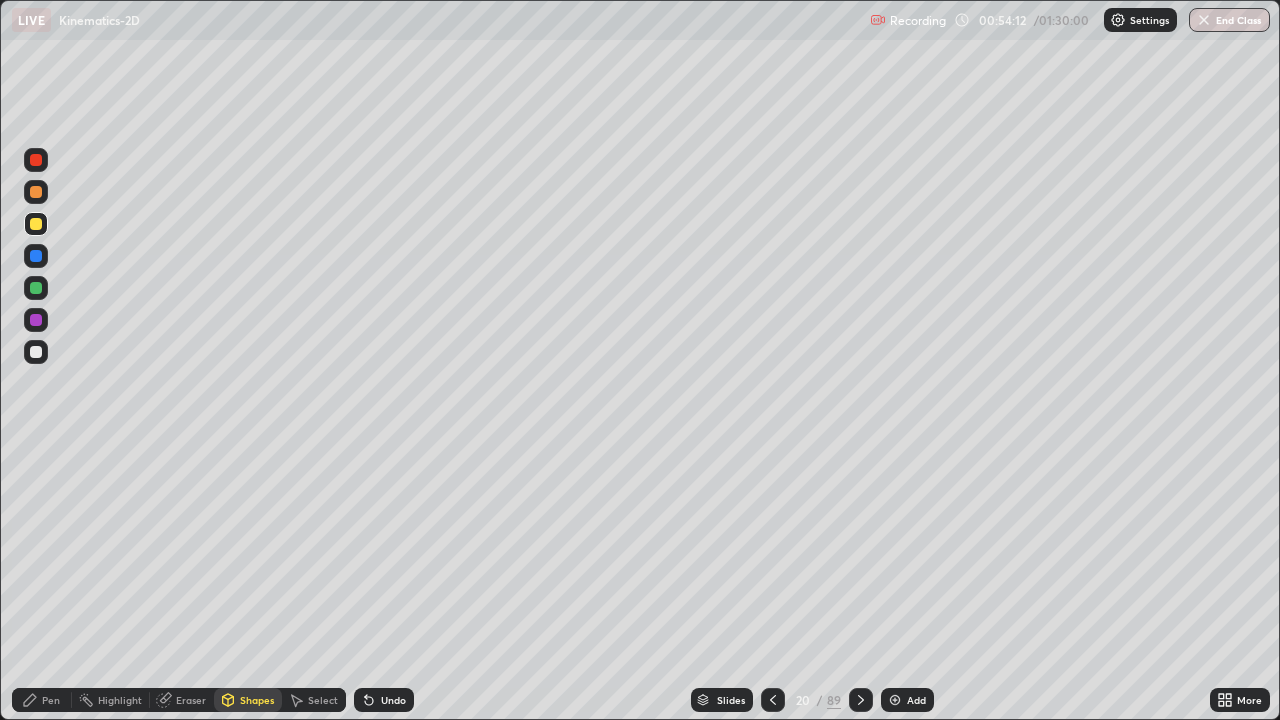 click at bounding box center (36, 160) 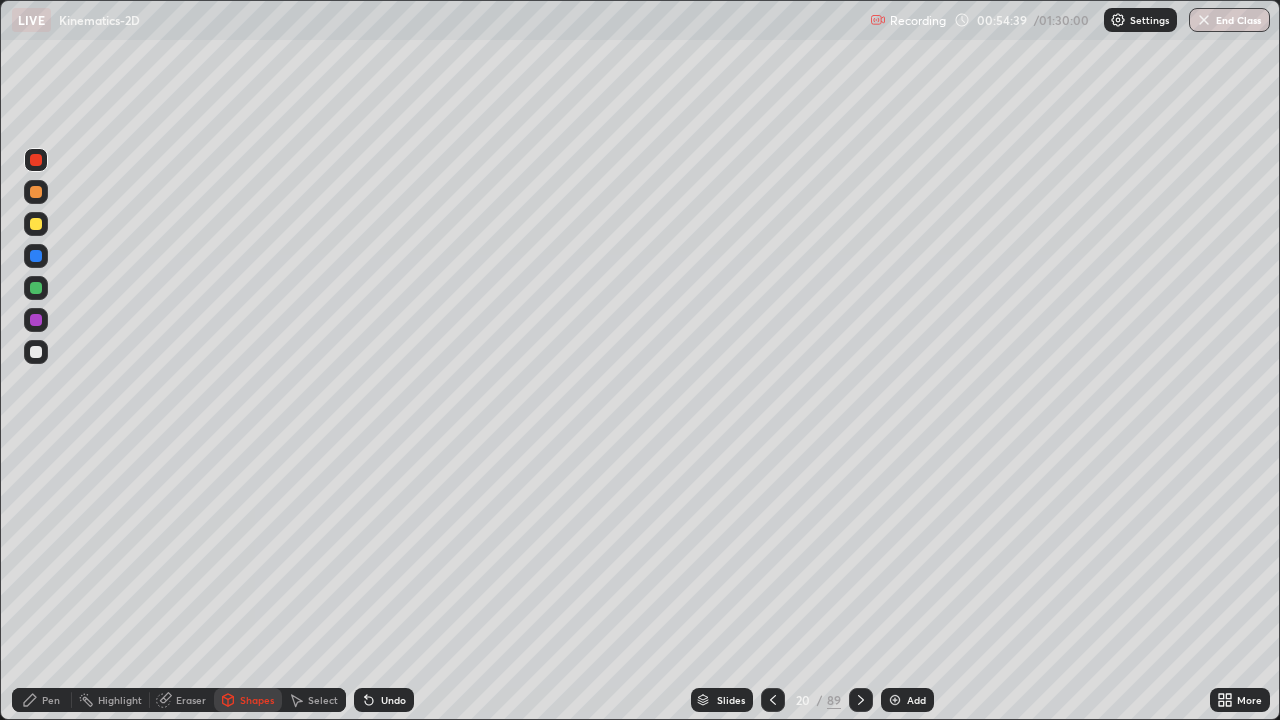 click 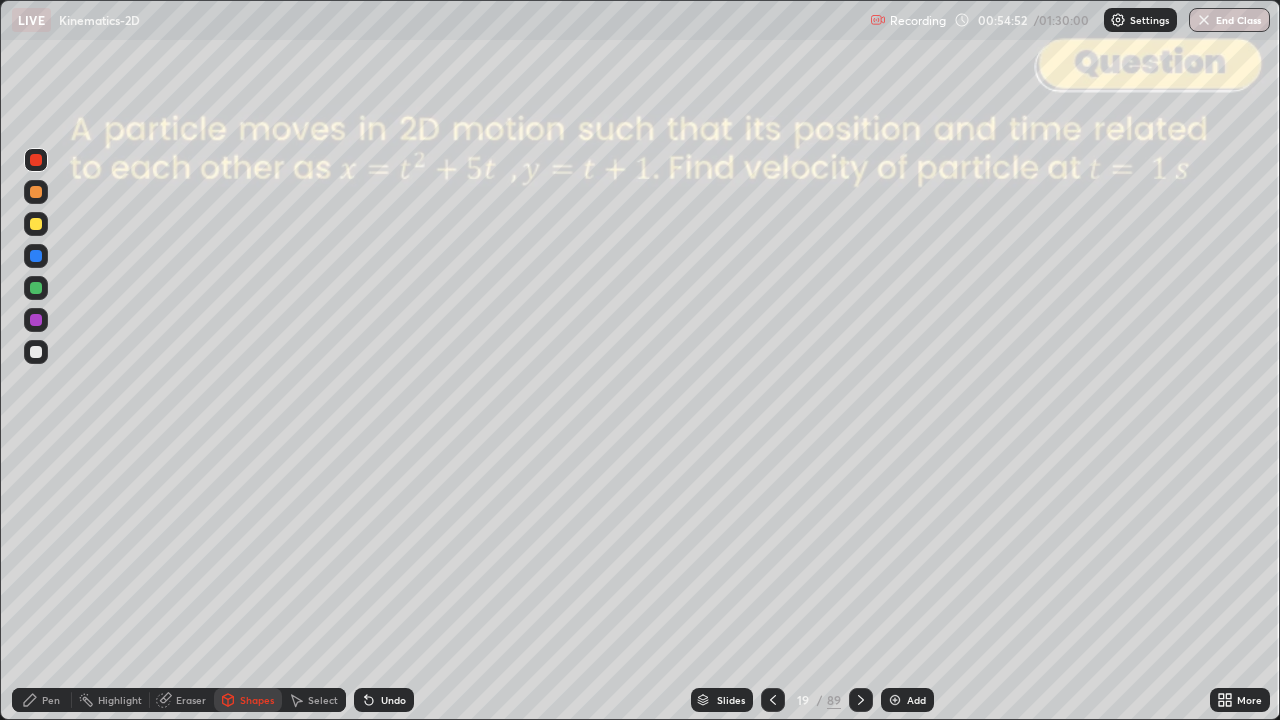click 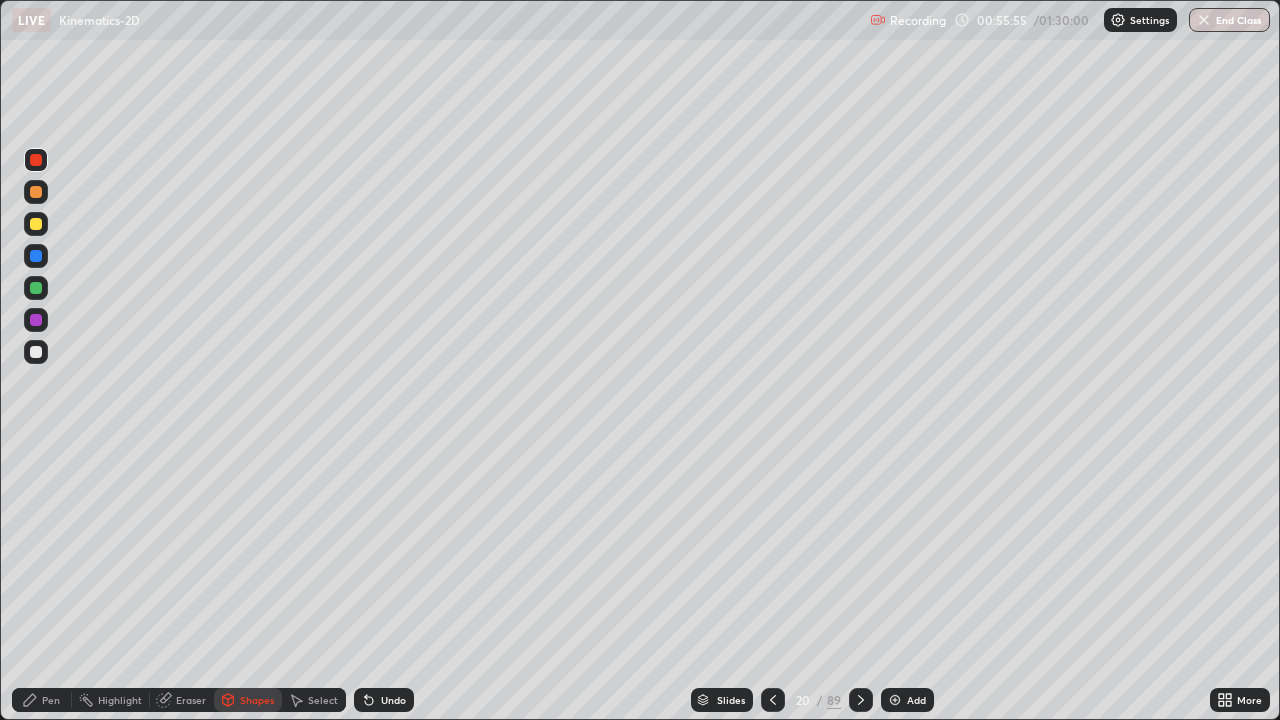 click on "Add" at bounding box center [907, 700] 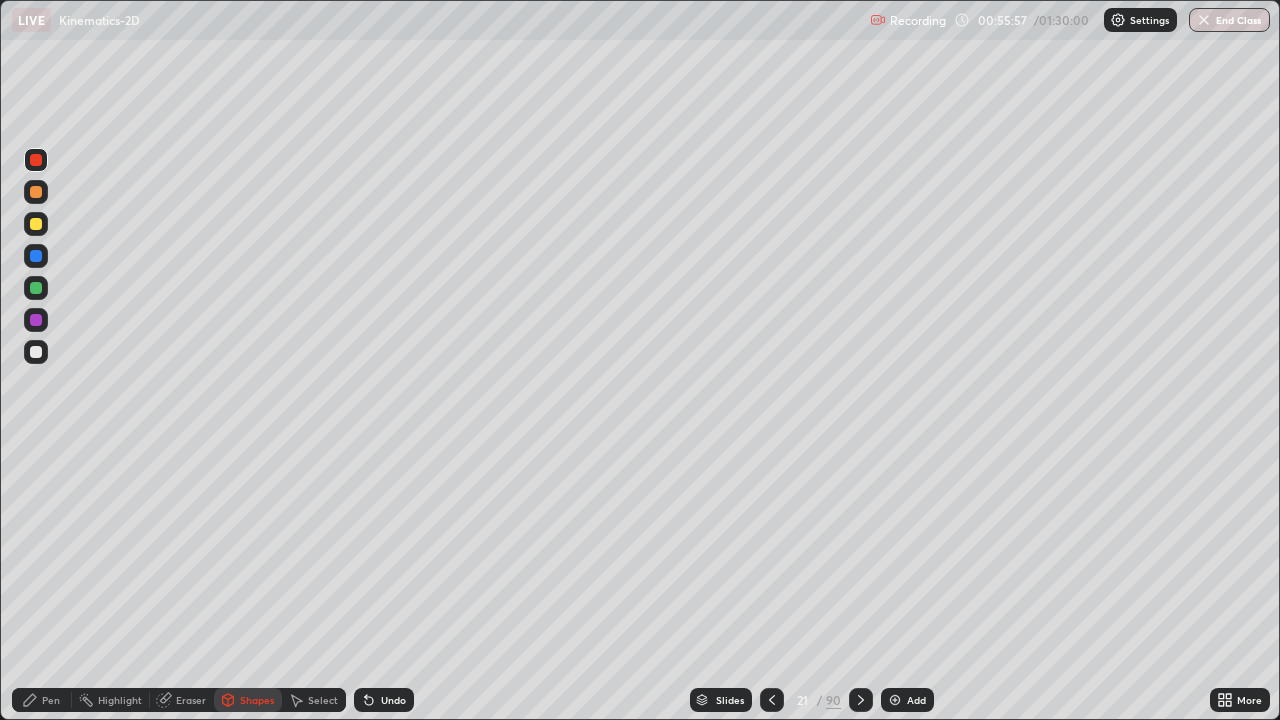 click on "Pen" at bounding box center [51, 700] 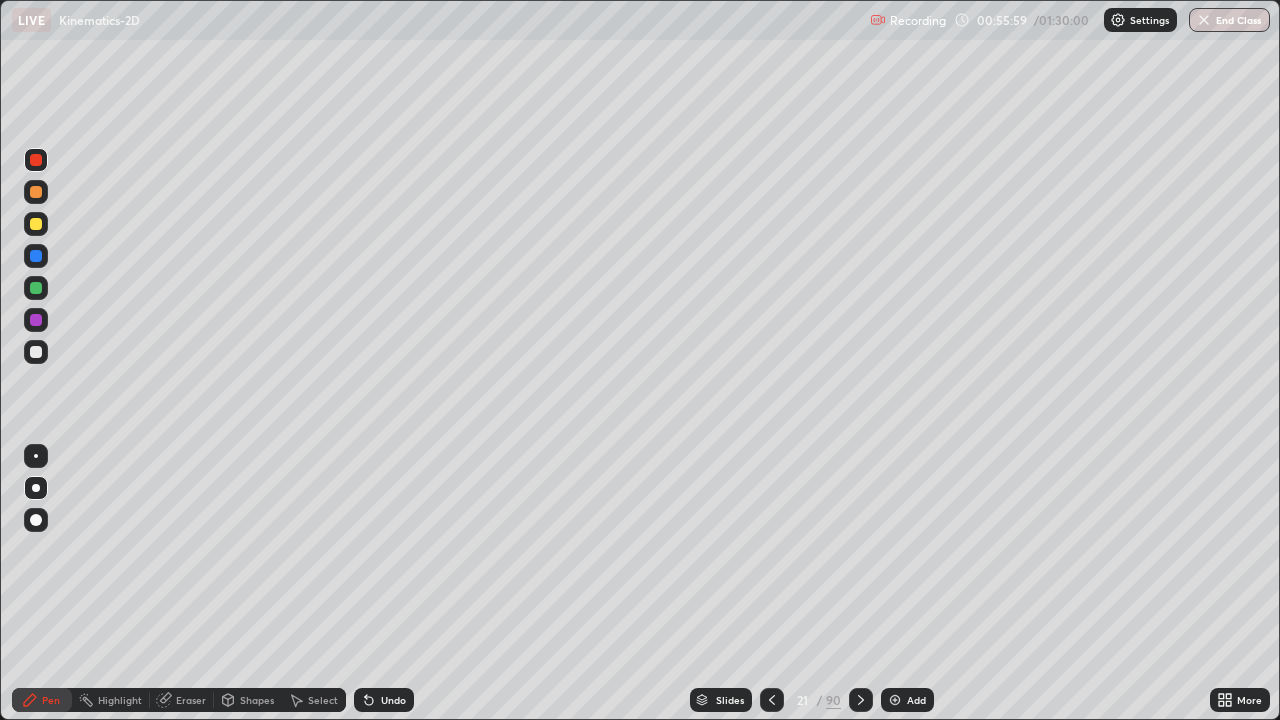 click at bounding box center [36, 352] 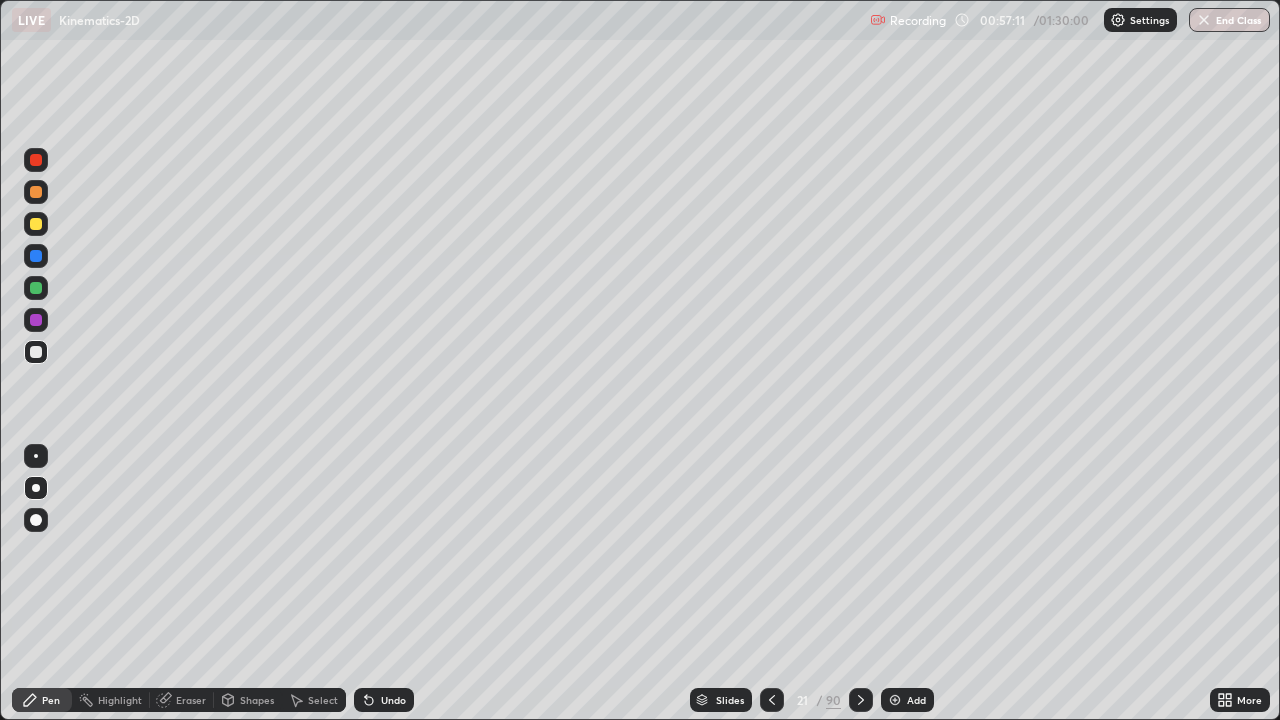 click 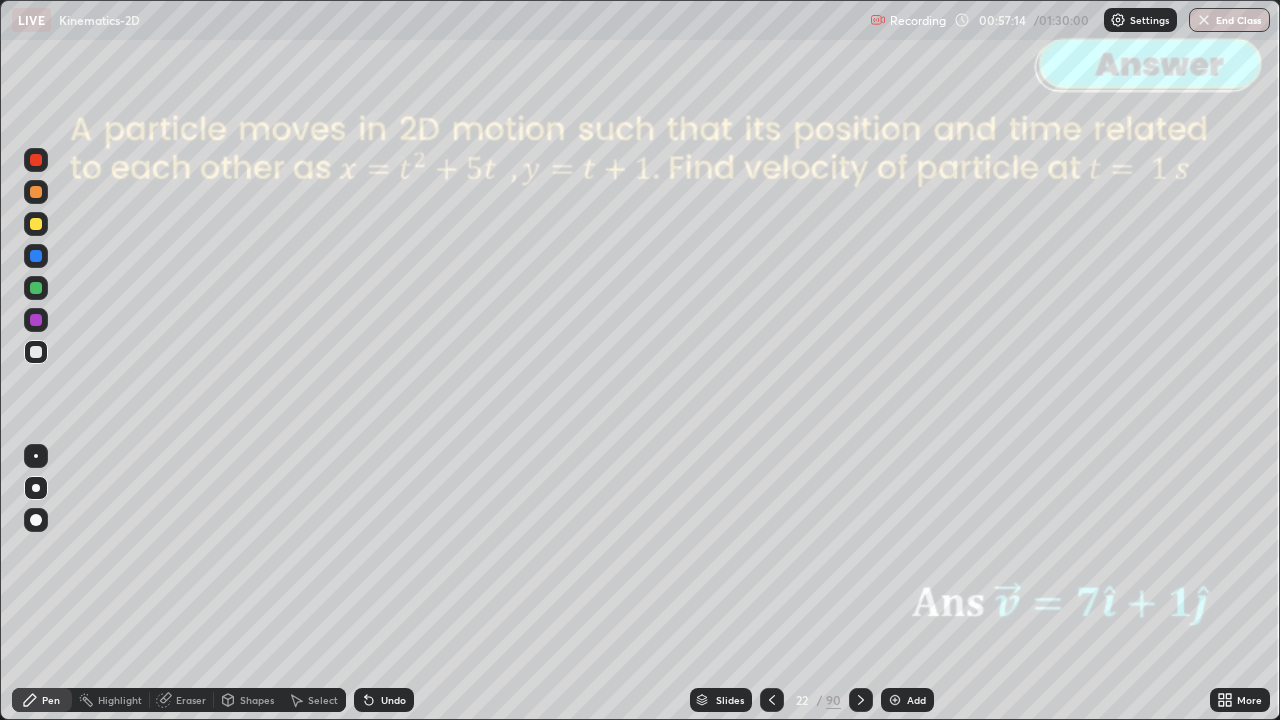 click 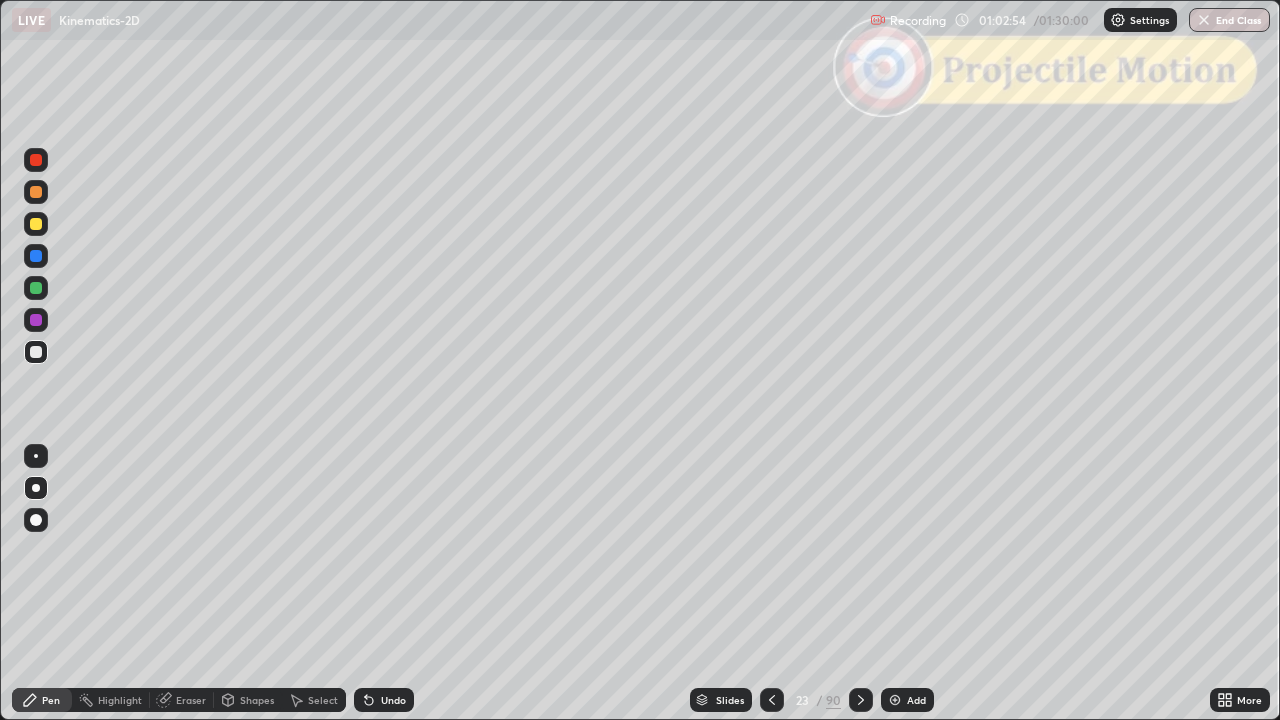 click 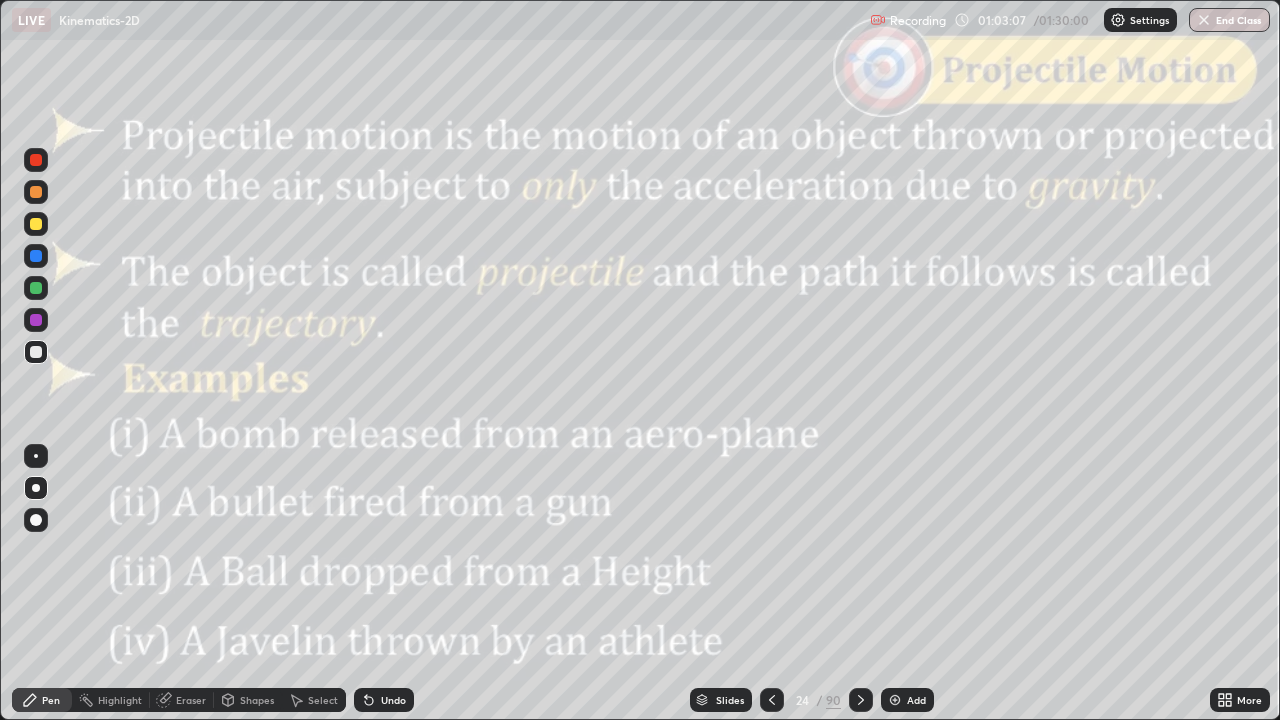 click on "Shapes" at bounding box center (257, 700) 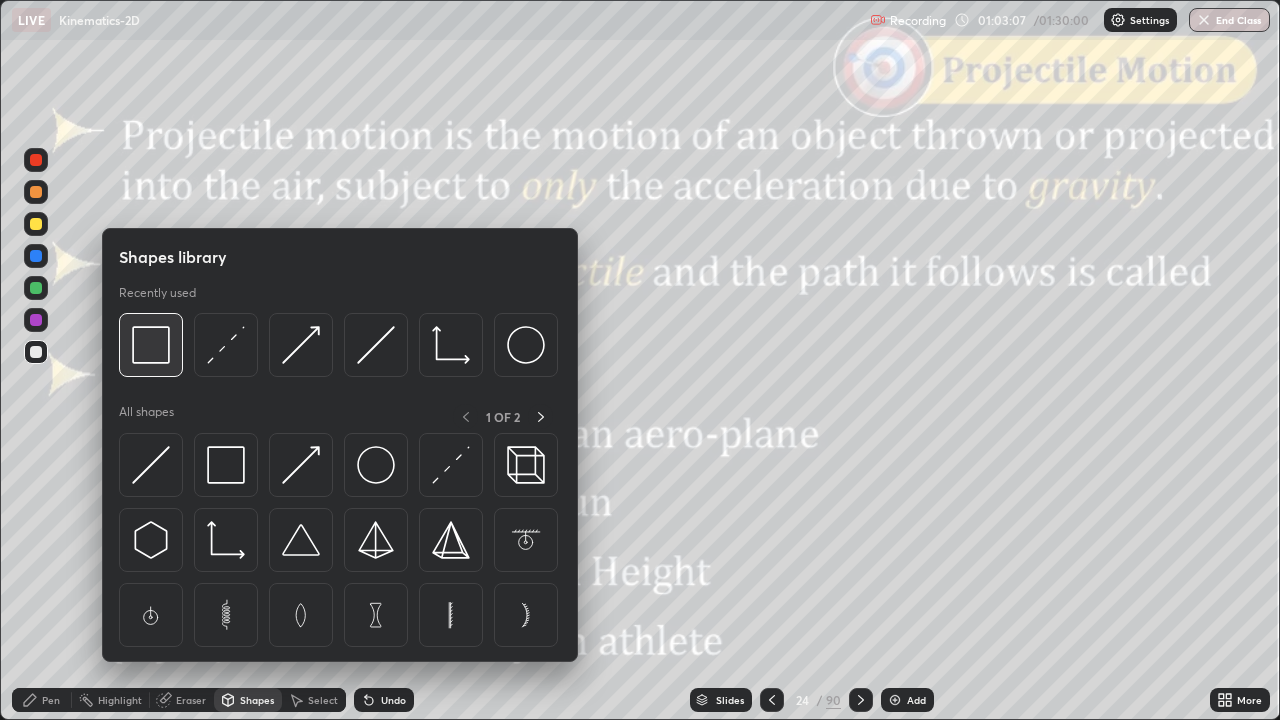 click at bounding box center (151, 345) 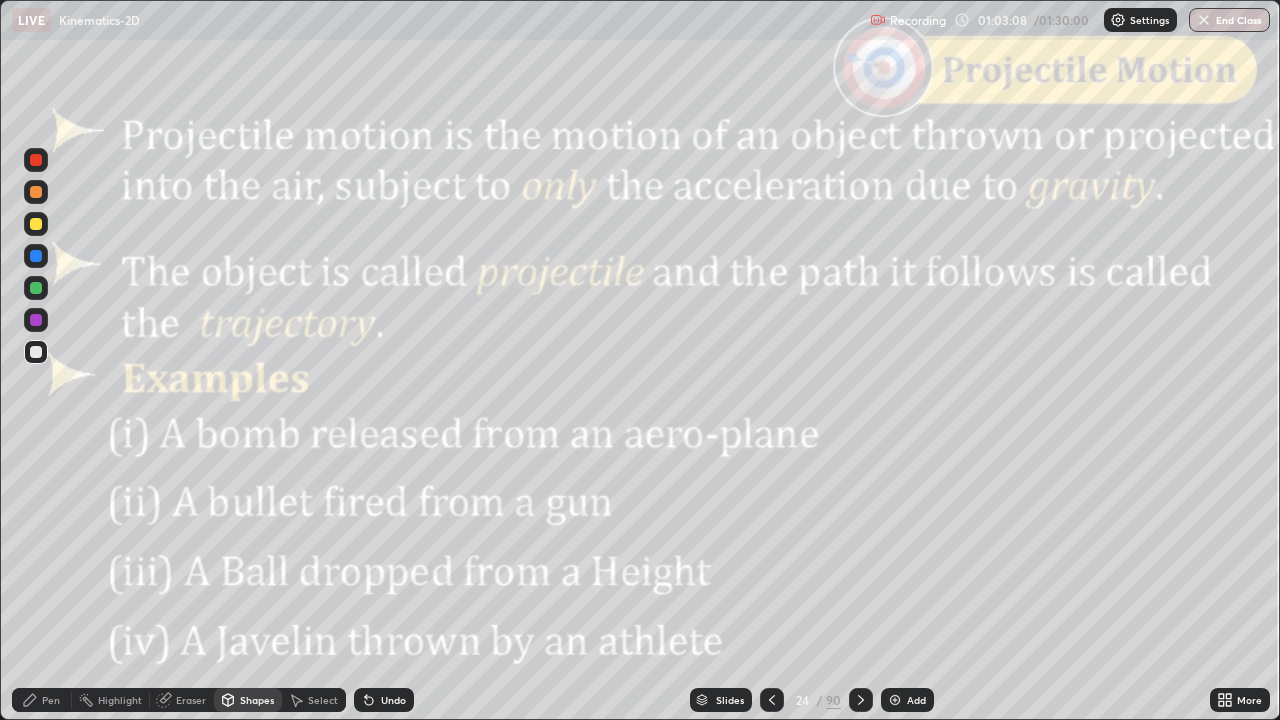 click at bounding box center (36, 160) 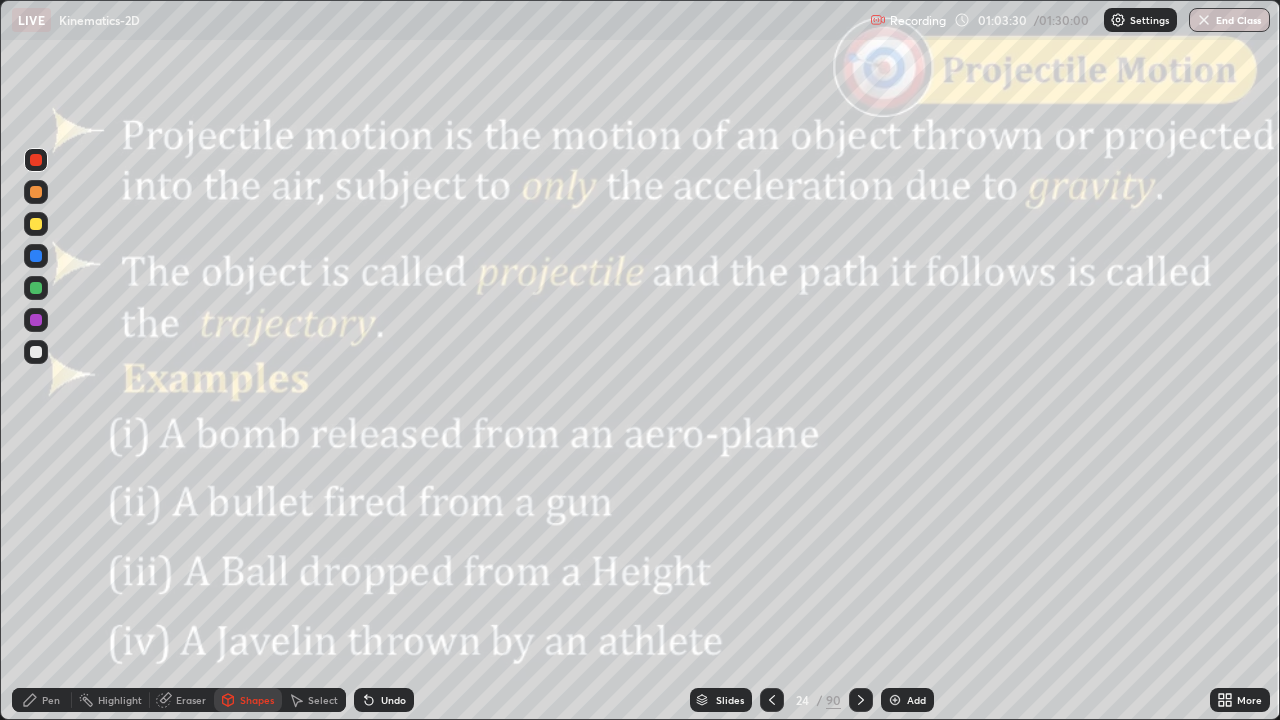 click on "Pen" at bounding box center (51, 700) 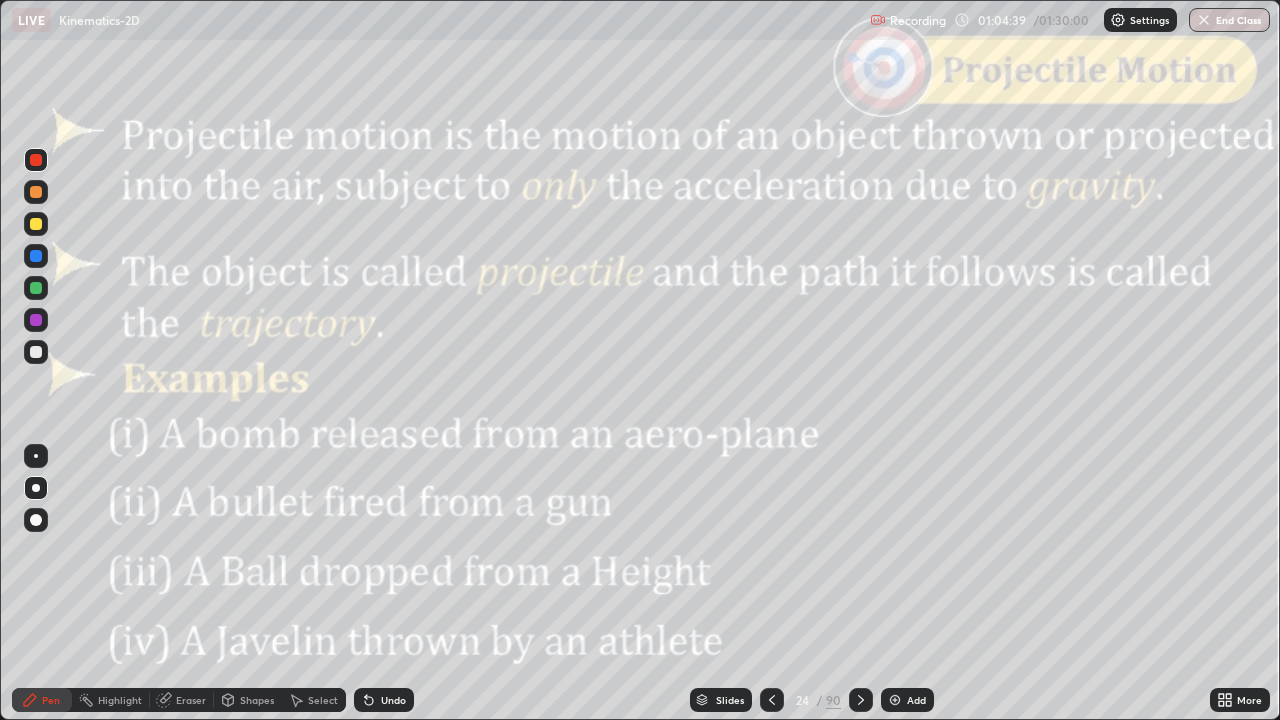 click 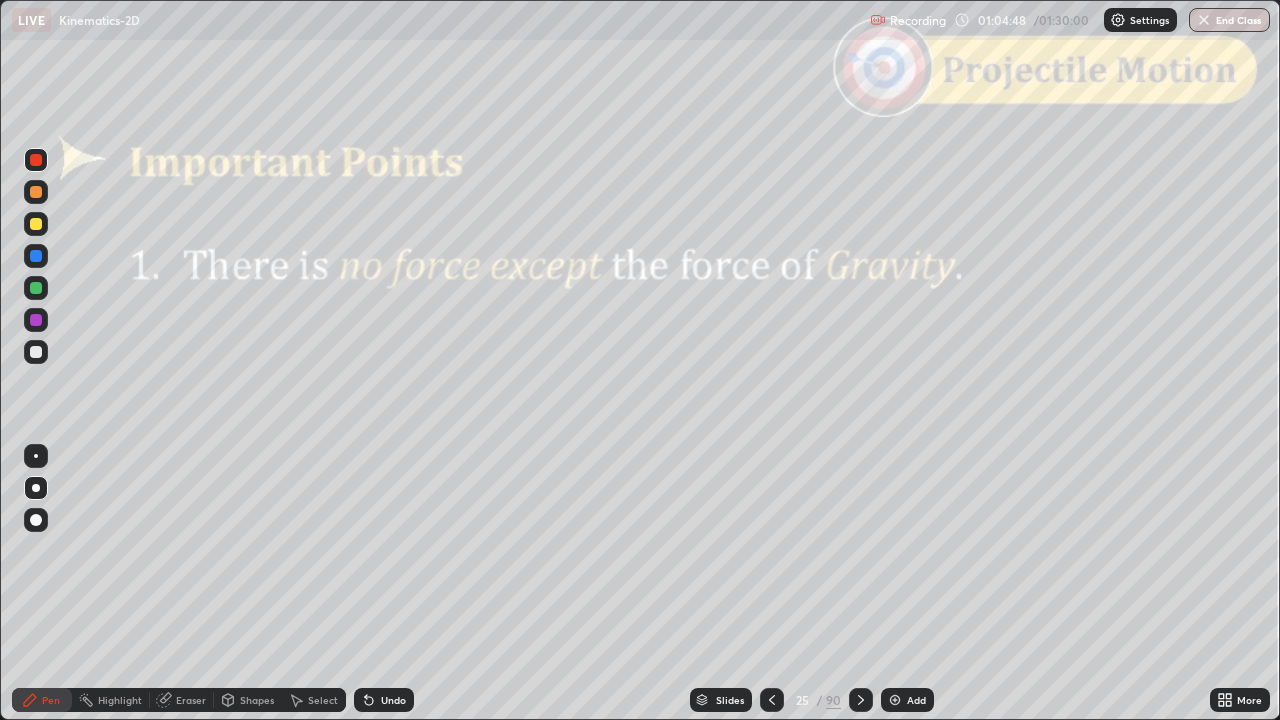 click on "Shapes" at bounding box center [257, 700] 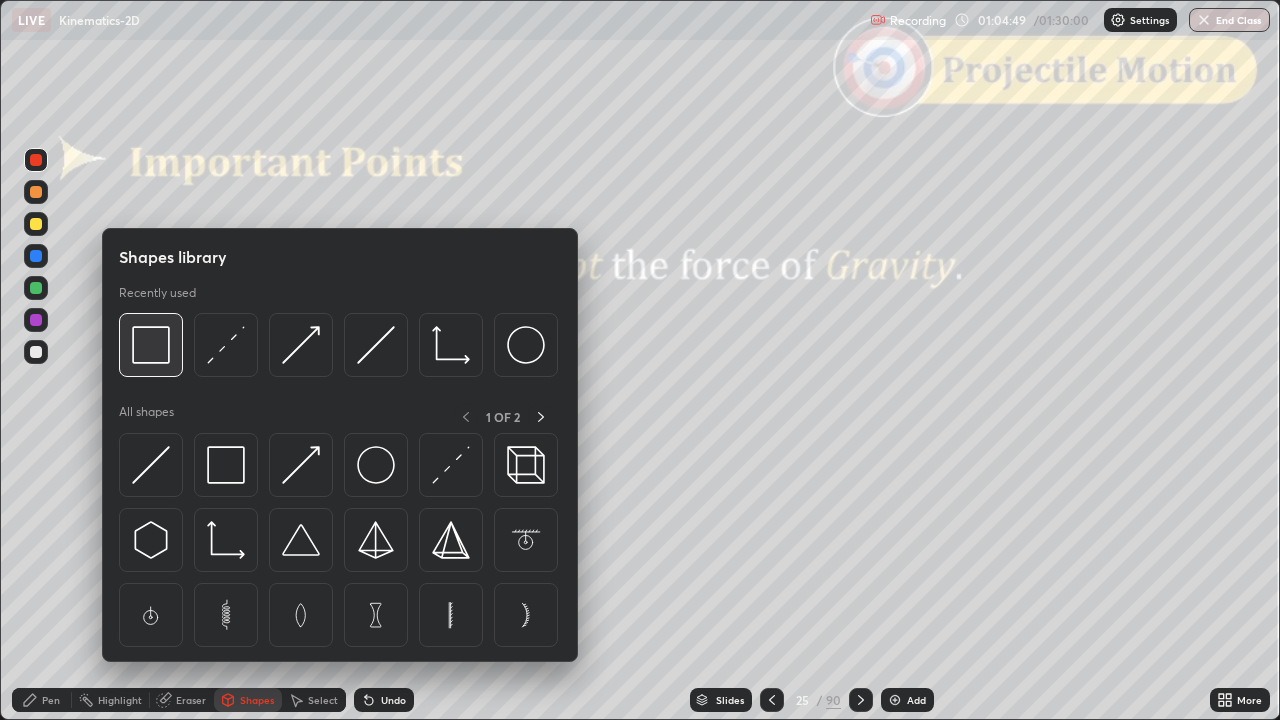 click at bounding box center (151, 345) 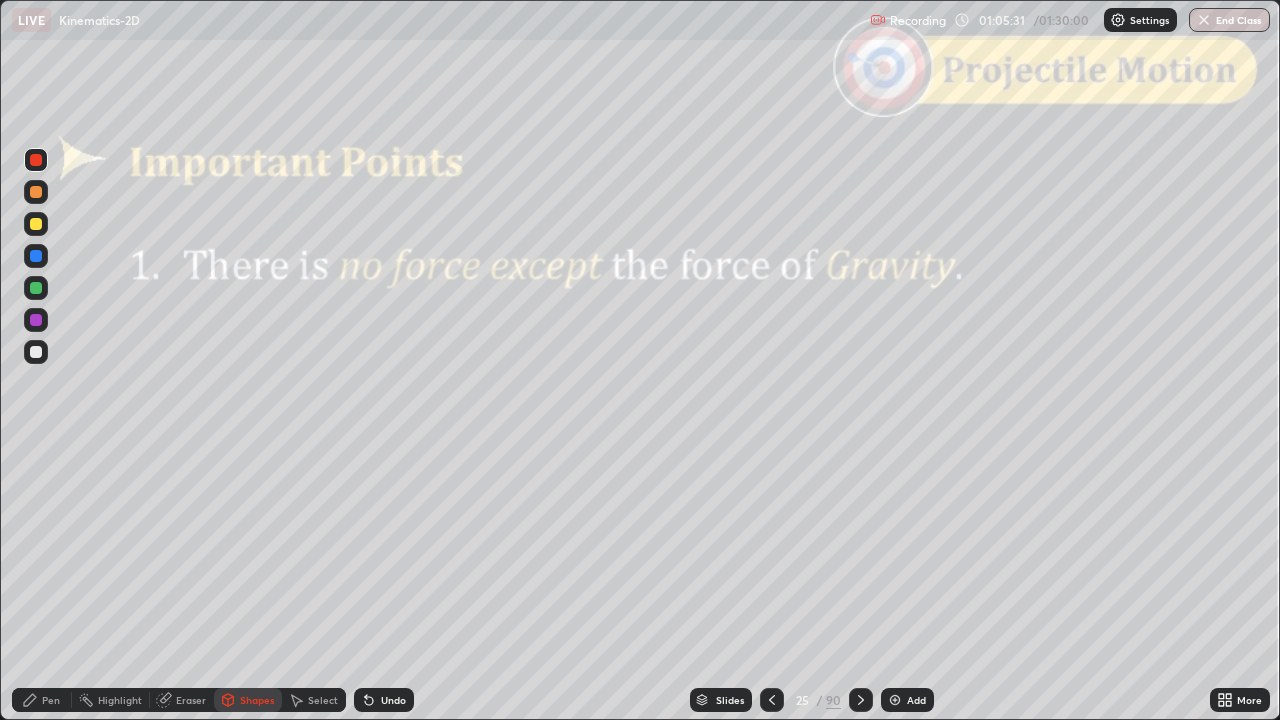 click 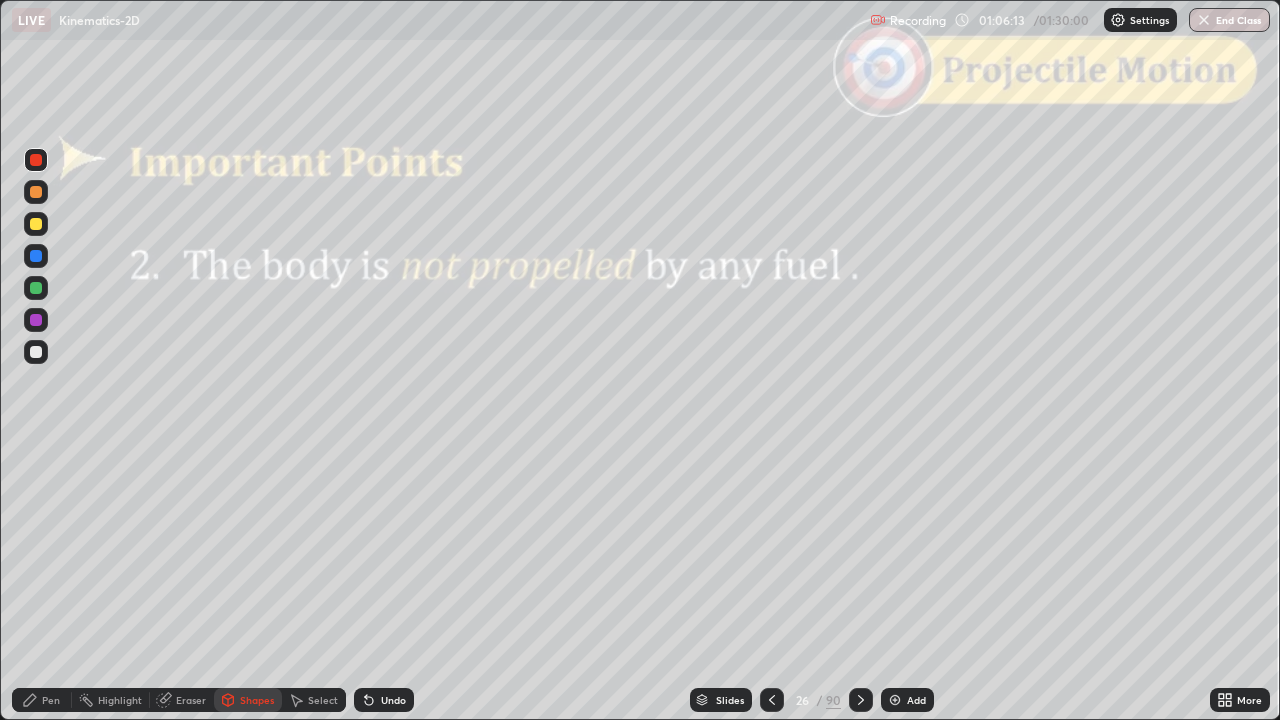 click 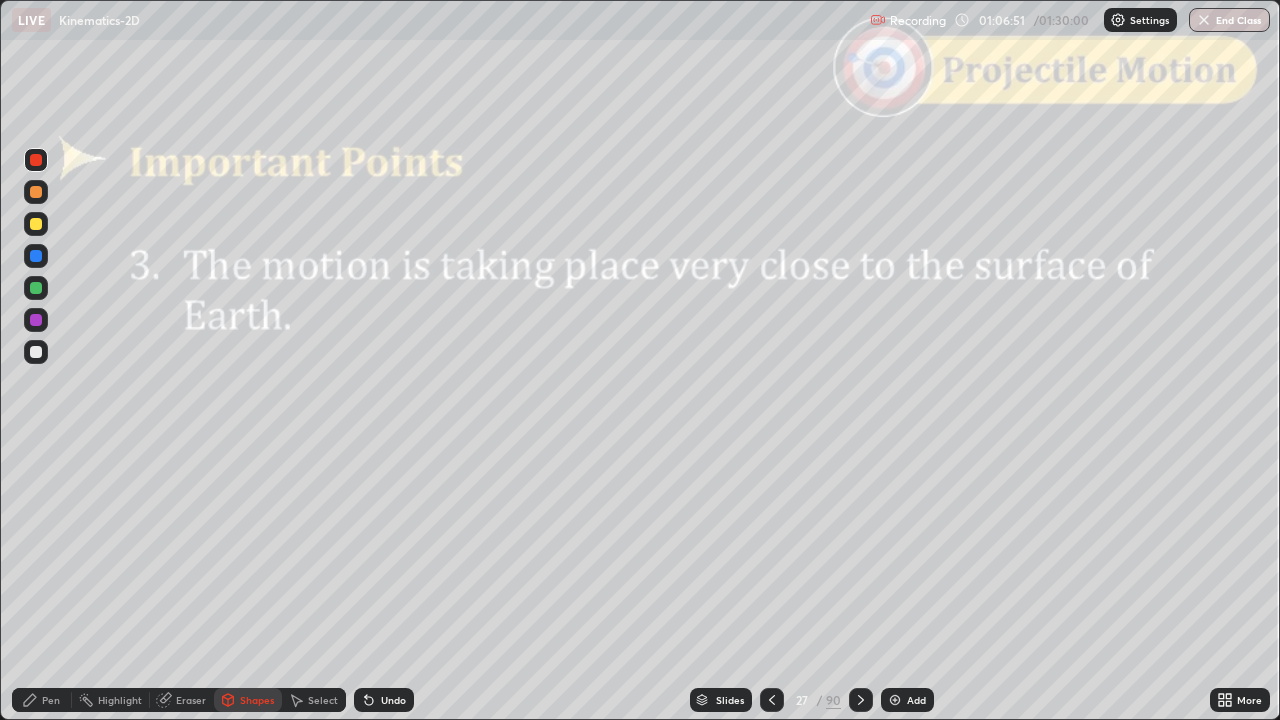 click on "Pen" at bounding box center [51, 700] 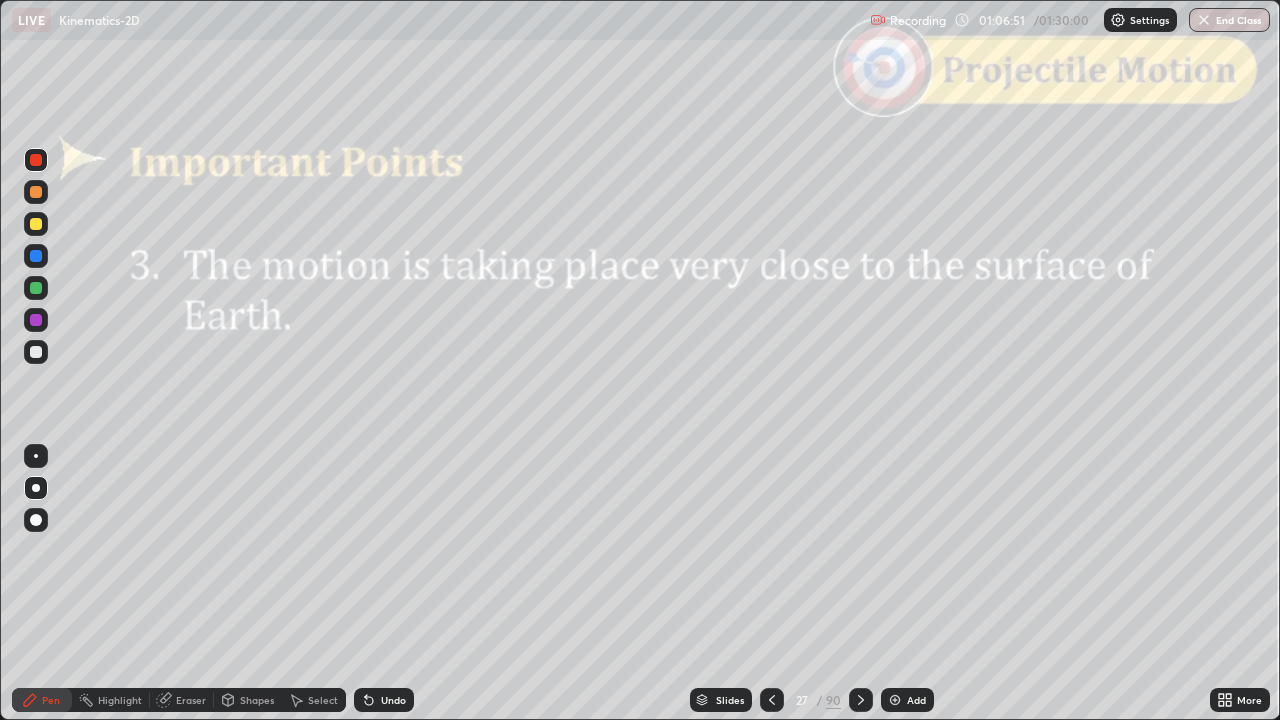 click at bounding box center (36, 224) 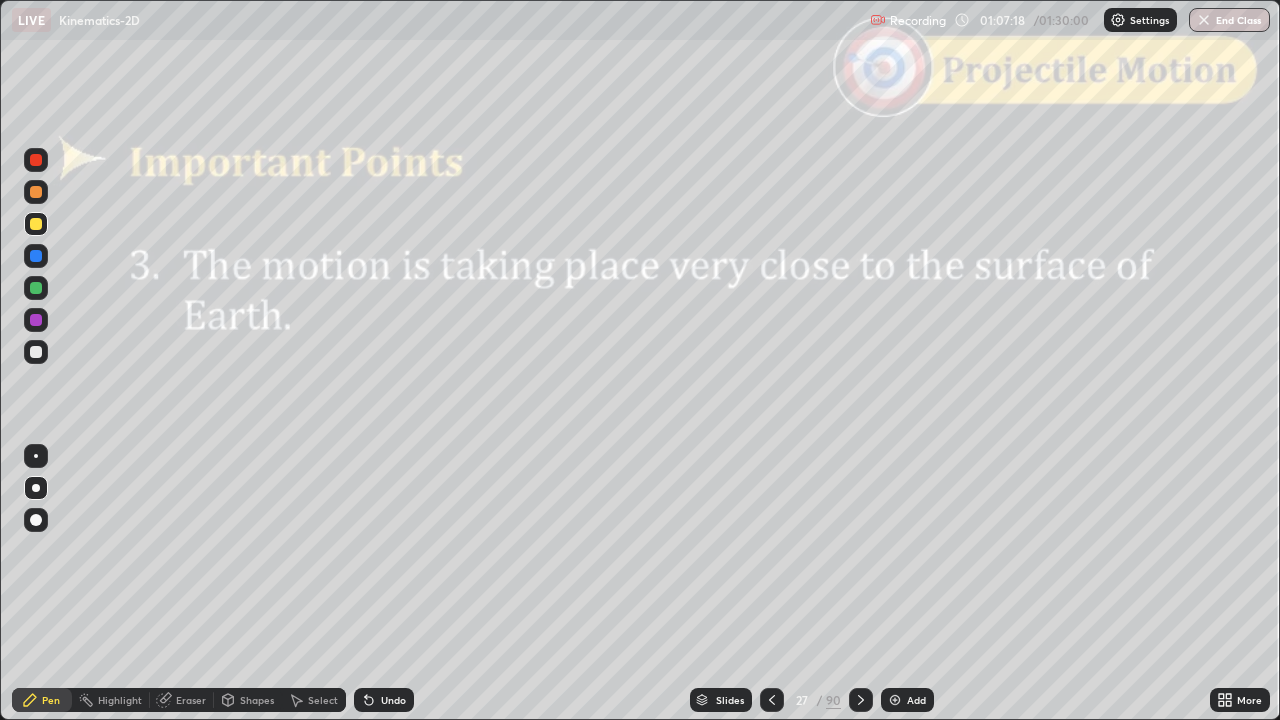 click 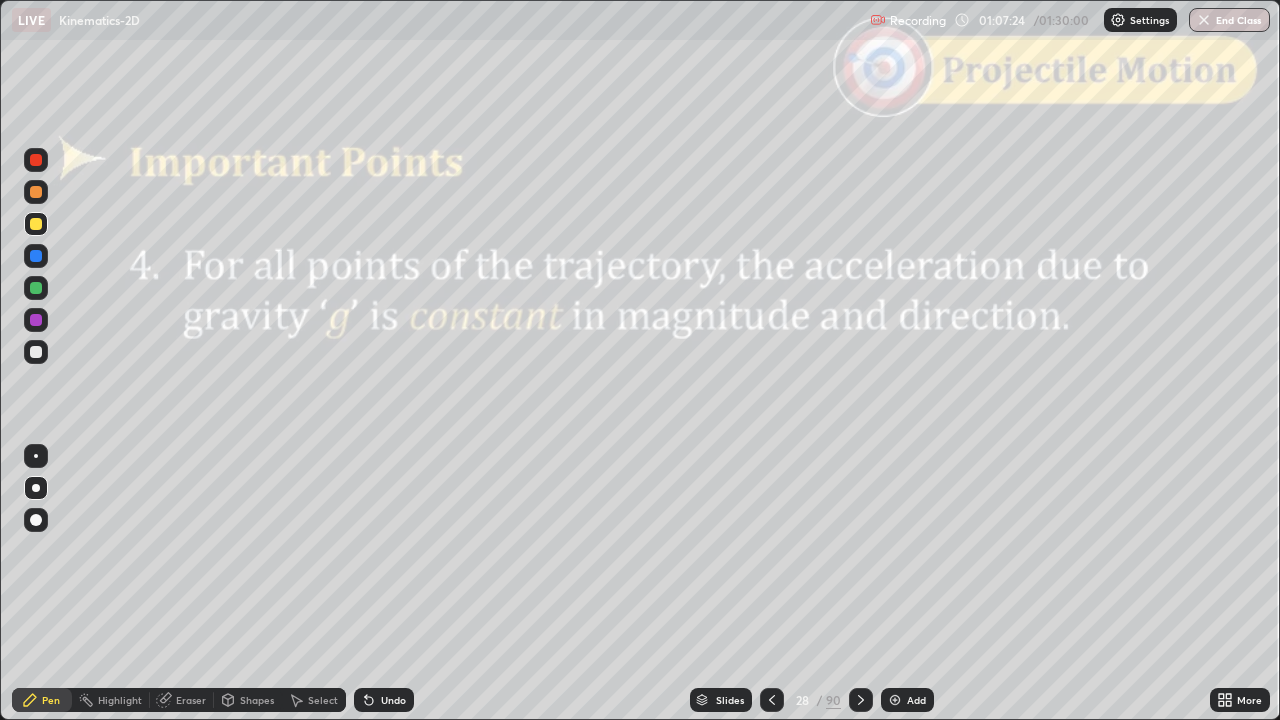 click on "Shapes" at bounding box center (257, 700) 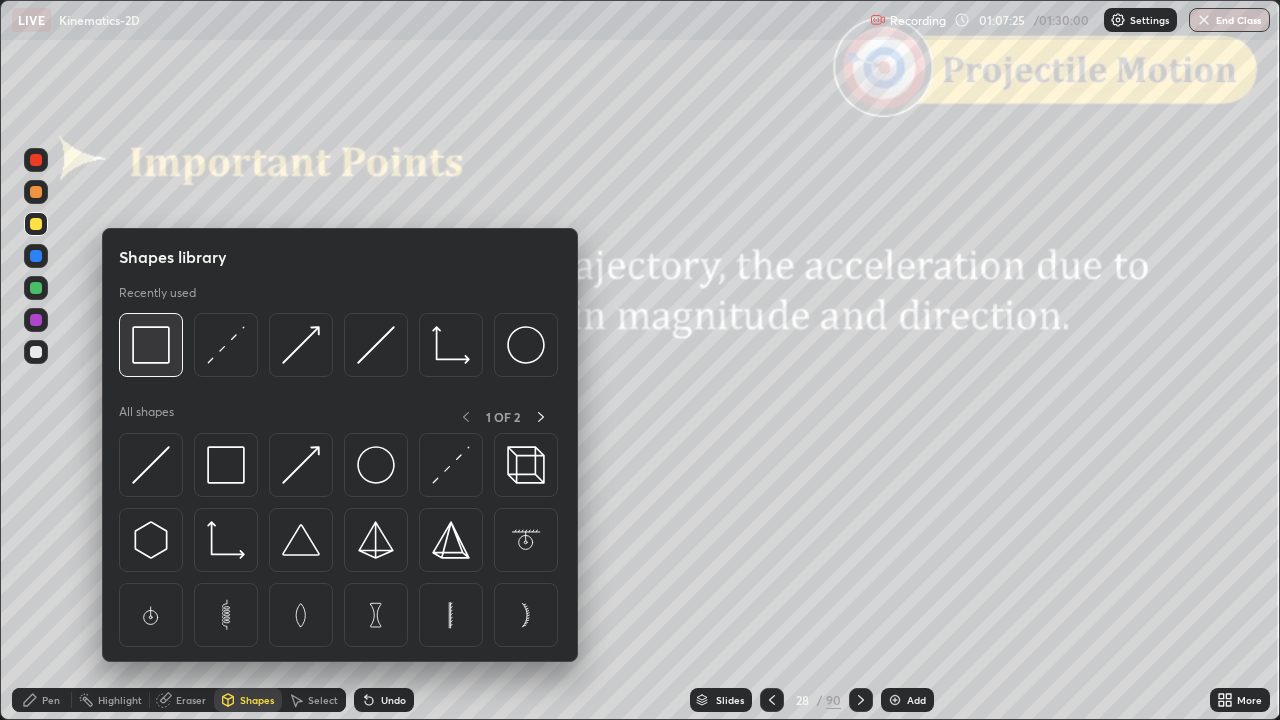 click at bounding box center (151, 345) 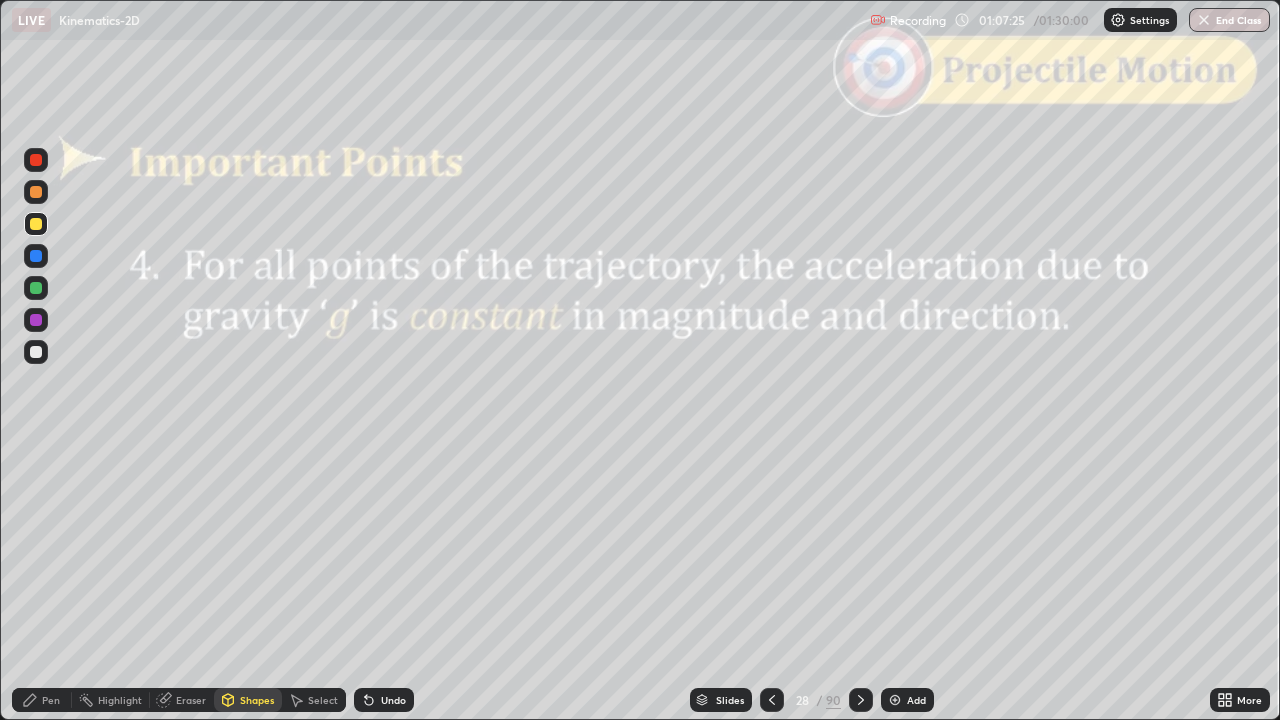 click at bounding box center [36, 160] 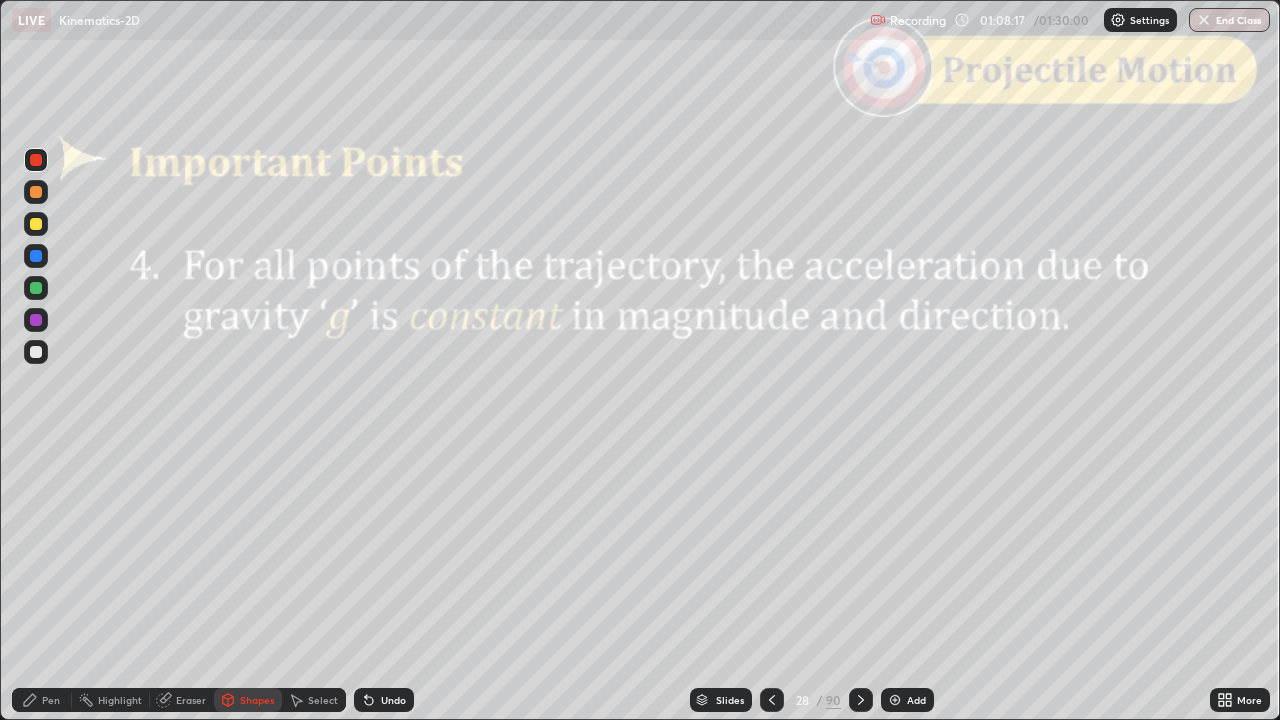 click 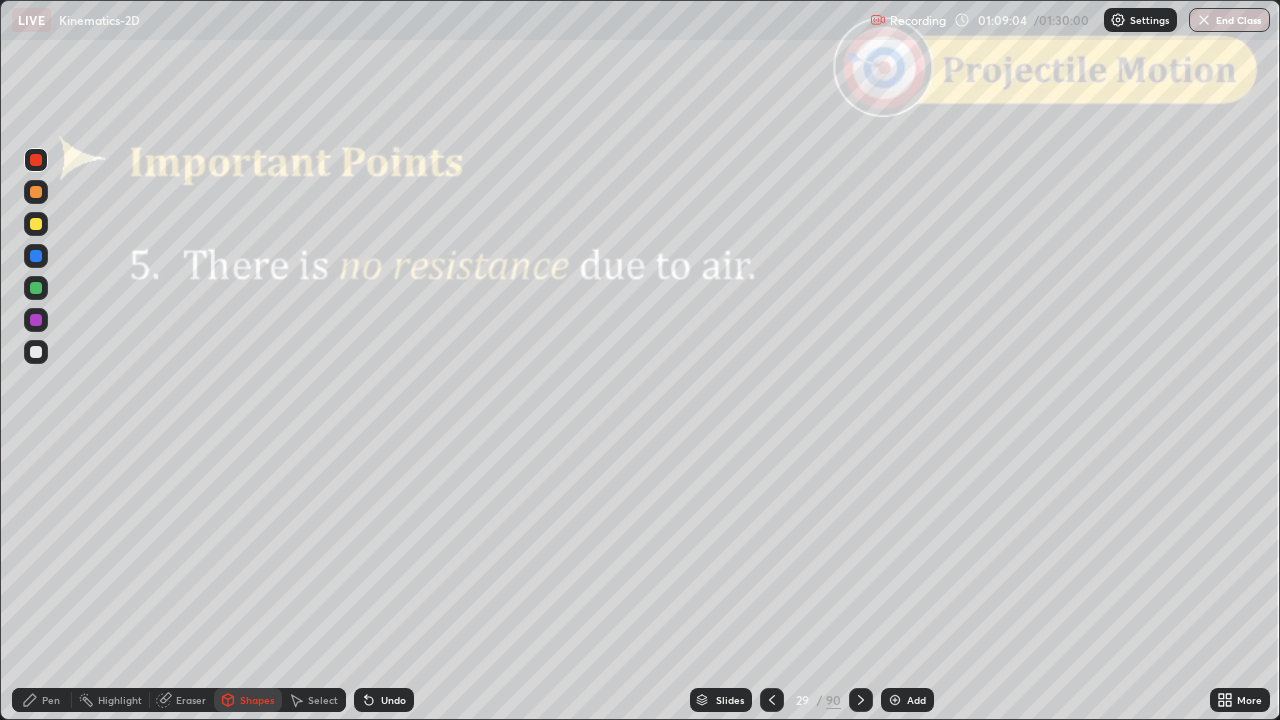 click 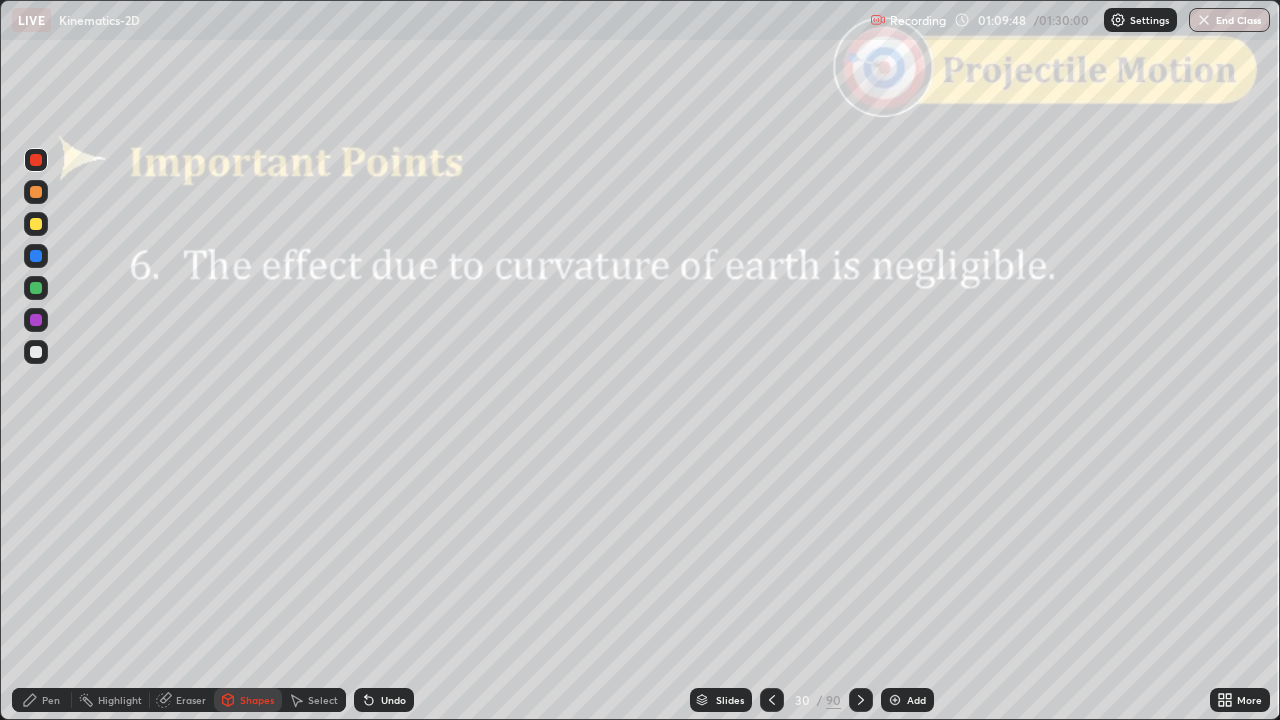click 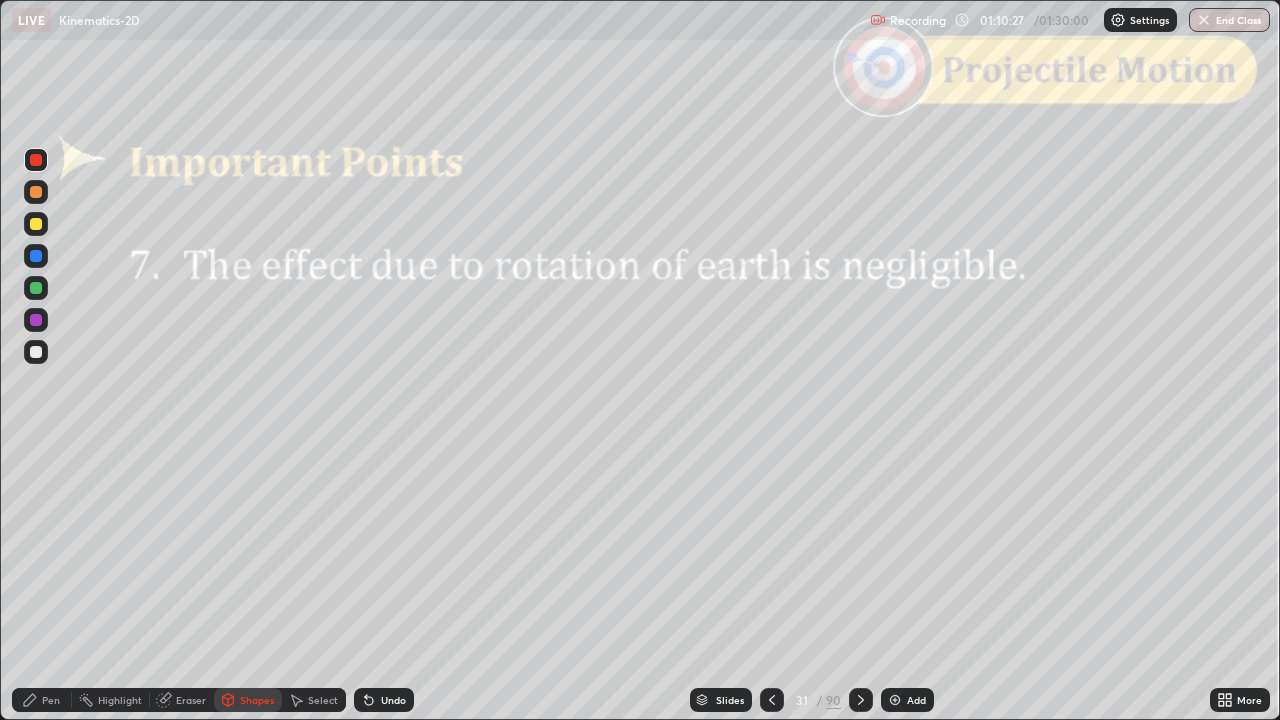 click on "Slides" at bounding box center [721, 700] 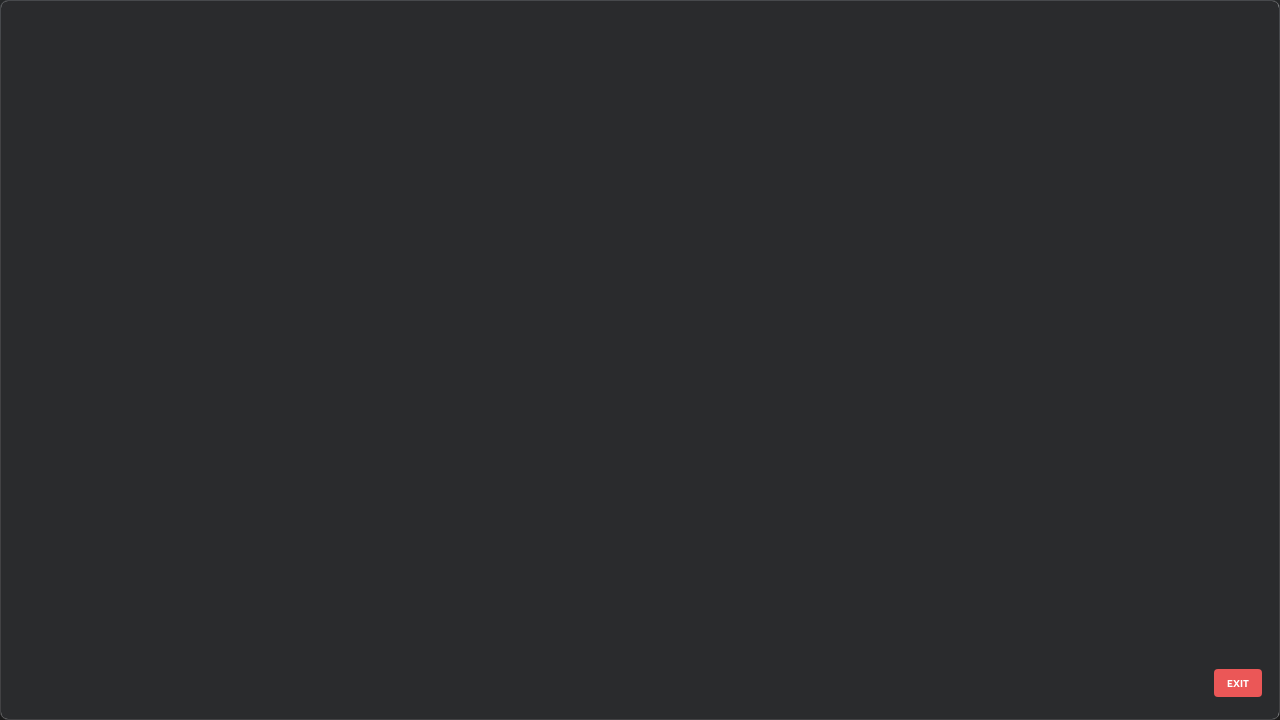 scroll, scrollTop: 1754, scrollLeft: 0, axis: vertical 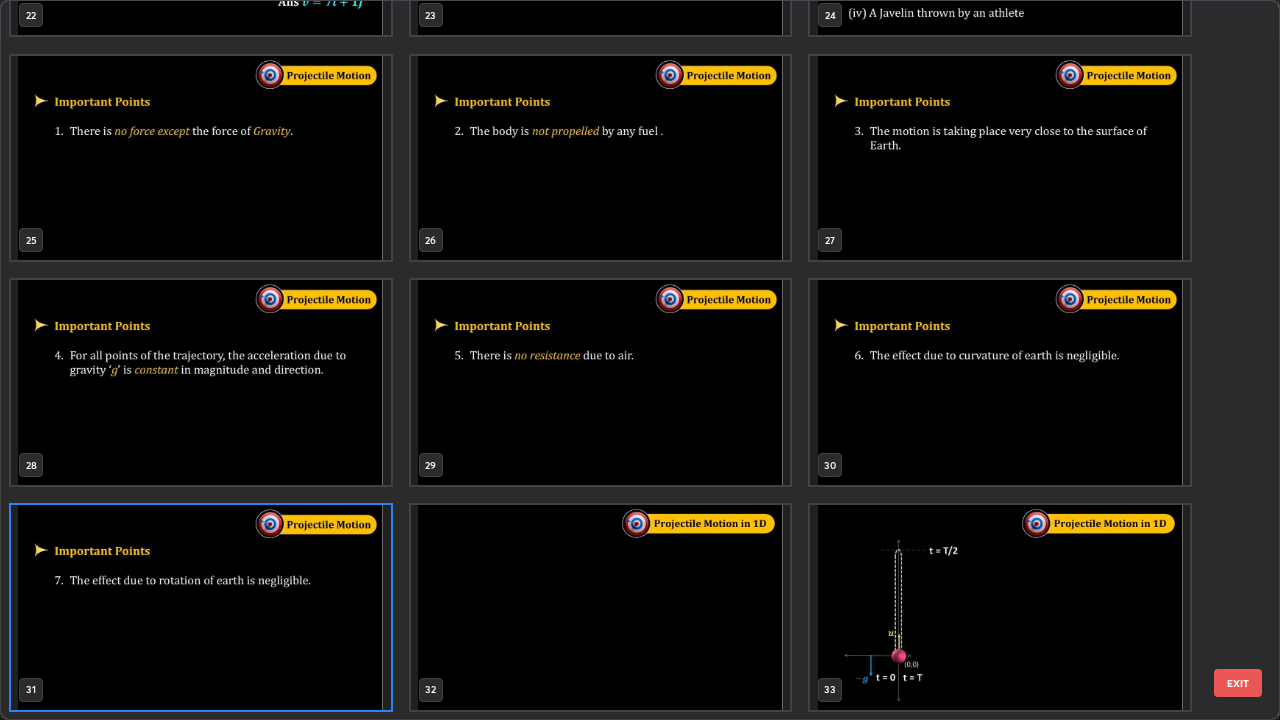 click on "EXIT" at bounding box center (1238, 683) 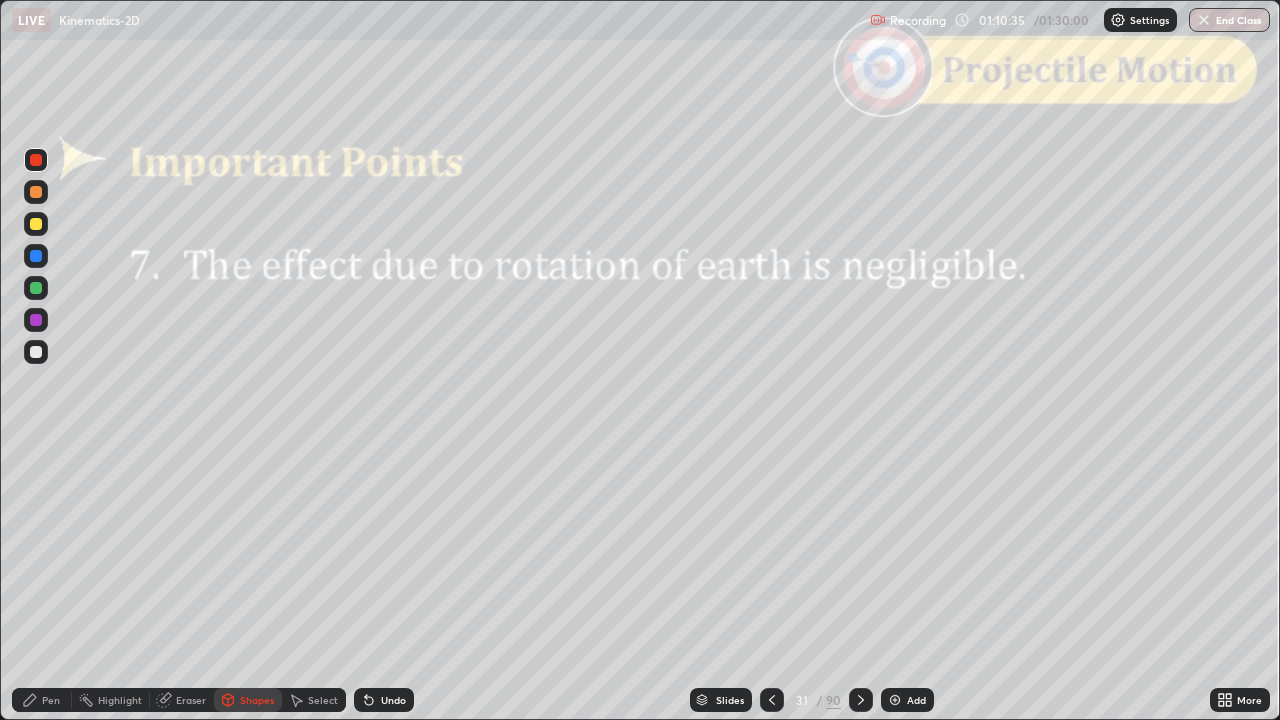 click 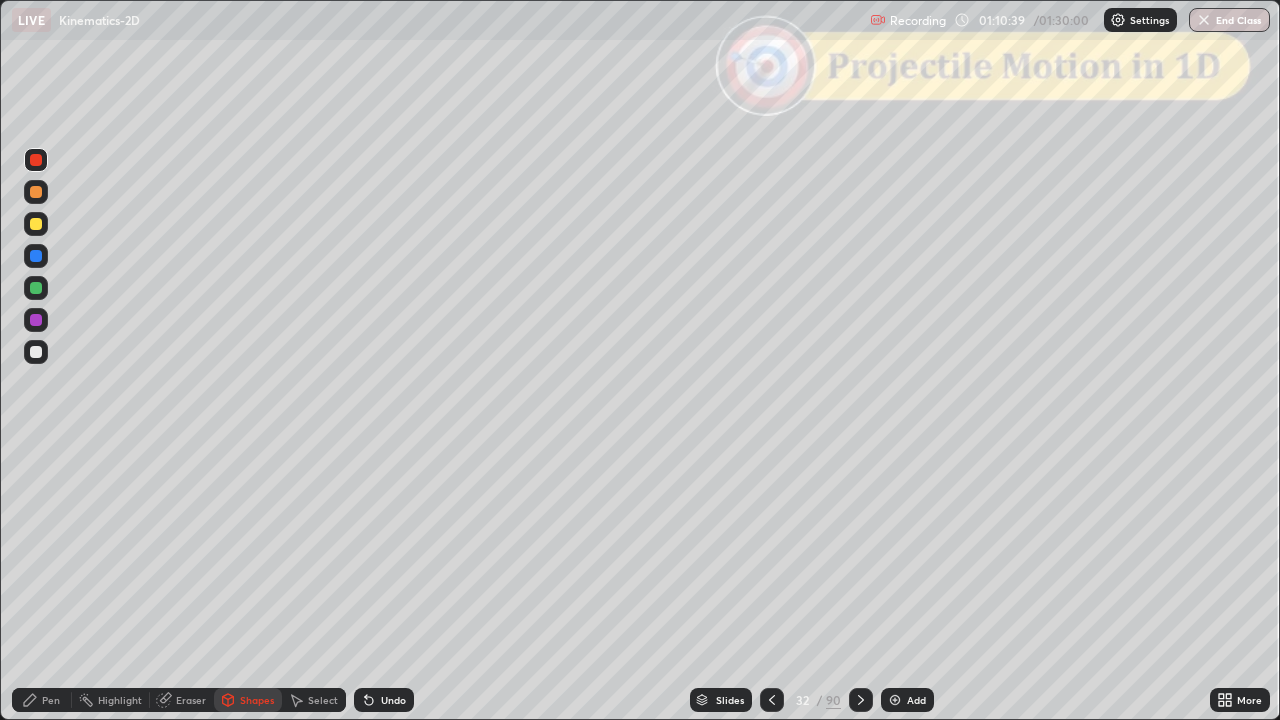 click at bounding box center [36, 352] 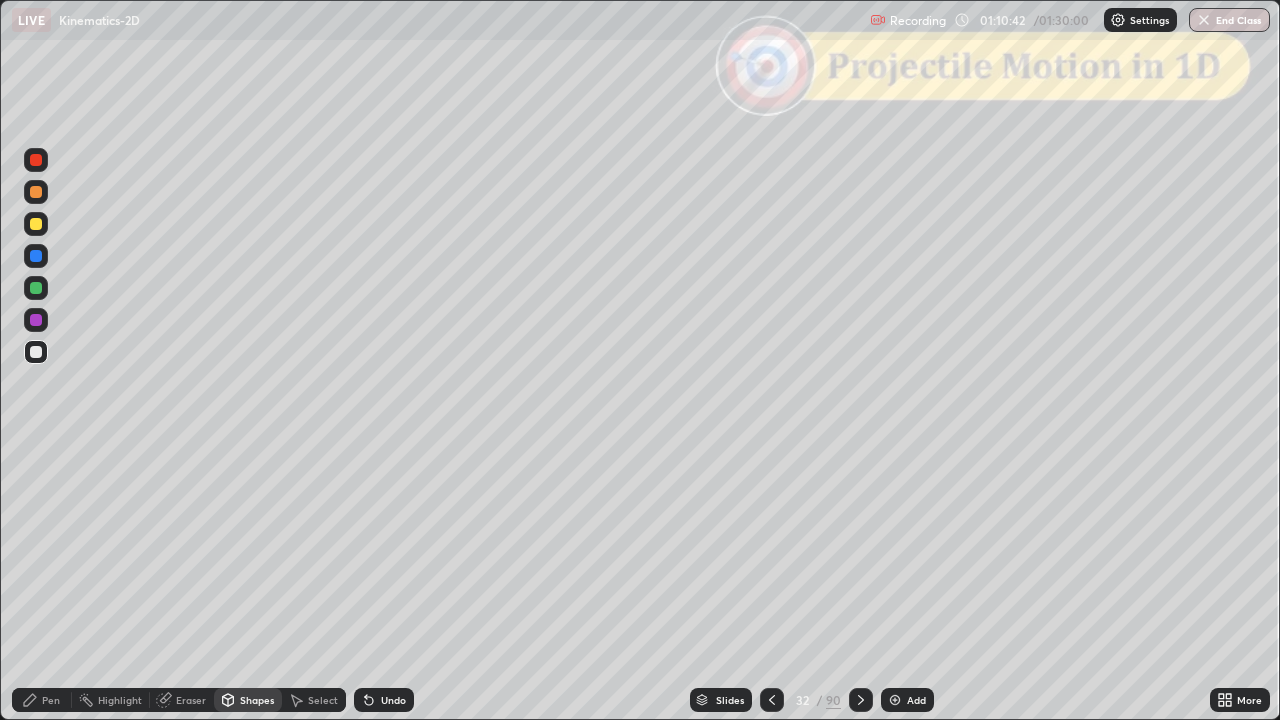 click on "Pen" at bounding box center [51, 700] 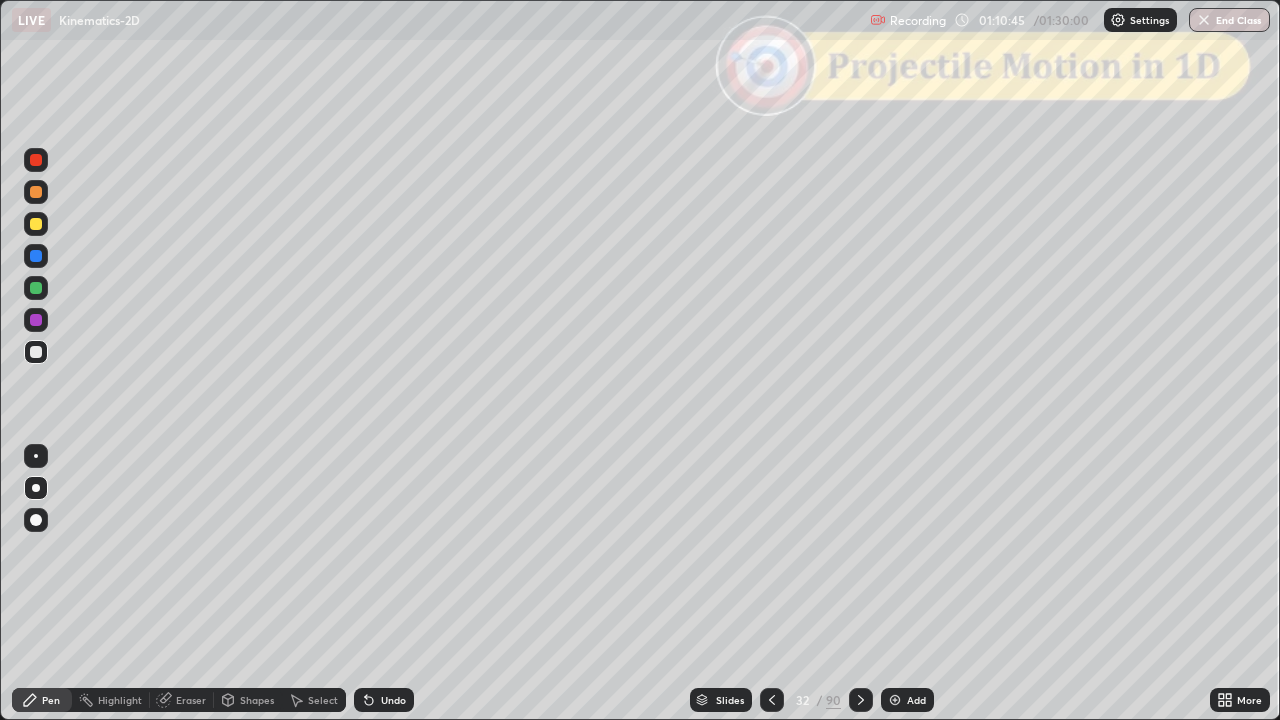 click on "Shapes" at bounding box center [257, 700] 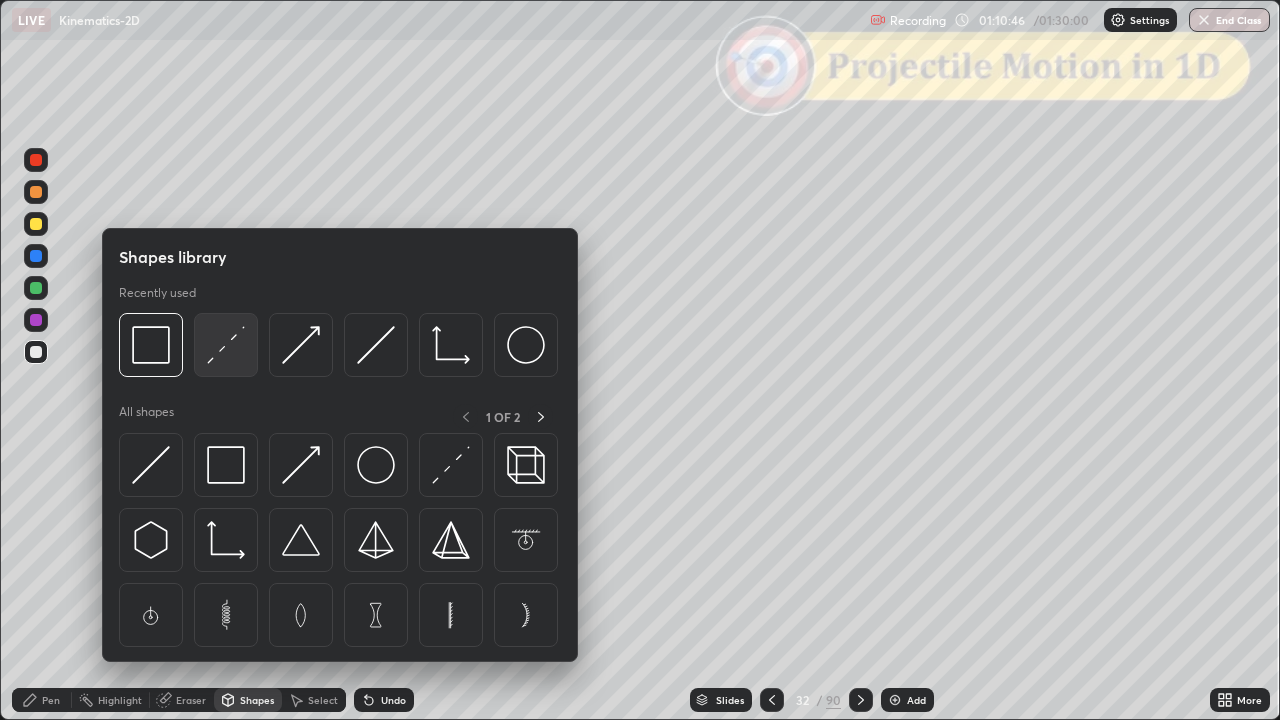 click at bounding box center [226, 345] 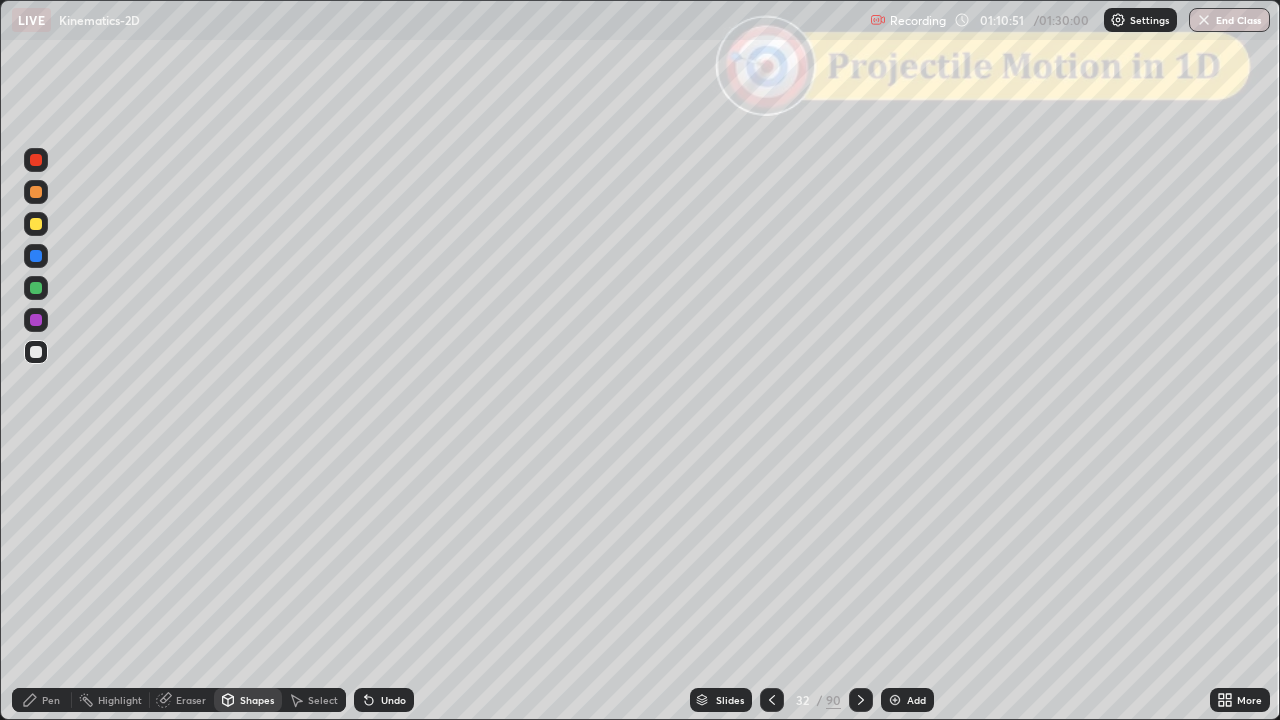 click on "Pen" at bounding box center (51, 700) 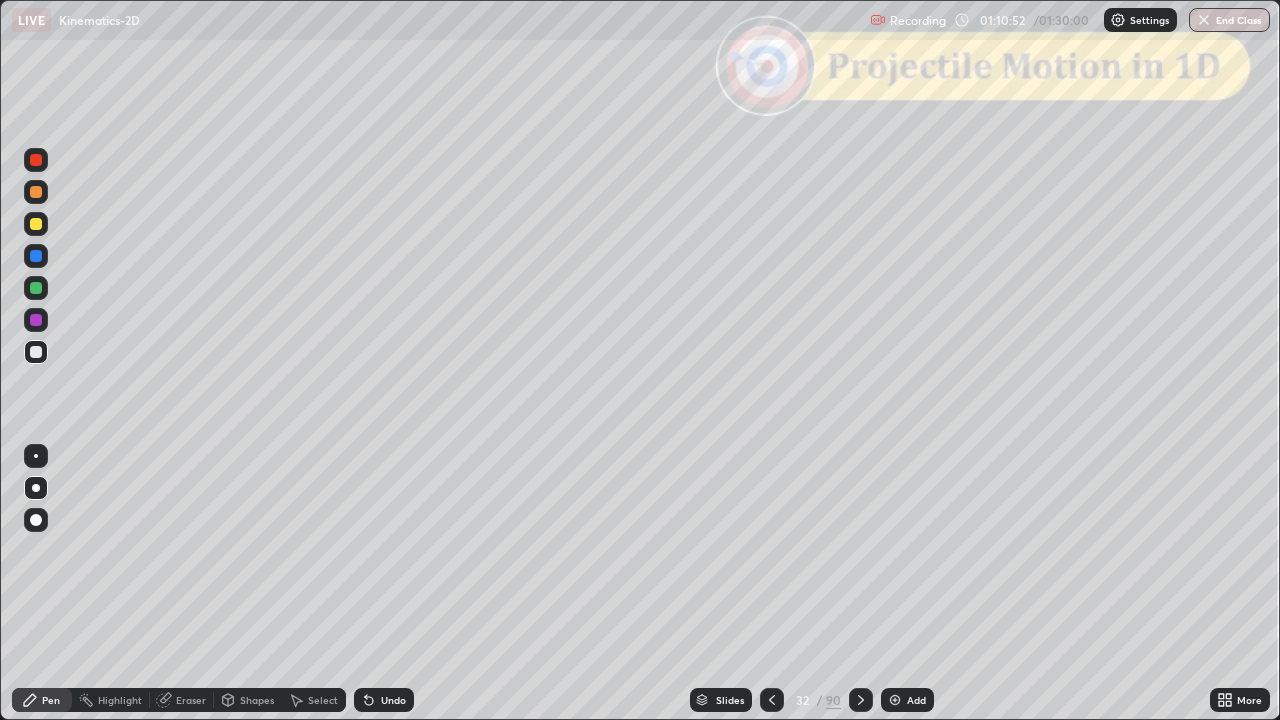 click at bounding box center (36, 192) 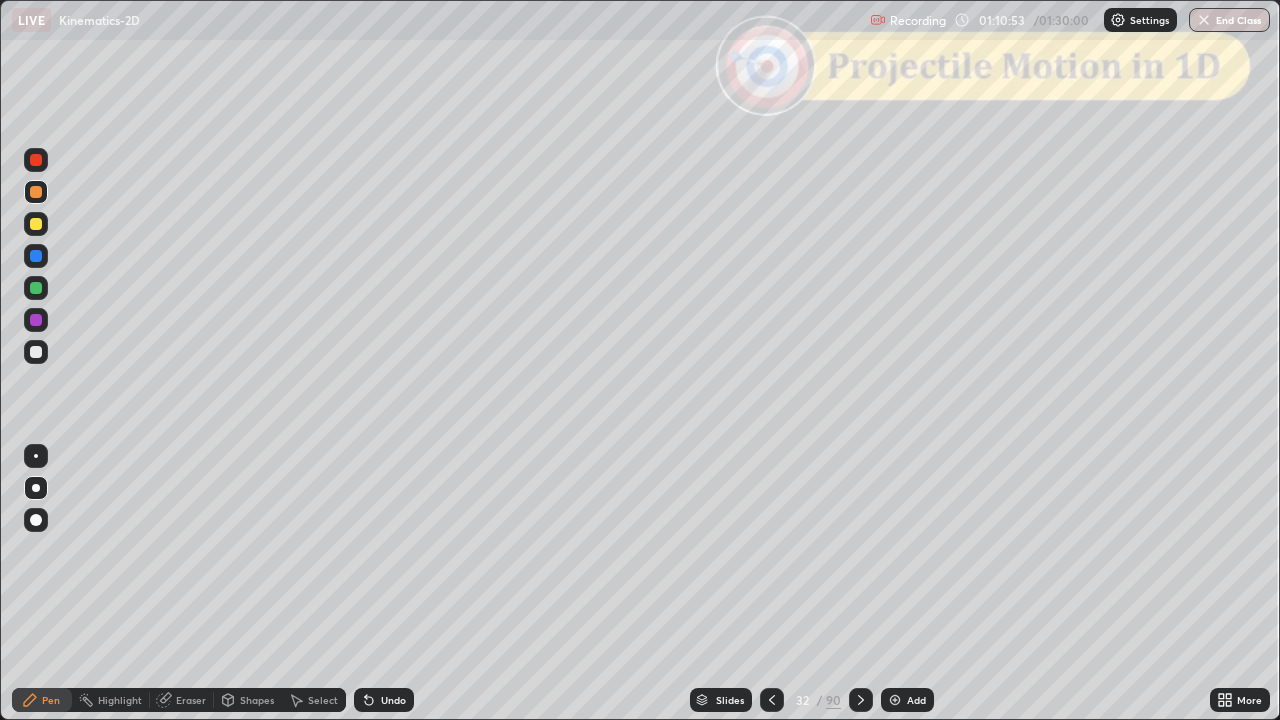 click on "Shapes" at bounding box center [248, 700] 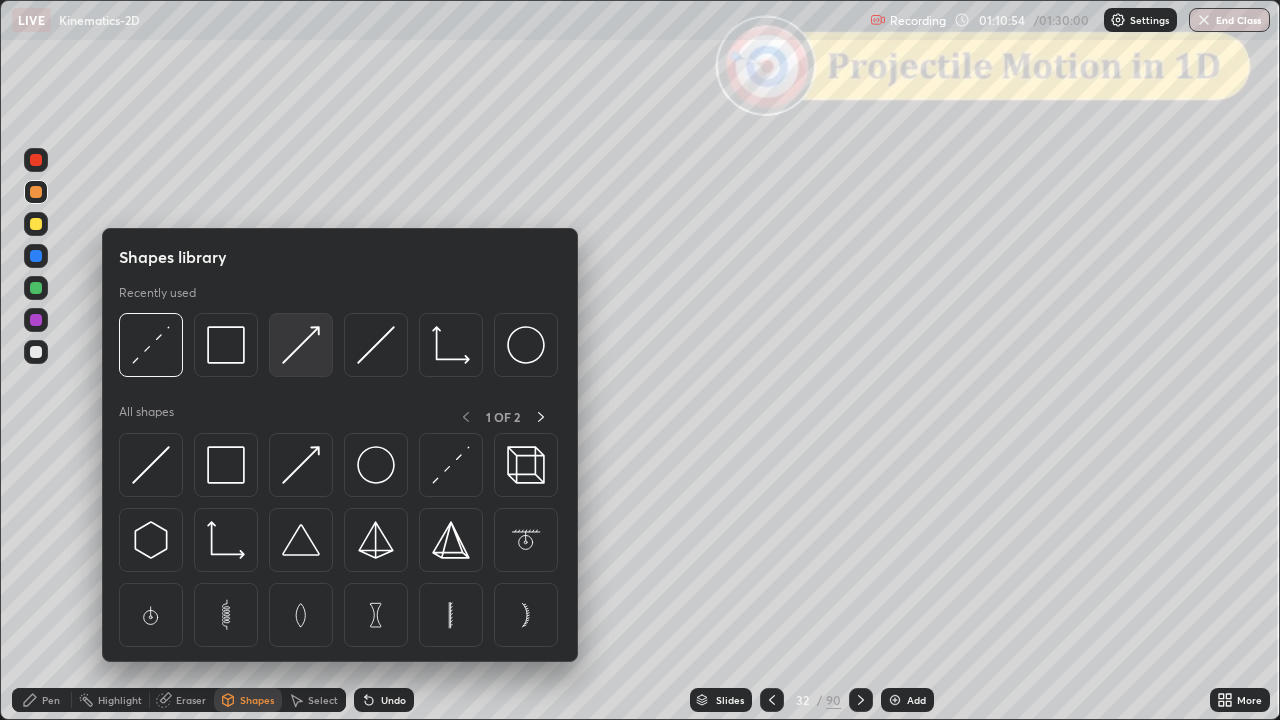 click at bounding box center (301, 345) 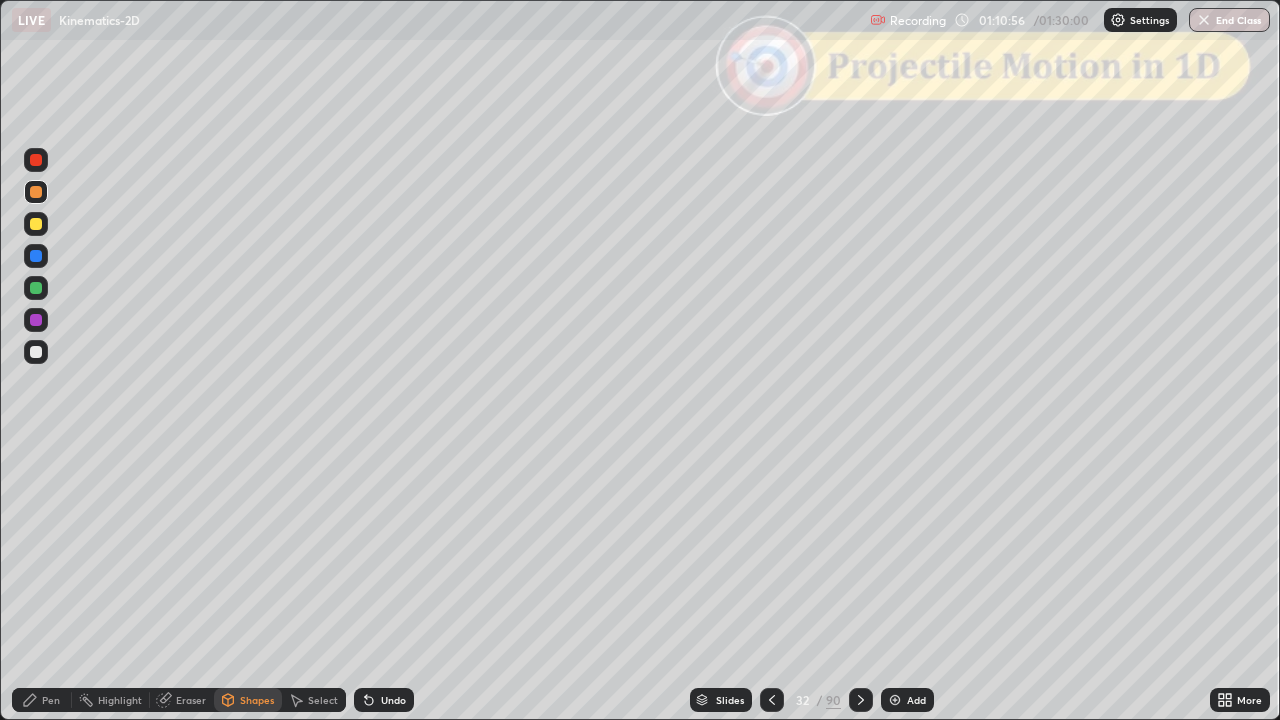 click on "Undo" at bounding box center (384, 700) 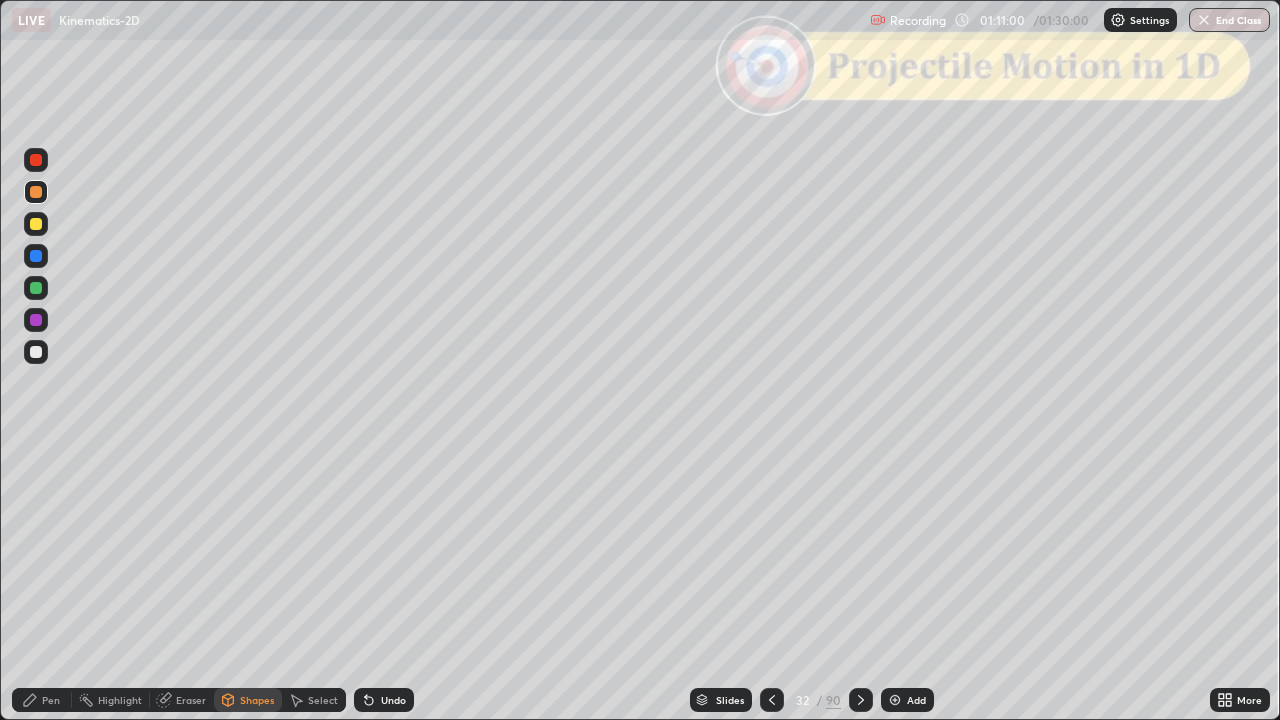 click on "Pen" at bounding box center (42, 700) 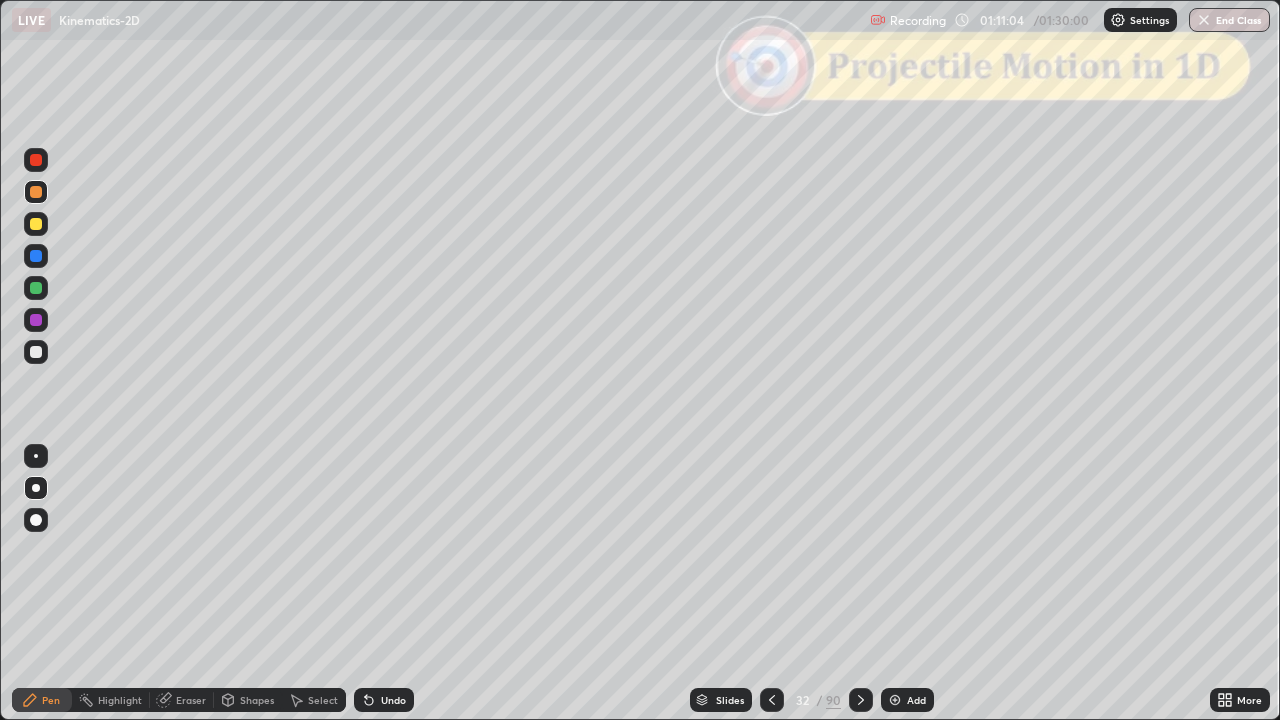 click on "Undo" at bounding box center [393, 700] 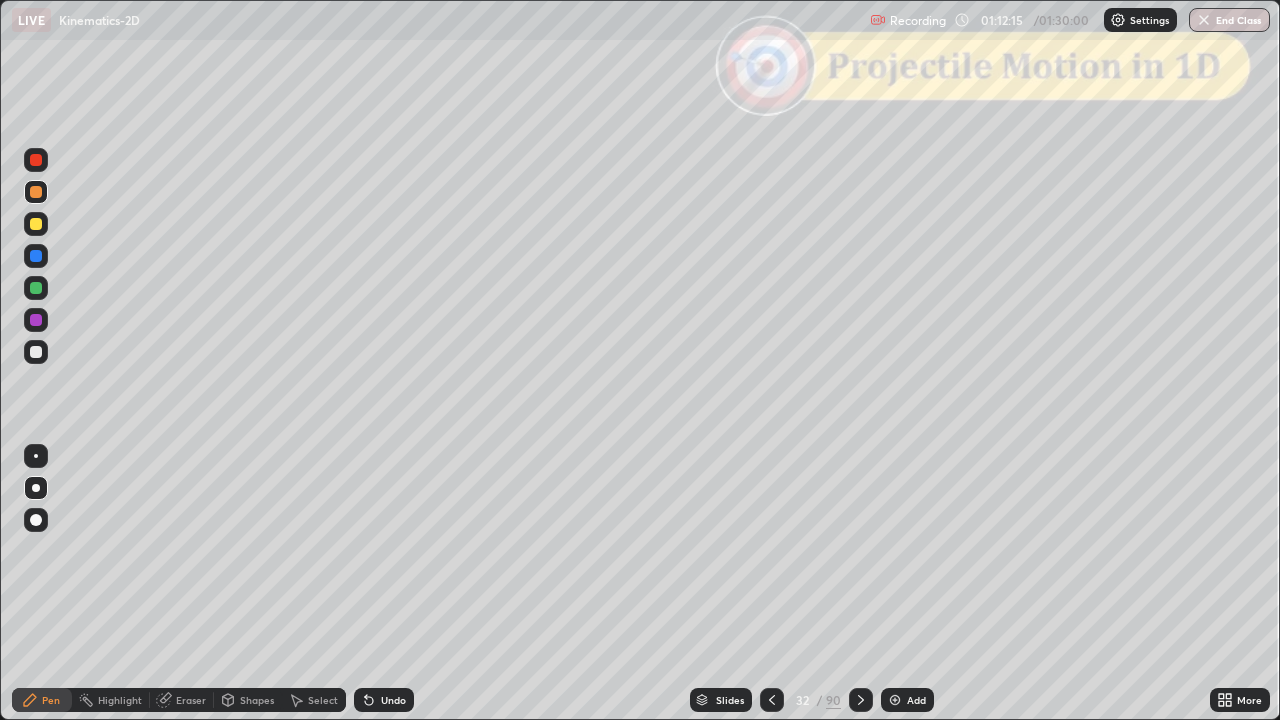 click on "Shapes" at bounding box center (248, 700) 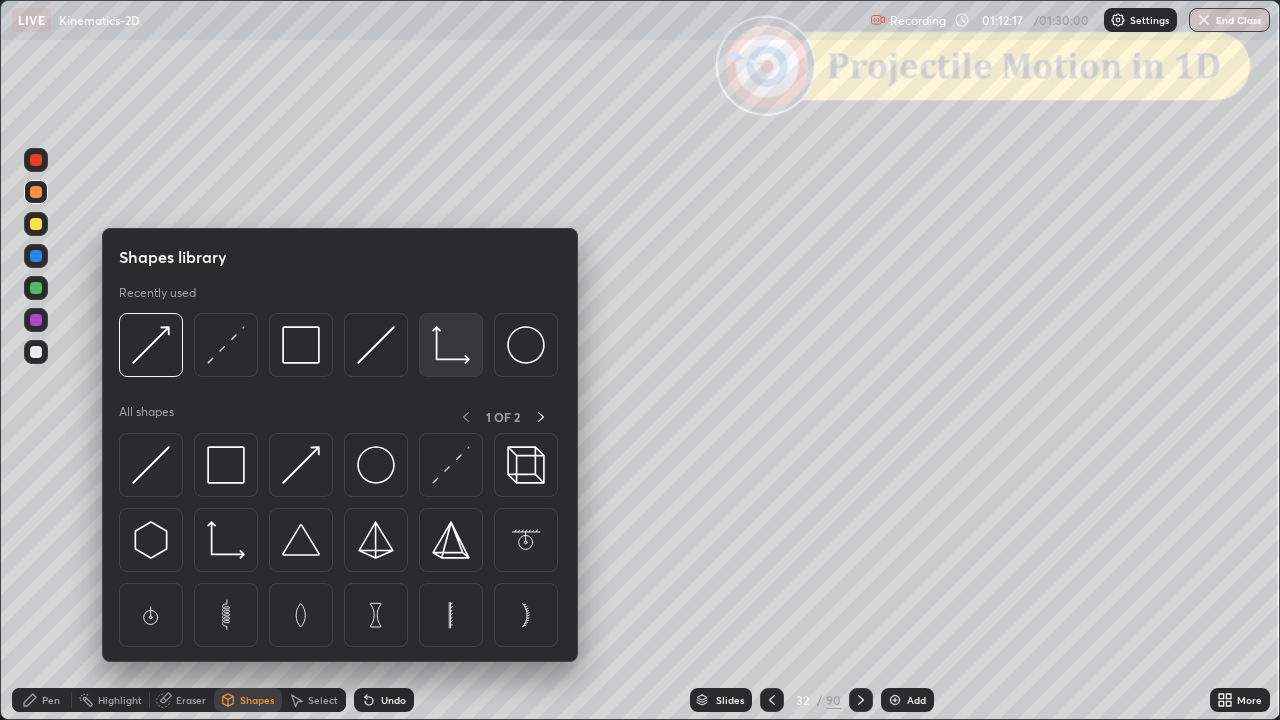 click at bounding box center [451, 345] 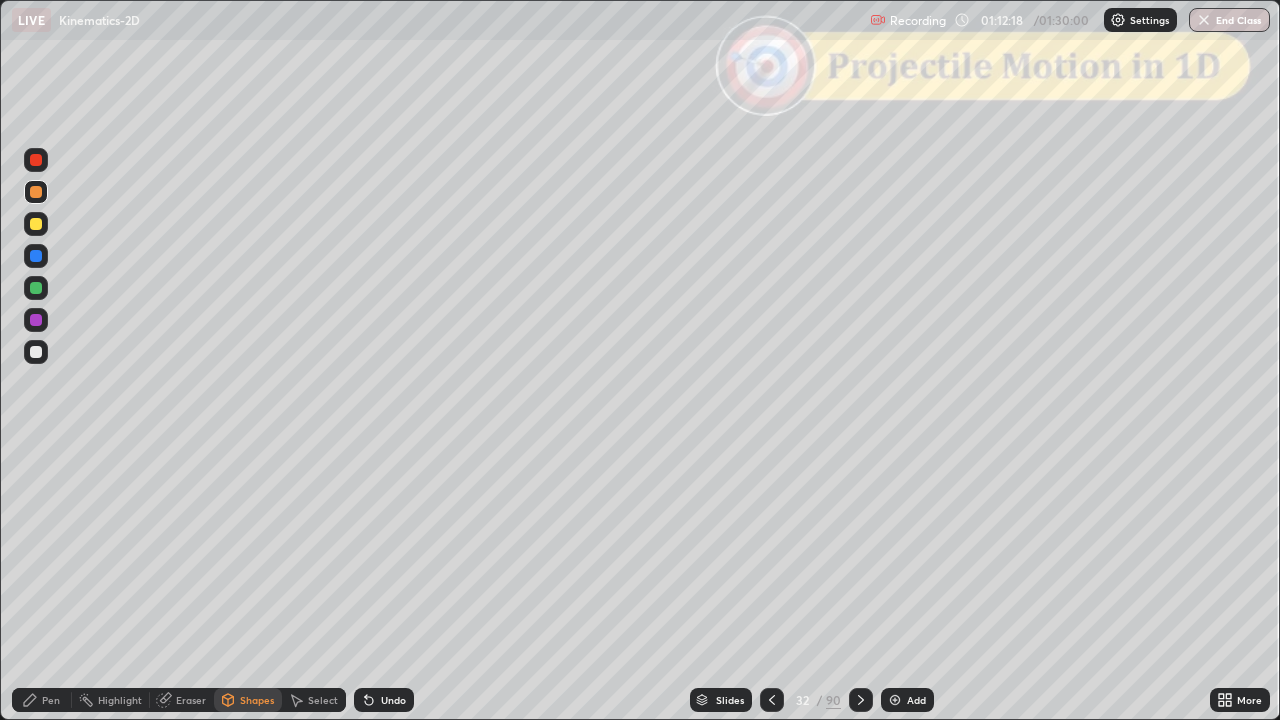 click at bounding box center [36, 352] 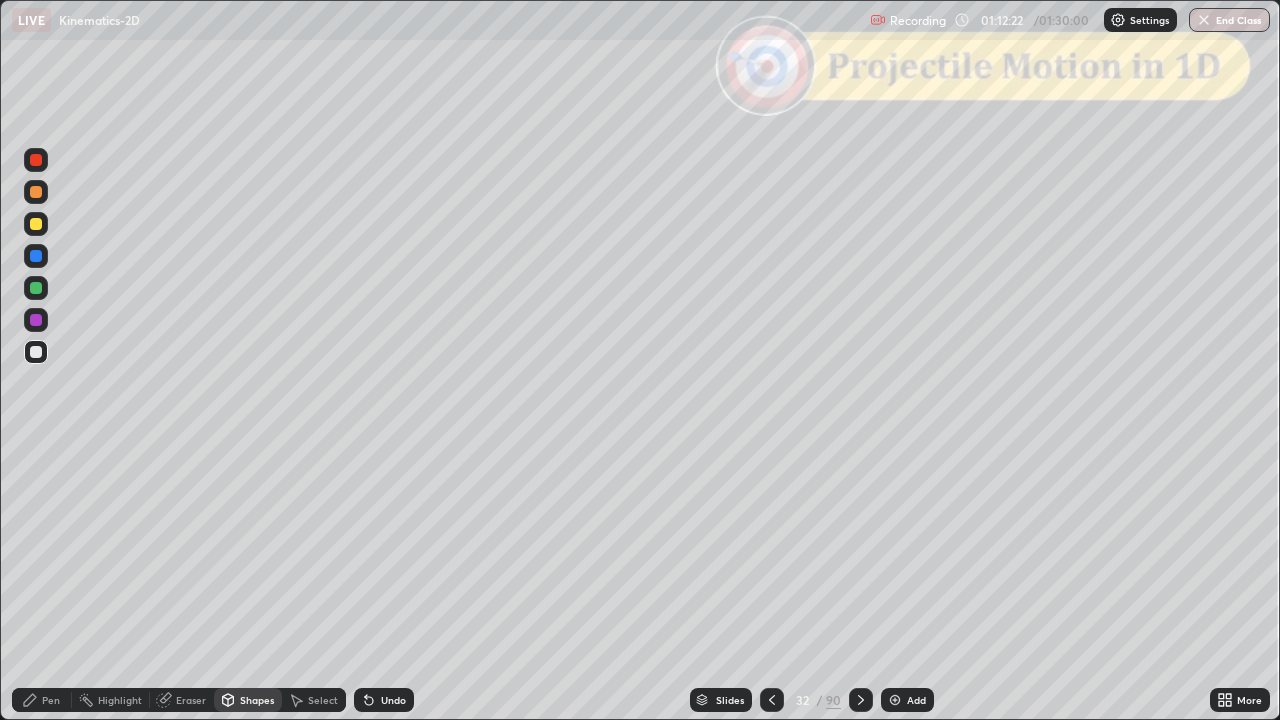 click on "Shapes" at bounding box center (248, 700) 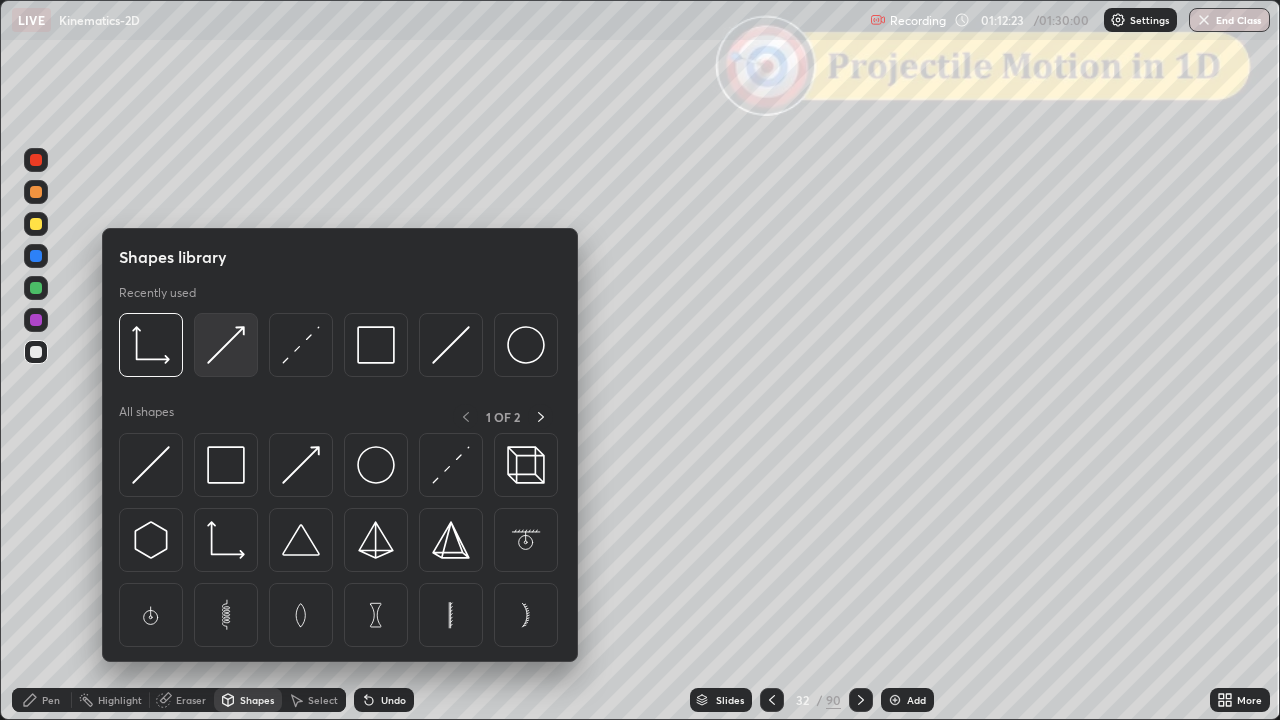 click at bounding box center (226, 345) 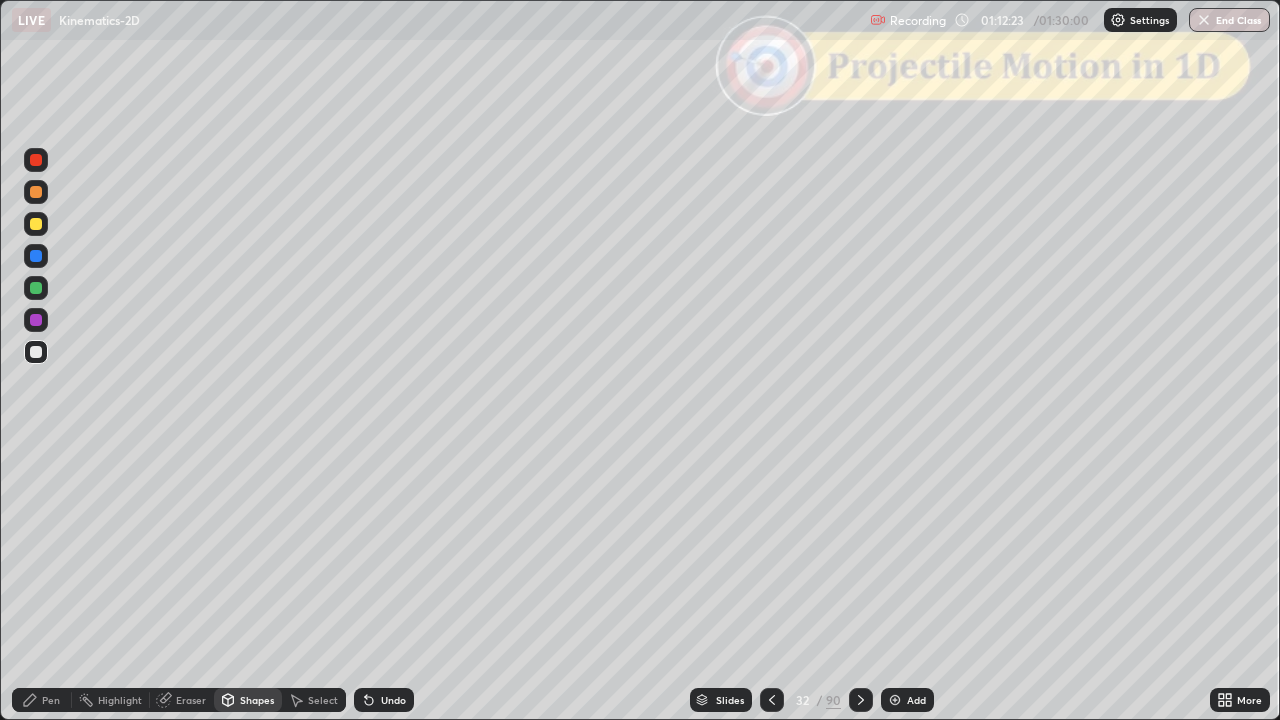 click at bounding box center [36, 192] 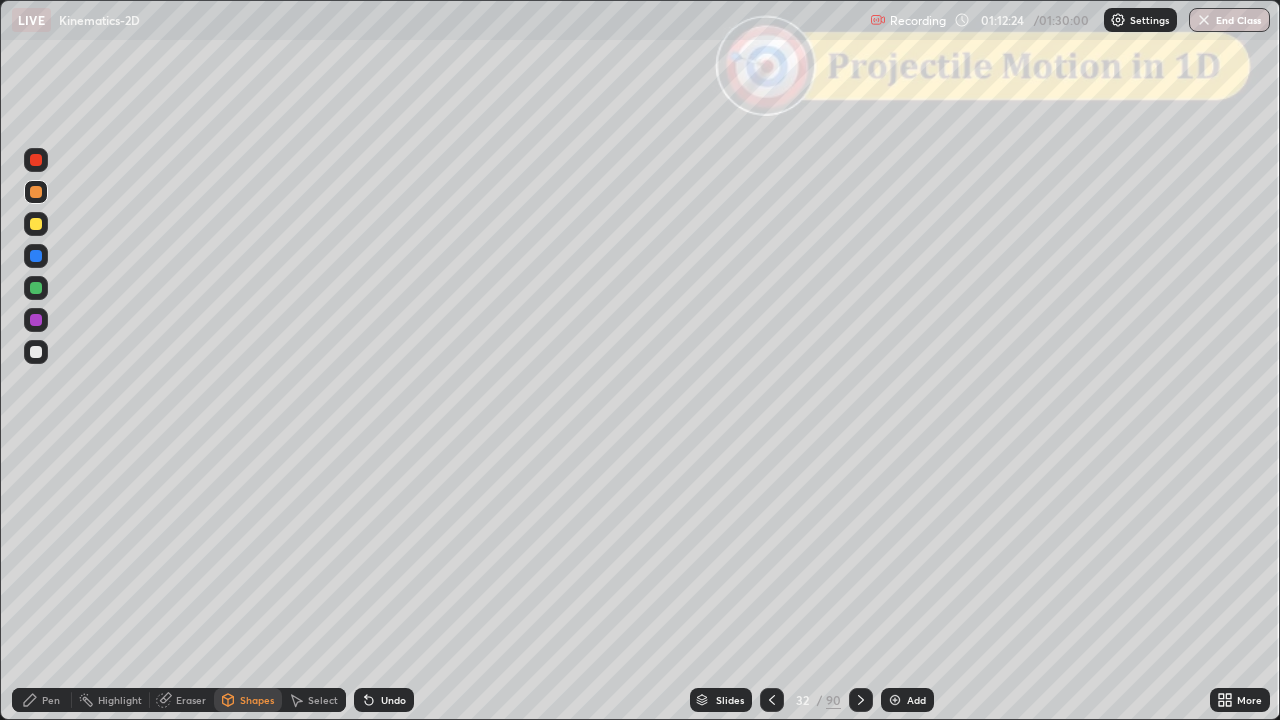 click on "Shapes" at bounding box center [248, 700] 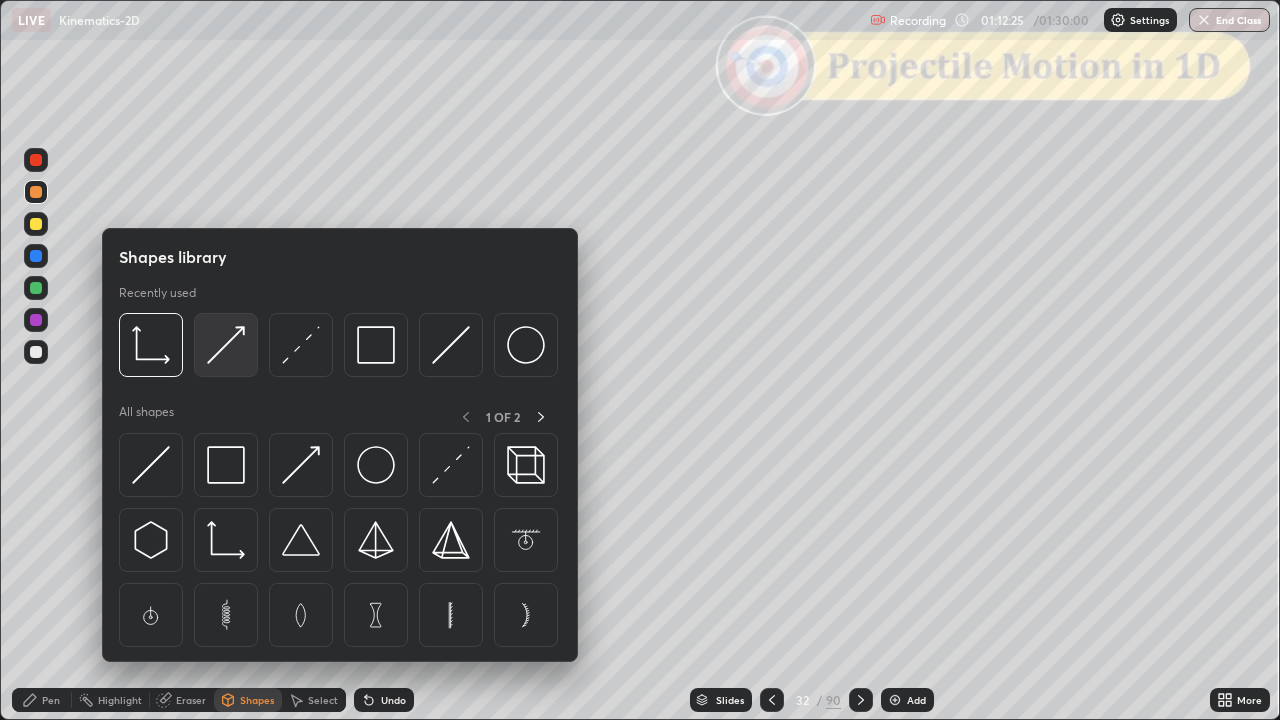click at bounding box center [226, 345] 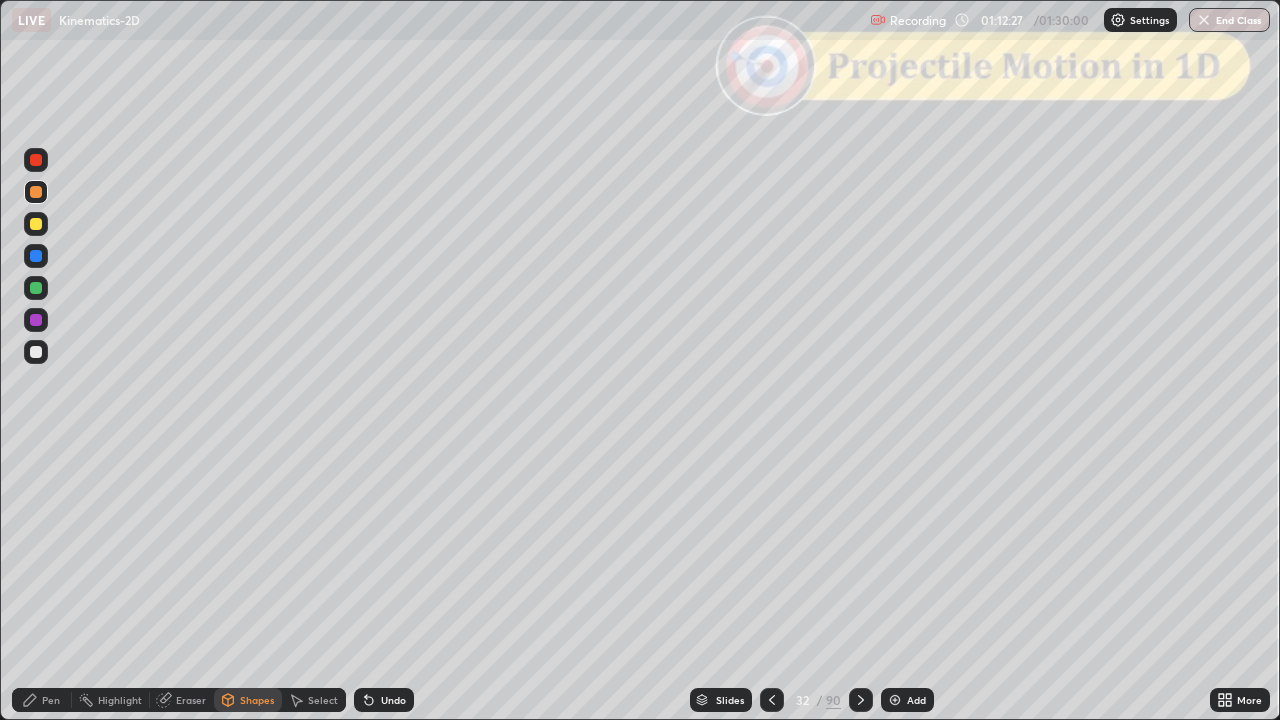 click on "Undo" at bounding box center [393, 700] 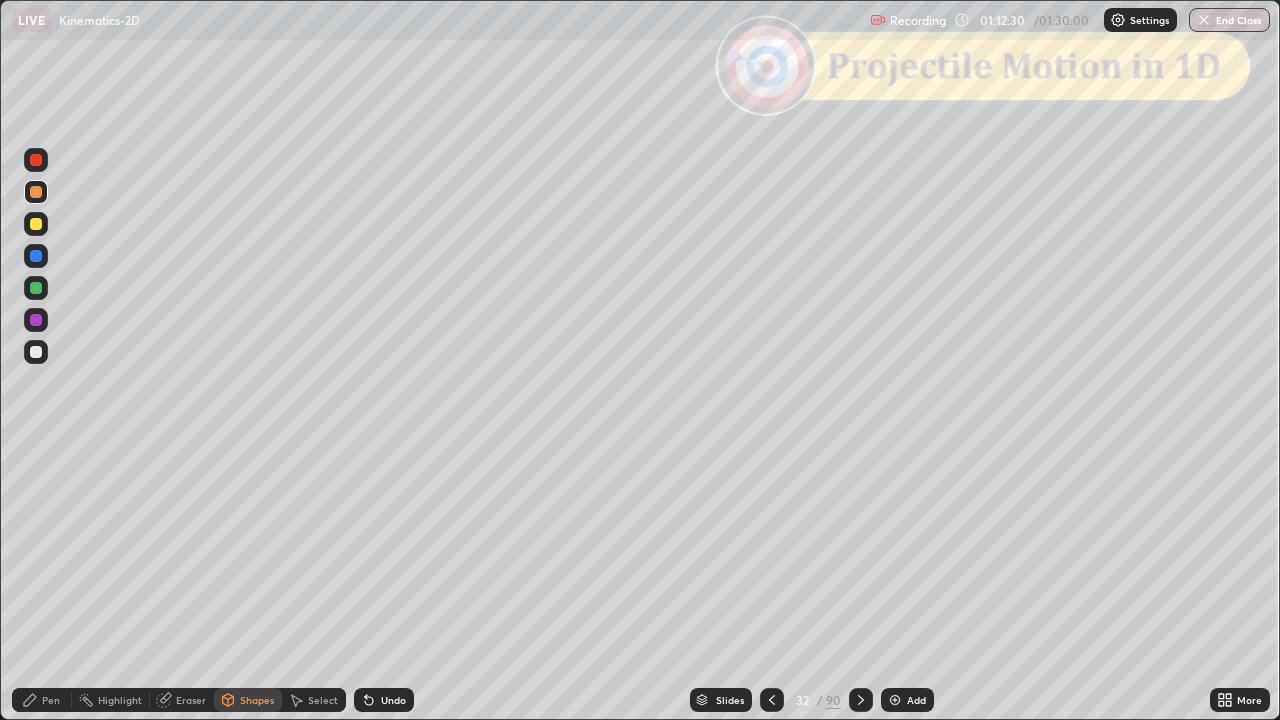 click on "Pen" at bounding box center [51, 700] 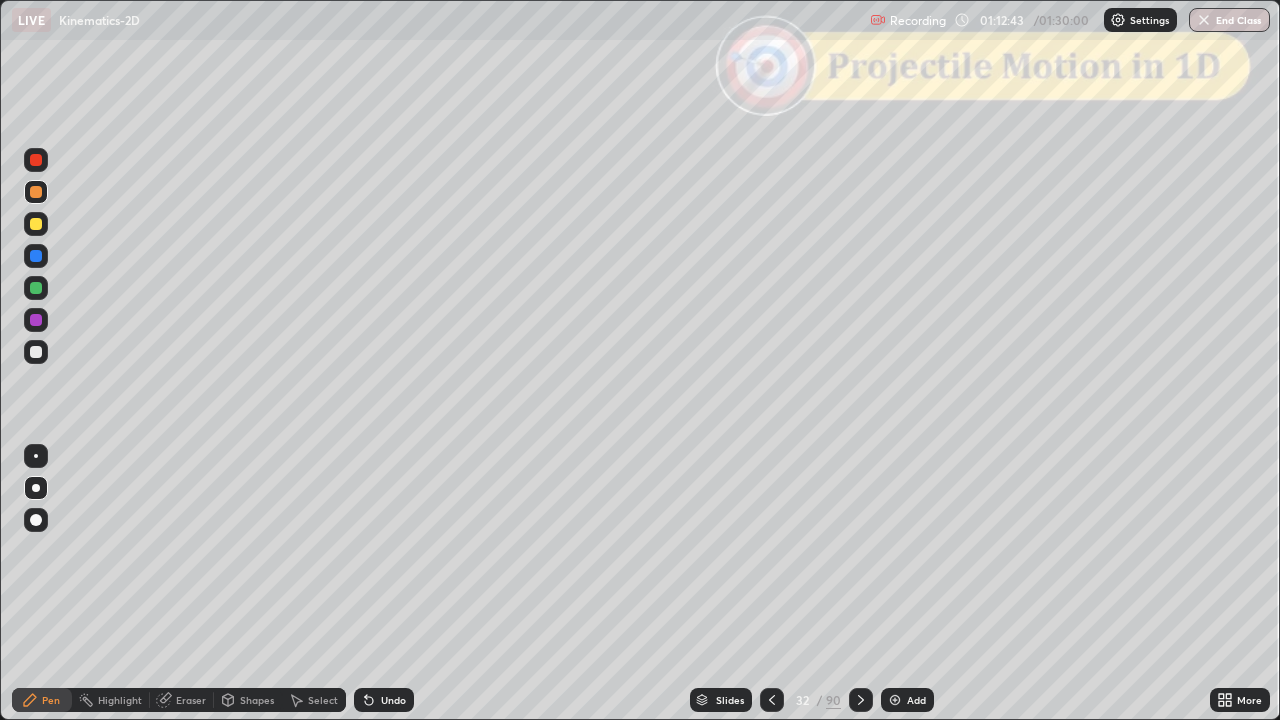 click on "Eraser" at bounding box center (191, 700) 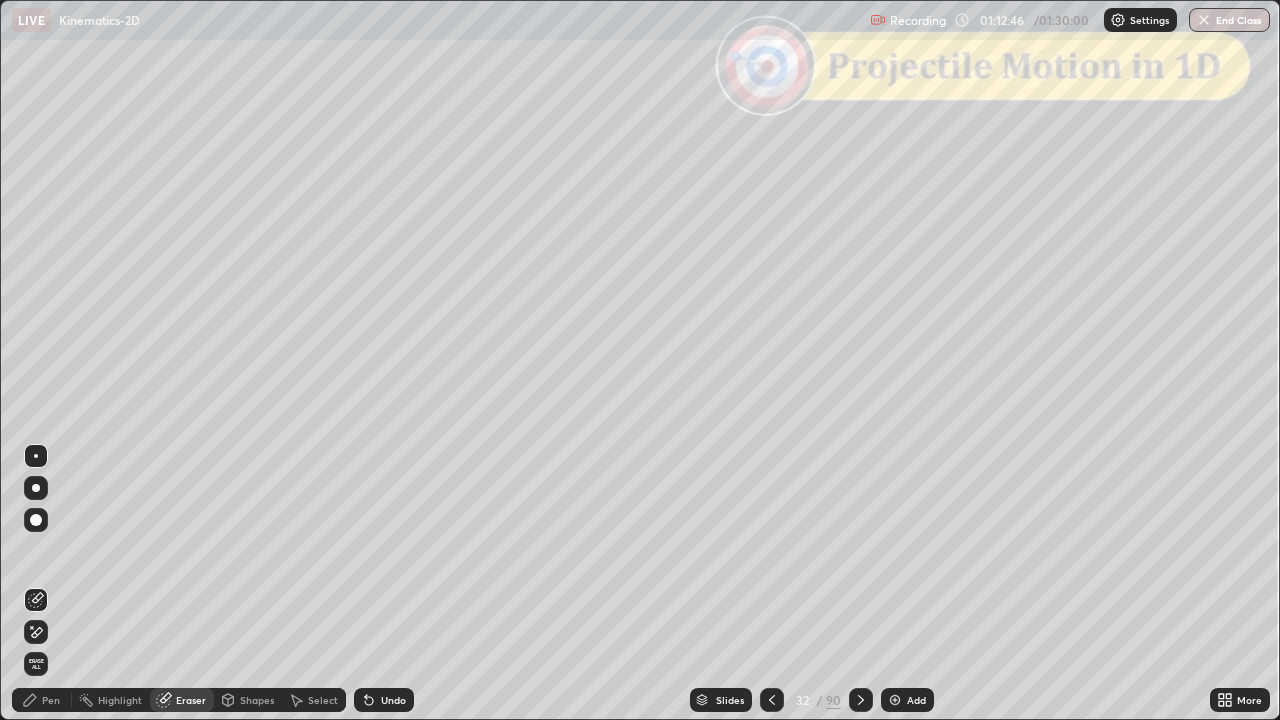 click on "Pen" at bounding box center [51, 700] 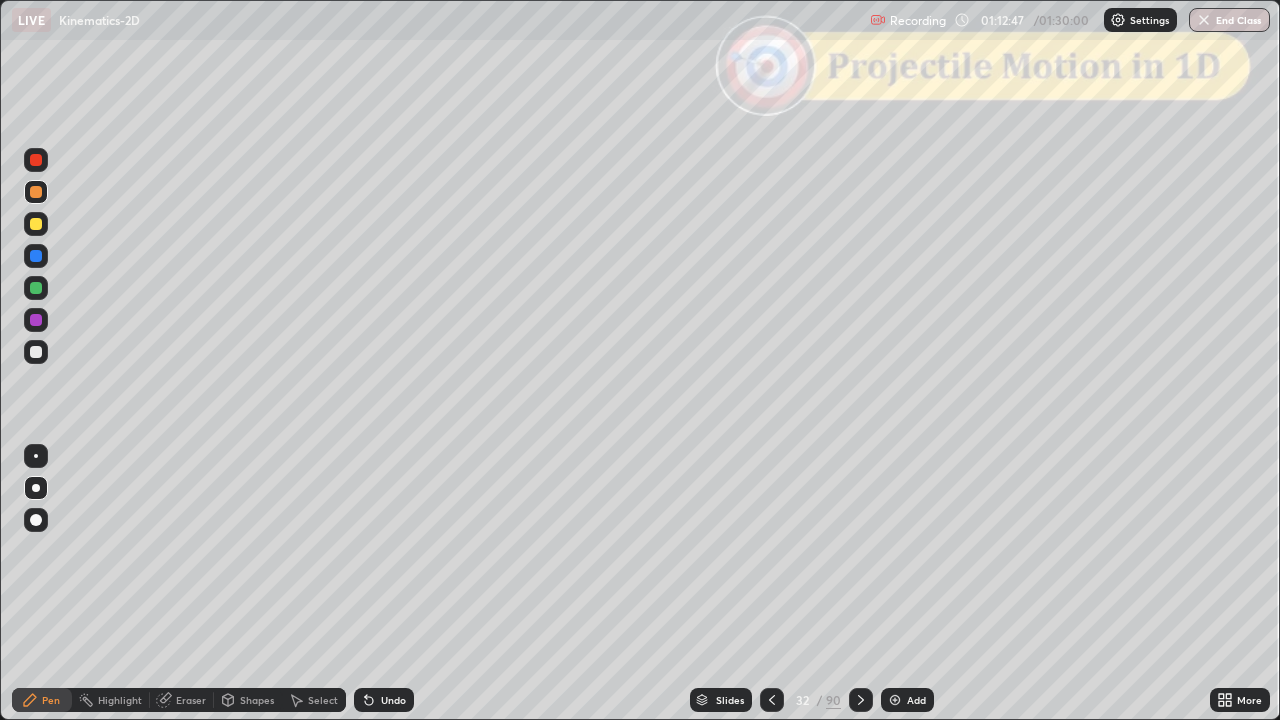 click at bounding box center [36, 352] 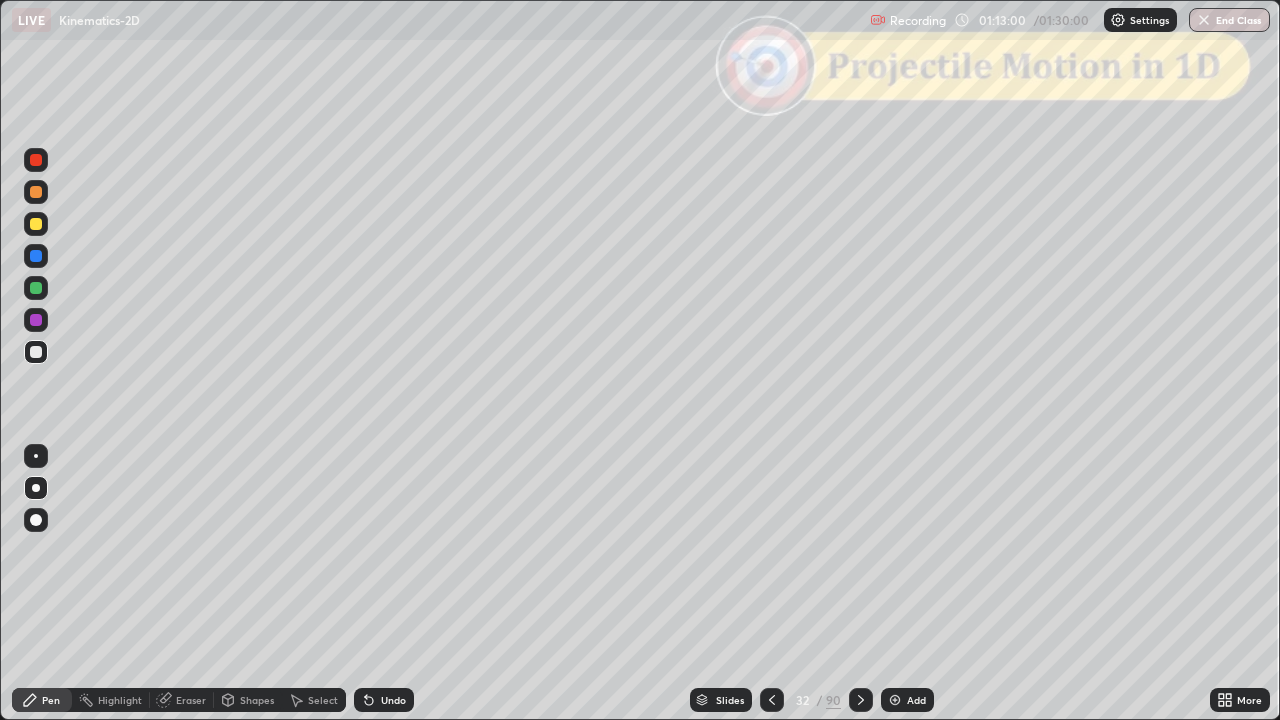 click at bounding box center [36, 192] 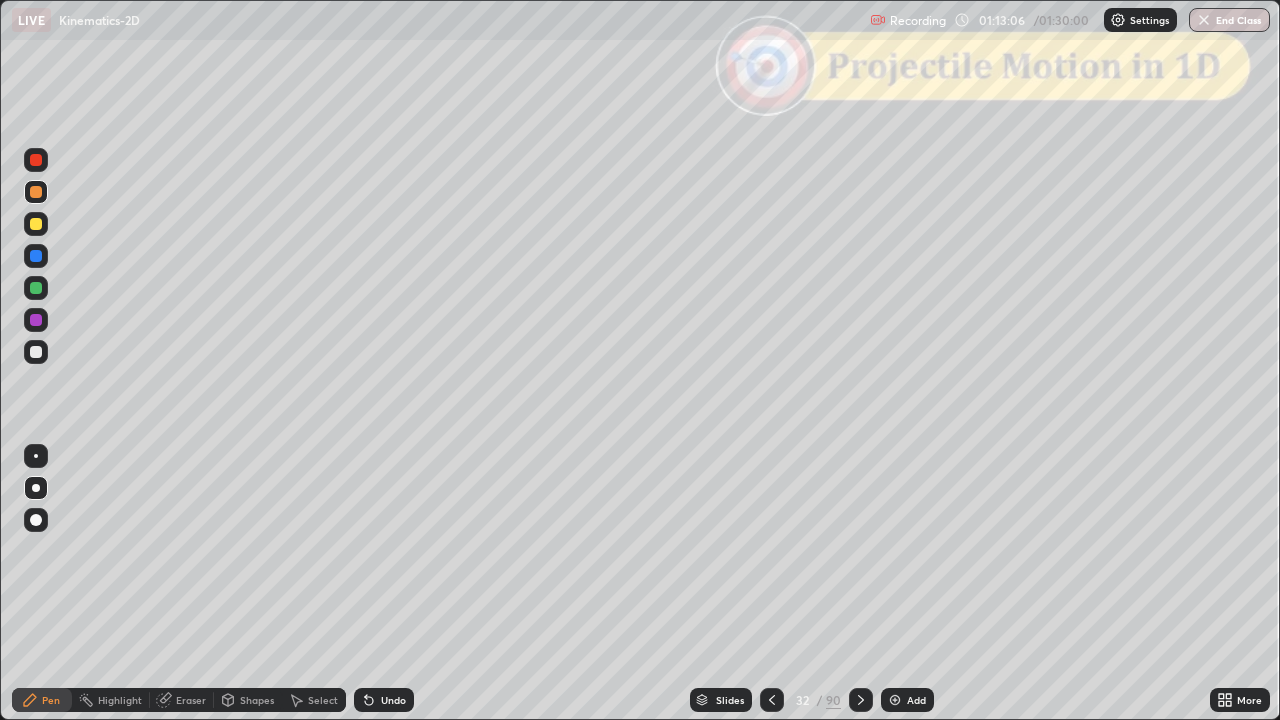 click on "Undo" at bounding box center [384, 700] 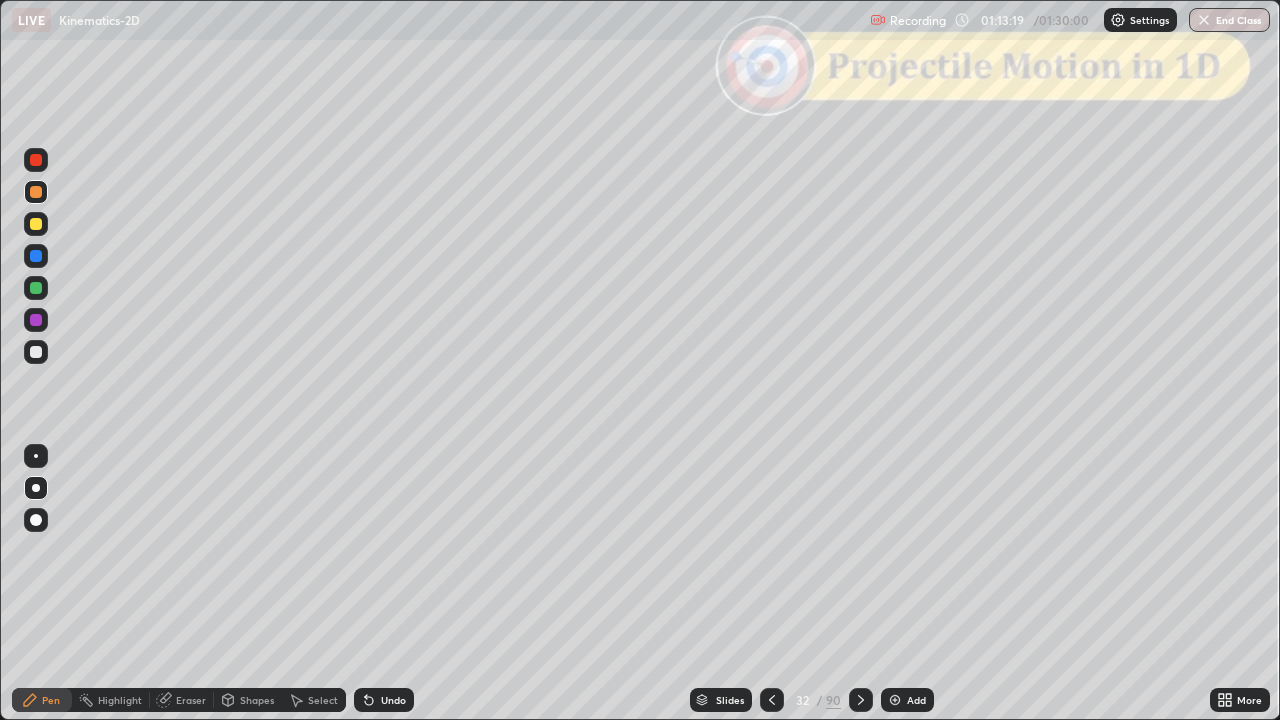 click 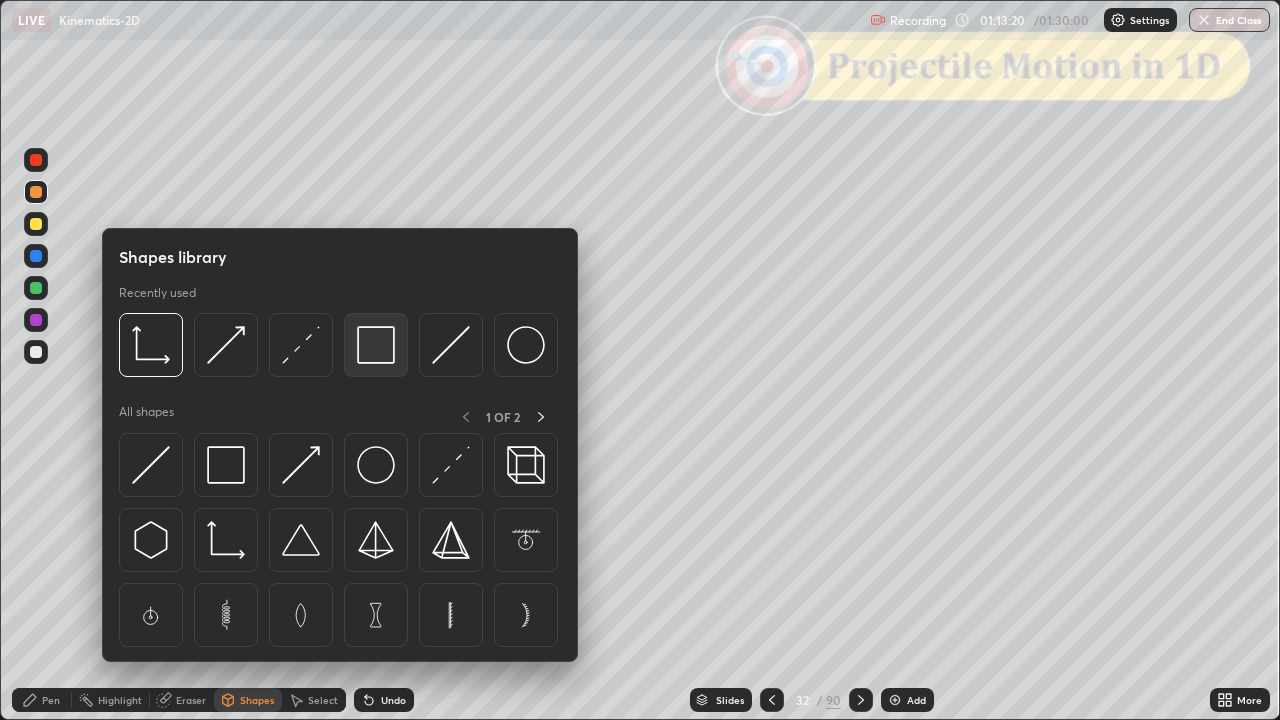 click at bounding box center (376, 345) 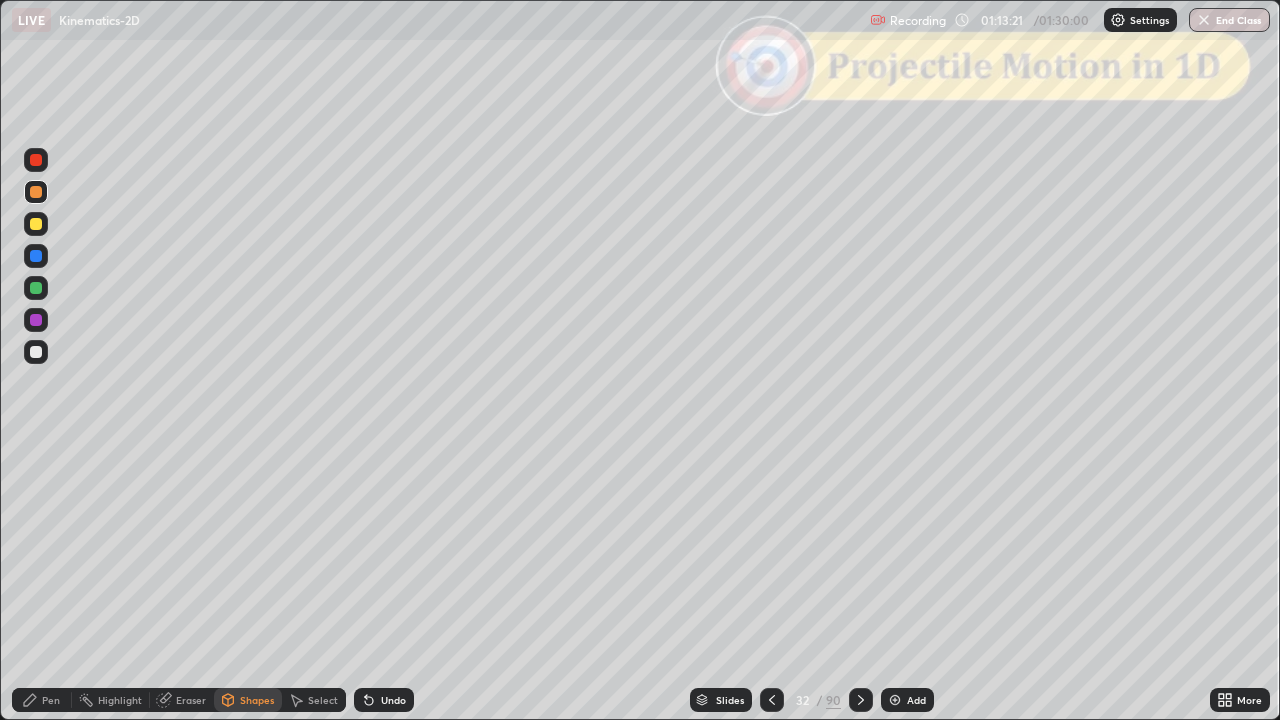click at bounding box center [36, 352] 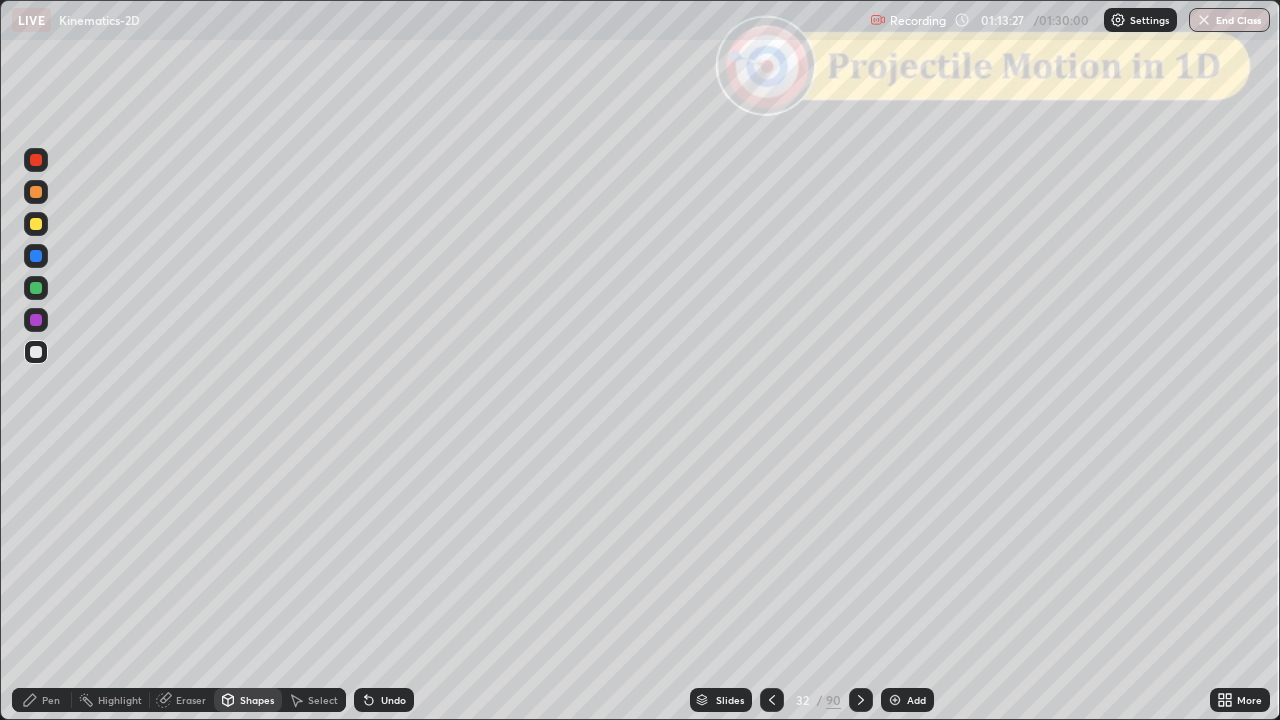 click on "Pen" at bounding box center [51, 700] 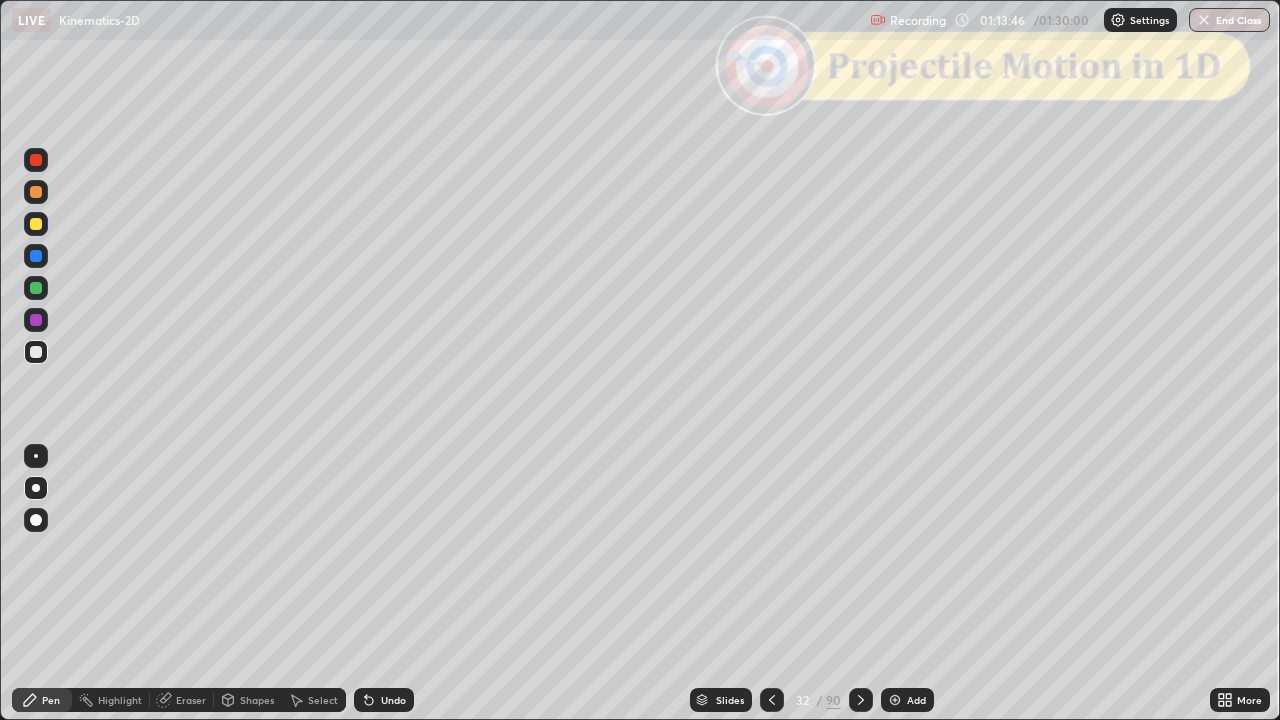 click at bounding box center (36, 192) 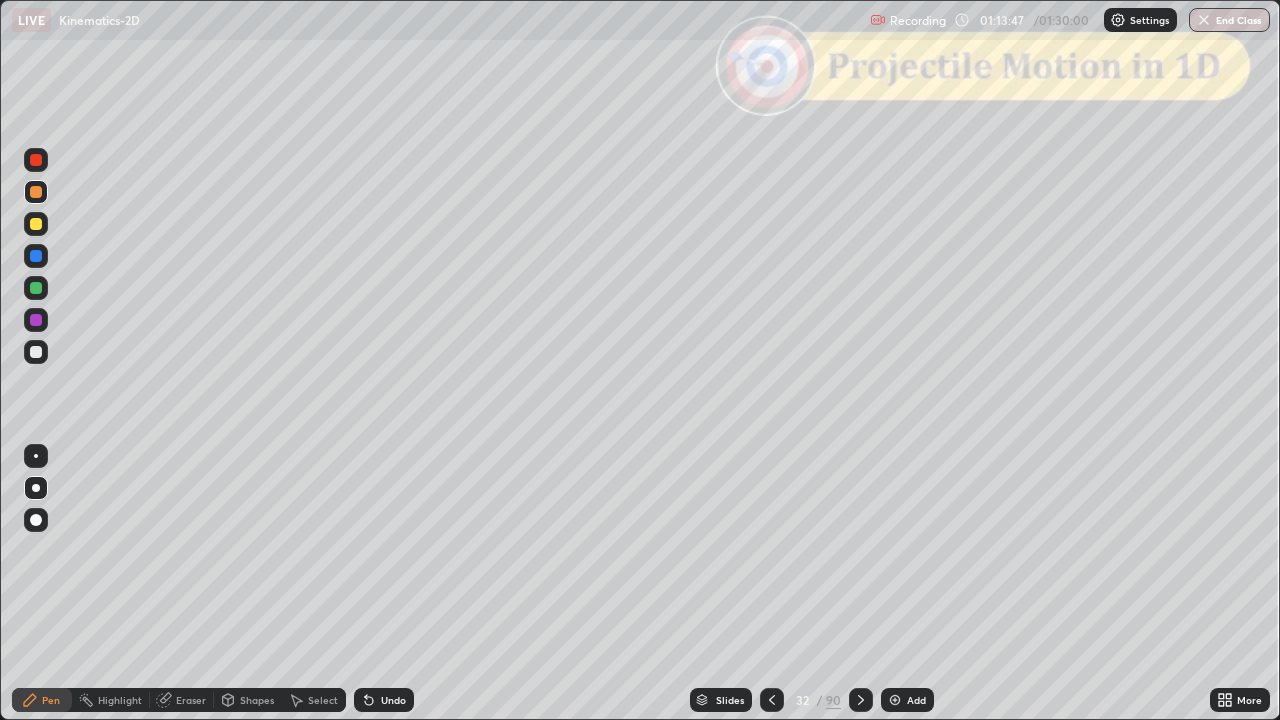 click on "Shapes" at bounding box center [257, 700] 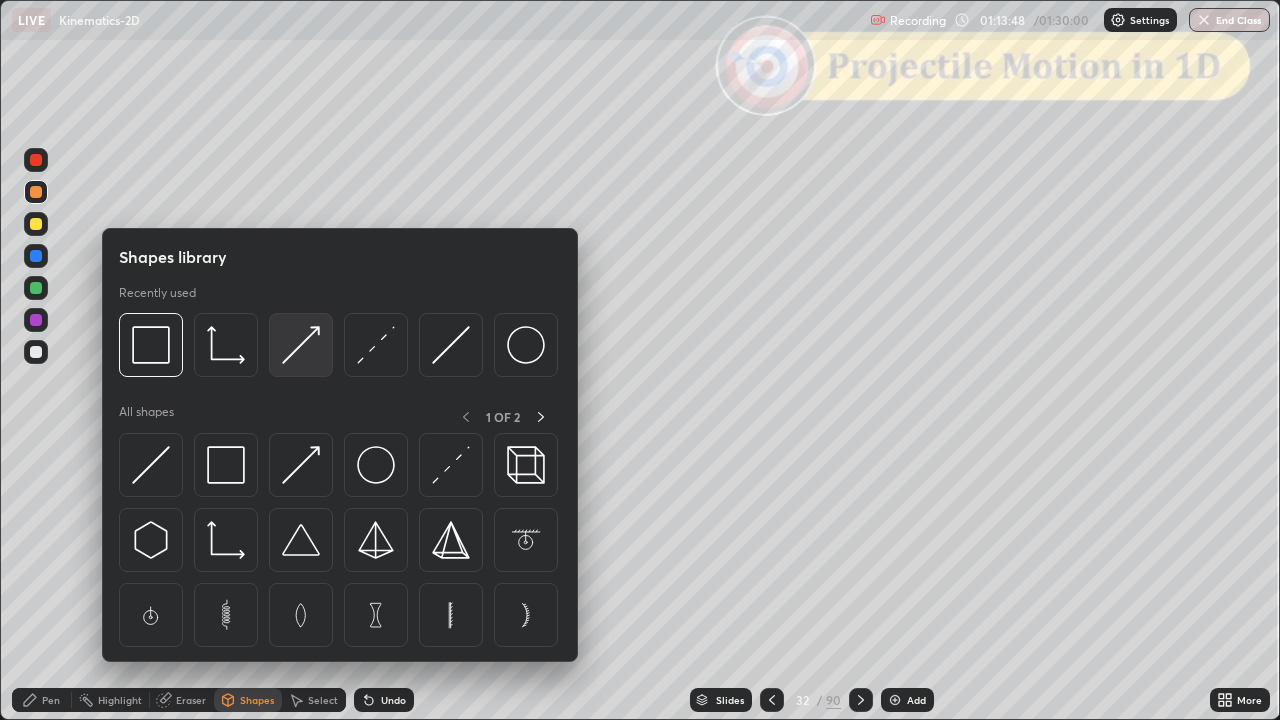 click at bounding box center [301, 345] 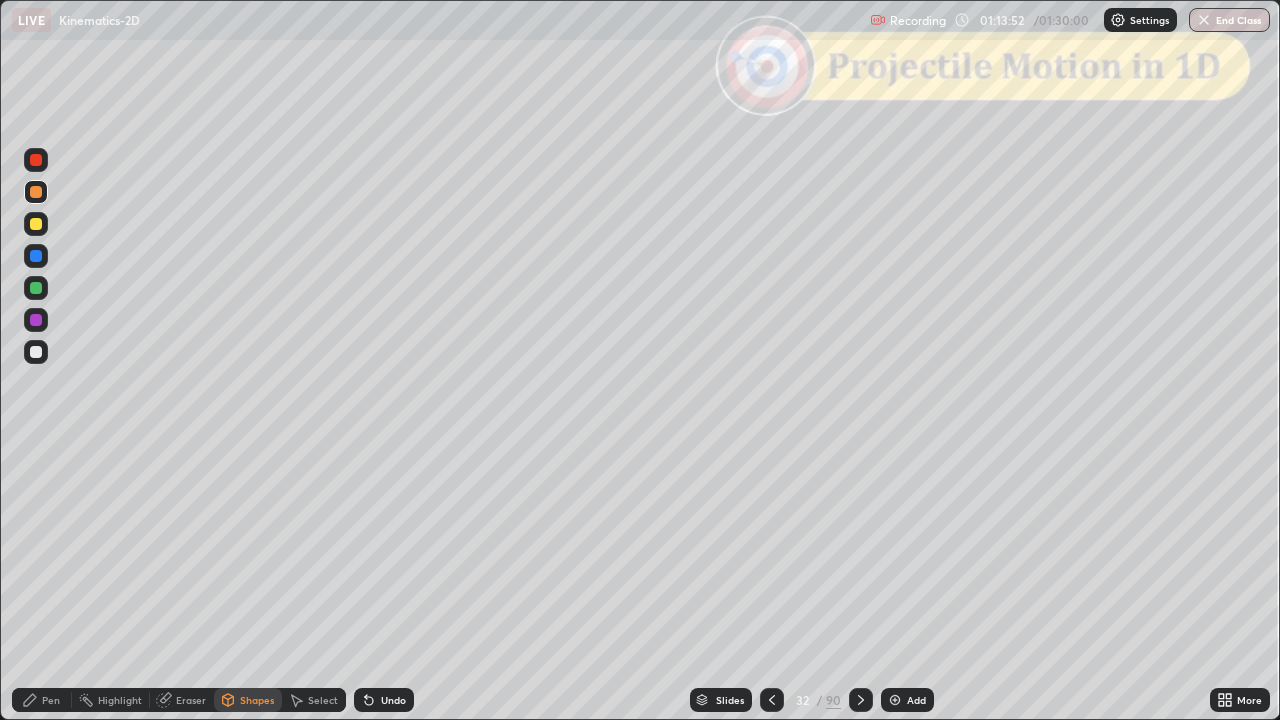 click on "Pen" at bounding box center [51, 700] 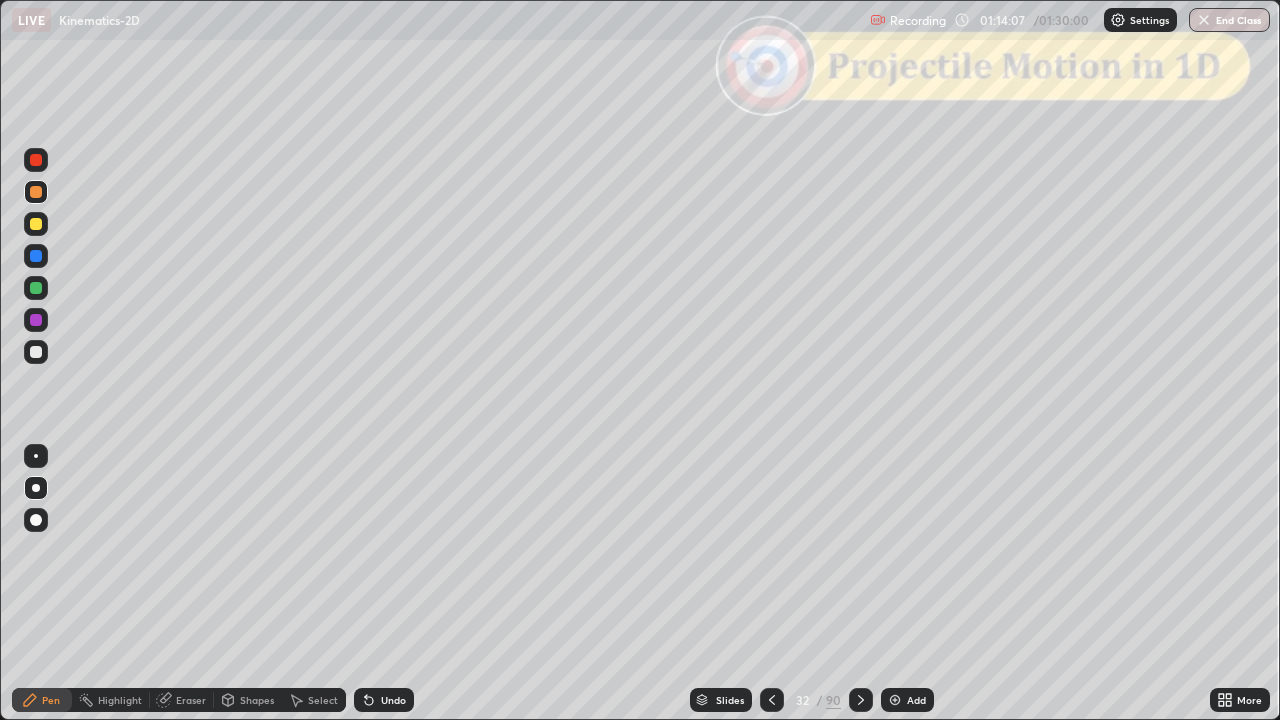 click on "Undo" at bounding box center [393, 700] 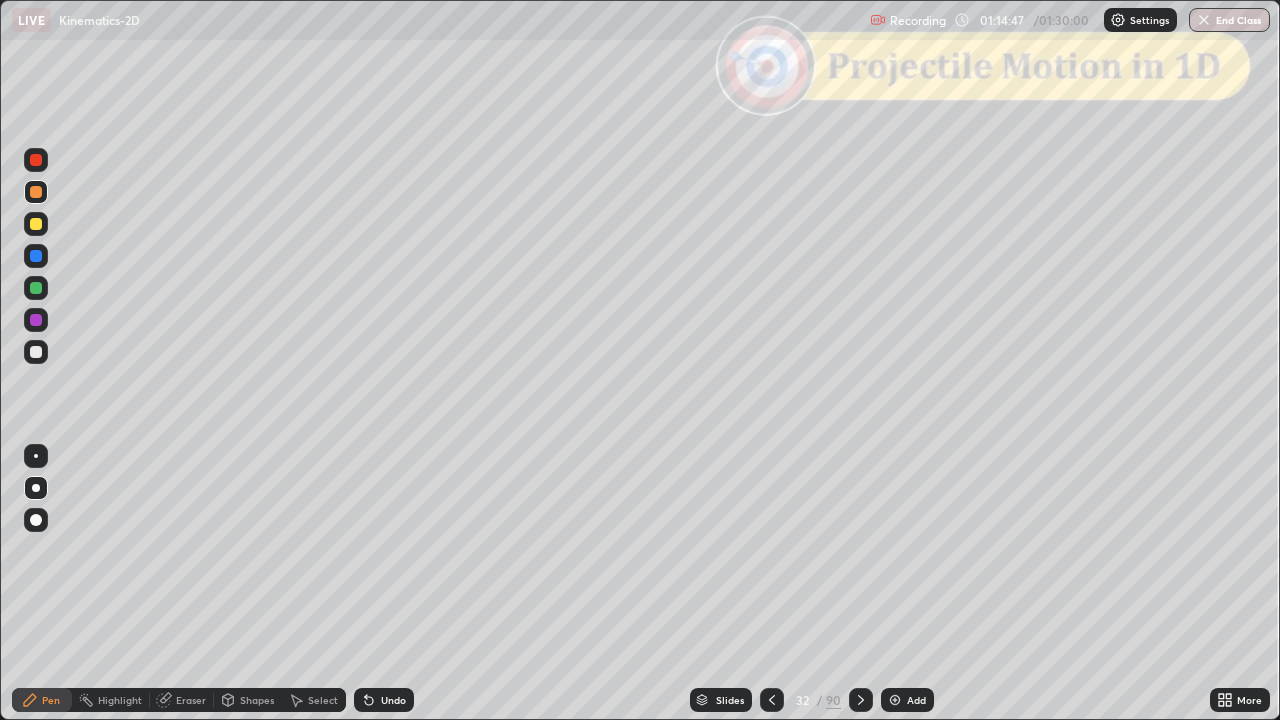 click 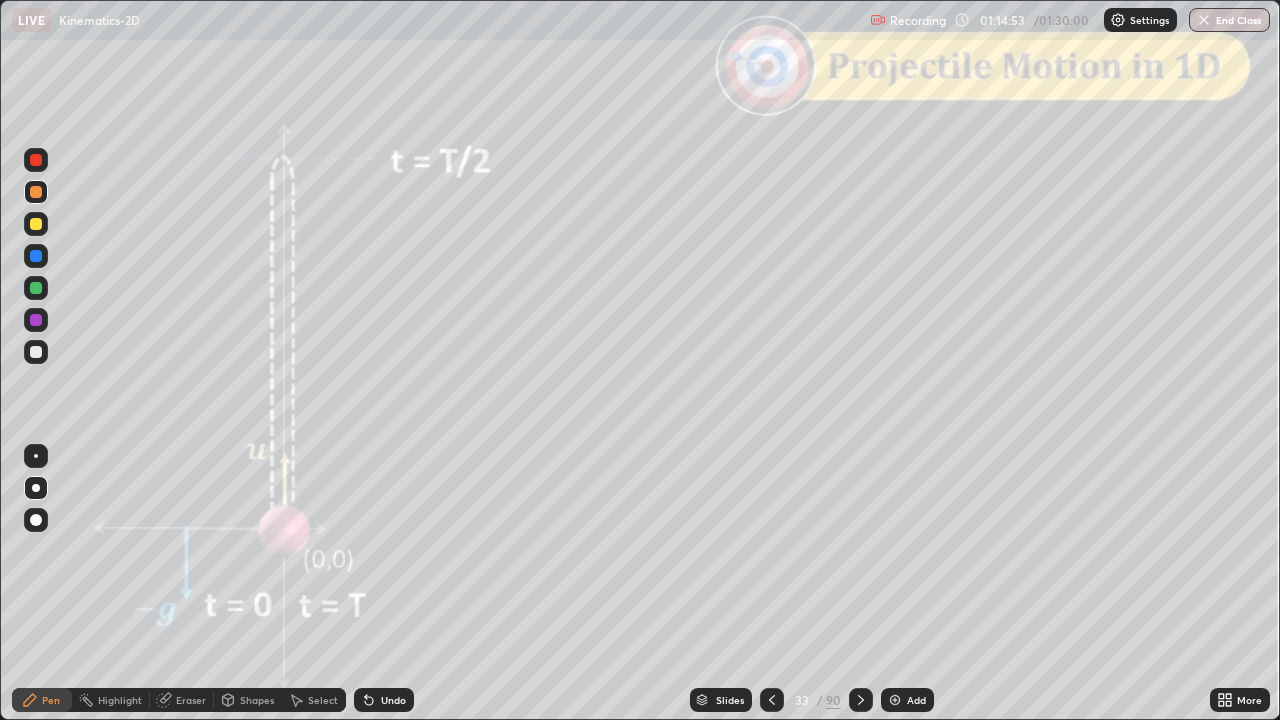 click on "Shapes" at bounding box center (257, 700) 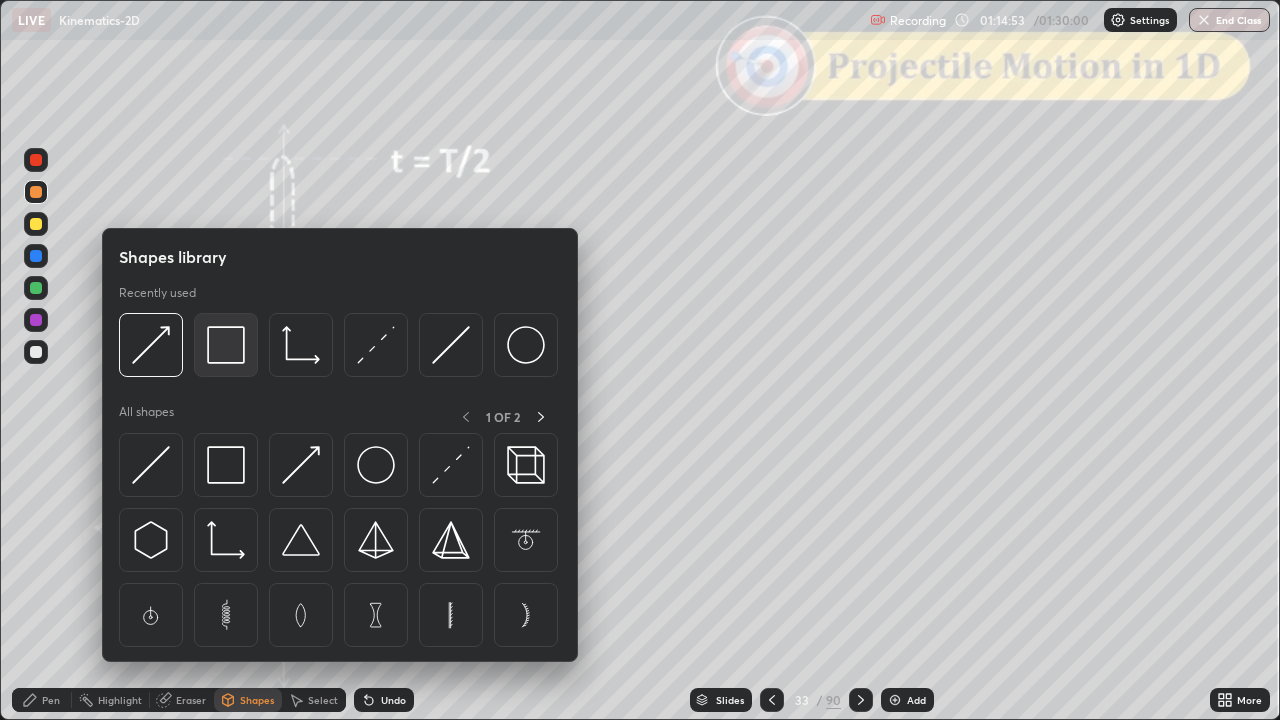 click at bounding box center (226, 345) 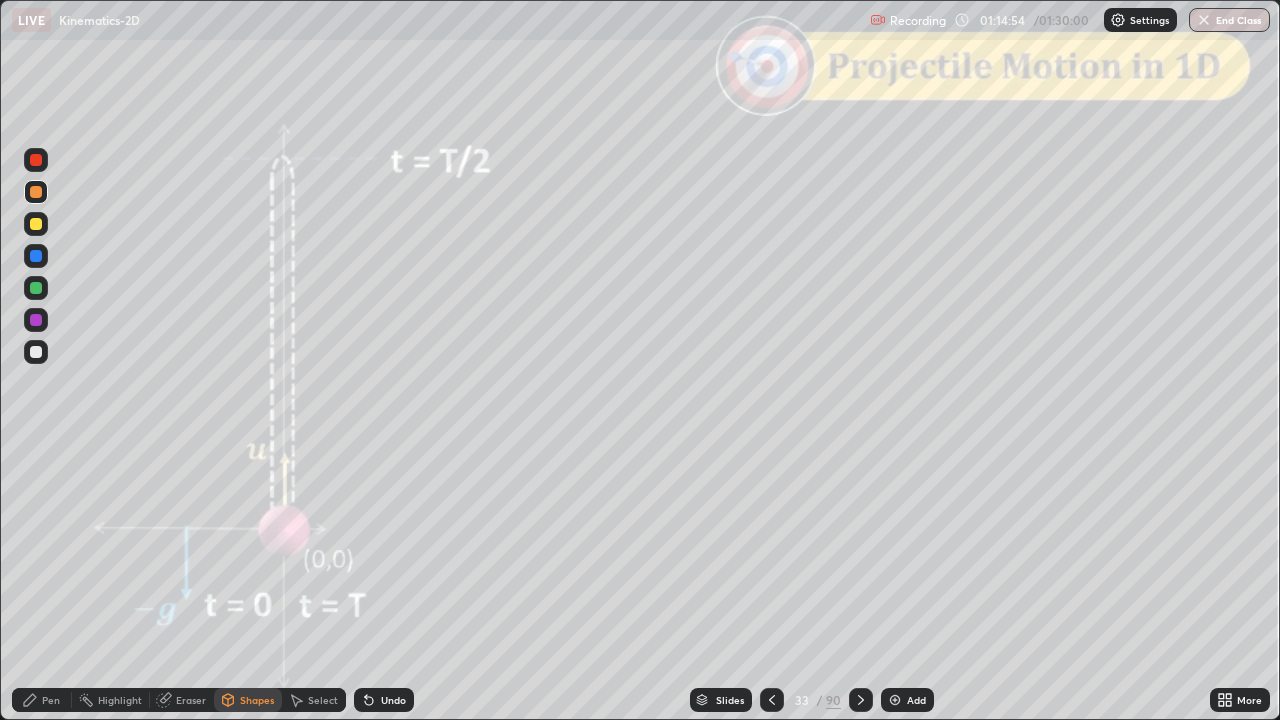 click at bounding box center [36, 160] 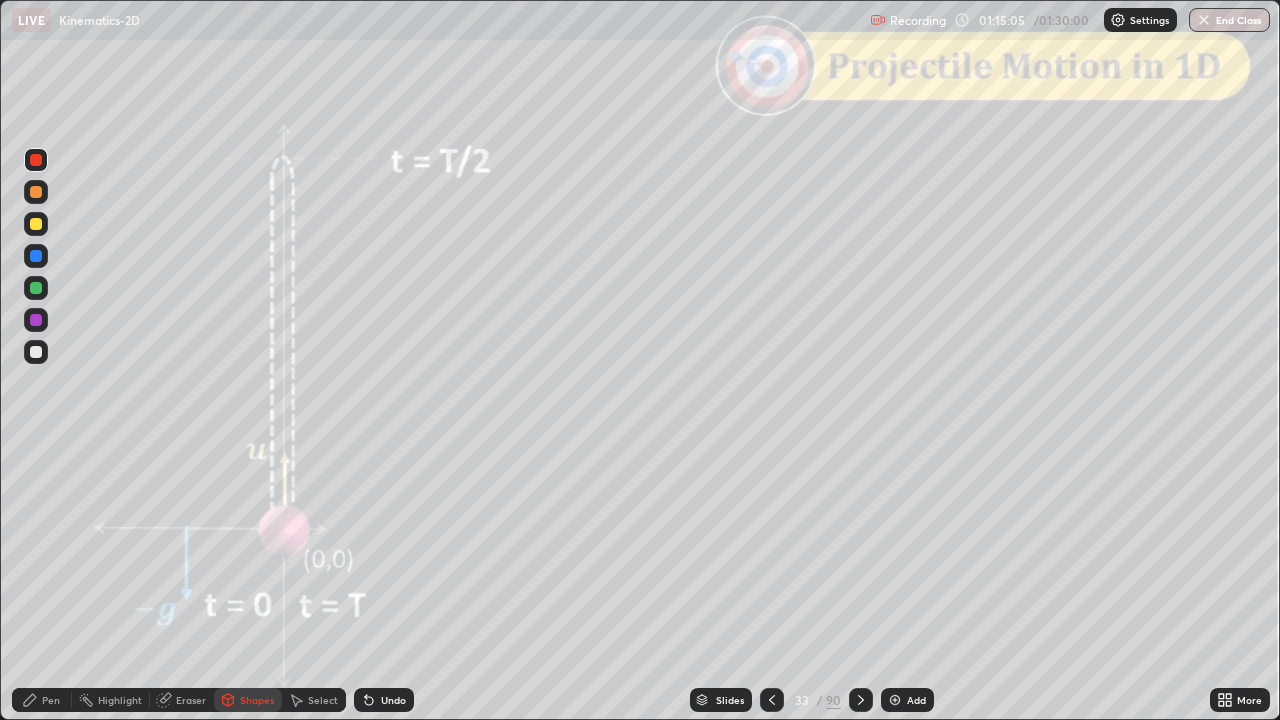 click at bounding box center [36, 192] 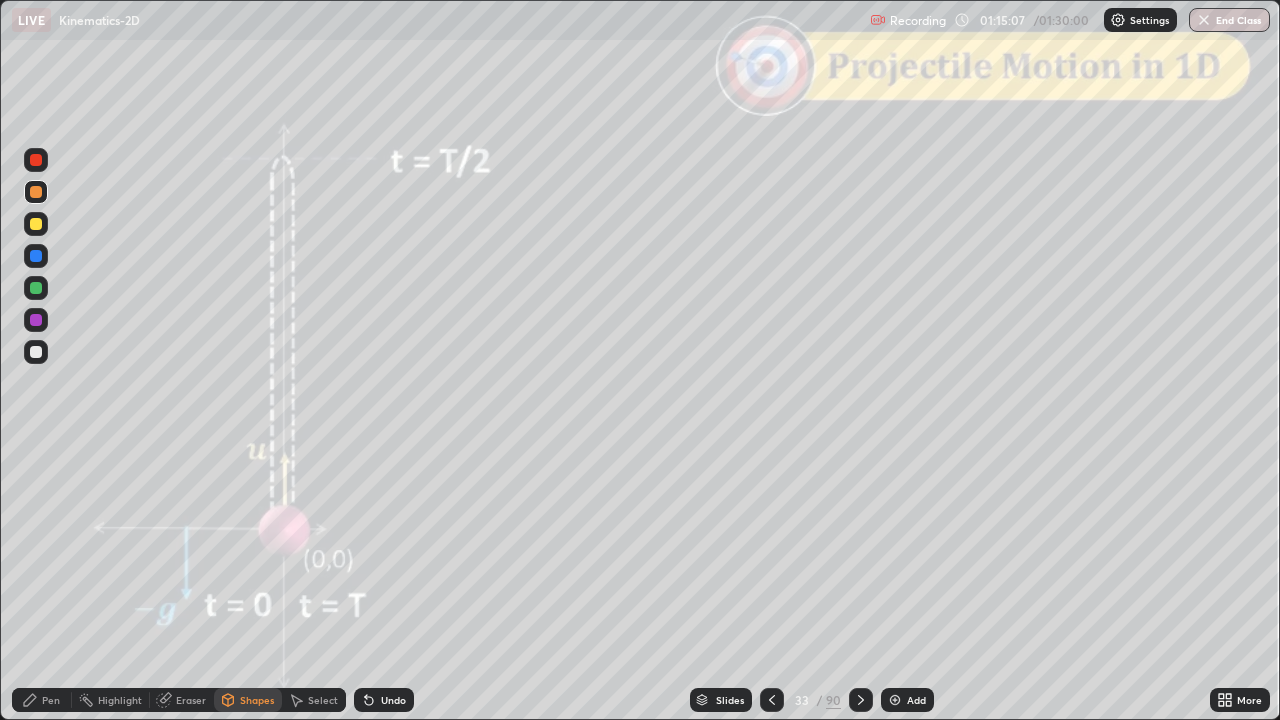 click on "Undo" at bounding box center [393, 700] 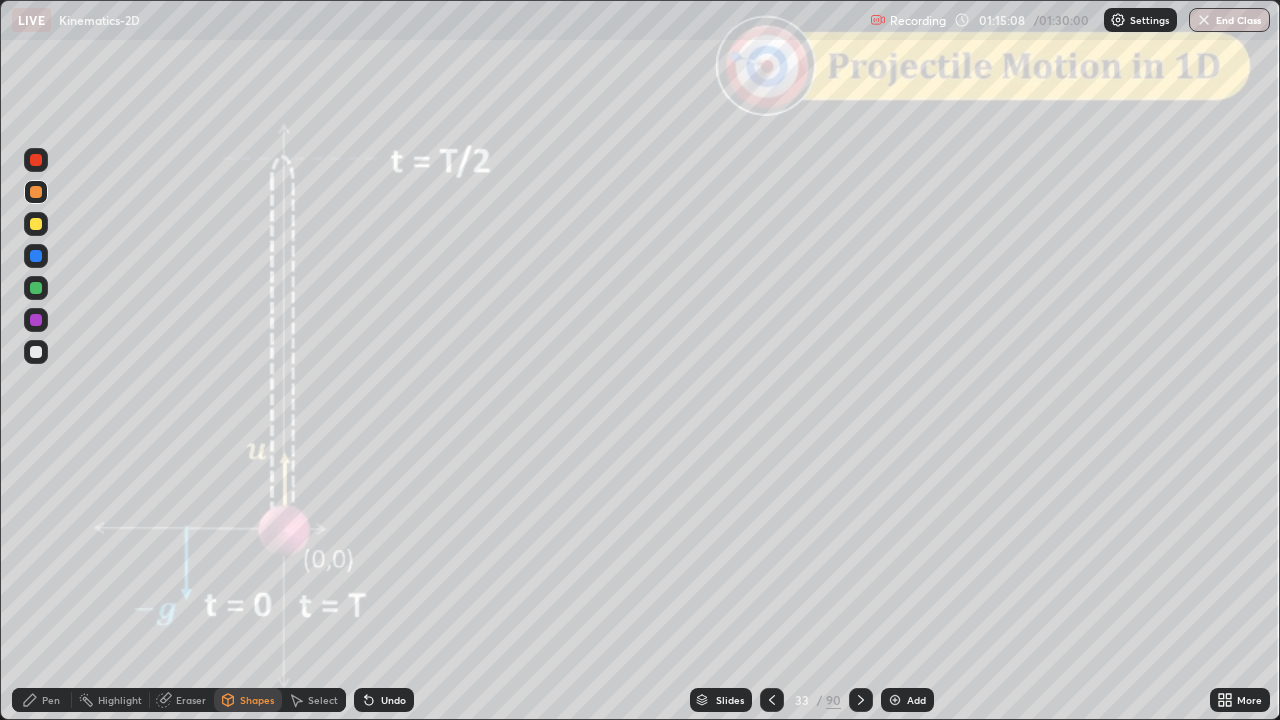 click on "Pen" at bounding box center (51, 700) 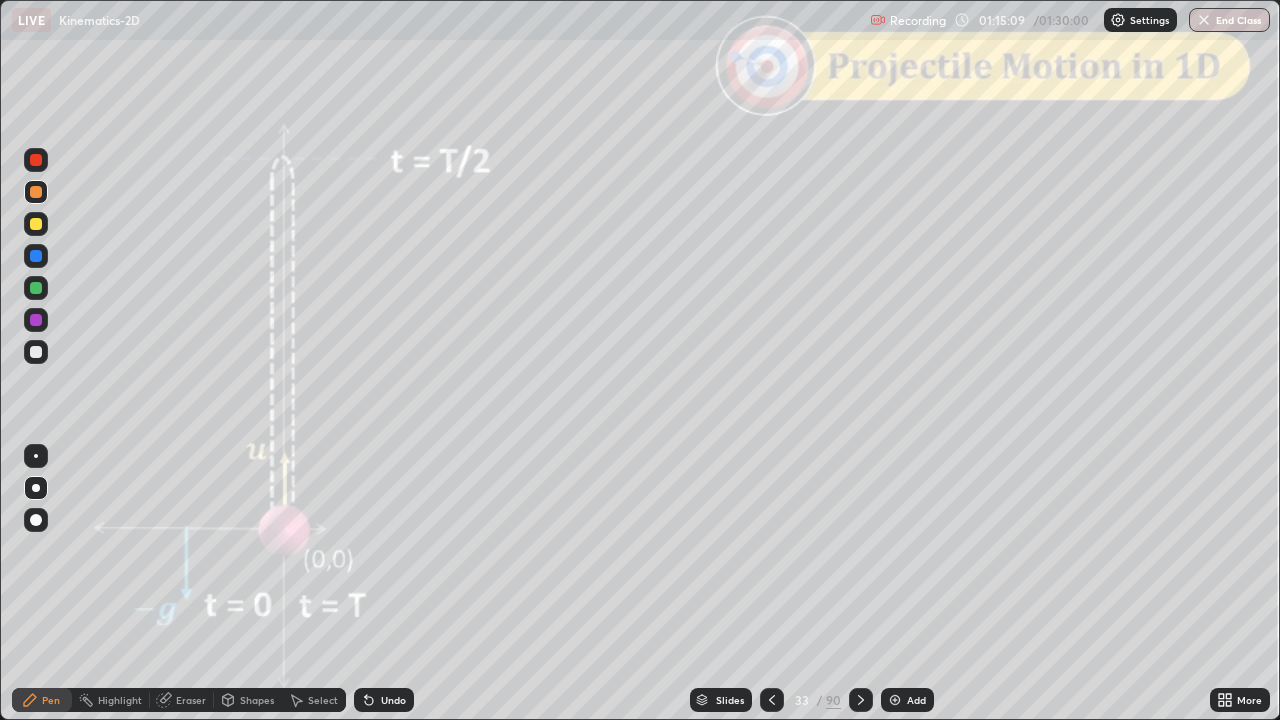 click on "Undo" at bounding box center (393, 700) 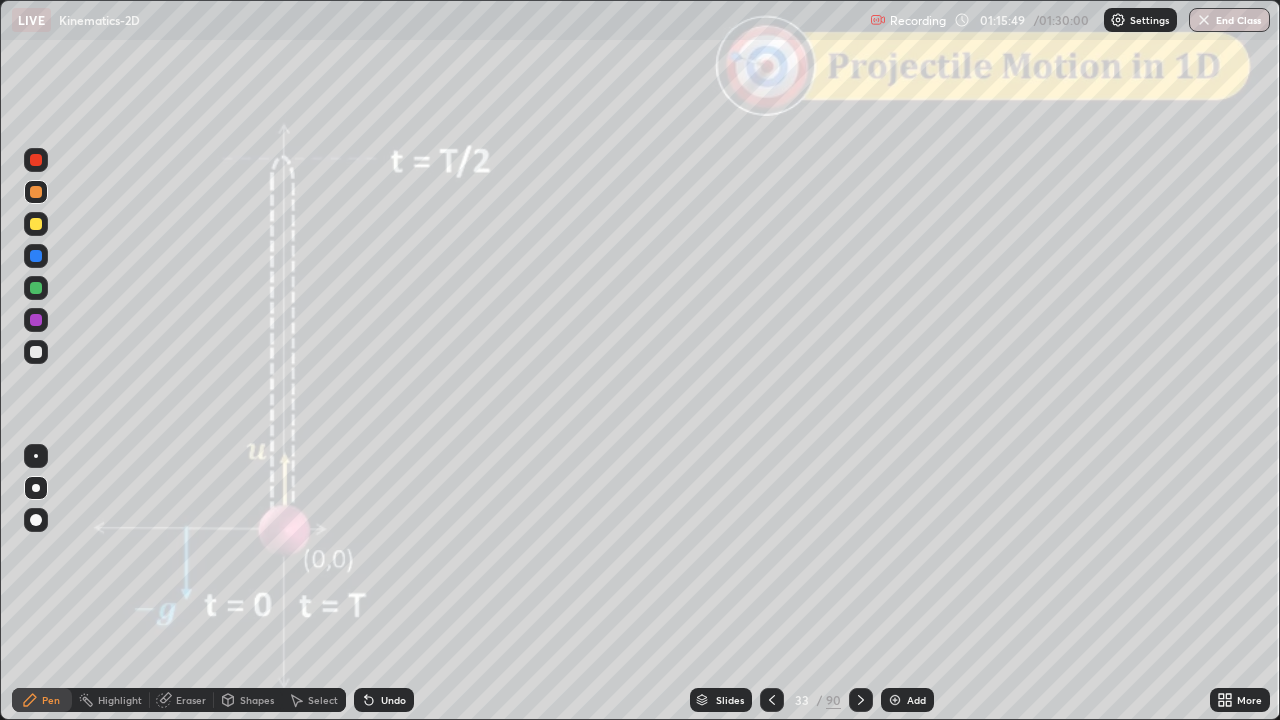 click on "Shapes" at bounding box center (257, 700) 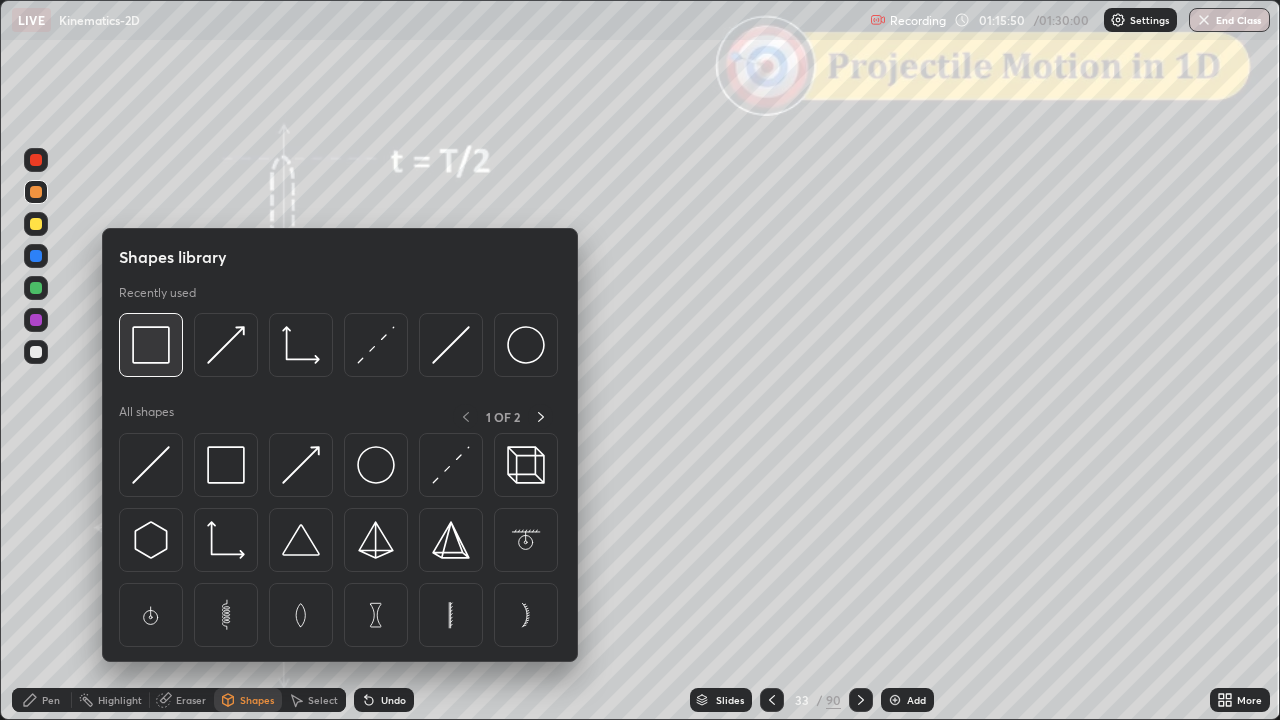 click at bounding box center [151, 345] 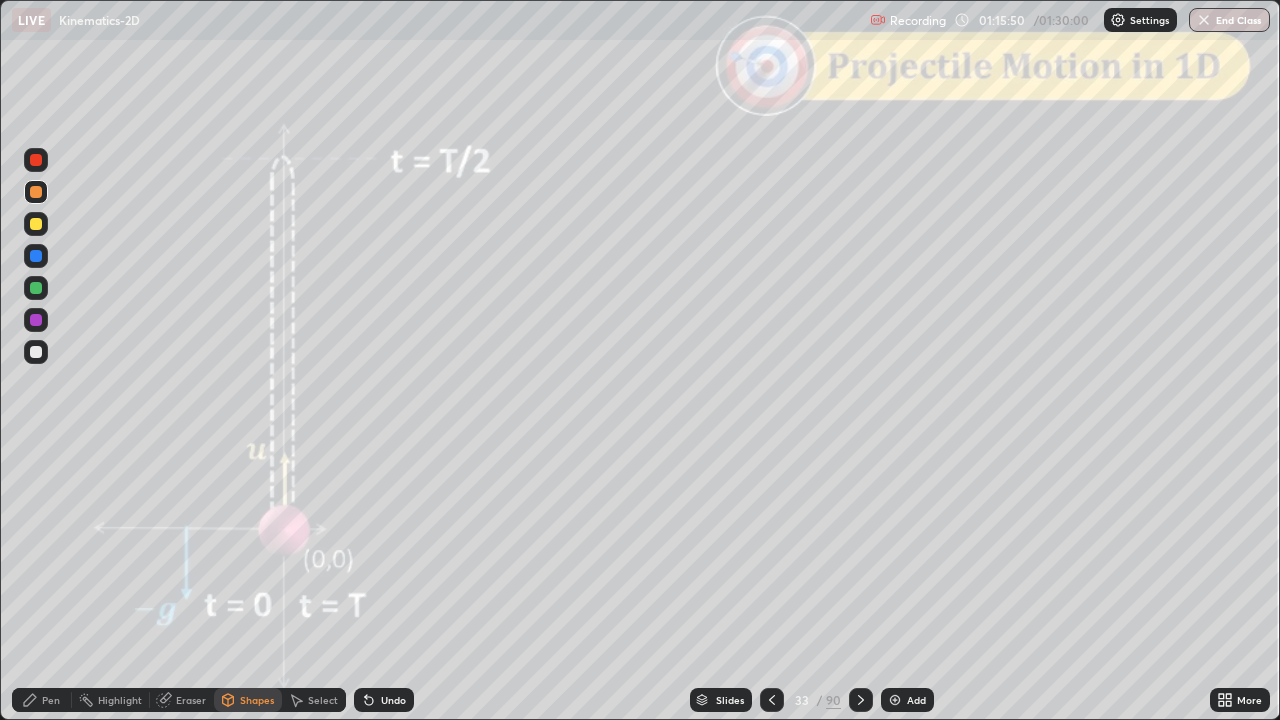 click at bounding box center (36, 160) 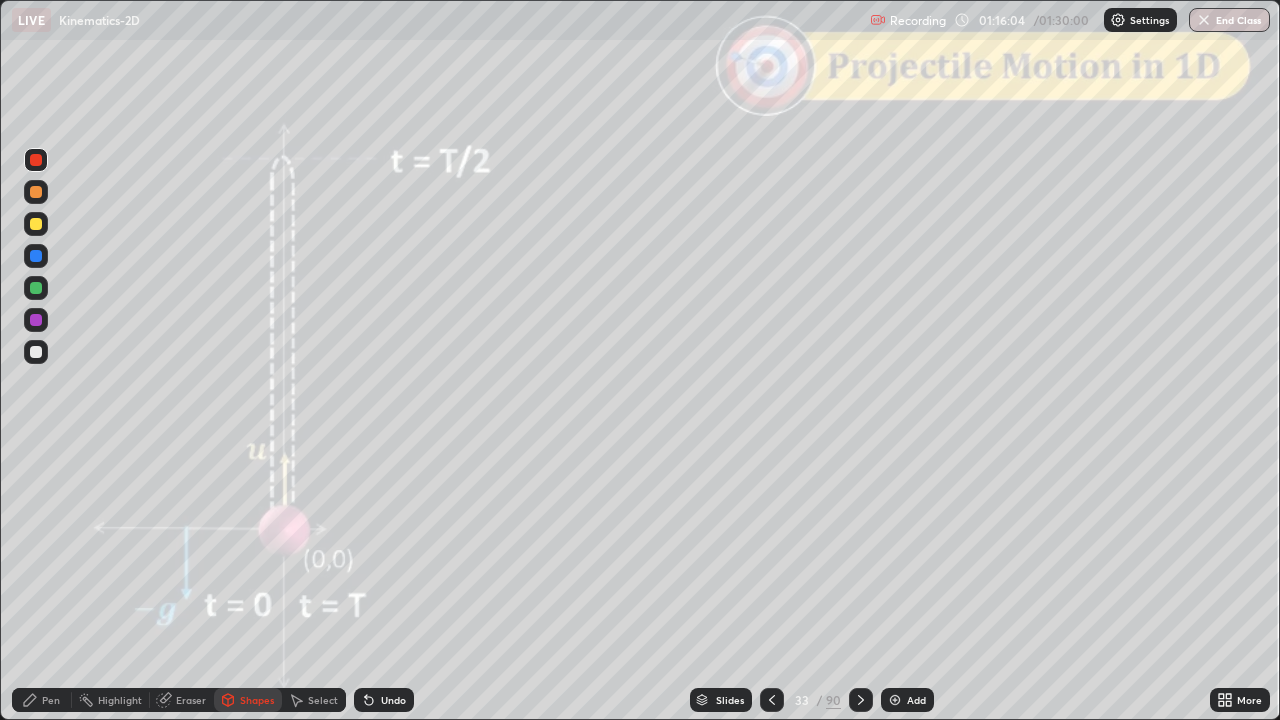 click at bounding box center (36, 224) 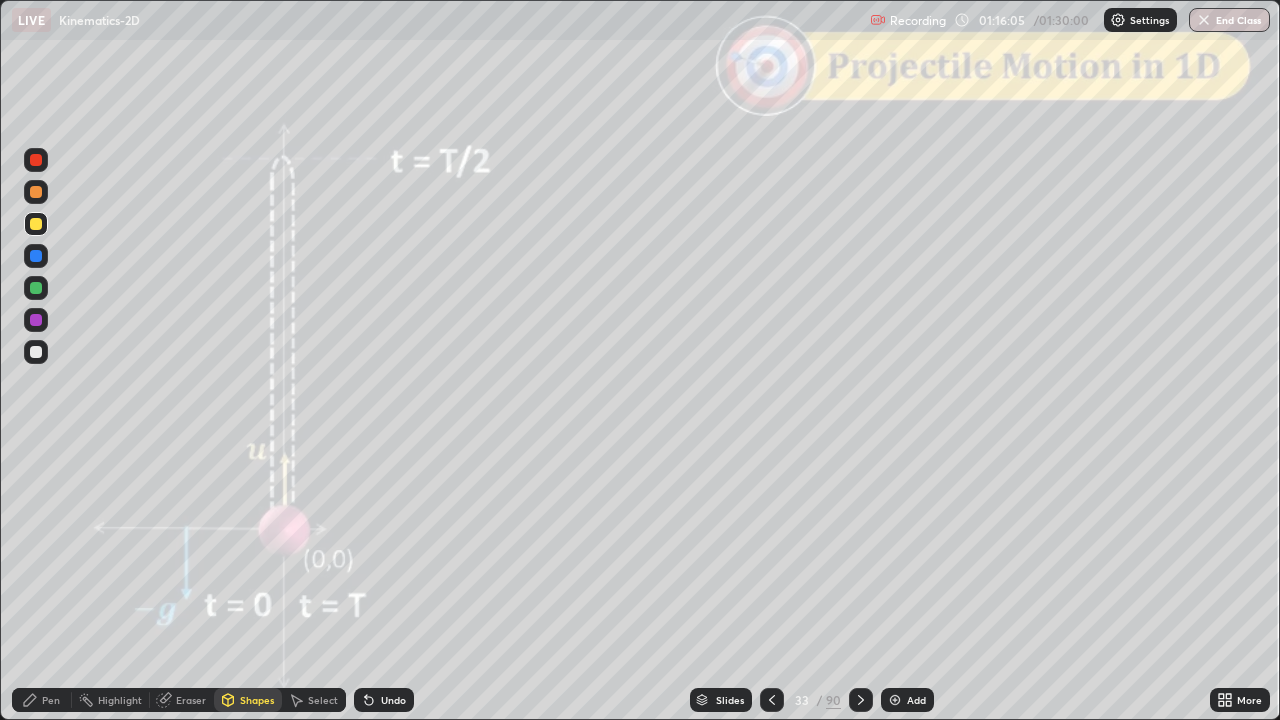 click 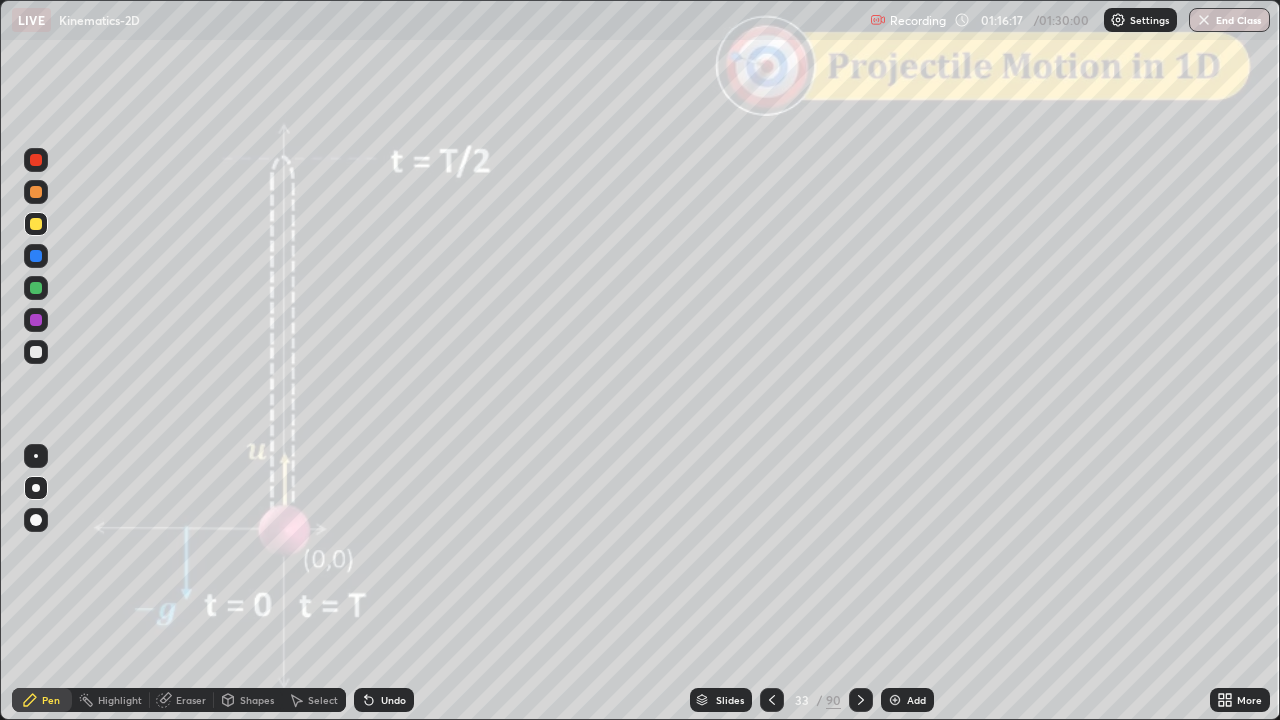 click on "Shapes" at bounding box center (257, 700) 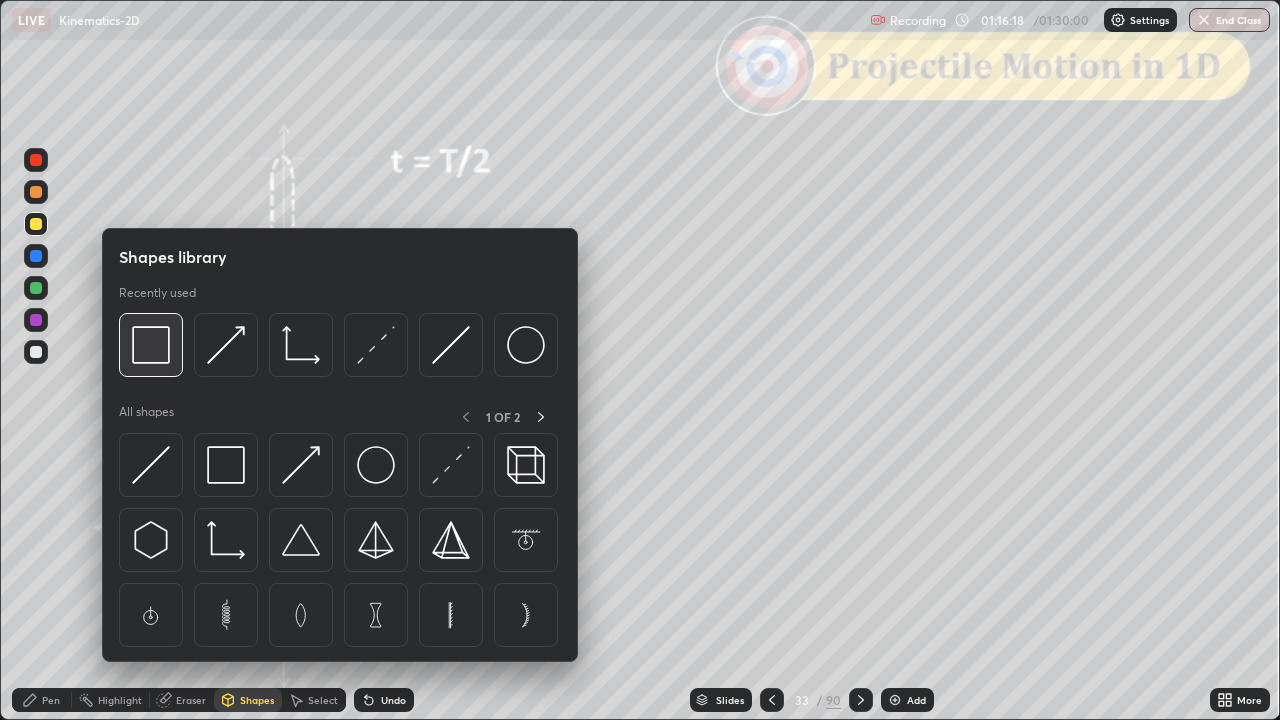 click at bounding box center (151, 345) 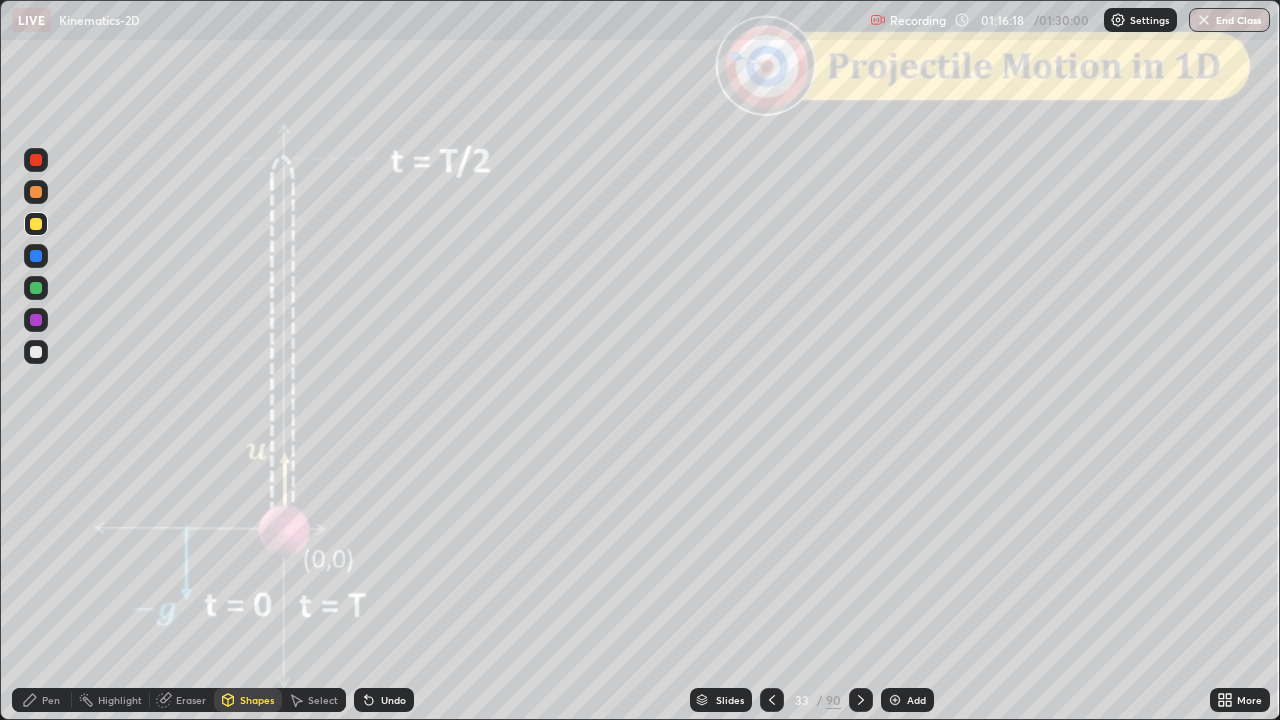 click at bounding box center [36, 160] 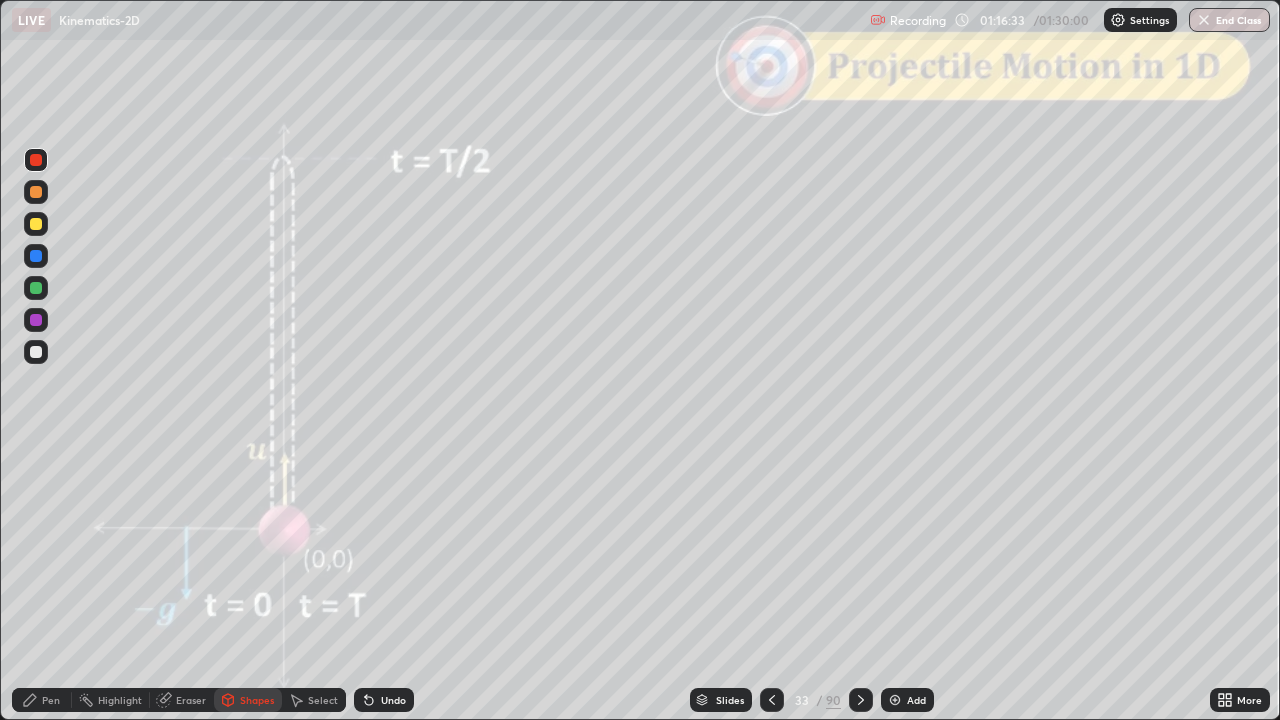 click 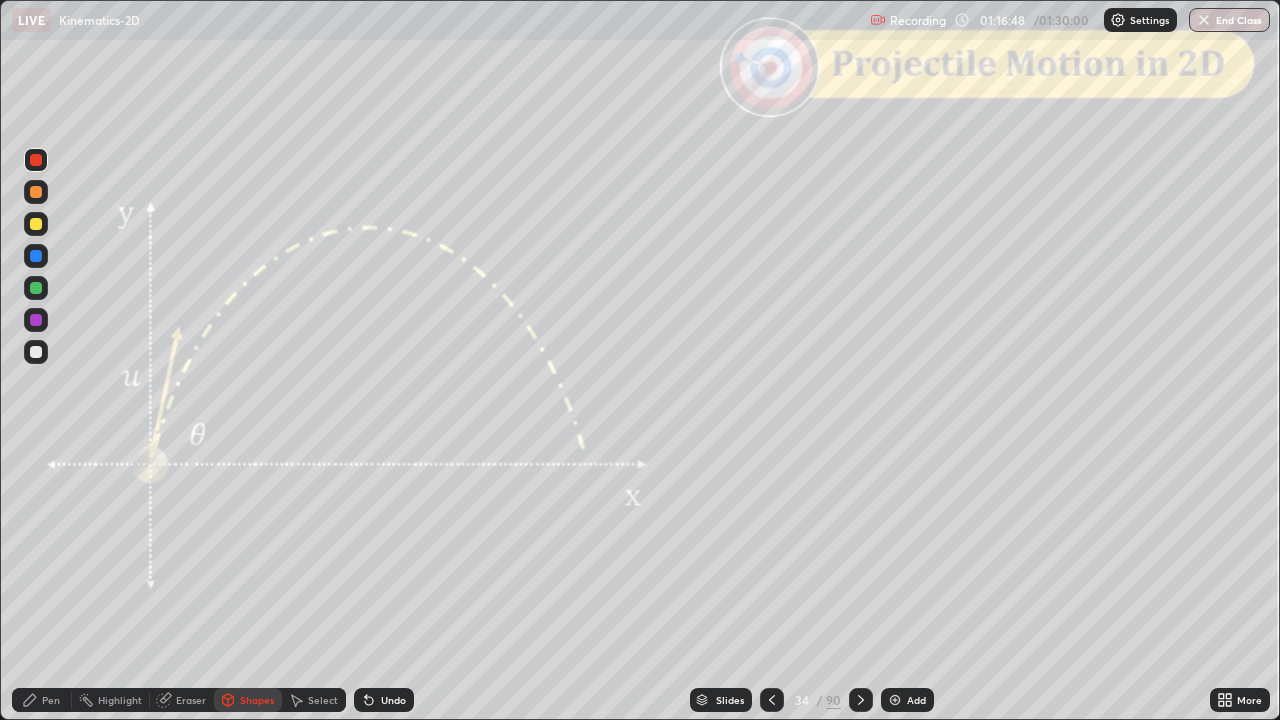 click 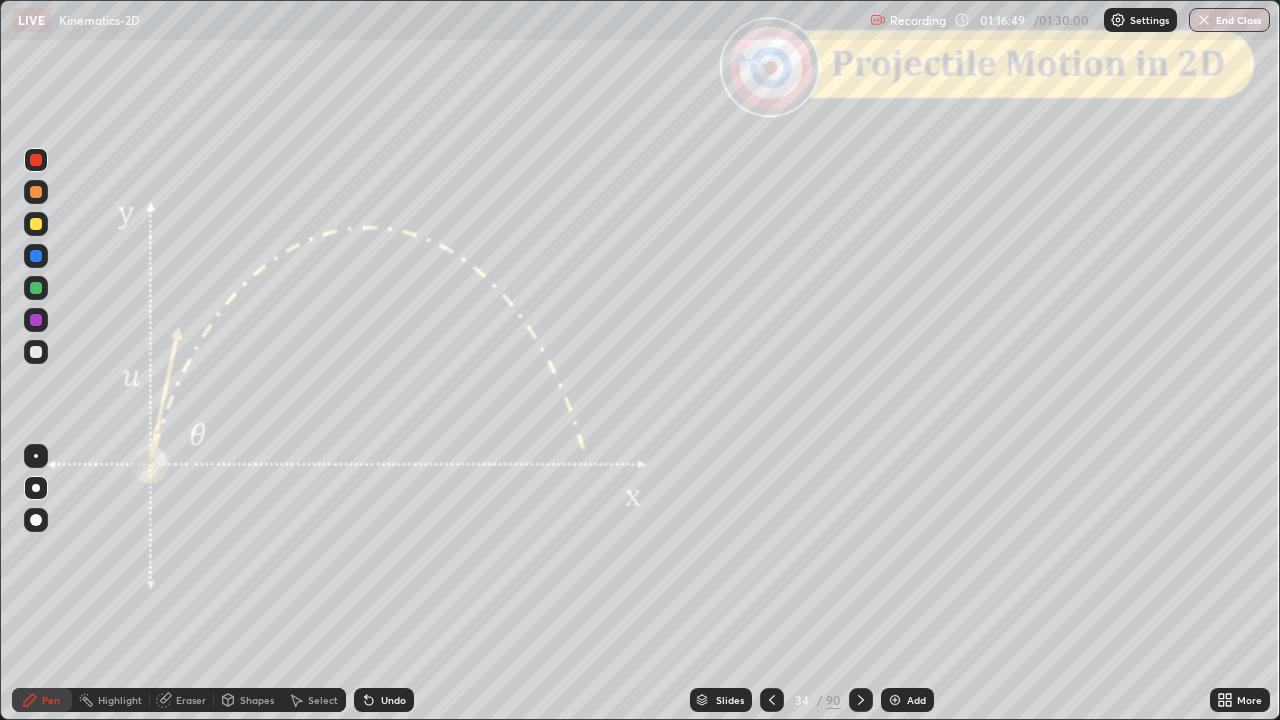 click at bounding box center [36, 352] 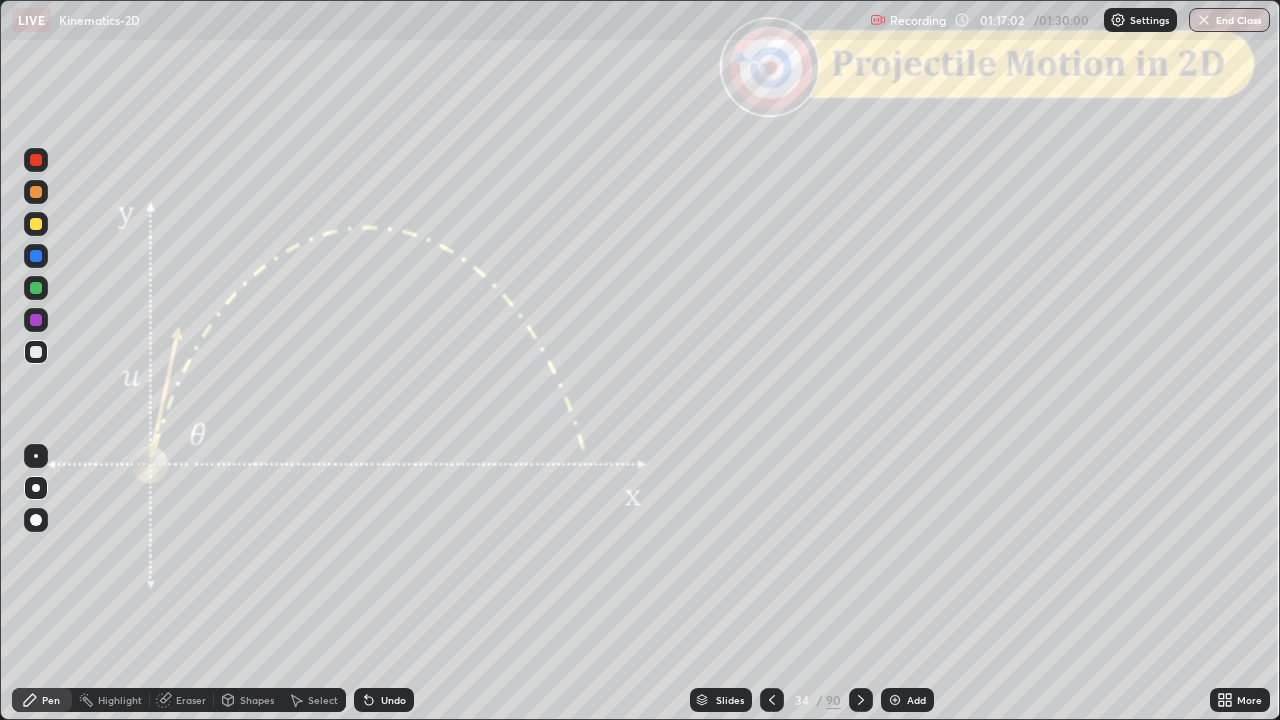 click at bounding box center [36, 192] 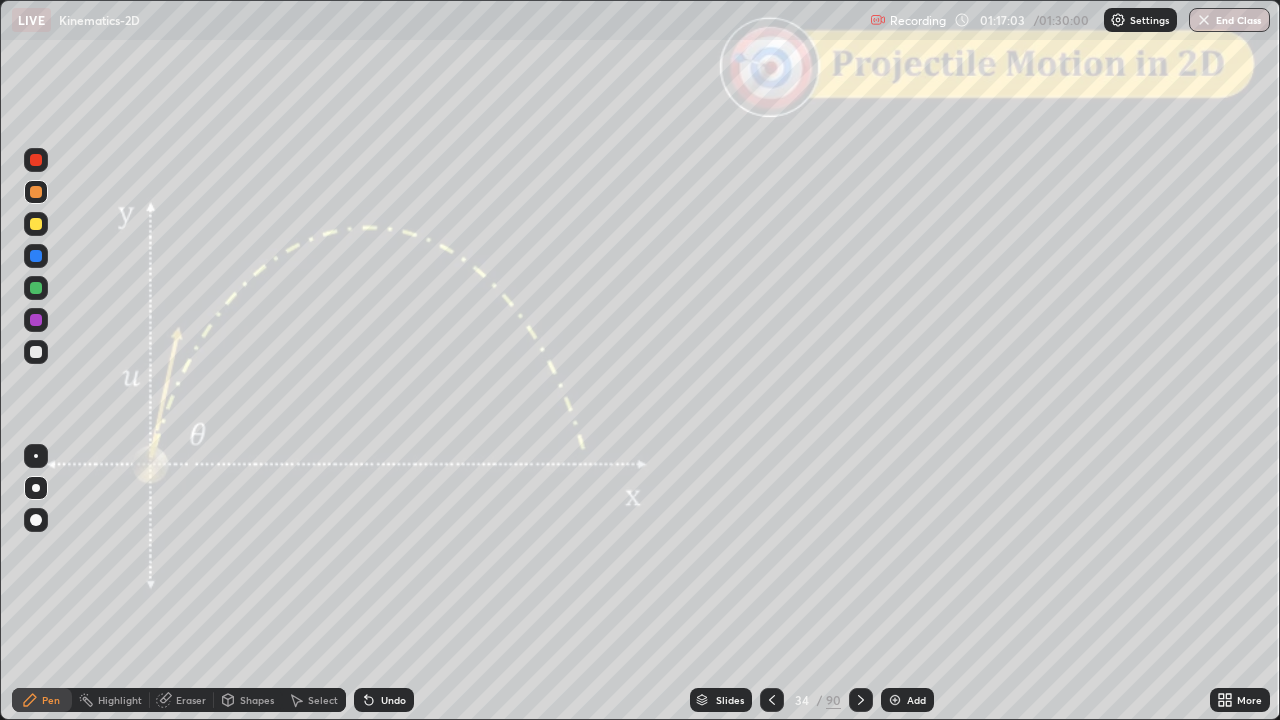 click on "Shapes" at bounding box center (248, 700) 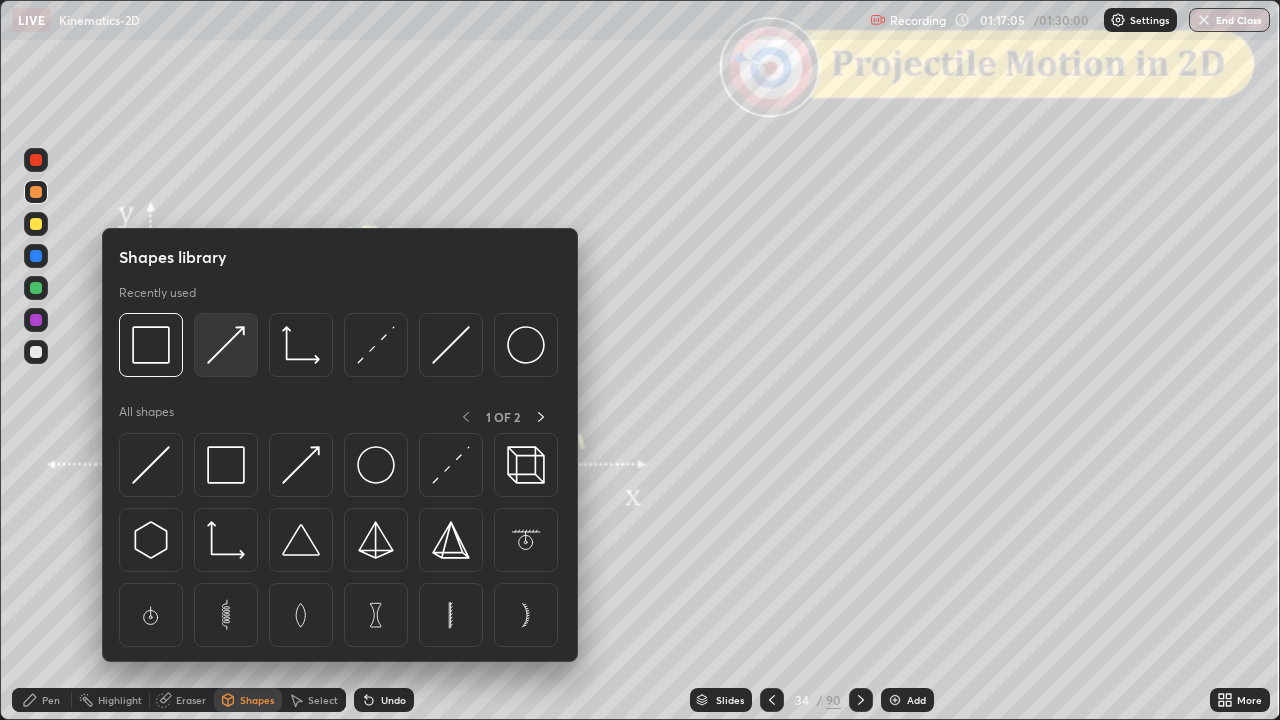 click at bounding box center [226, 345] 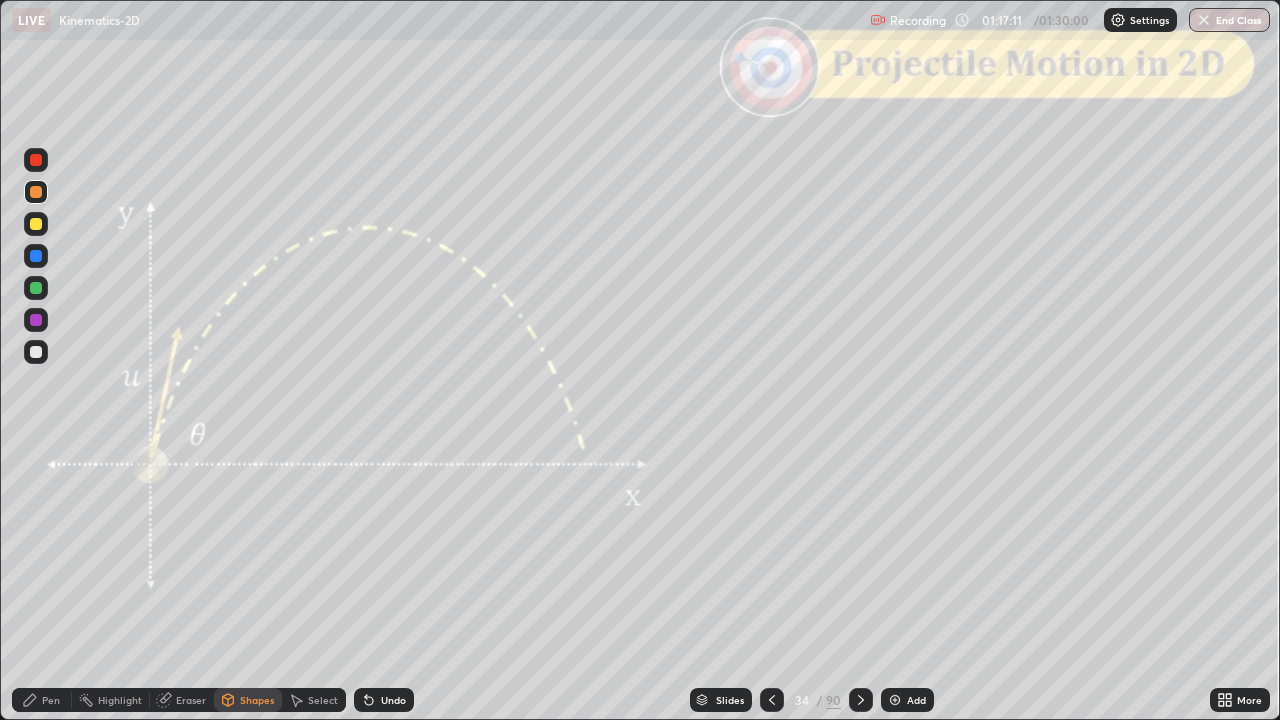 click on "Pen" at bounding box center (51, 700) 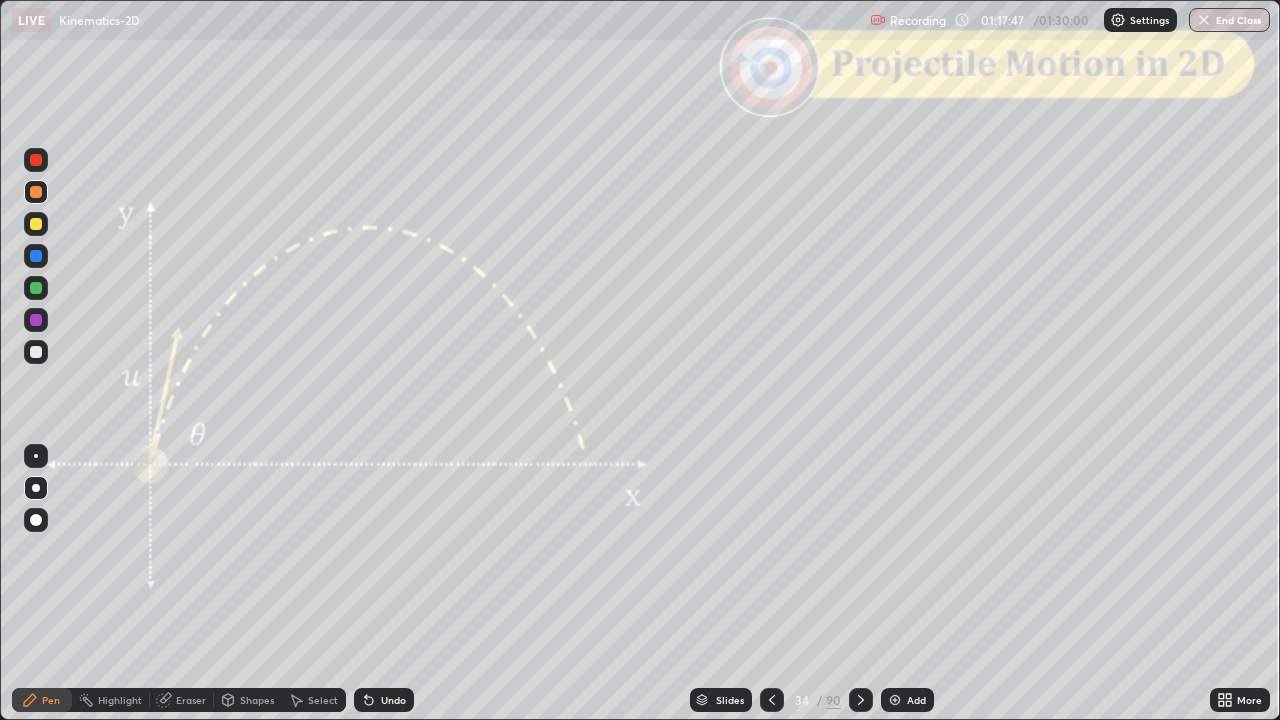 click on "Shapes" at bounding box center (257, 700) 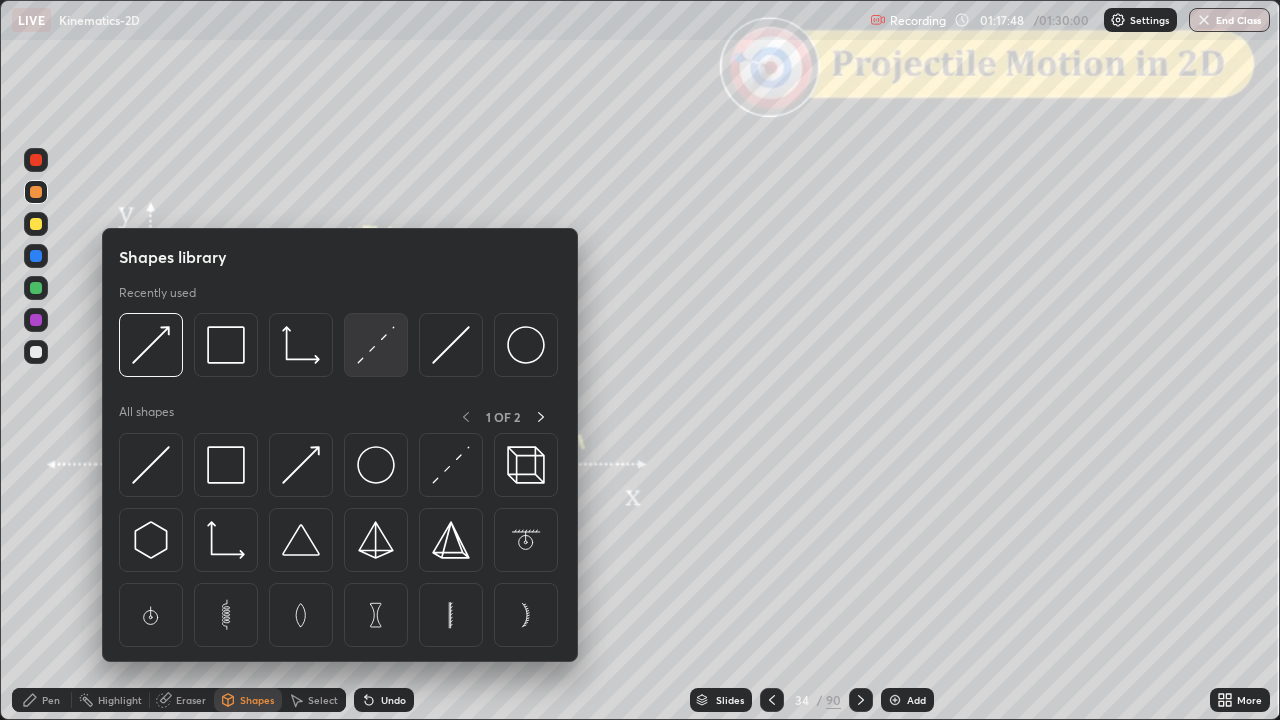click at bounding box center [376, 345] 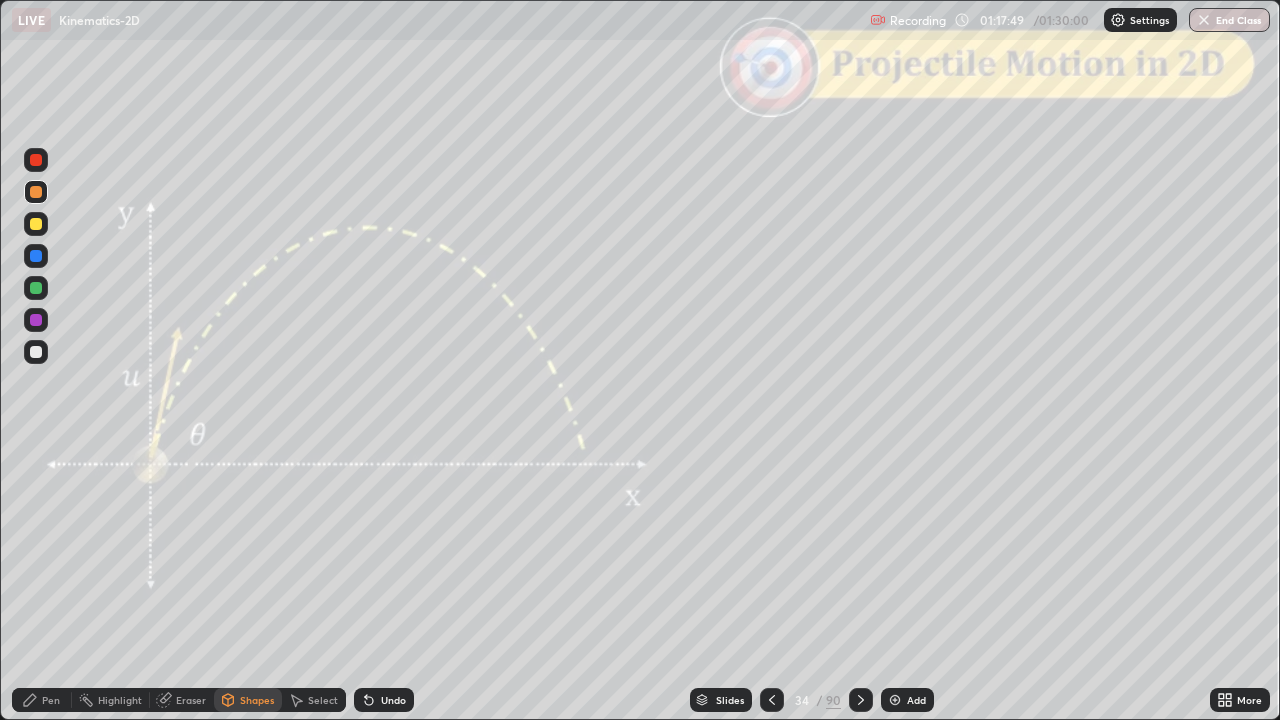 click at bounding box center (36, 160) 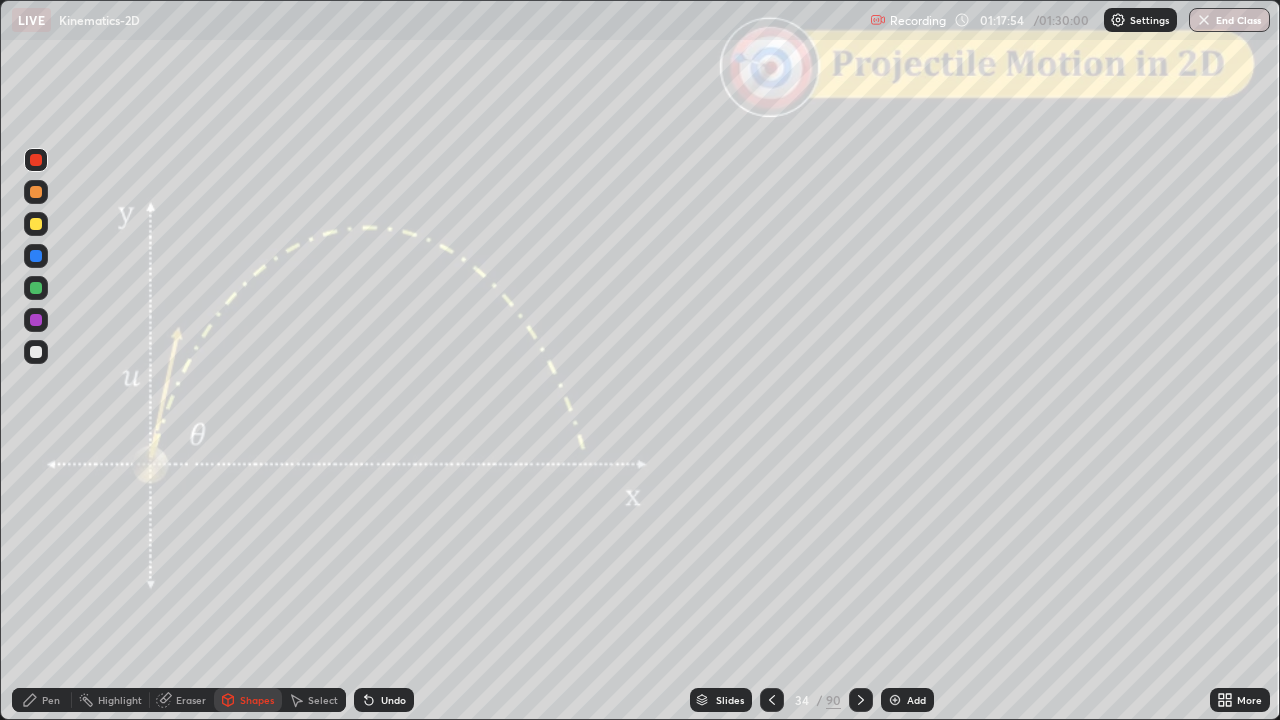 click 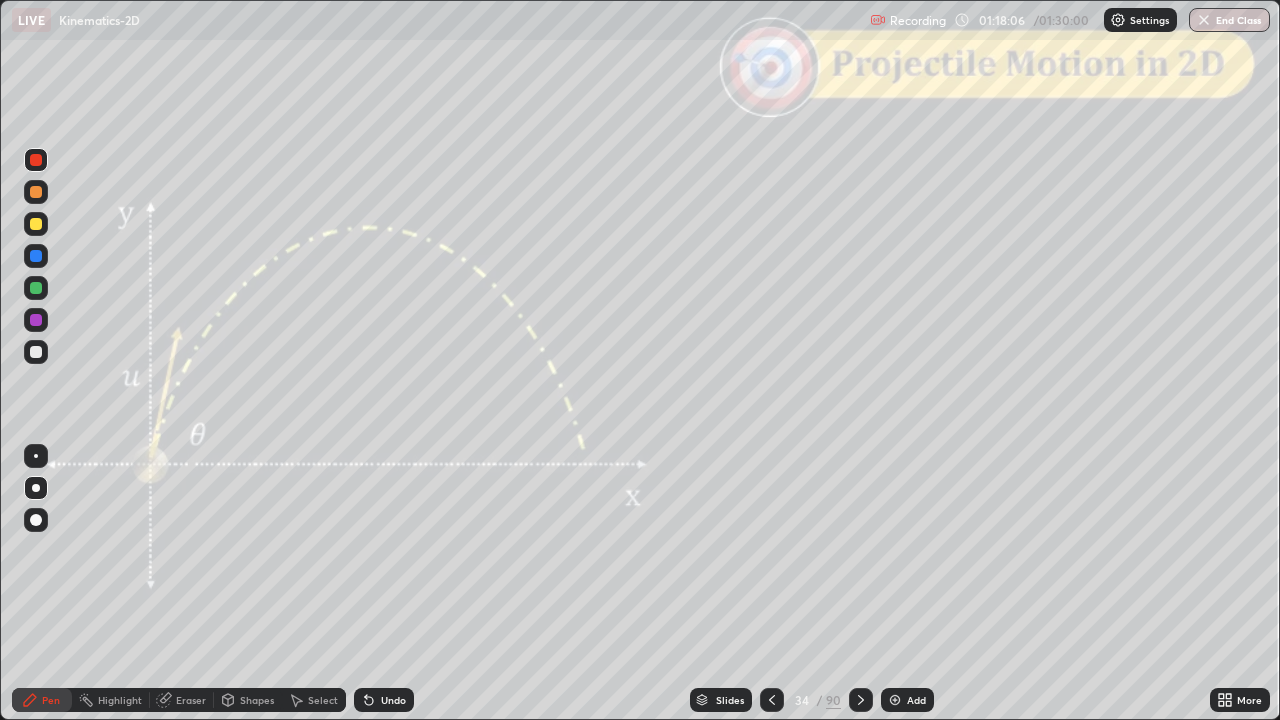 click at bounding box center (36, 288) 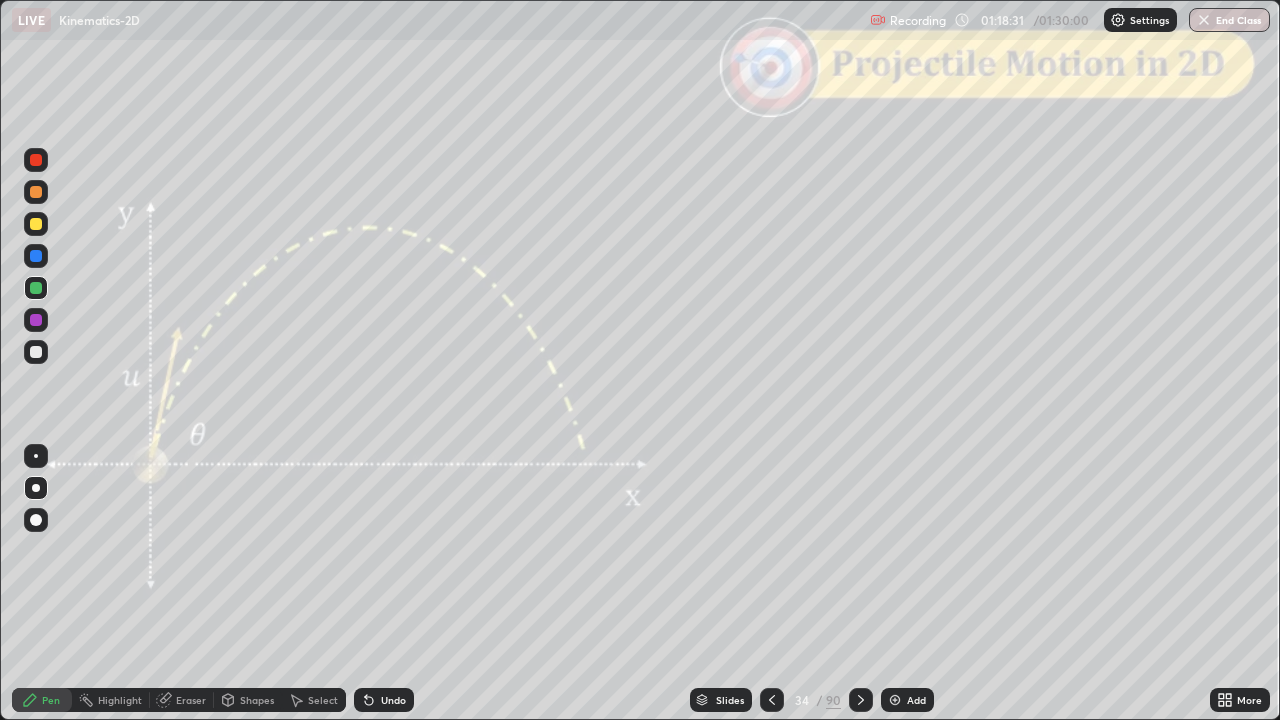 click at bounding box center (36, 320) 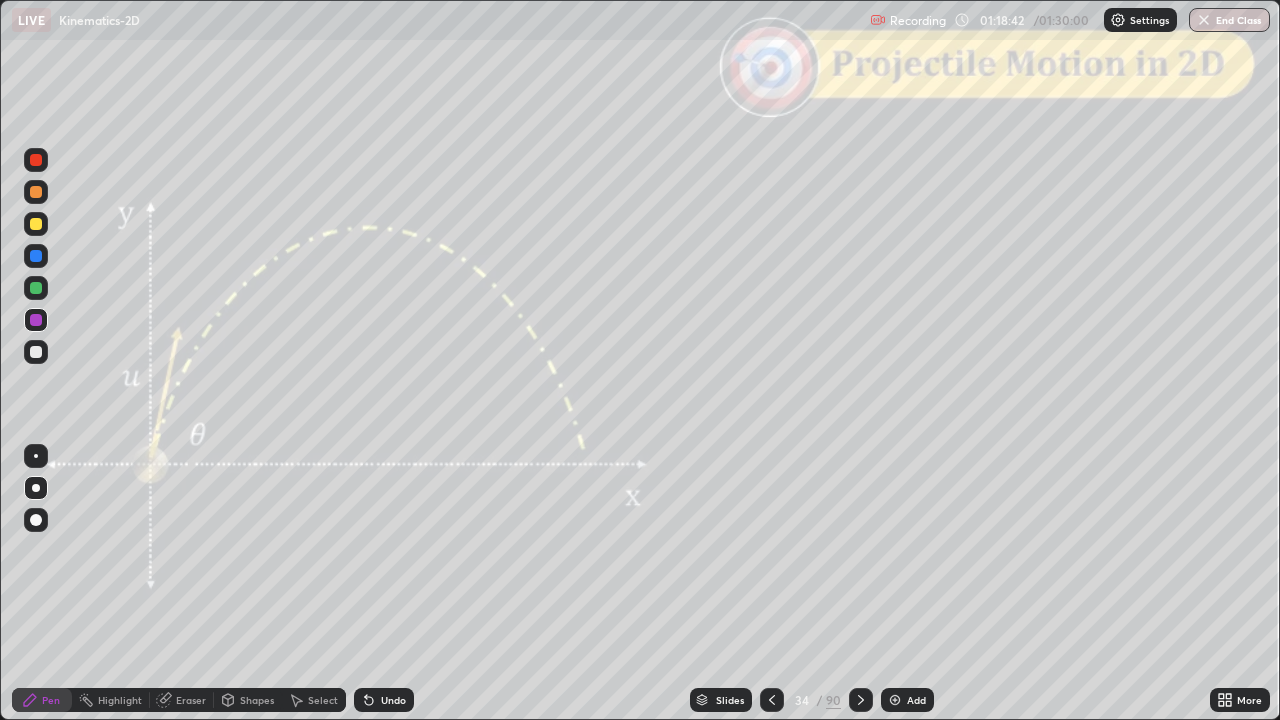 click at bounding box center (36, 256) 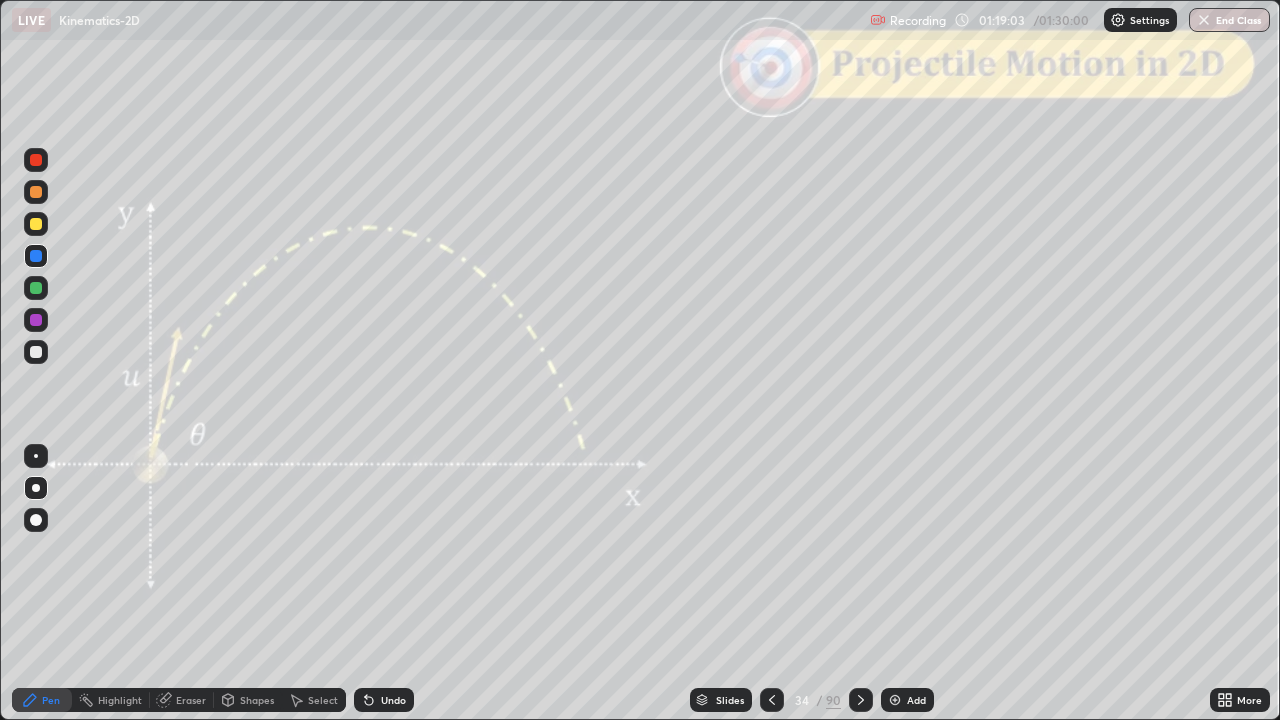 click at bounding box center (36, 192) 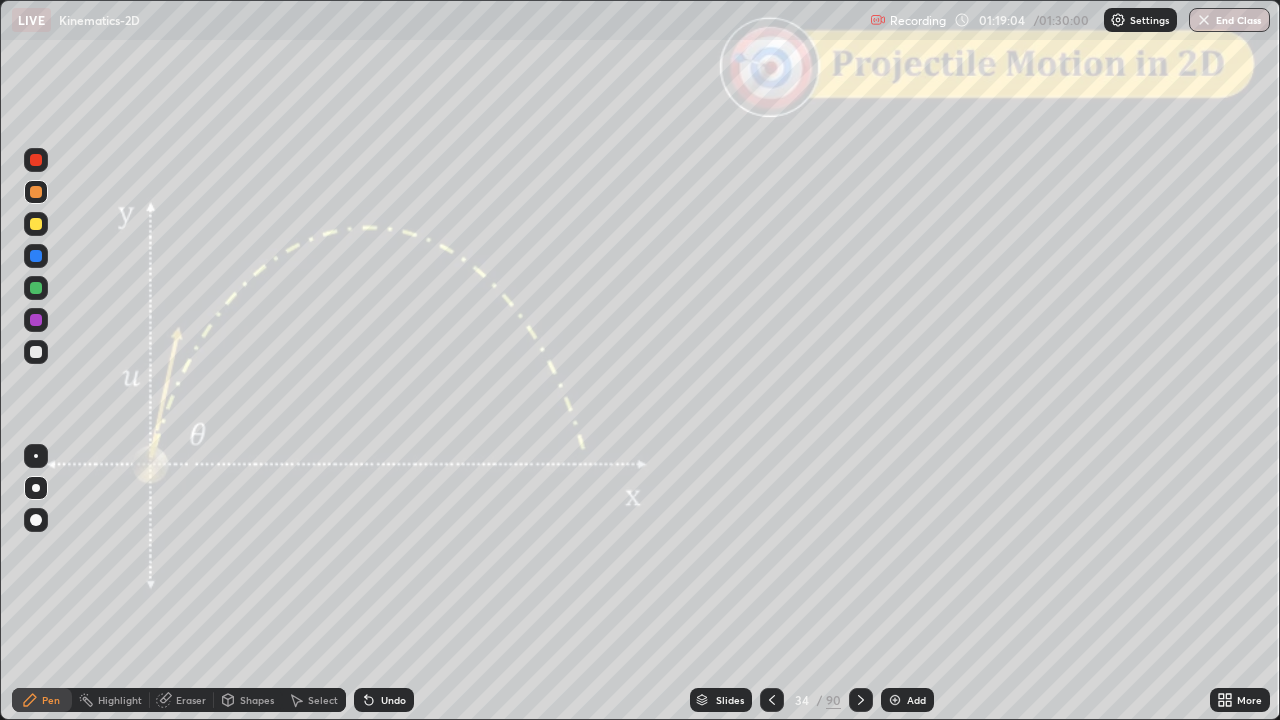 click at bounding box center (36, 352) 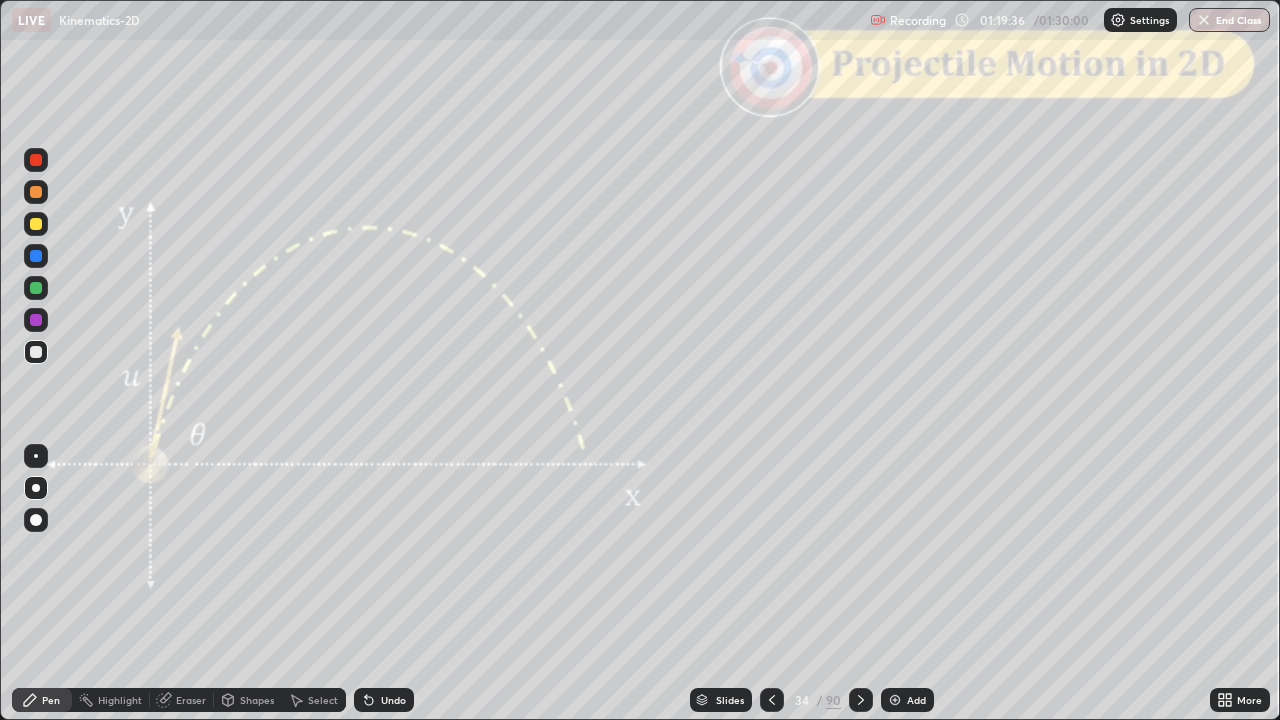 click at bounding box center [861, 700] 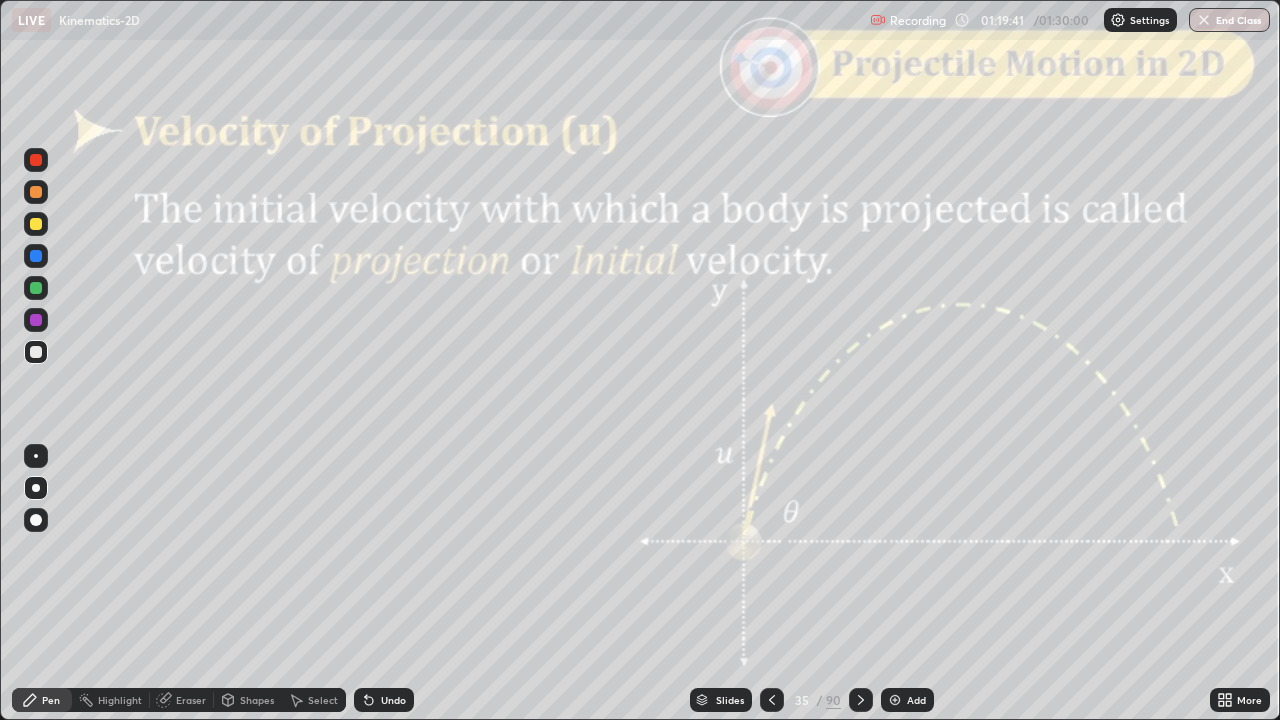 click 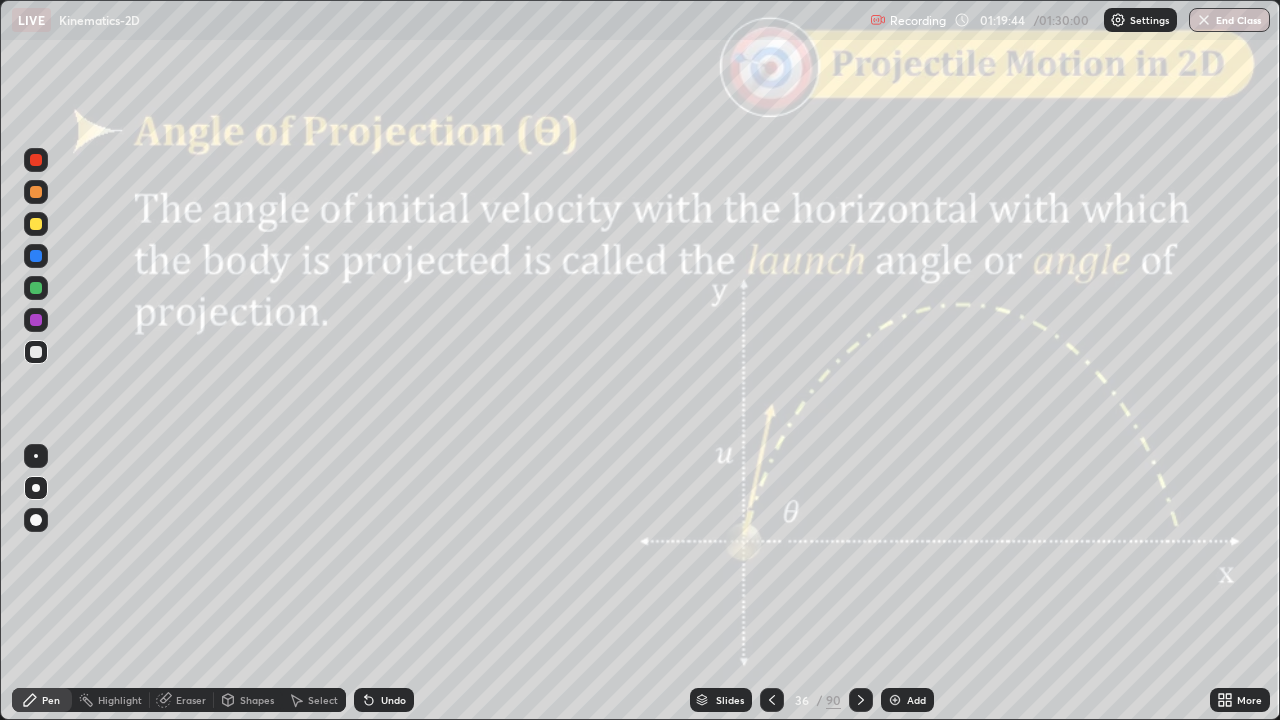 click at bounding box center [861, 700] 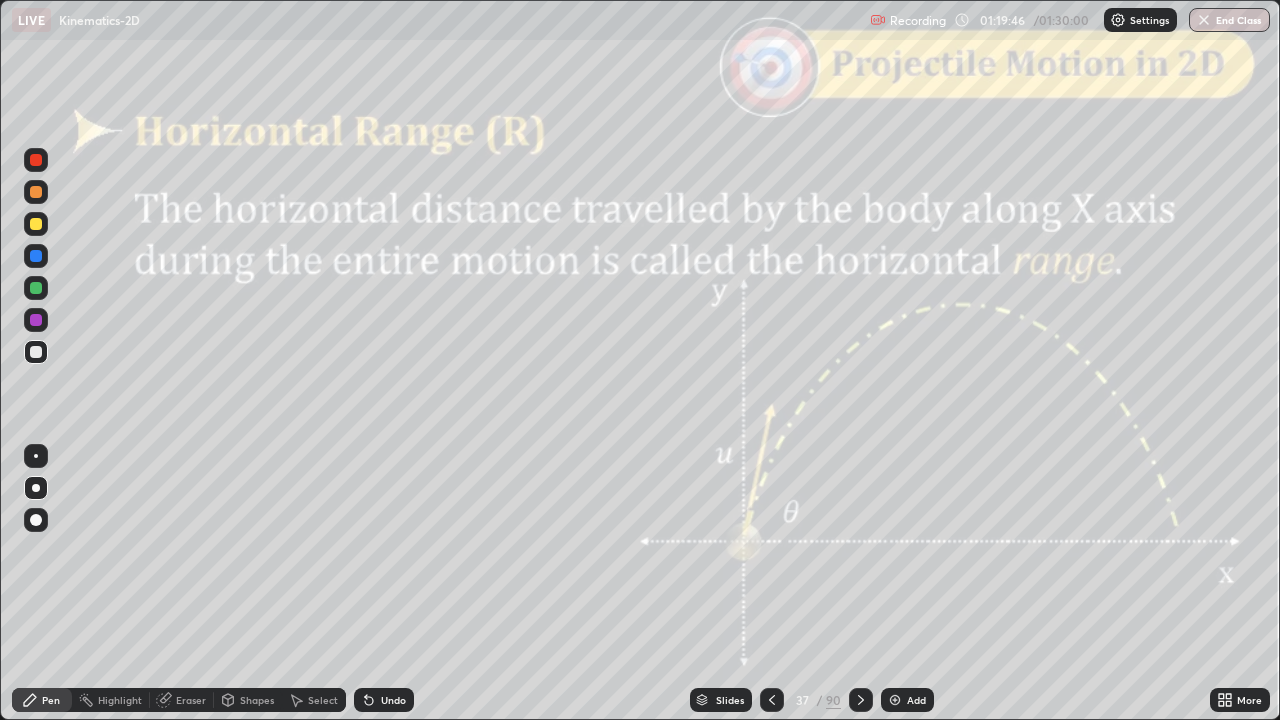 click at bounding box center (861, 700) 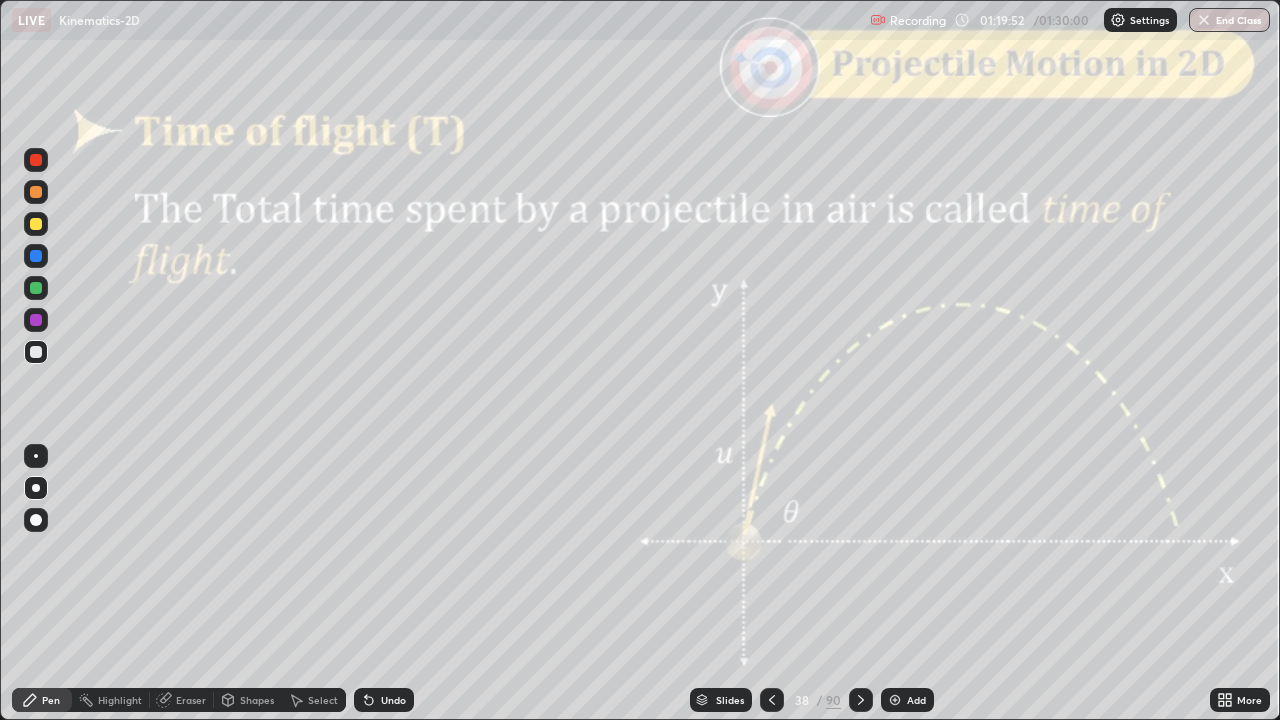 click 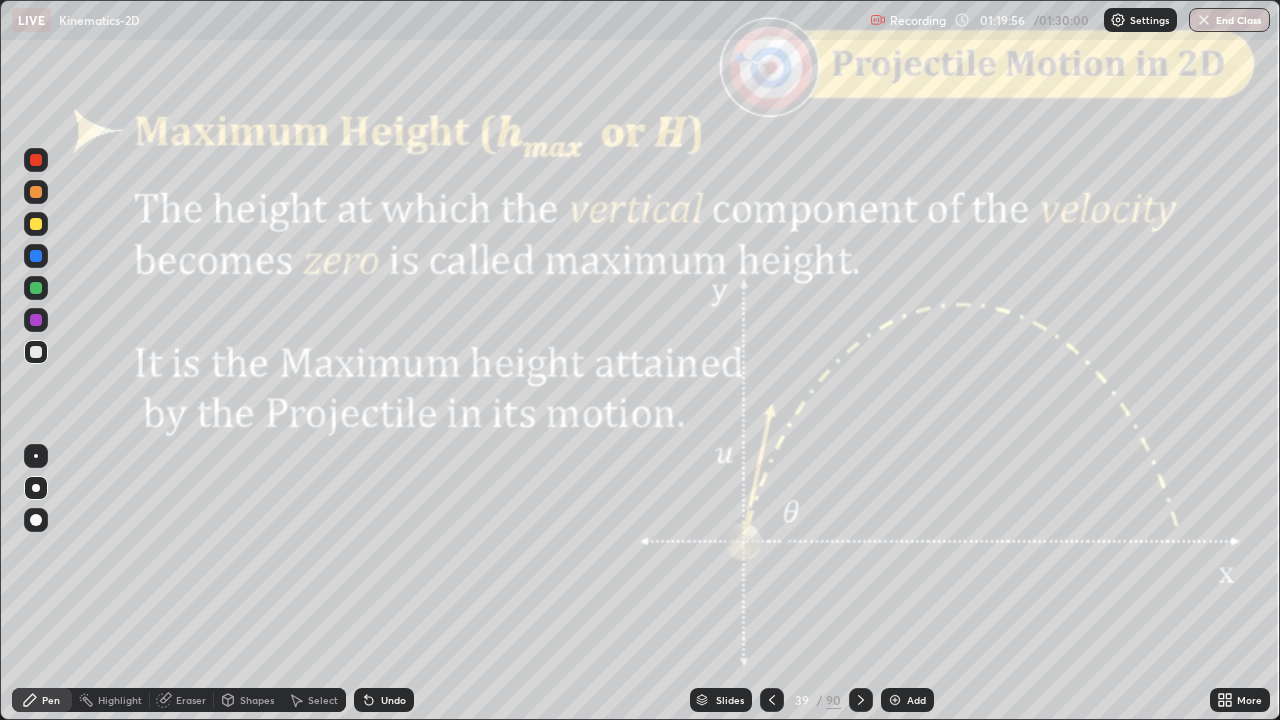 click on "Shapes" at bounding box center (257, 700) 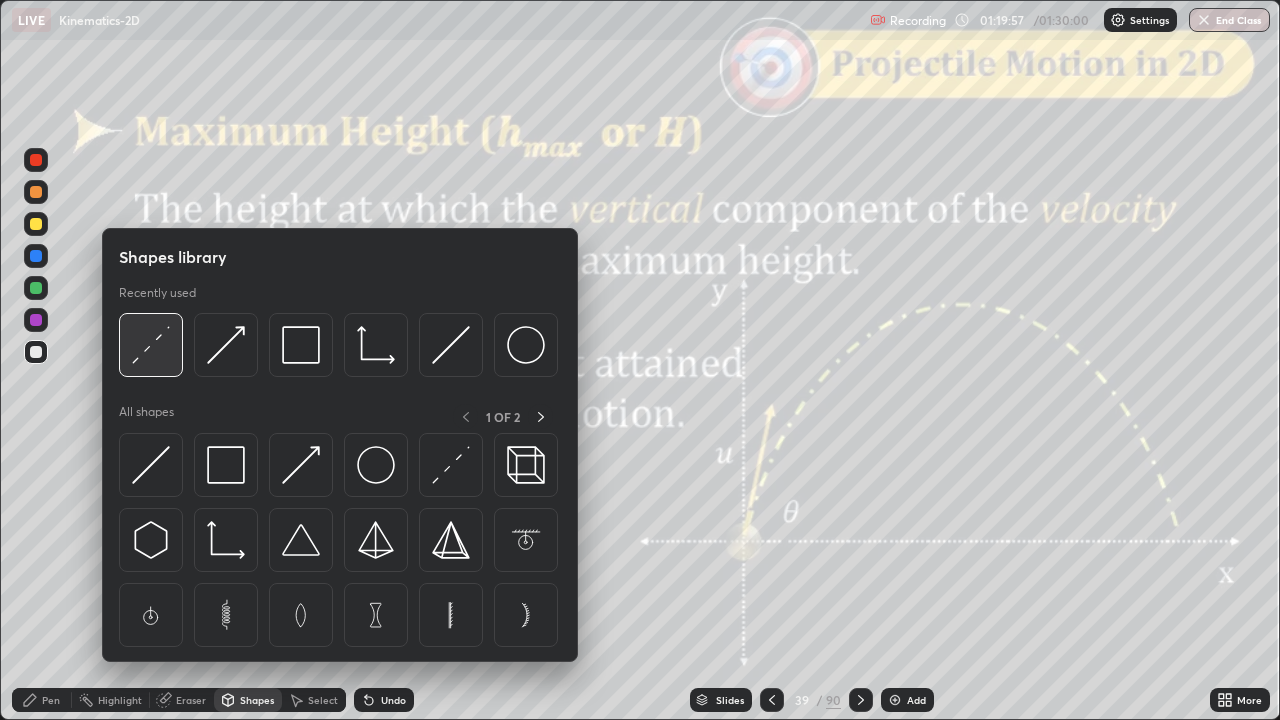 click at bounding box center (151, 345) 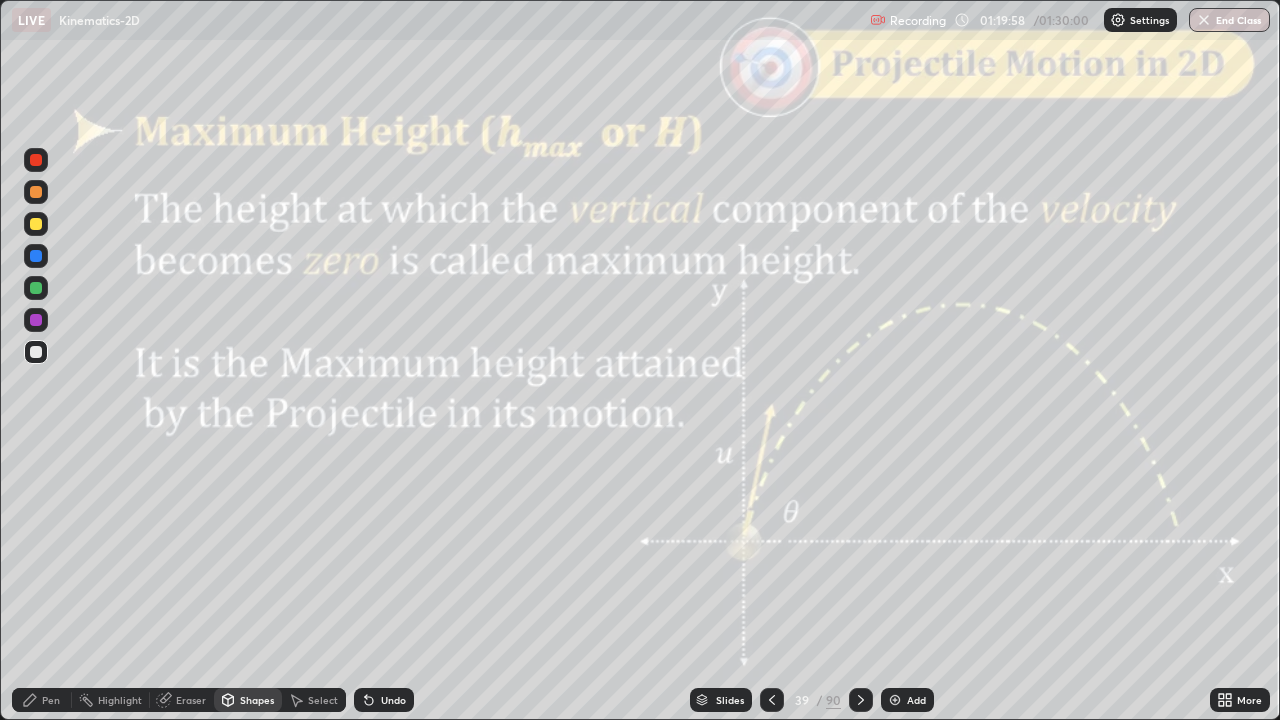 click at bounding box center [36, 160] 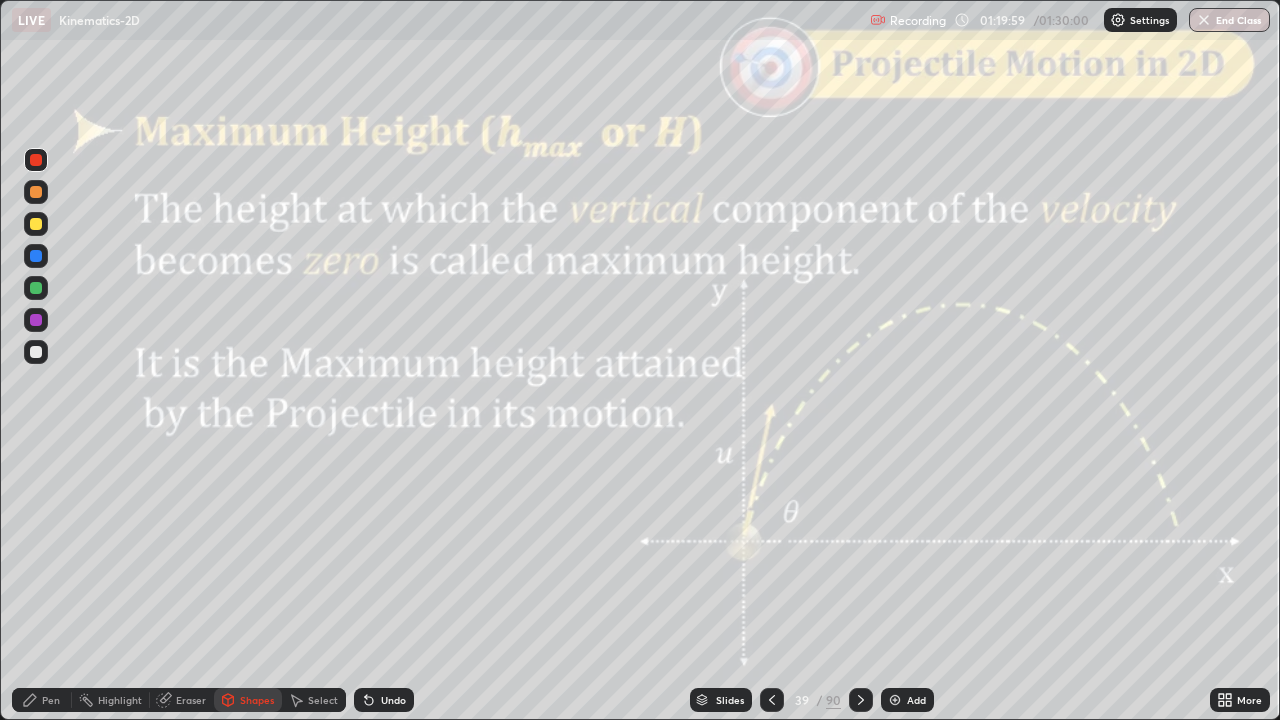 click on "Shapes" at bounding box center (257, 700) 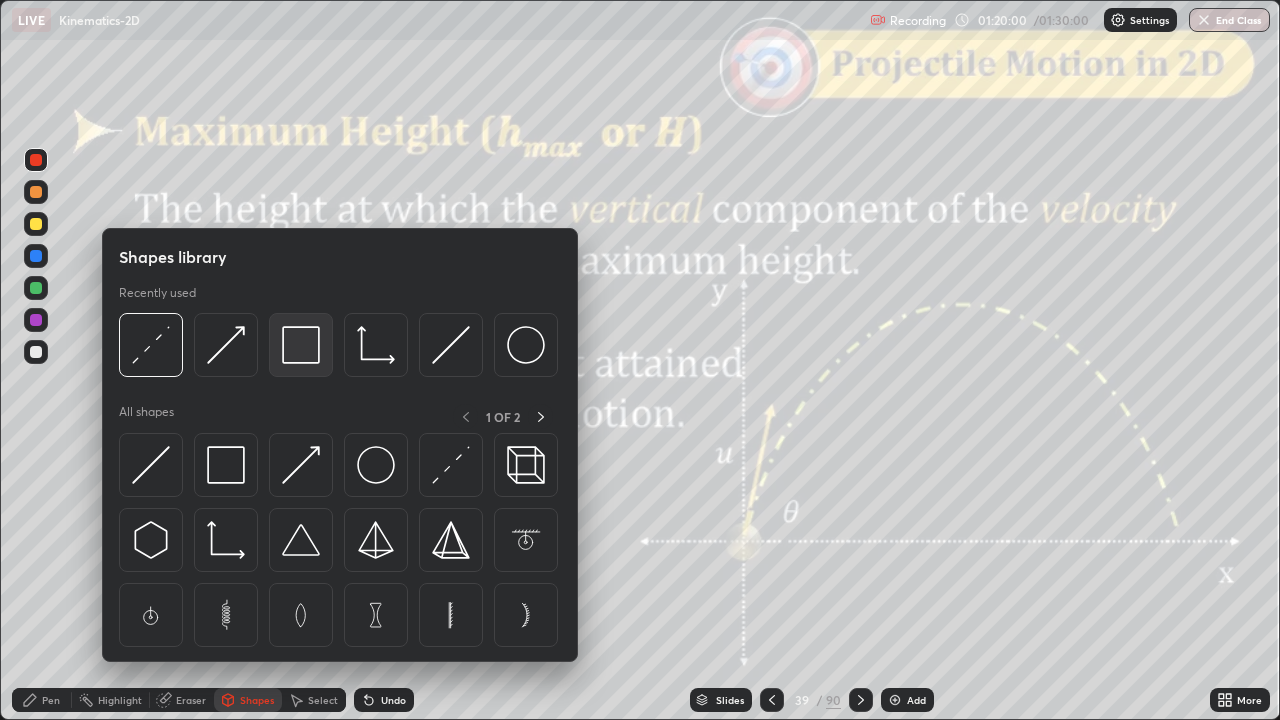 click at bounding box center (301, 345) 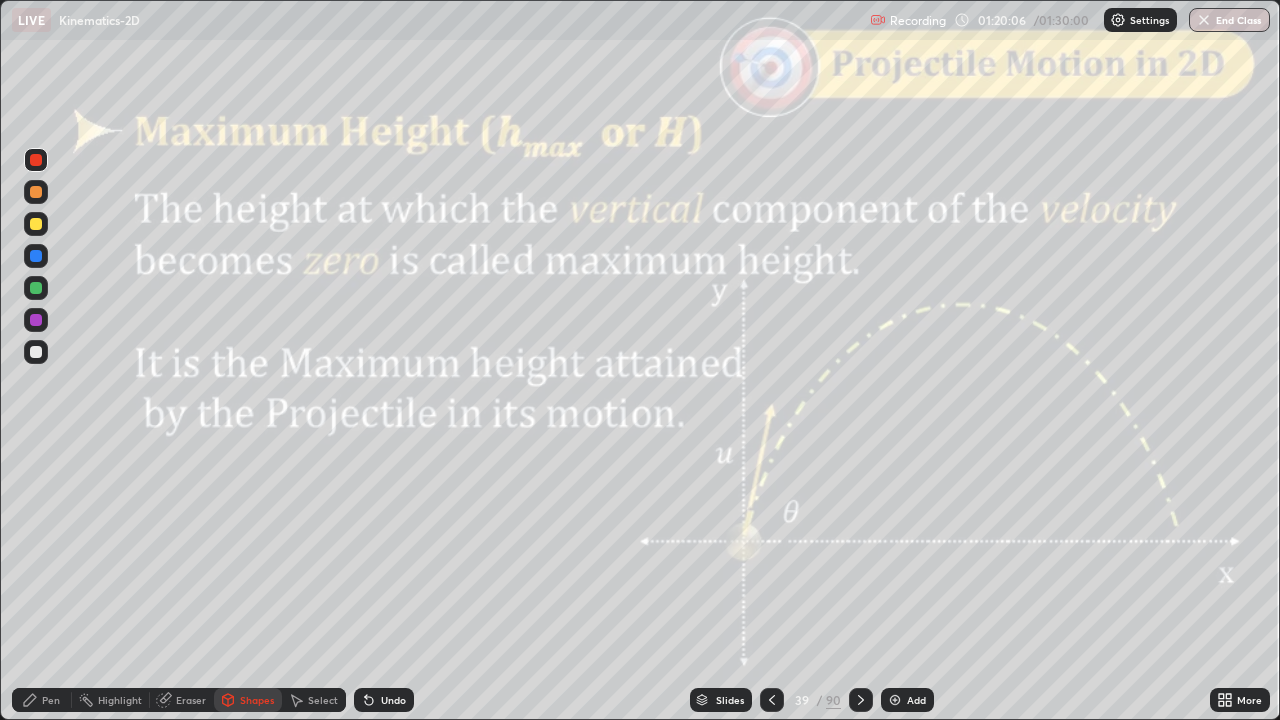 click on "Shapes" at bounding box center (257, 700) 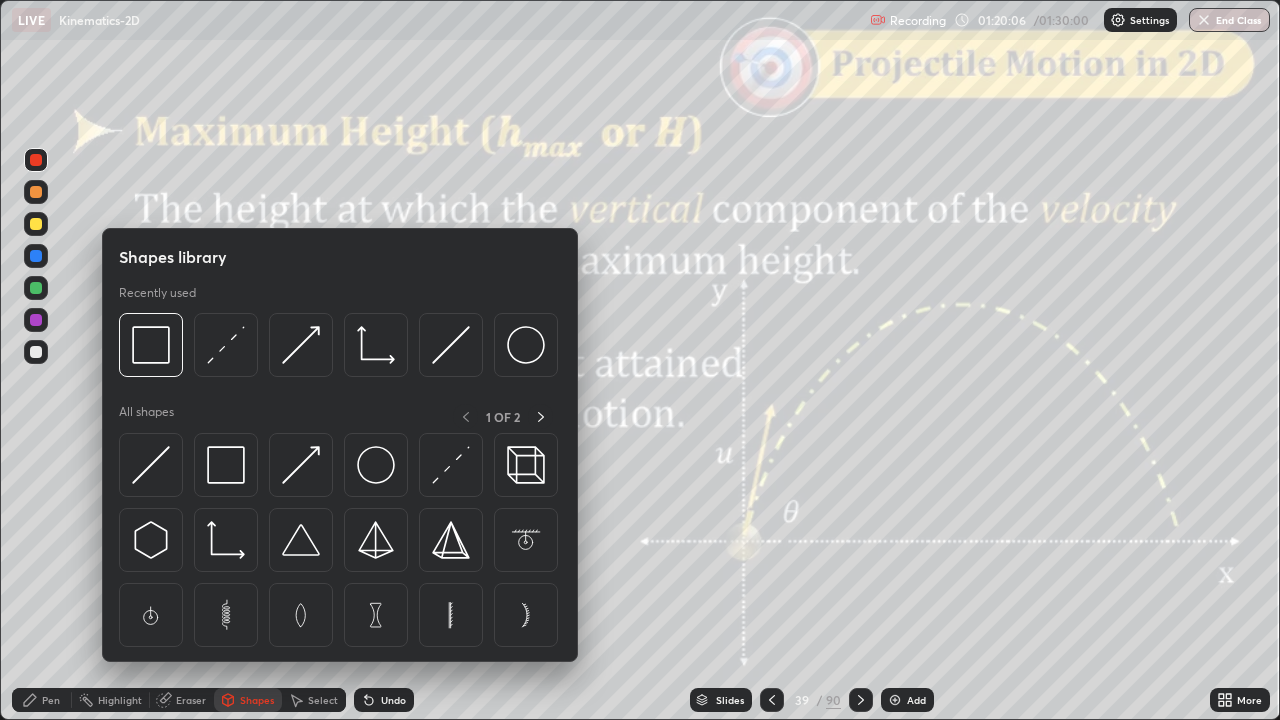 click at bounding box center [226, 345] 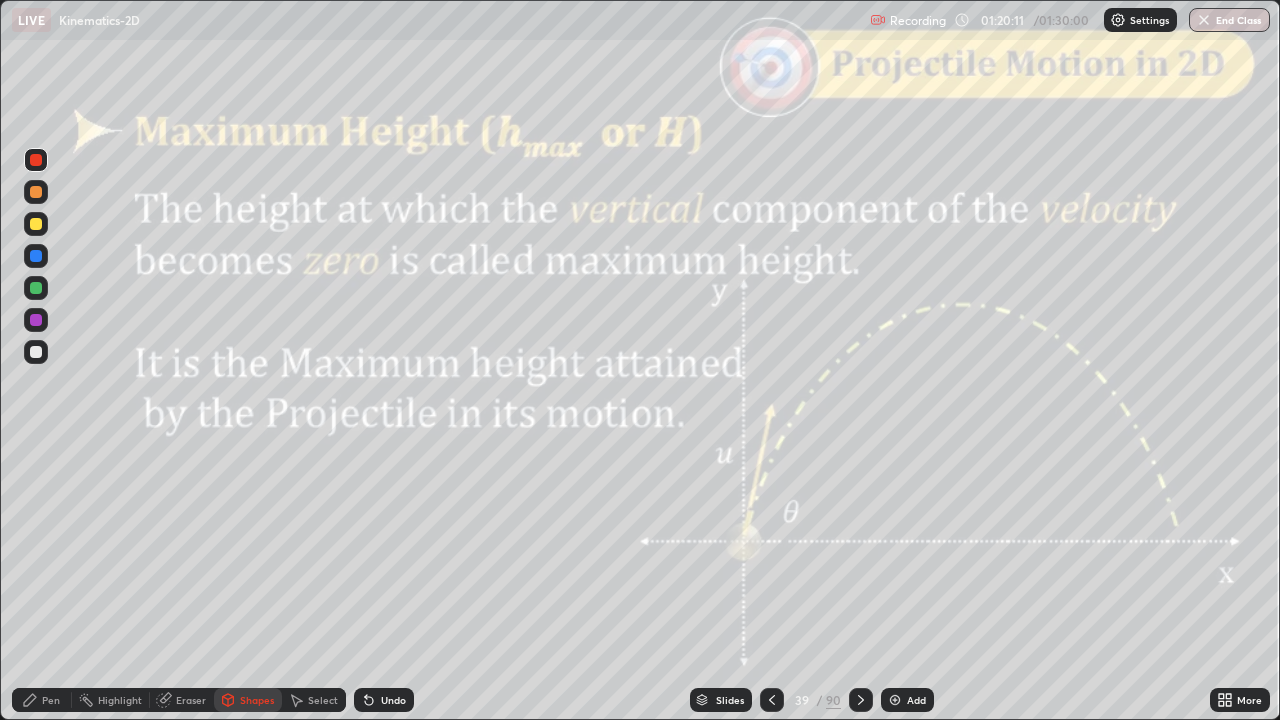 click on "Pen" at bounding box center [51, 700] 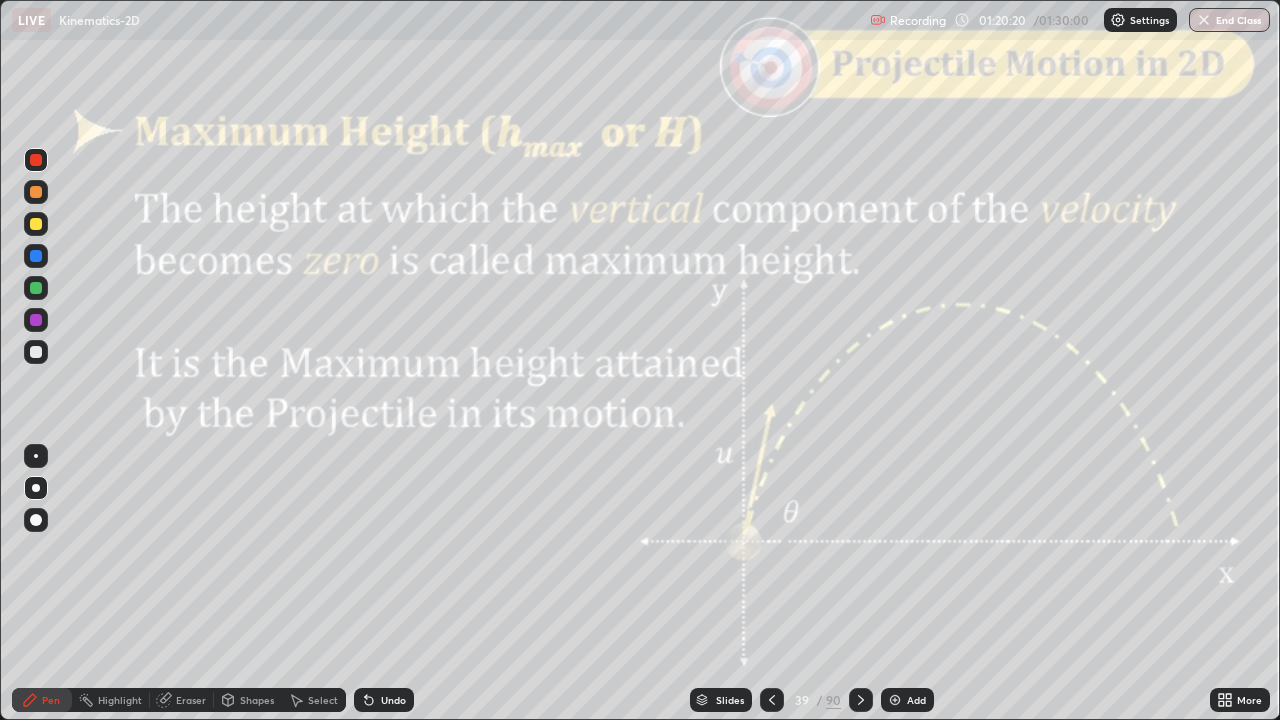 click on "Slides" at bounding box center (721, 700) 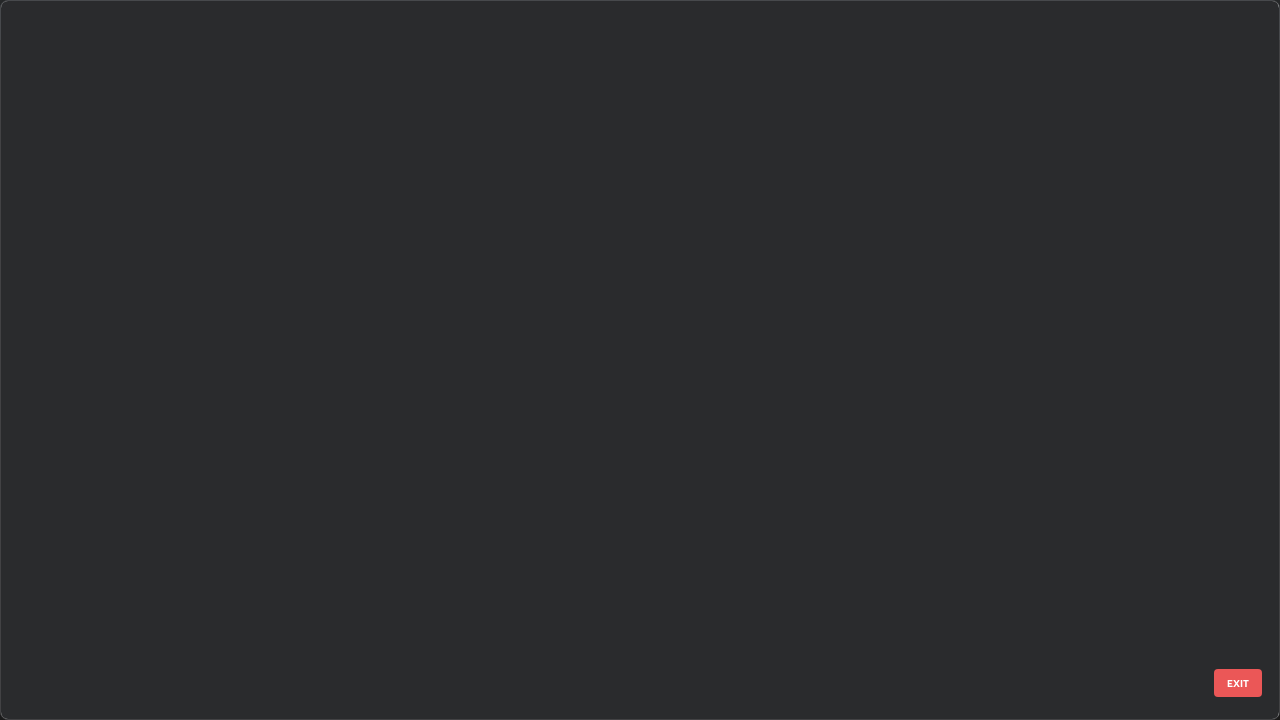 scroll, scrollTop: 2203, scrollLeft: 0, axis: vertical 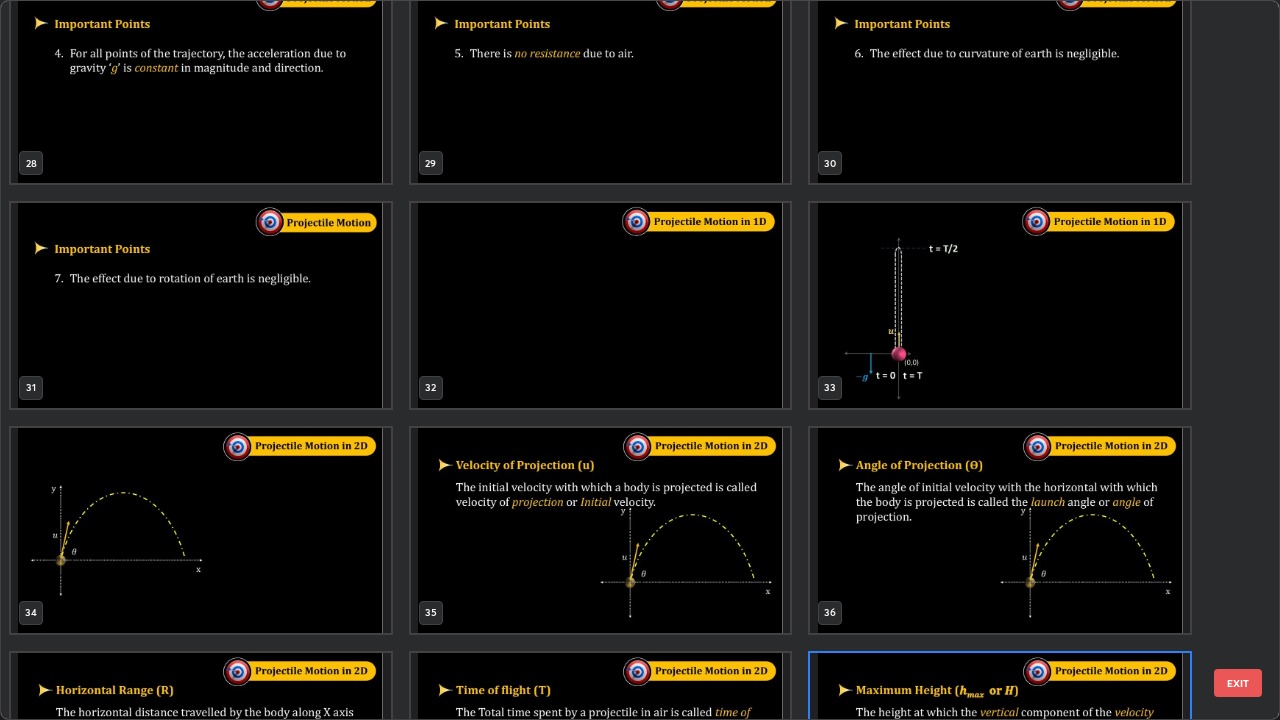 click at bounding box center (1000, 305) 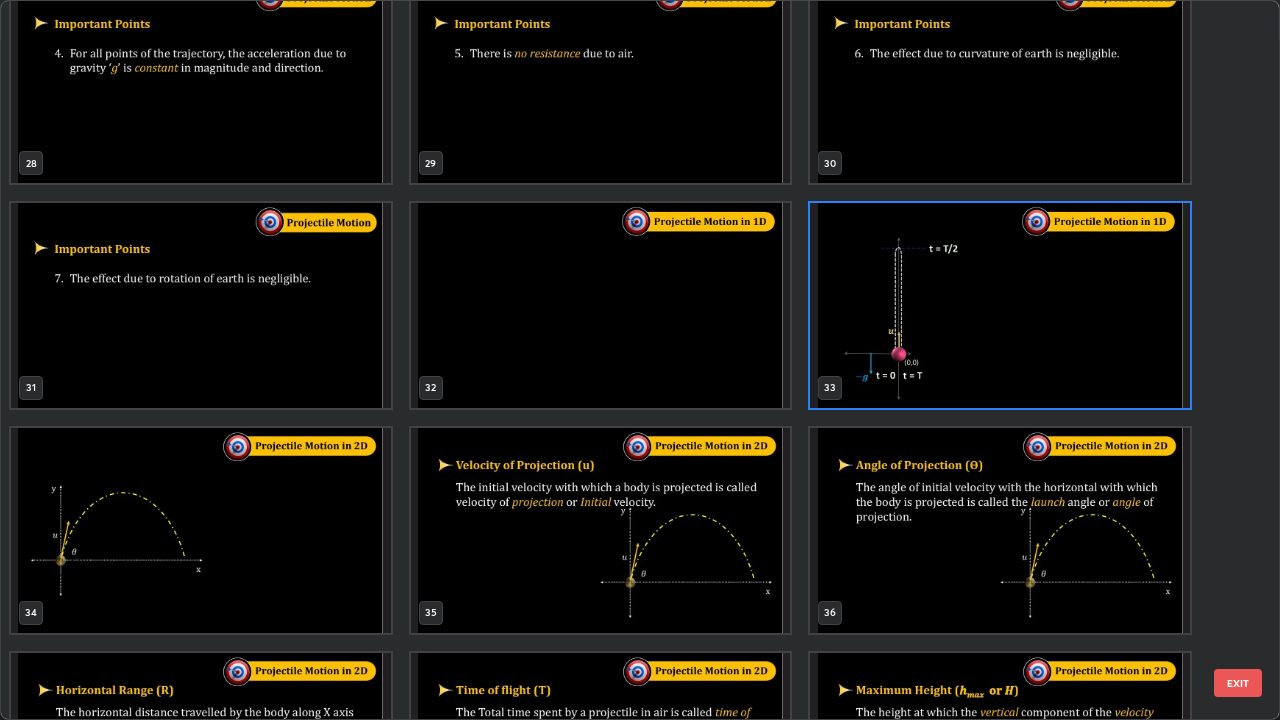 click on "EXIT" at bounding box center (1238, 683) 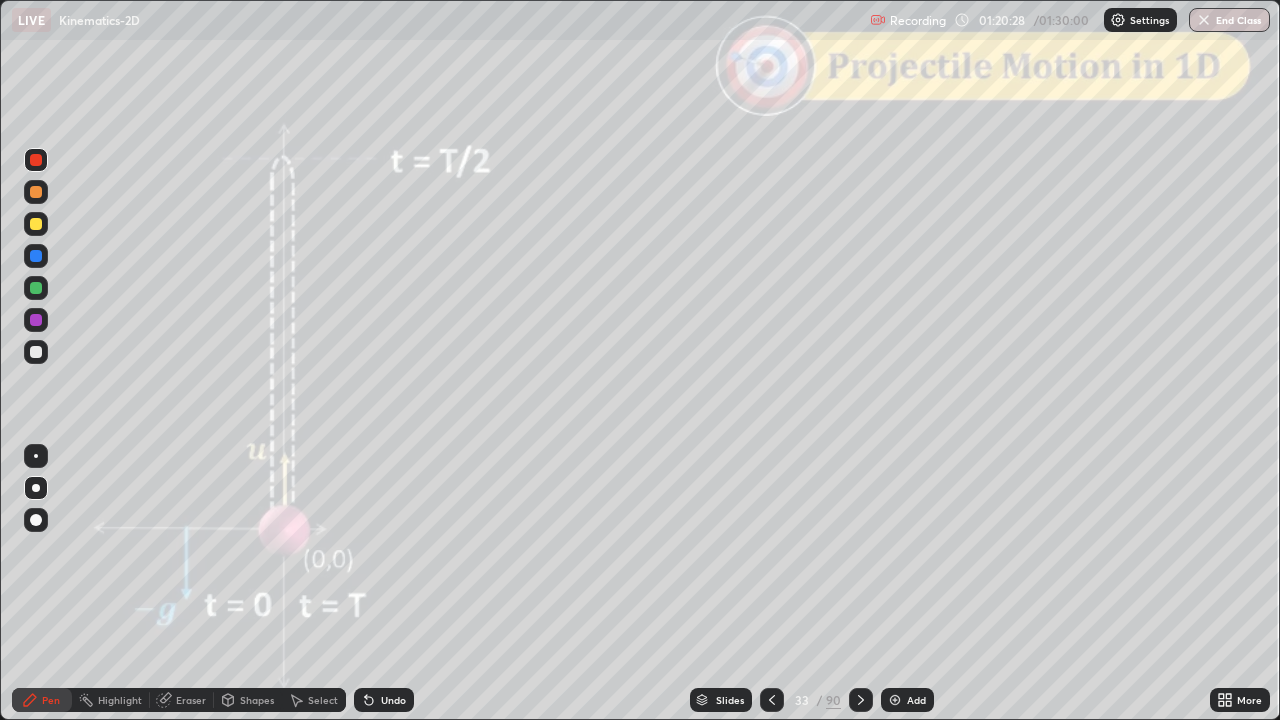 click at bounding box center [36, 224] 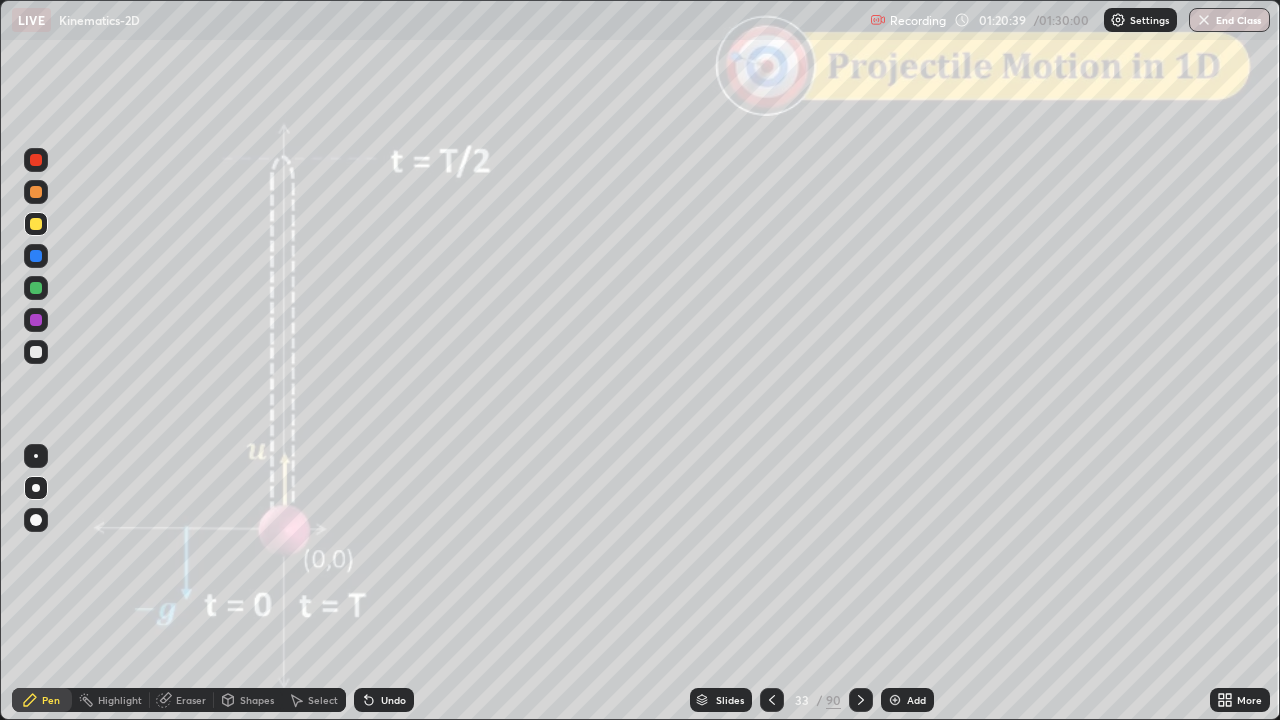 click on "Slides" at bounding box center [721, 700] 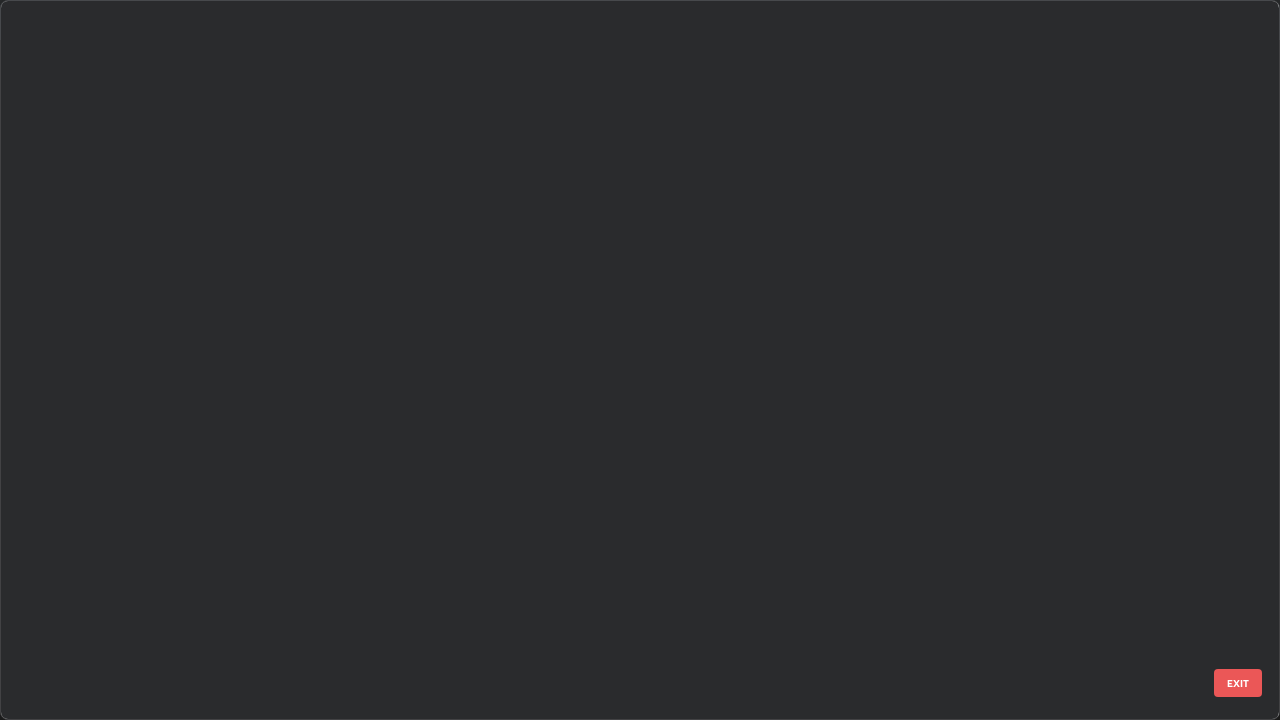 scroll, scrollTop: 1754, scrollLeft: 0, axis: vertical 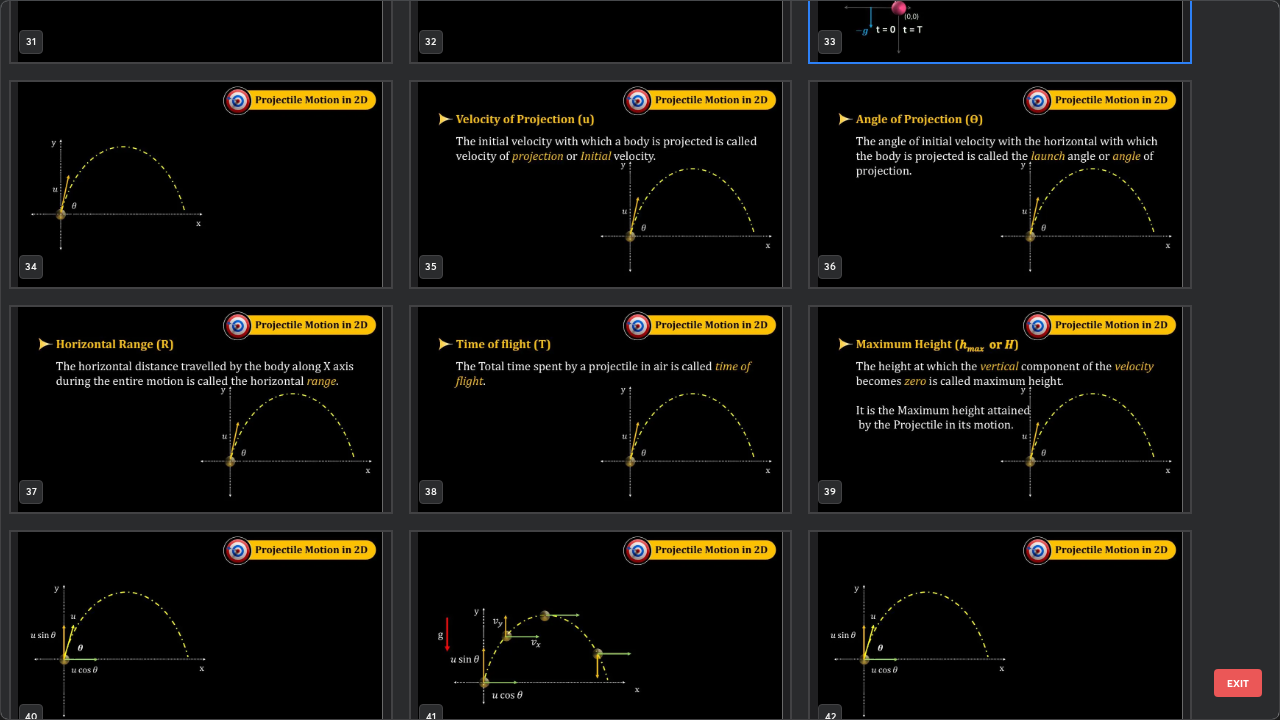 click at bounding box center (1000, 409) 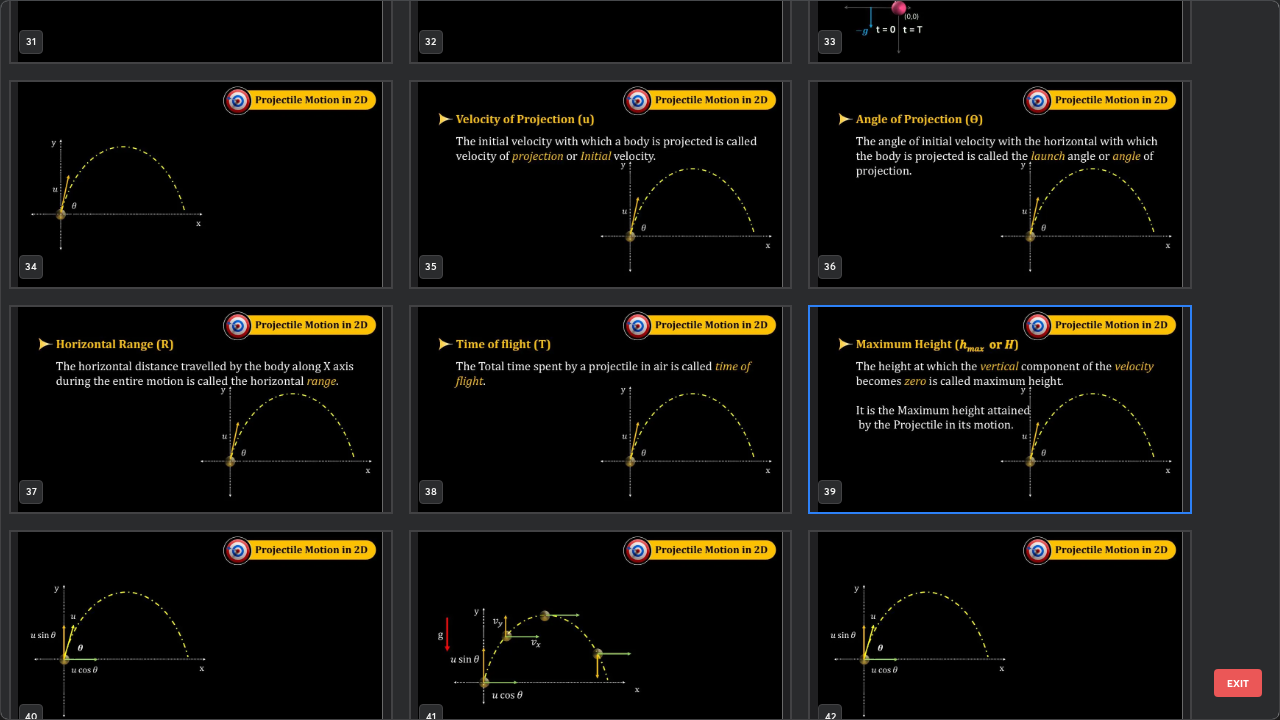 click on "EXIT" at bounding box center [1238, 683] 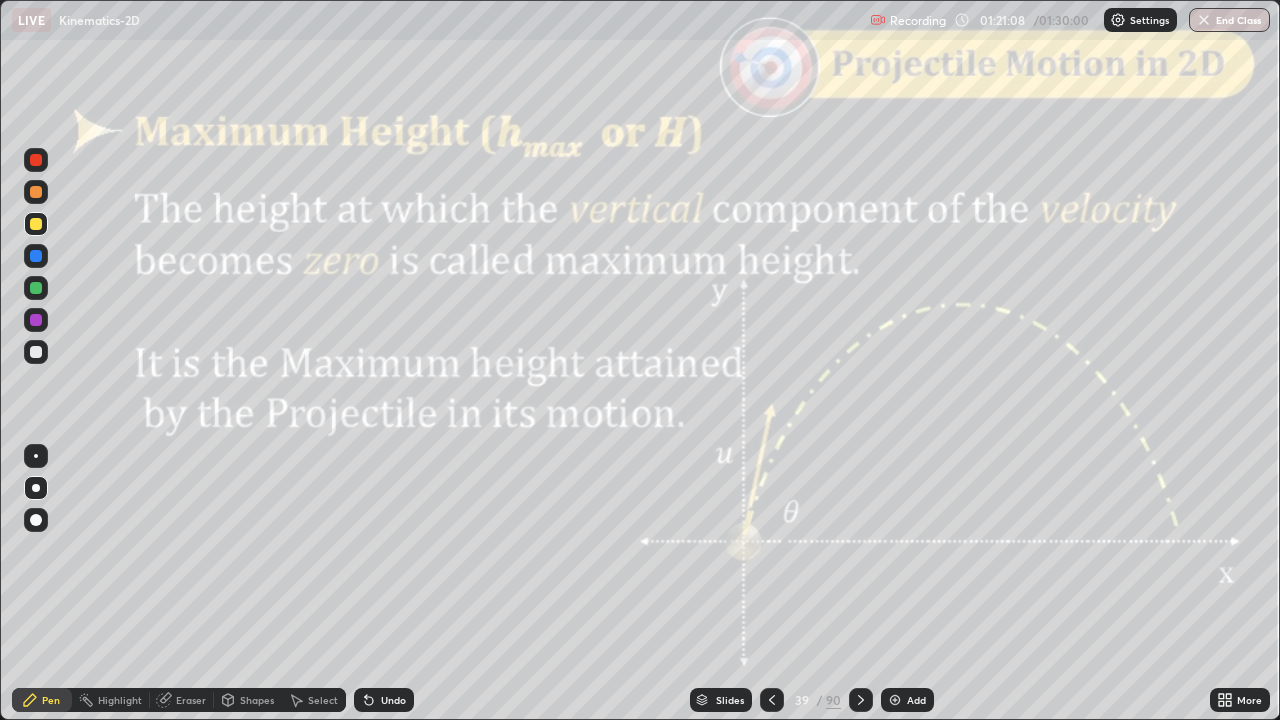 click 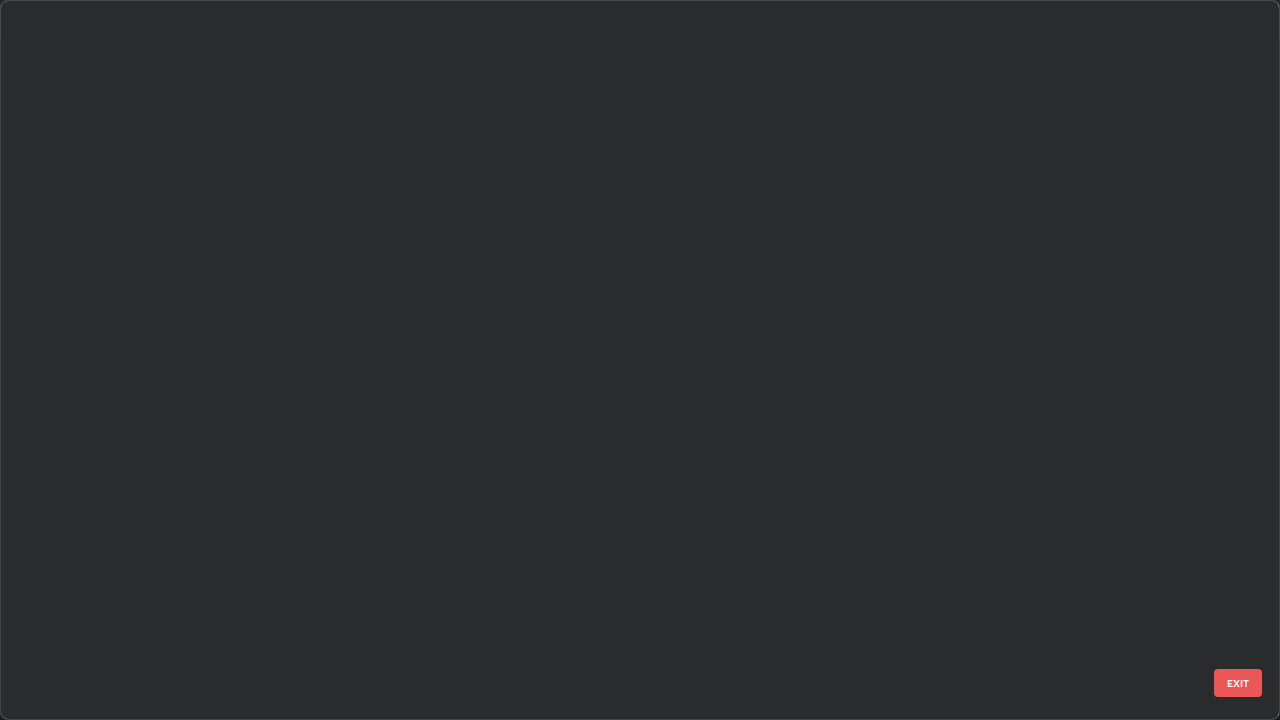 scroll, scrollTop: 2203, scrollLeft: 0, axis: vertical 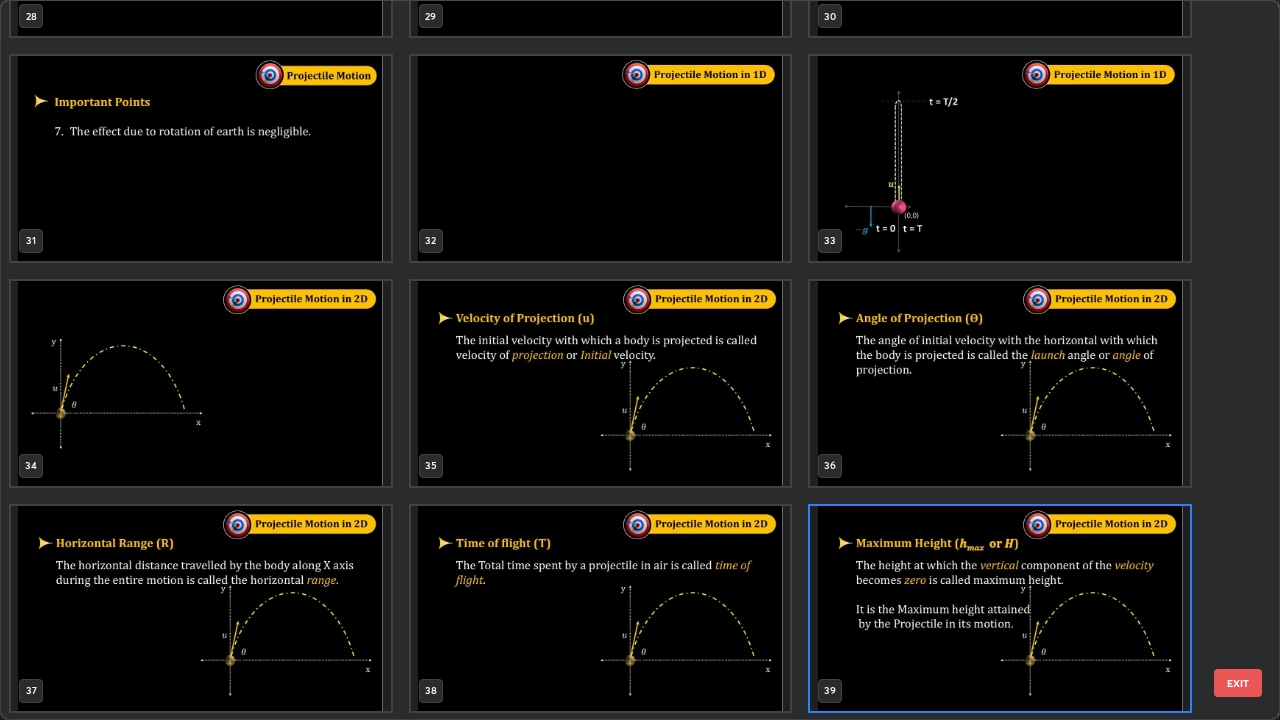 click at bounding box center (1000, 158) 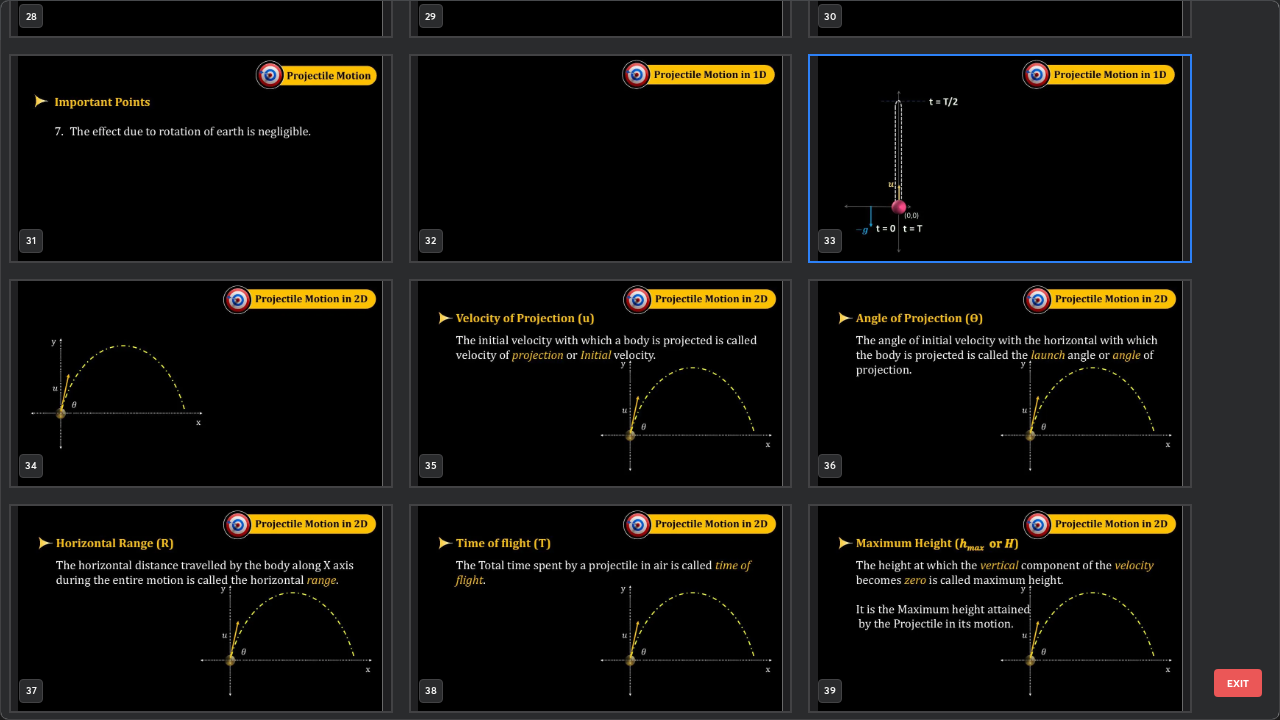 click on "EXIT" at bounding box center (1238, 683) 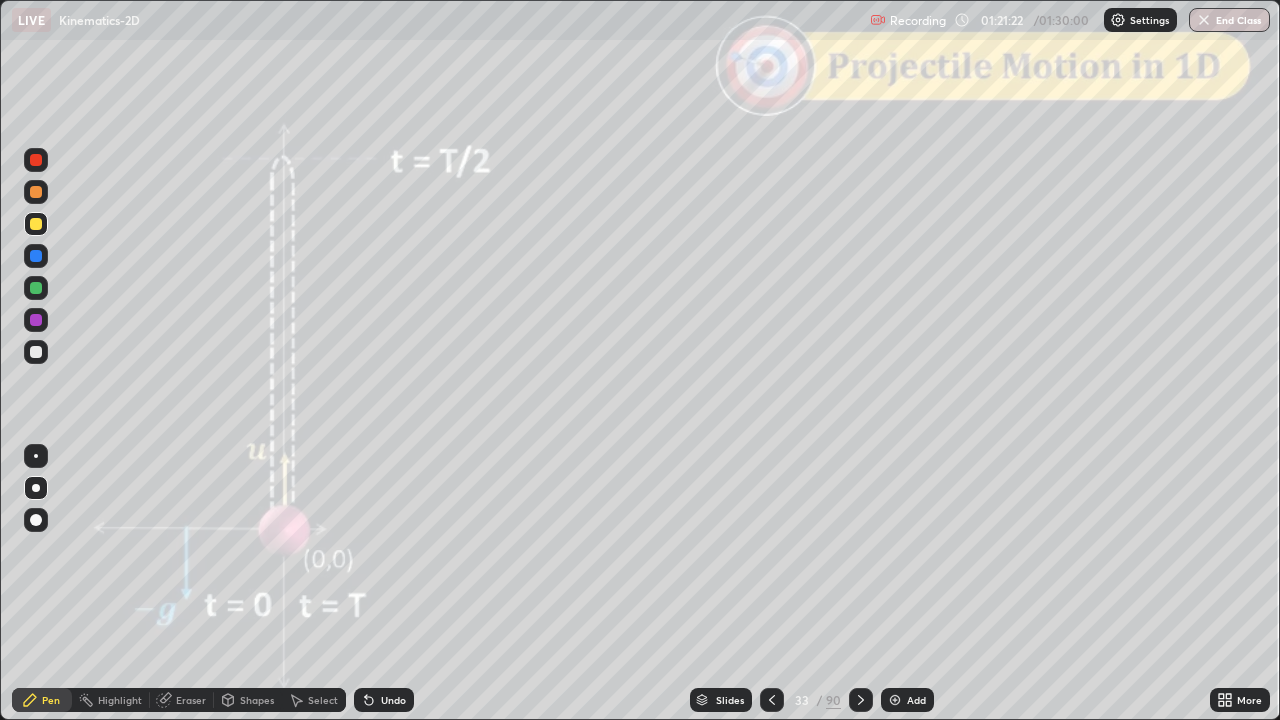 click on "Slides" at bounding box center (730, 700) 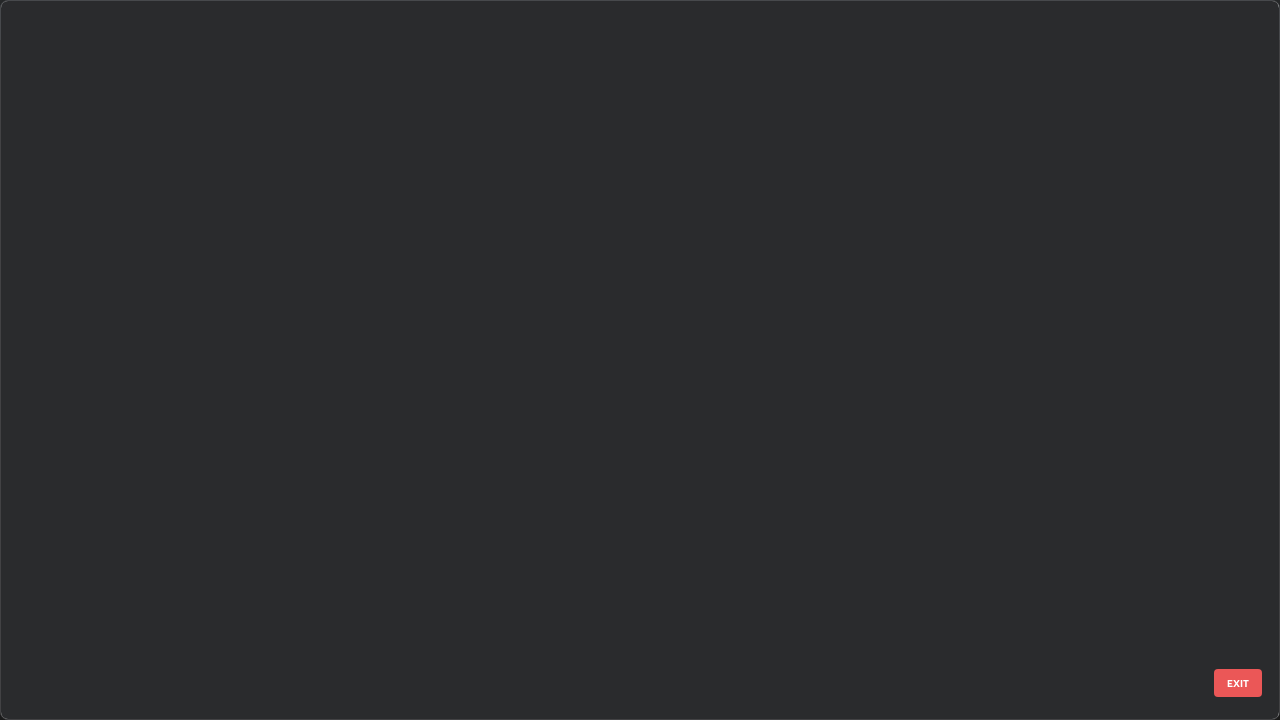 scroll, scrollTop: 1754, scrollLeft: 0, axis: vertical 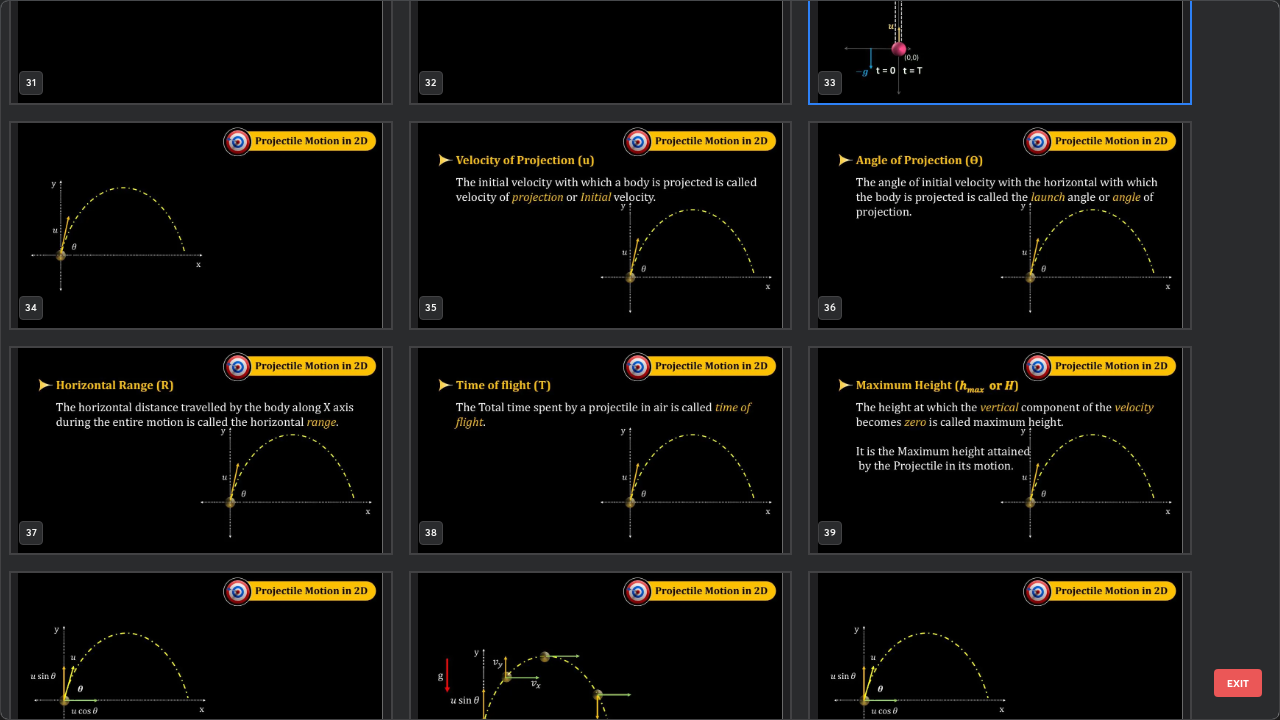 click at bounding box center (1000, 450) 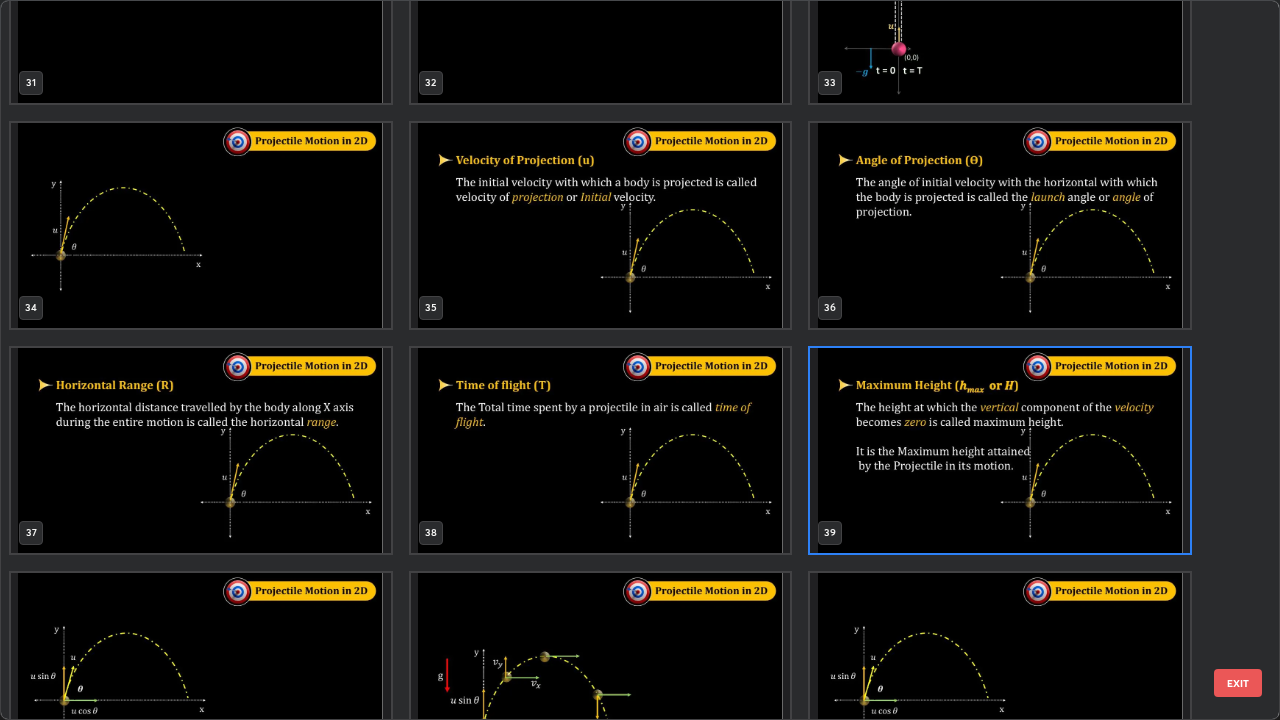 click on "EXIT" at bounding box center (1238, 683) 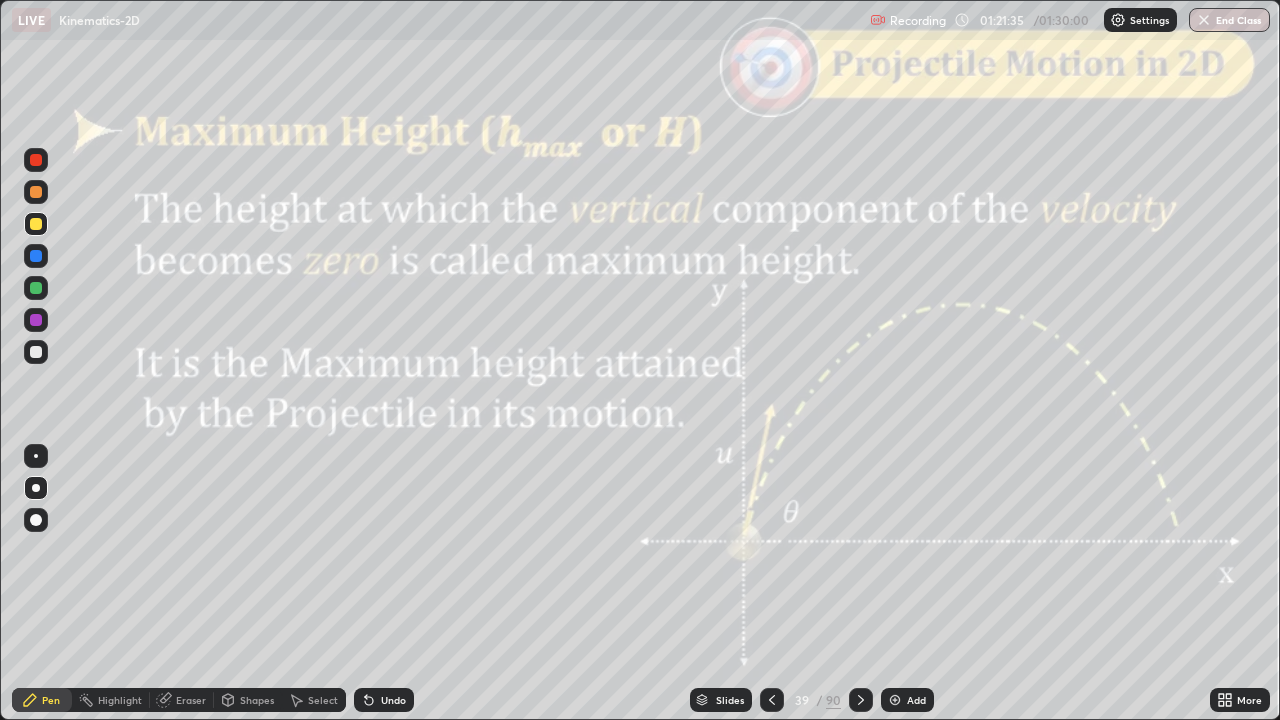 click 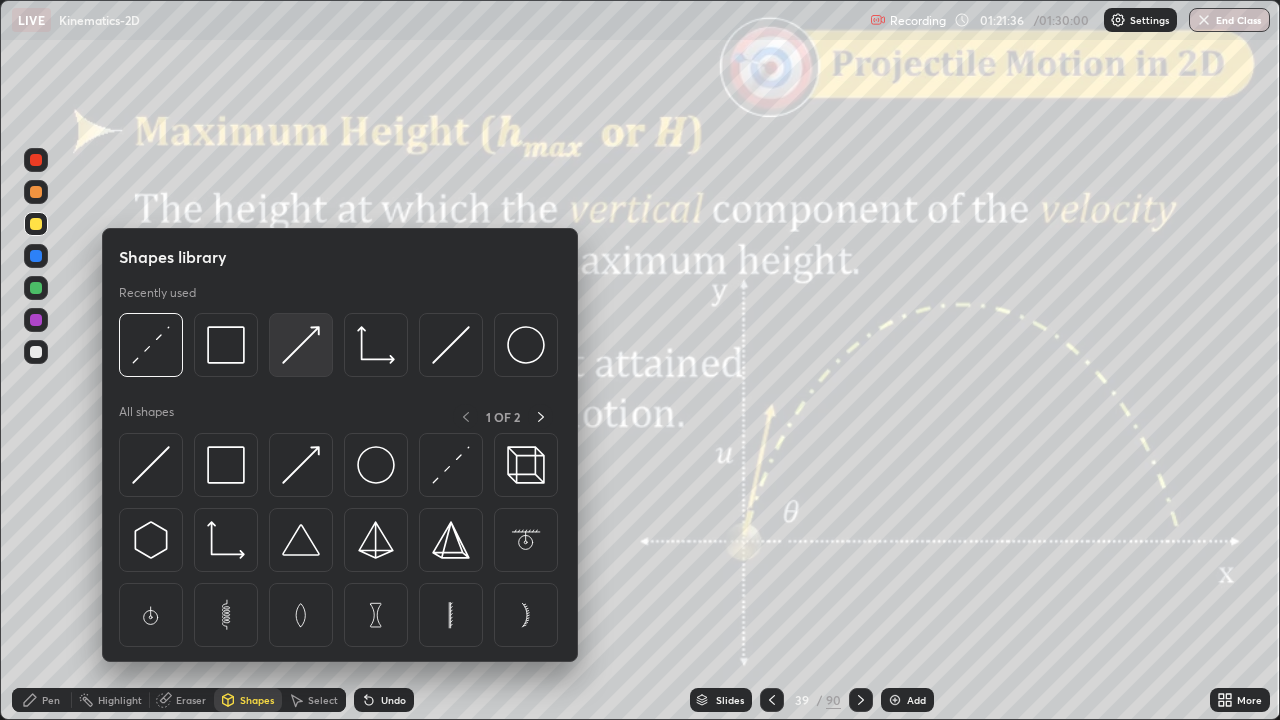 click at bounding box center [301, 345] 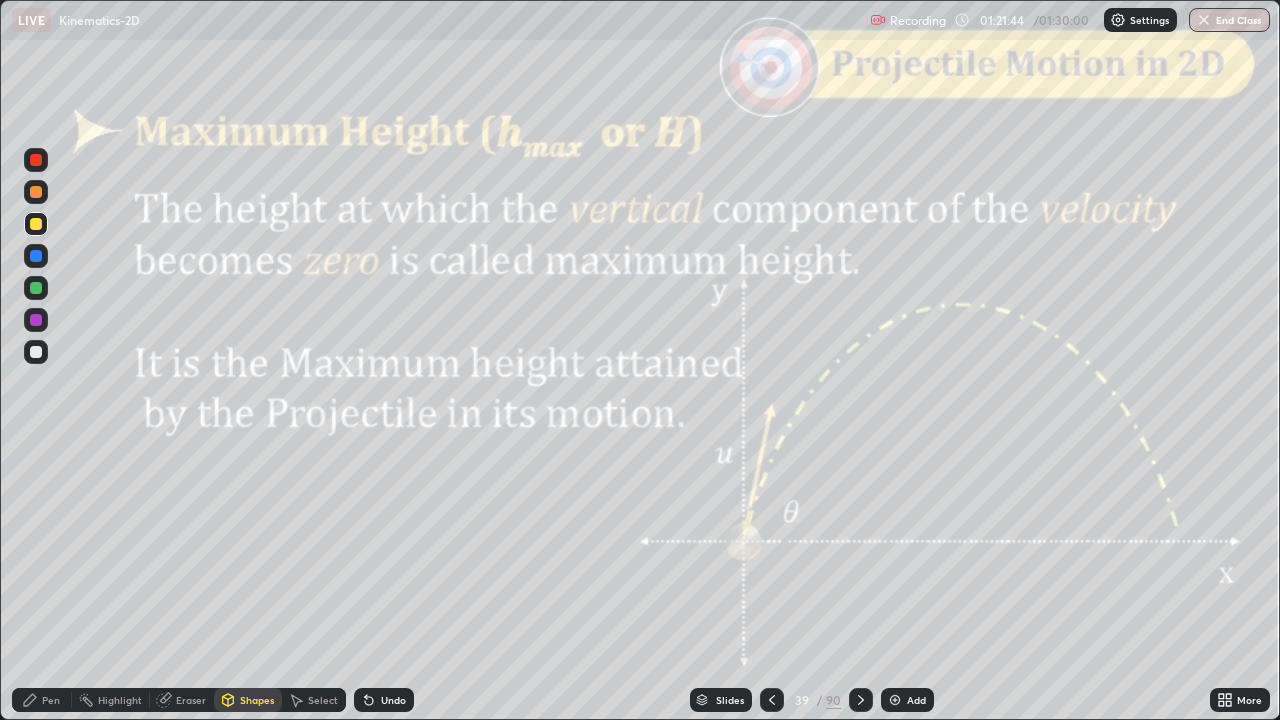 click on "Pen" at bounding box center (51, 700) 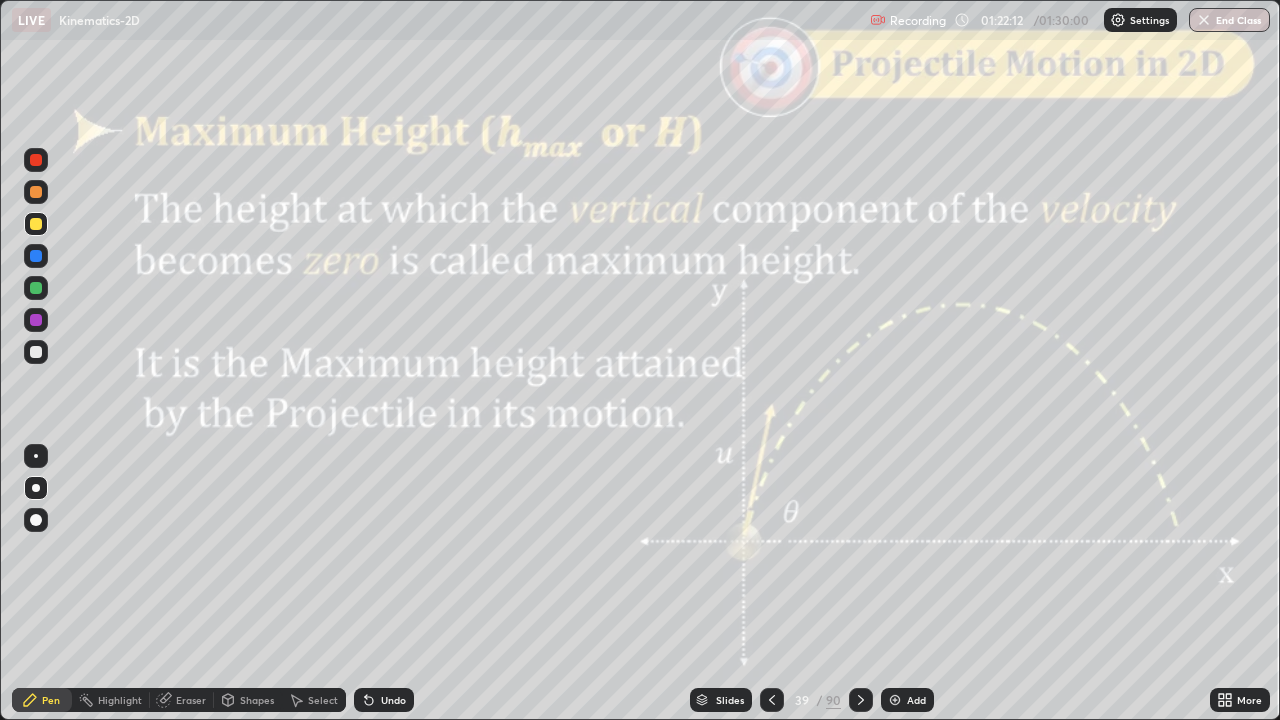 click on "Slides" at bounding box center (721, 700) 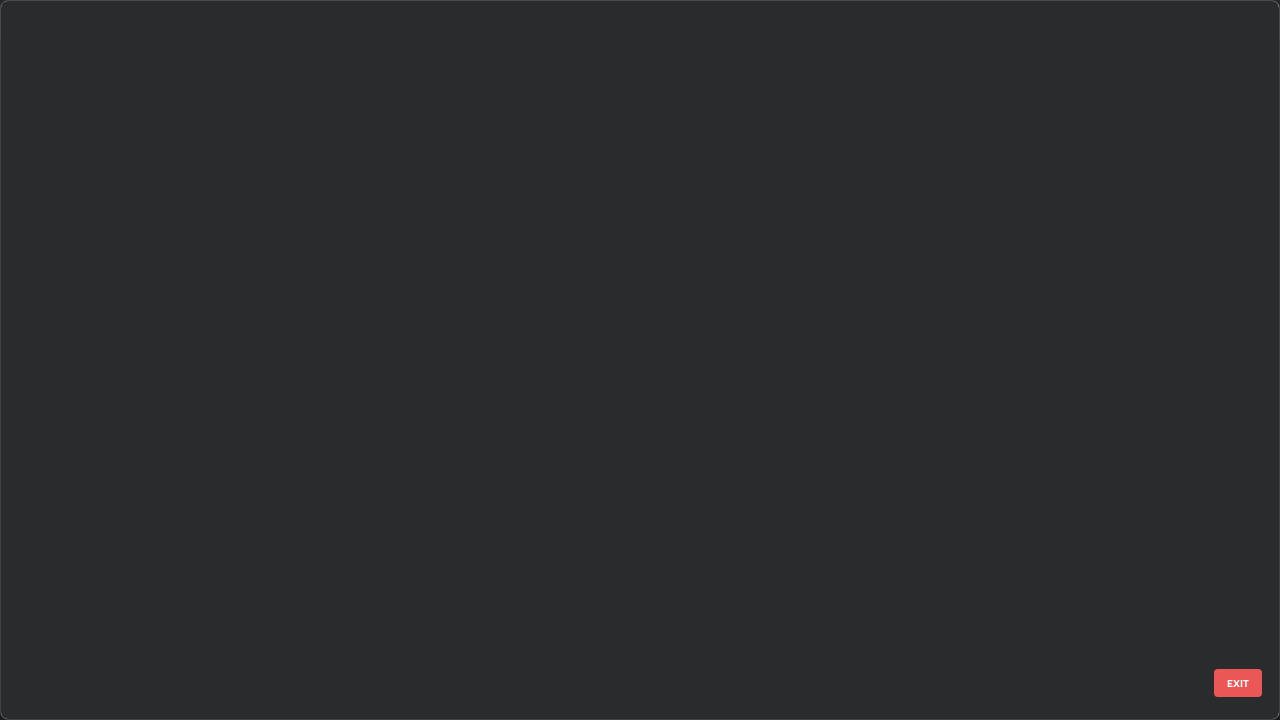 scroll, scrollTop: 2203, scrollLeft: 0, axis: vertical 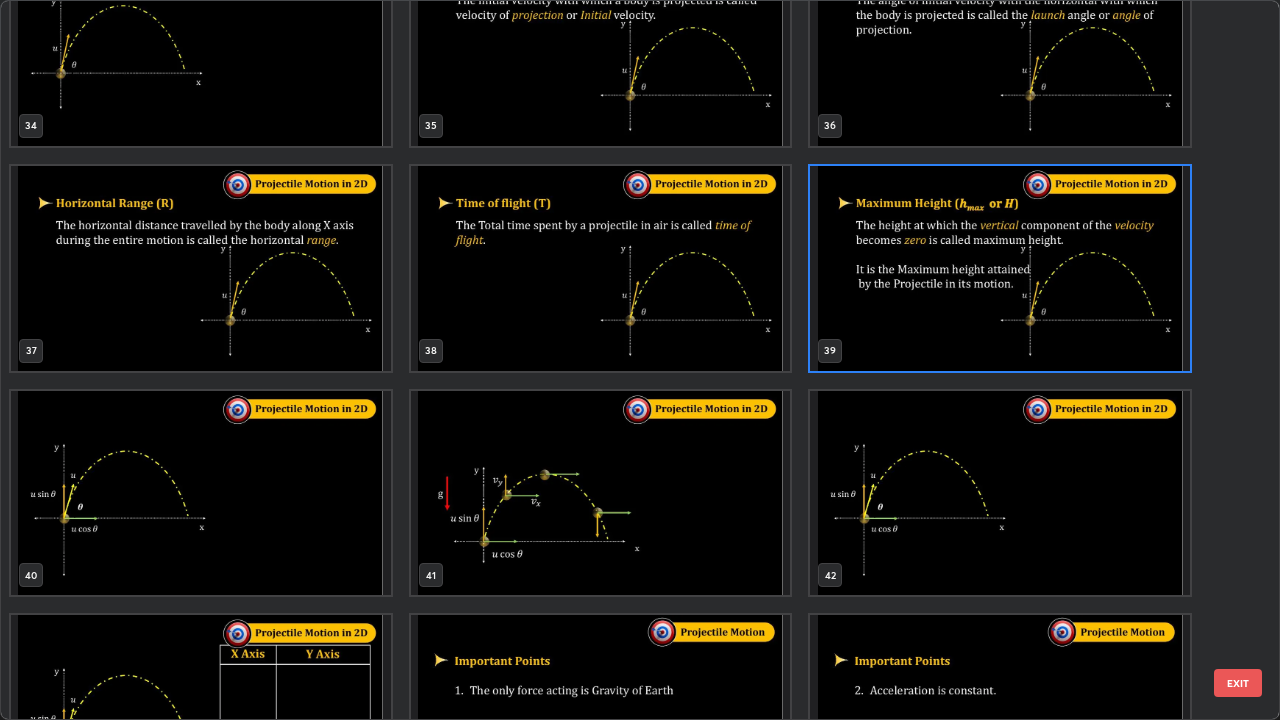 click on "EXIT" at bounding box center (1238, 683) 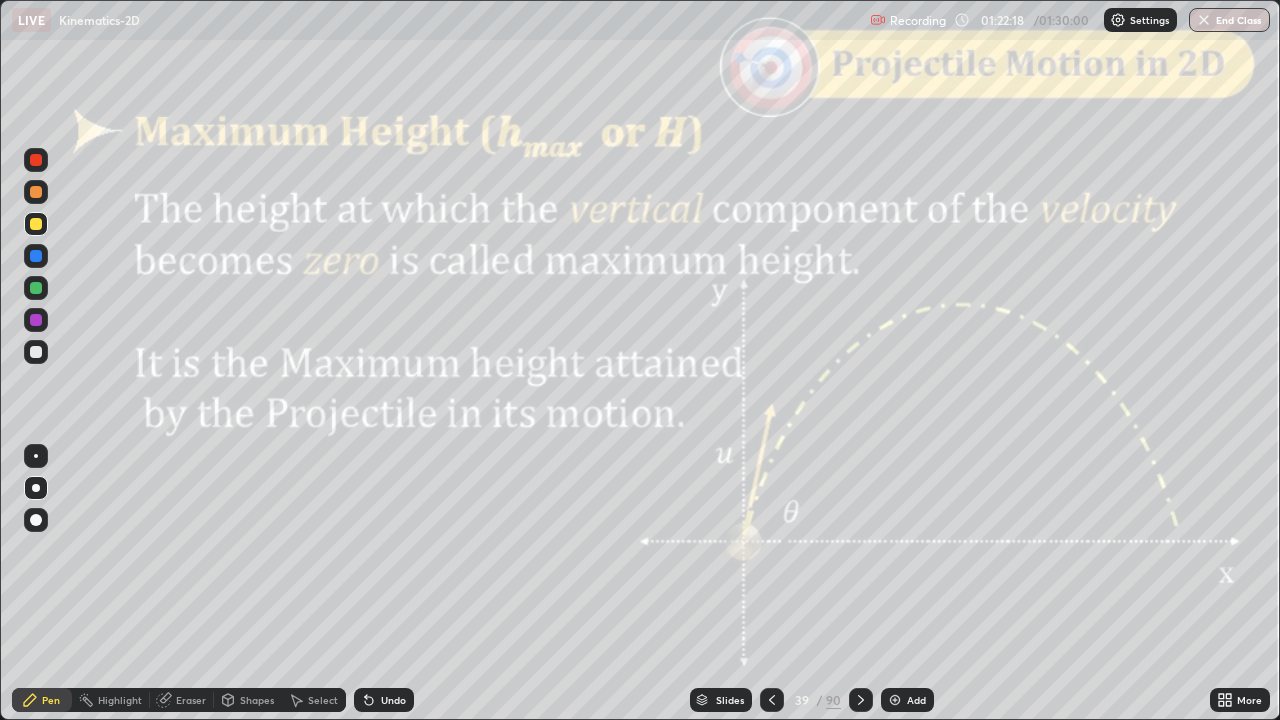 click at bounding box center (36, 288) 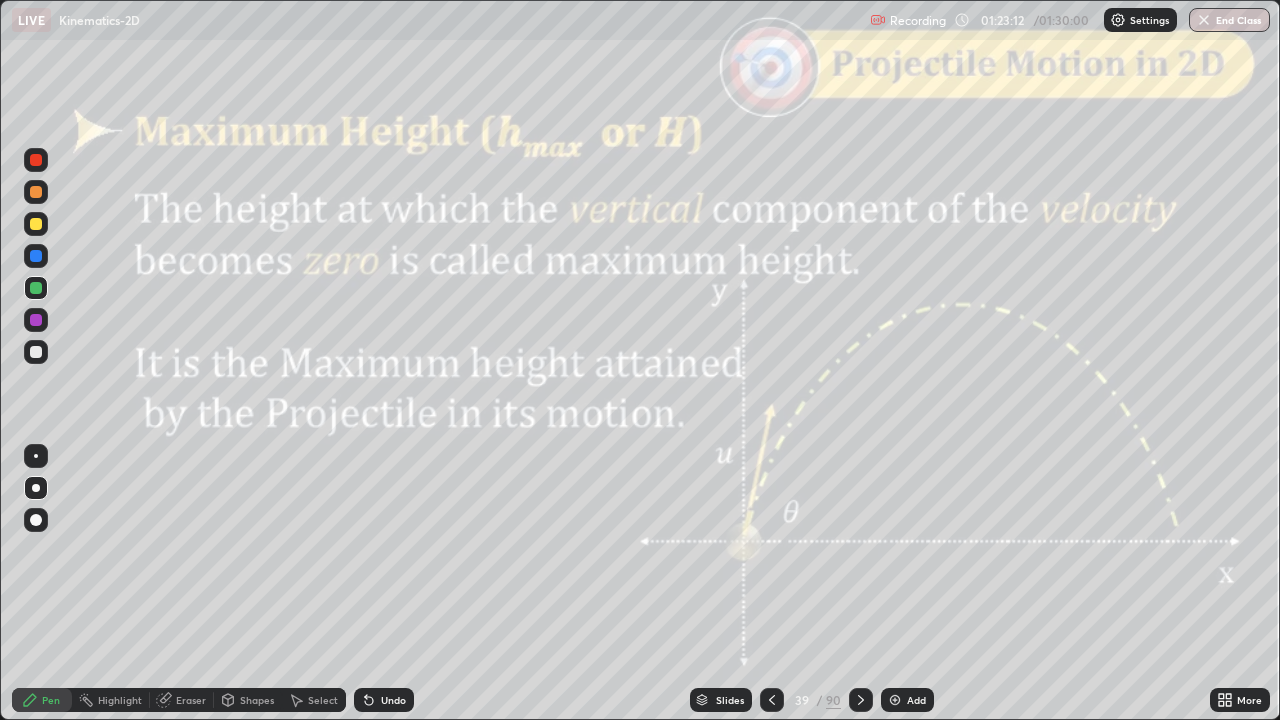 click on "Shapes" at bounding box center [257, 700] 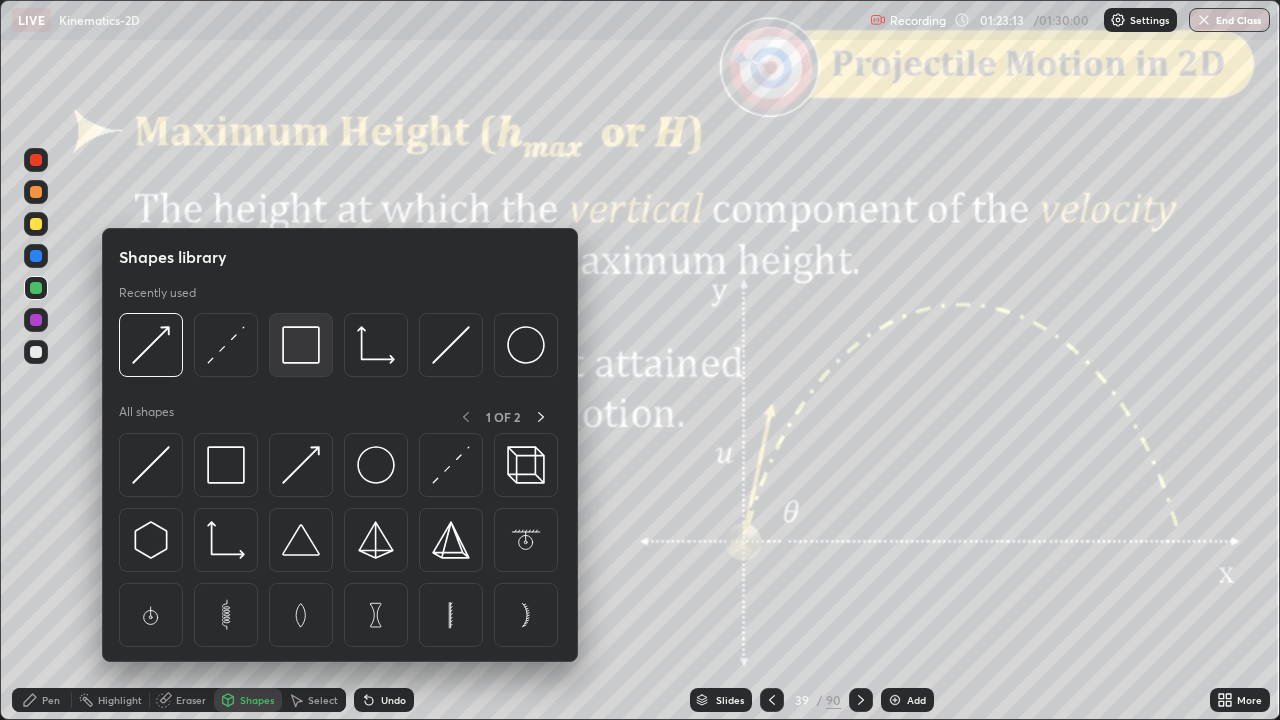 click at bounding box center [301, 345] 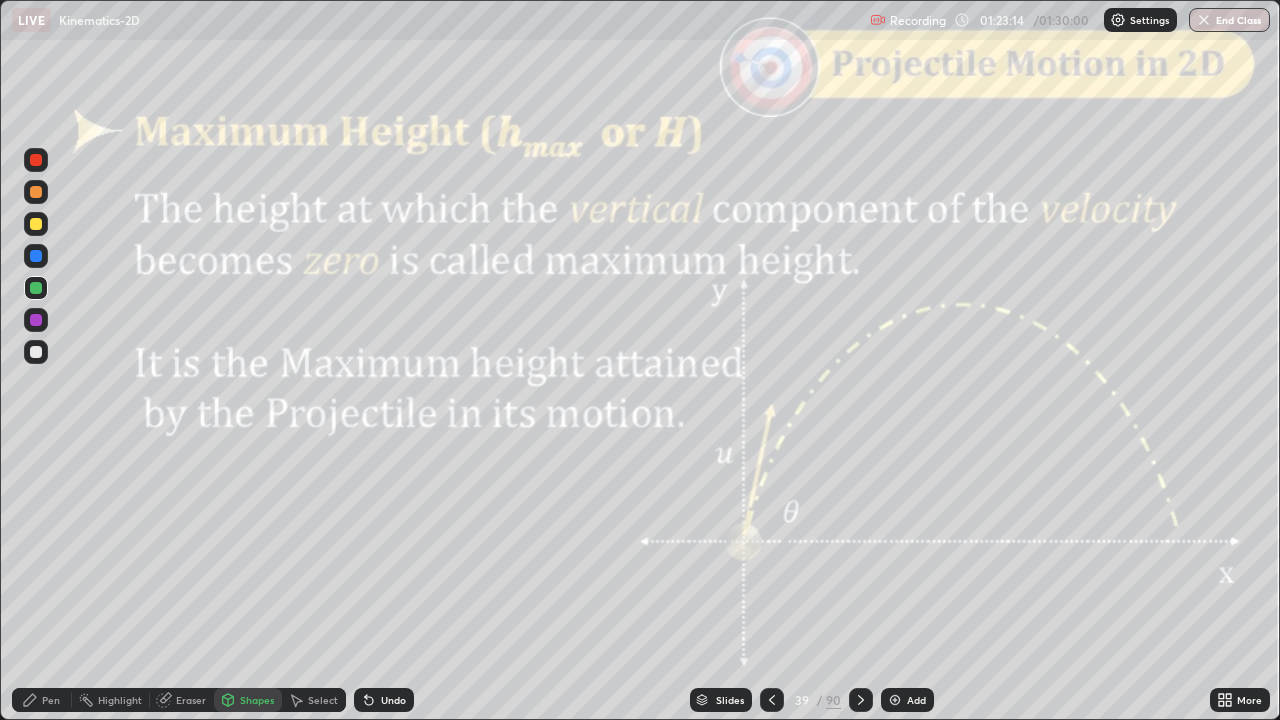 click at bounding box center (36, 160) 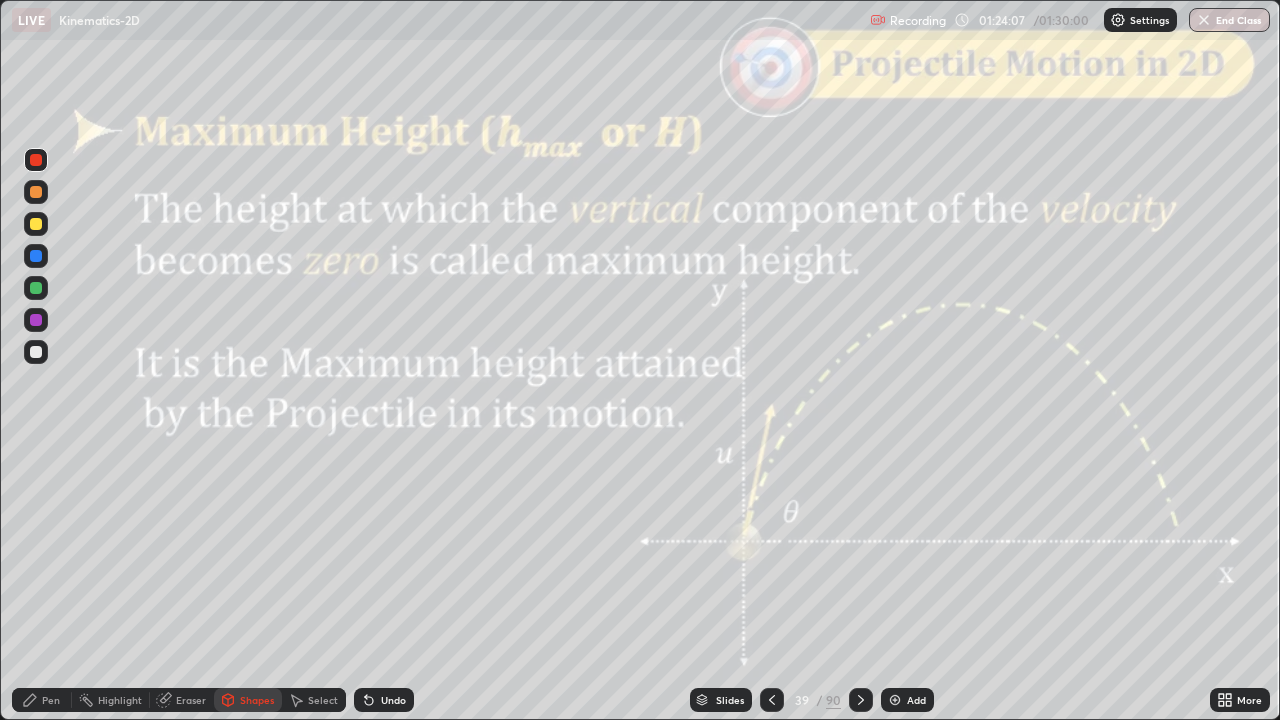 click on "Slides" at bounding box center (721, 700) 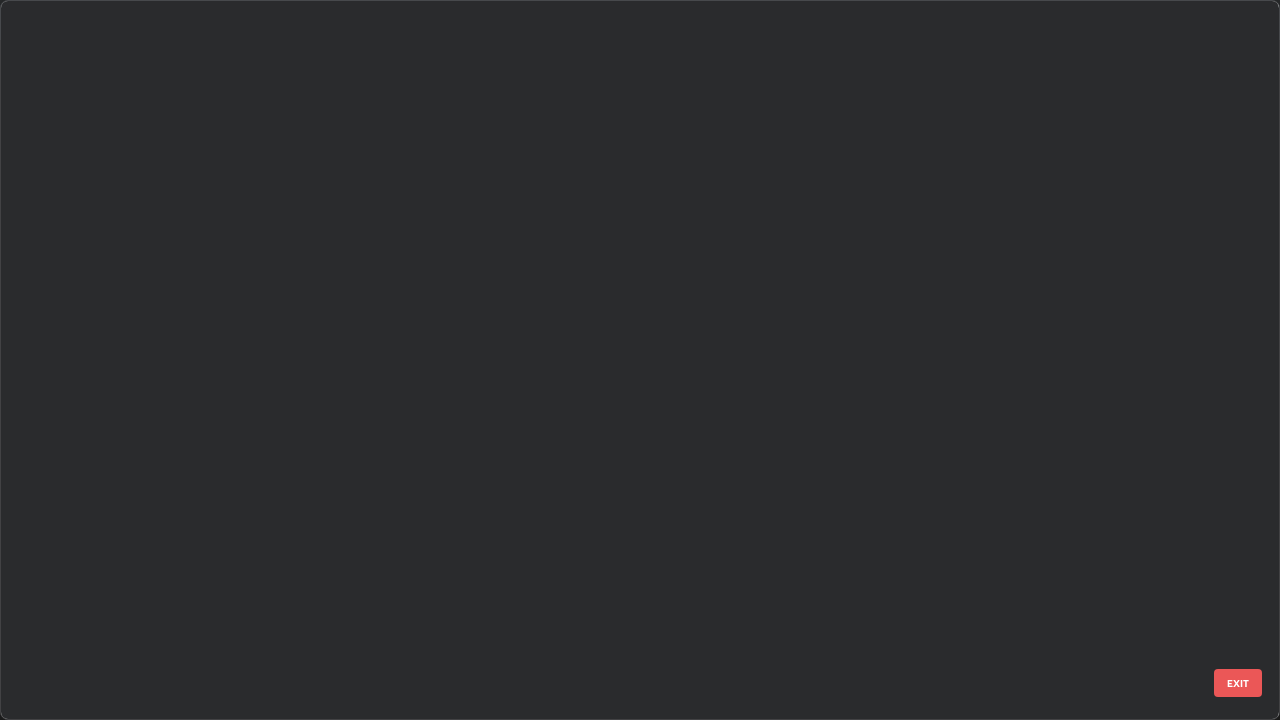 scroll, scrollTop: 2203, scrollLeft: 0, axis: vertical 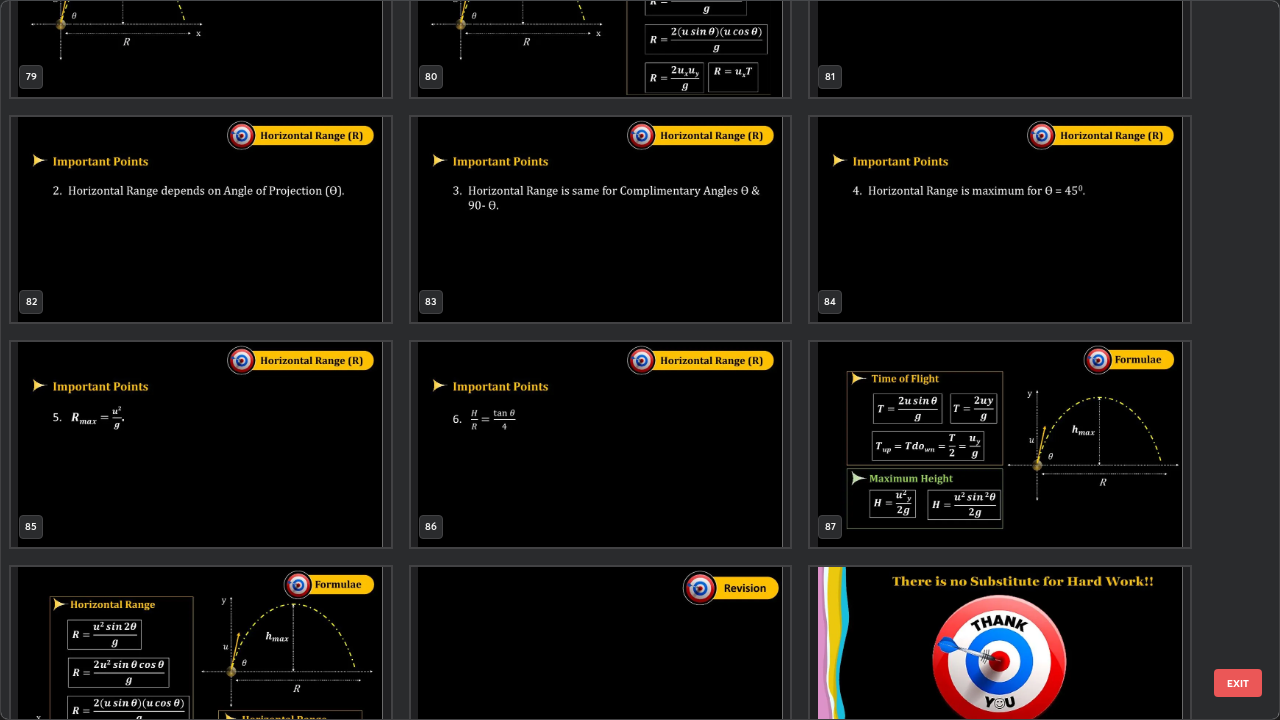 click at bounding box center [1000, 444] 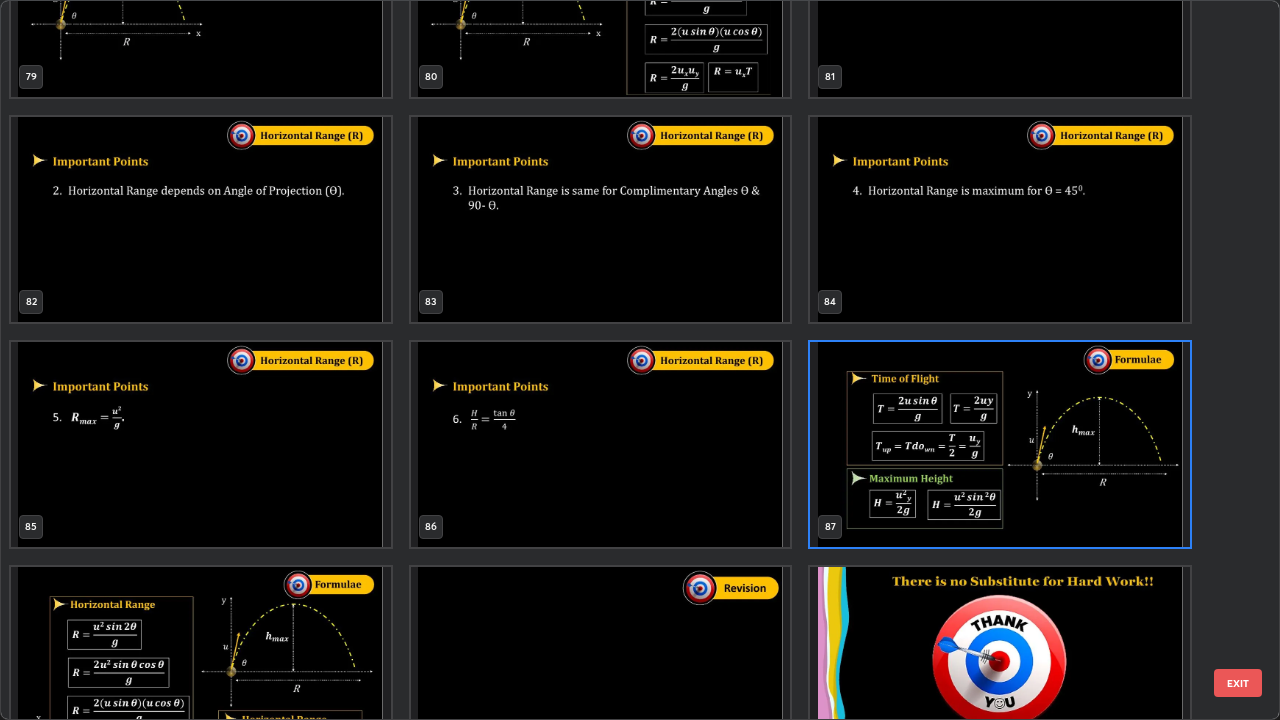 click on "EXIT" at bounding box center [1238, 683] 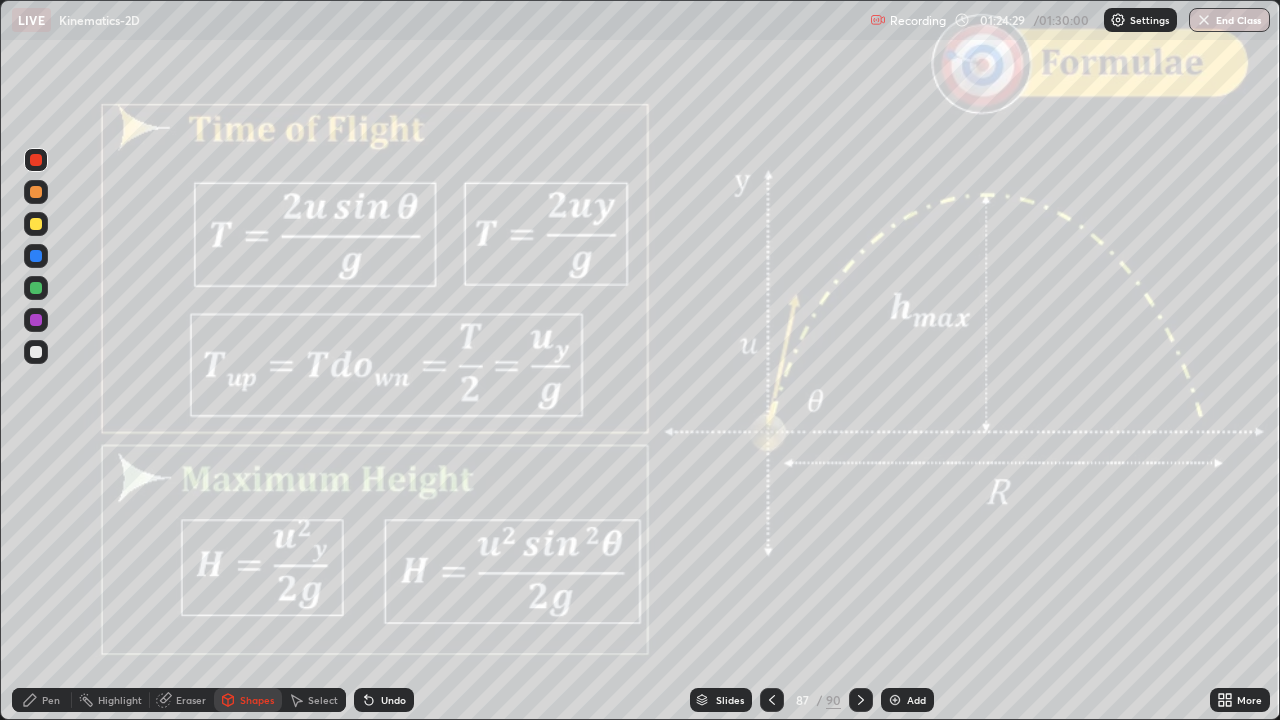 click 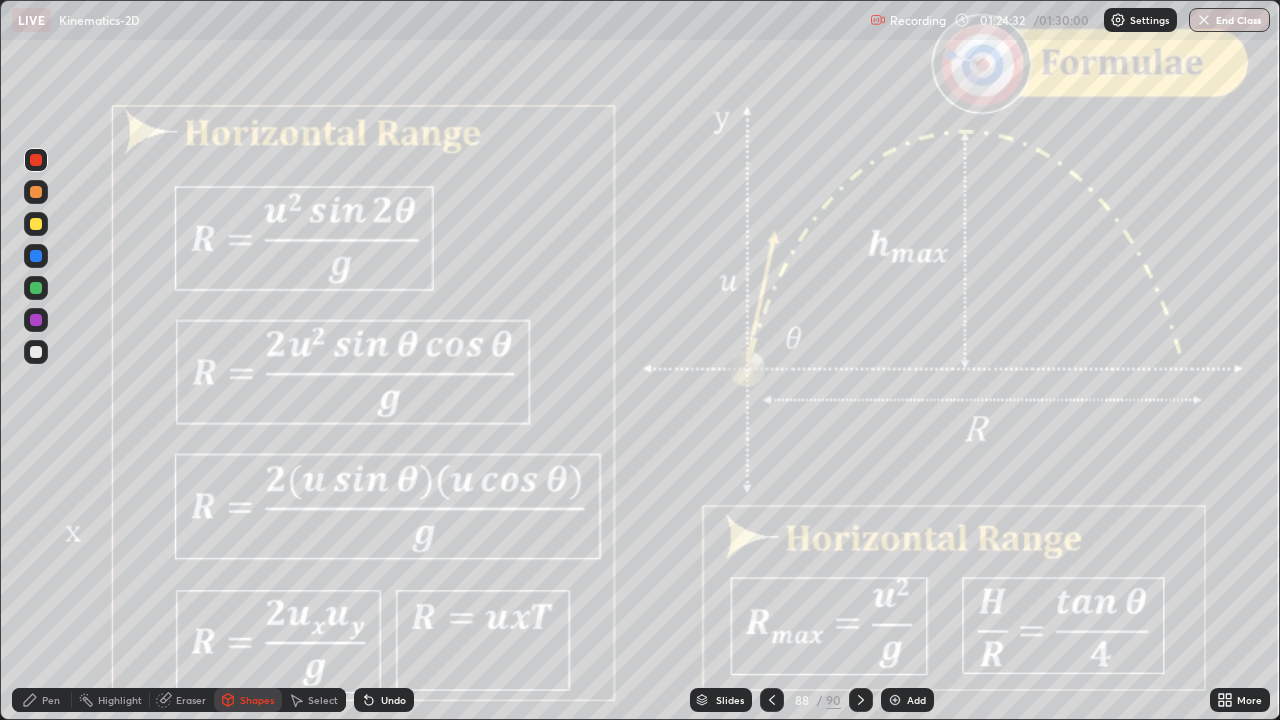 click 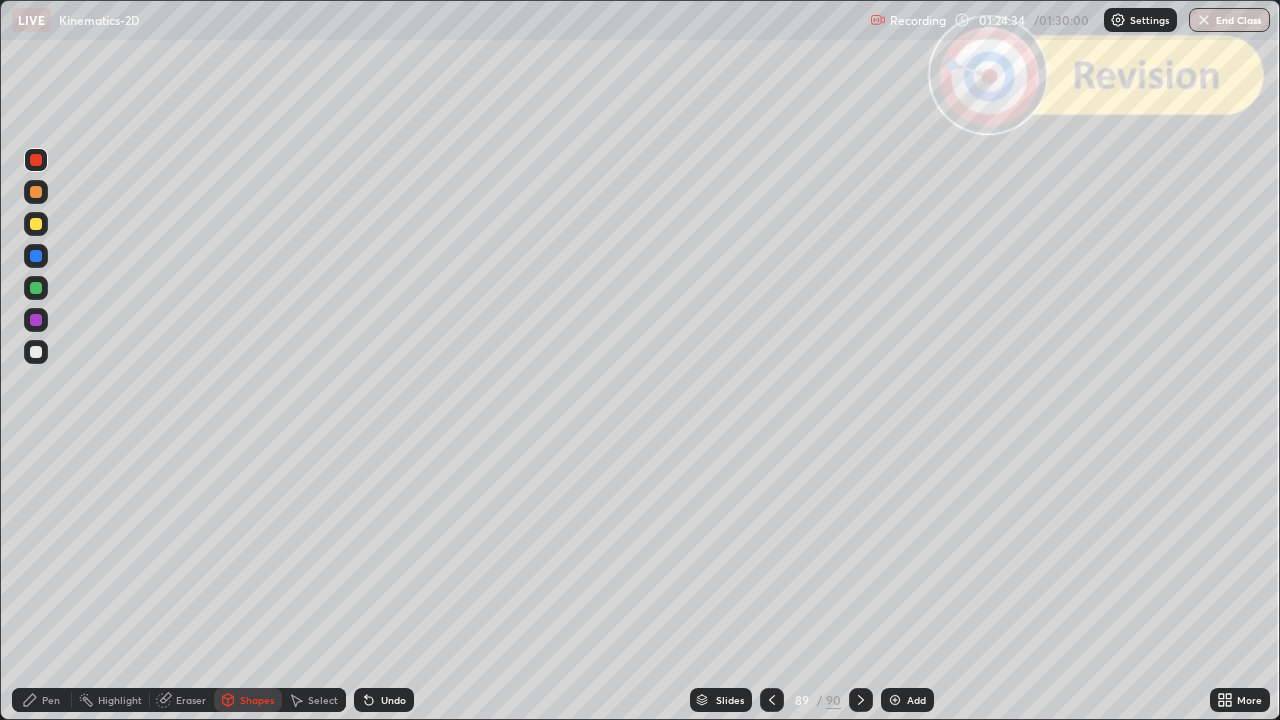 click at bounding box center [861, 700] 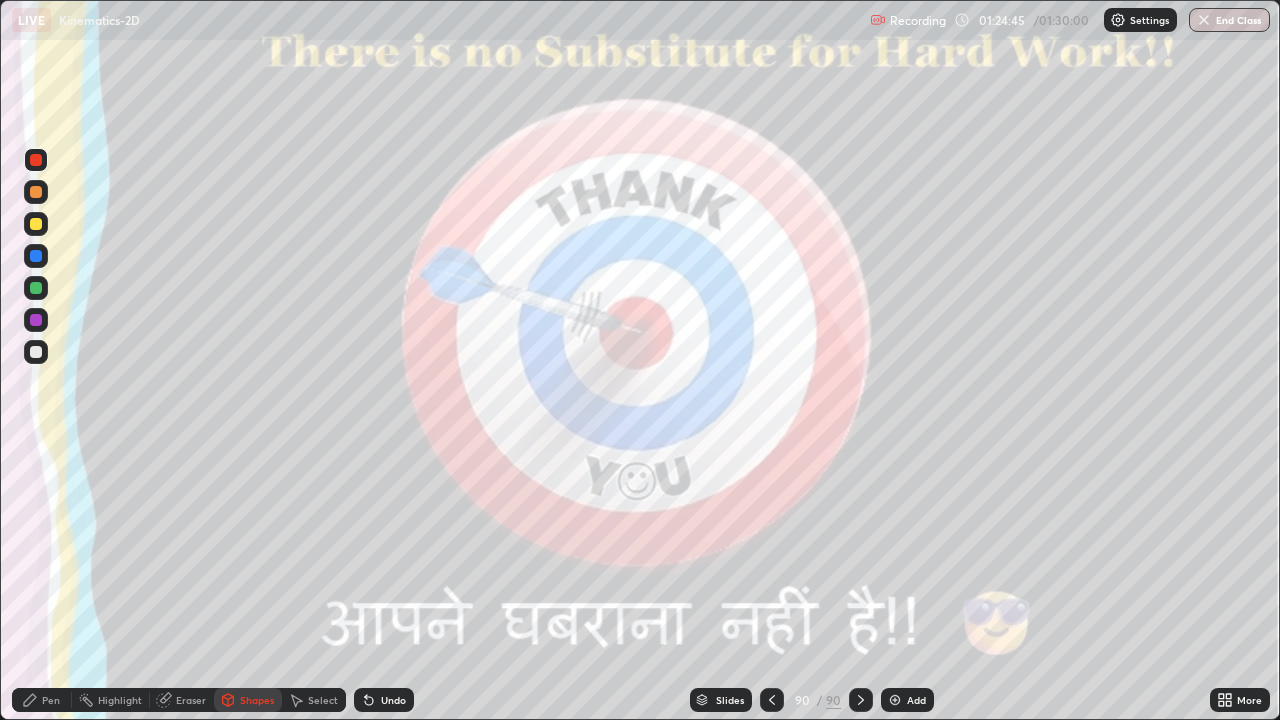 click on "End Class" at bounding box center (1229, 20) 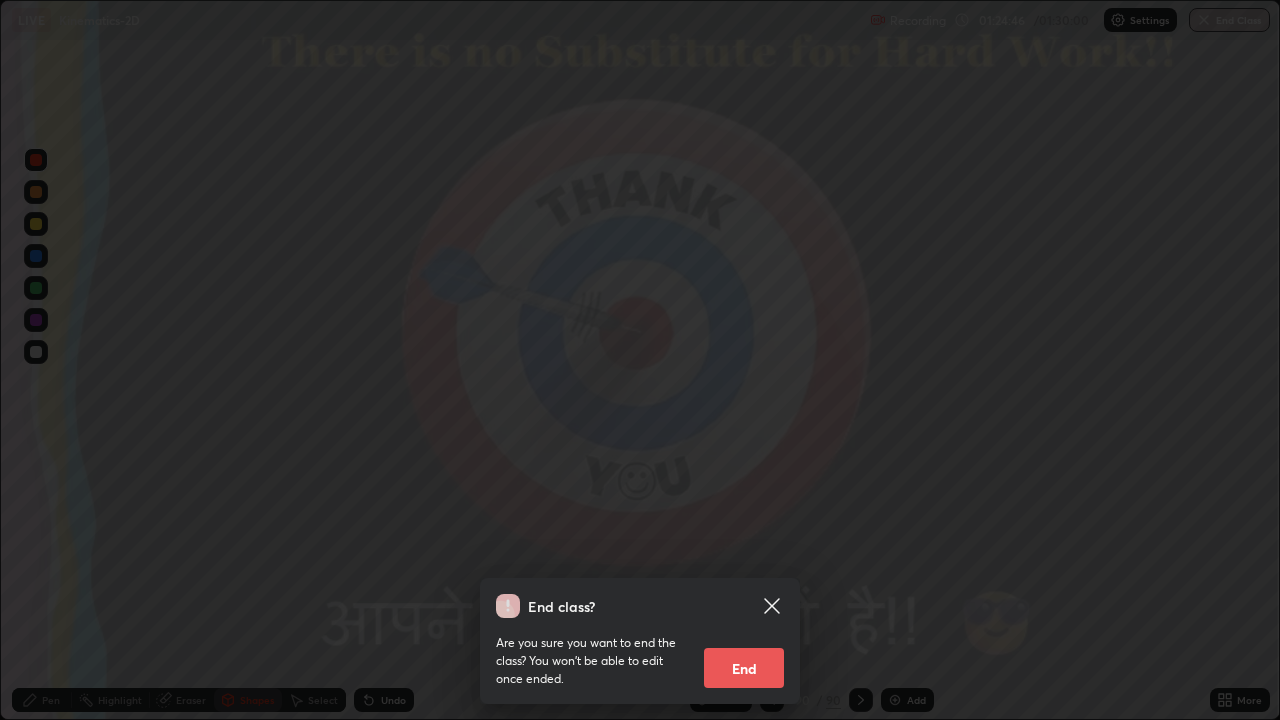 click on "End" at bounding box center (744, 668) 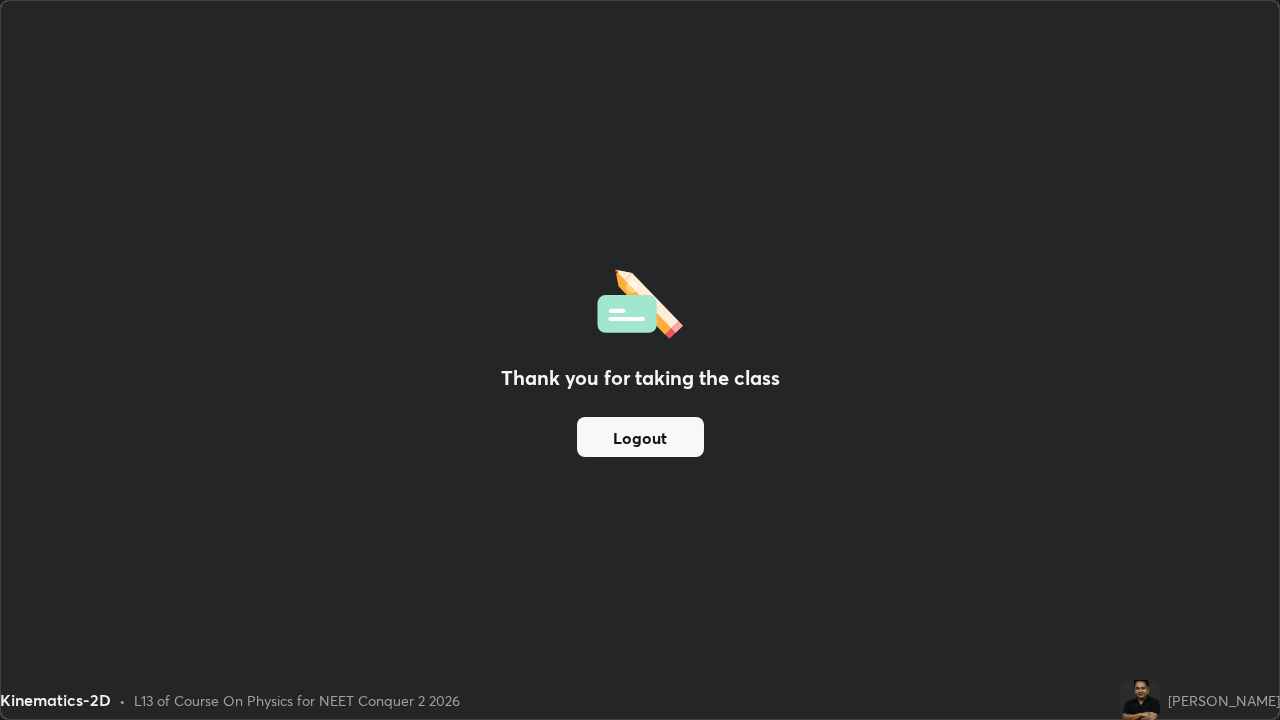 click on "Logout" at bounding box center (640, 437) 